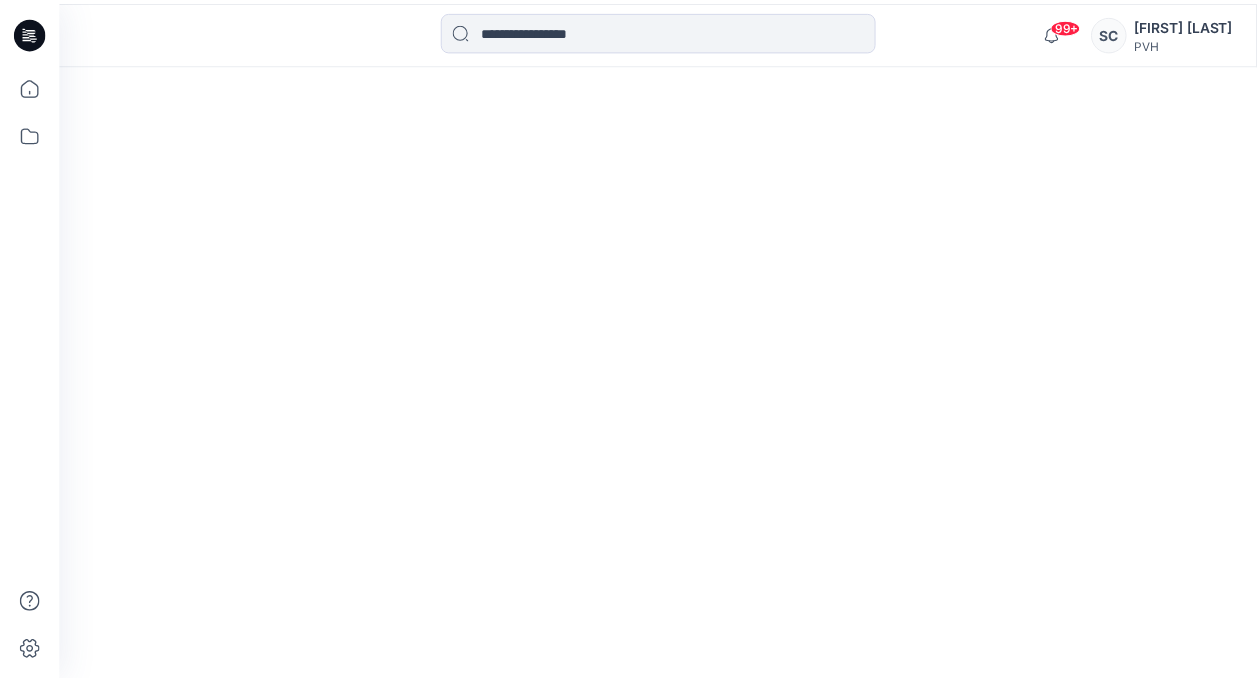 scroll, scrollTop: 0, scrollLeft: 0, axis: both 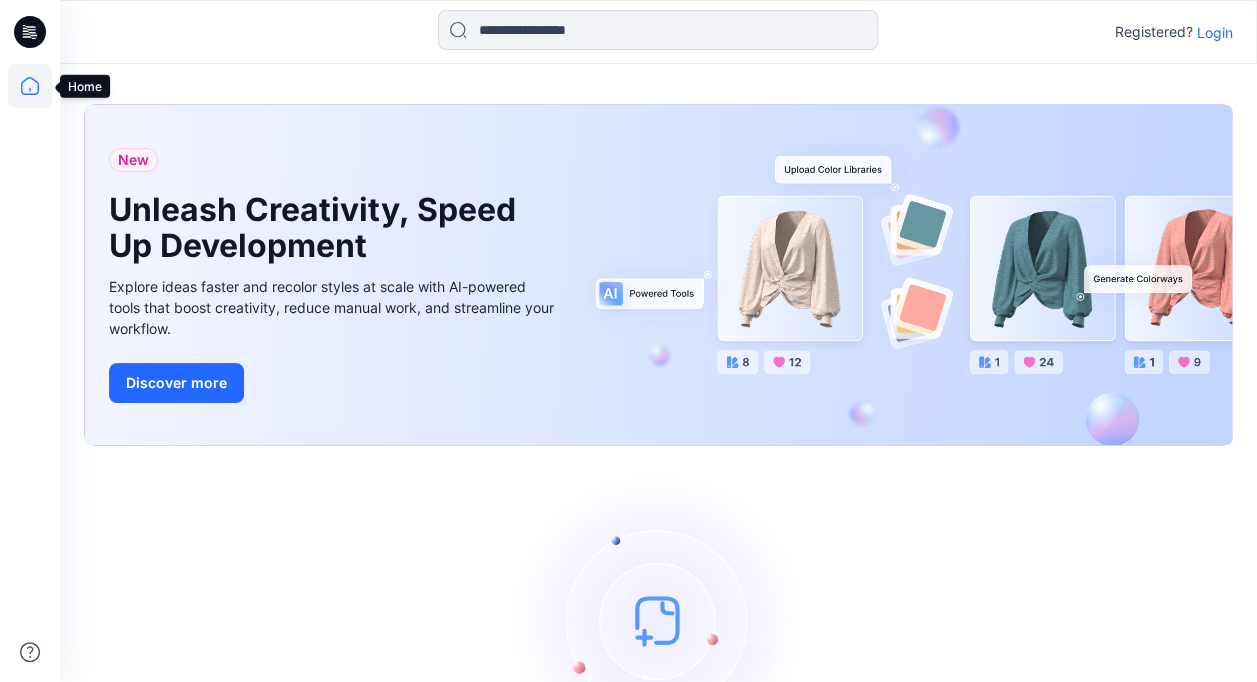 click 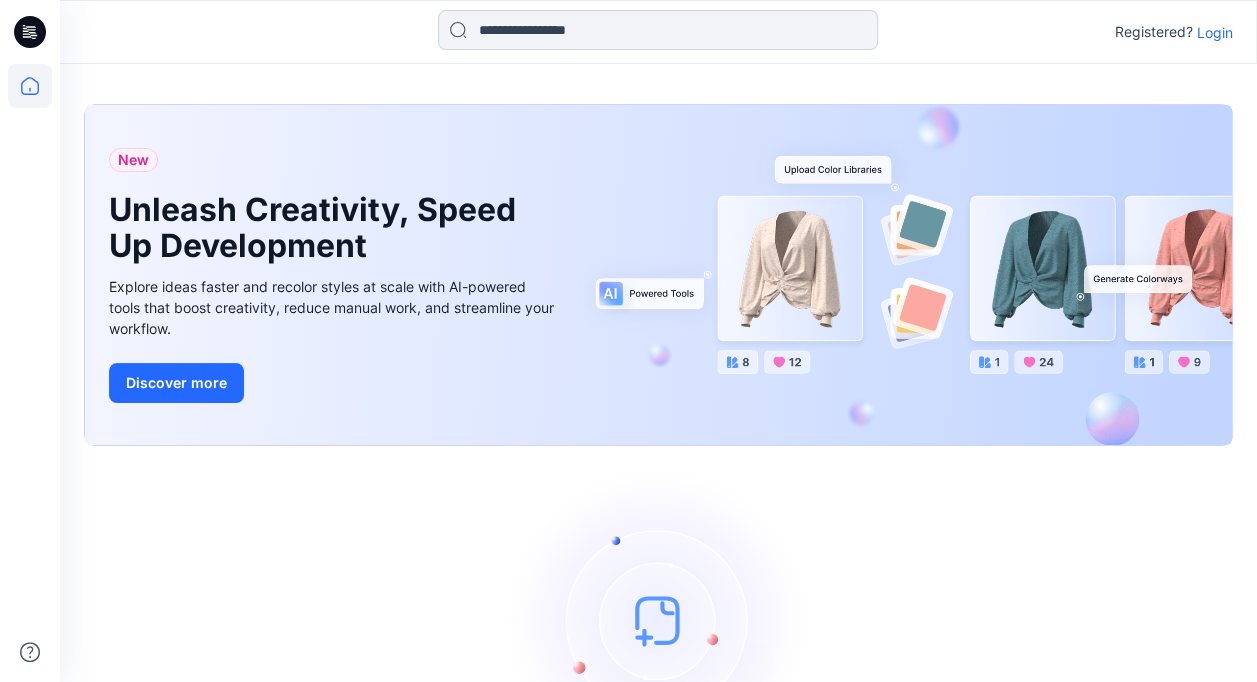 click at bounding box center (658, 30) 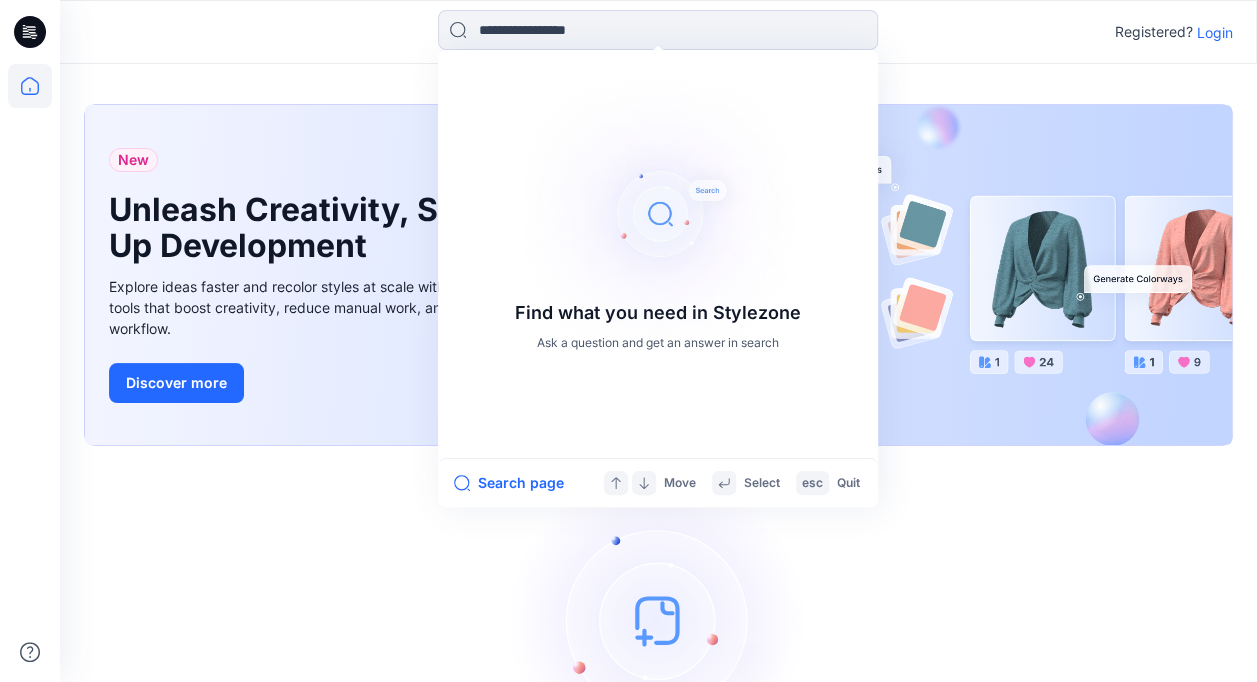 paste on "**********" 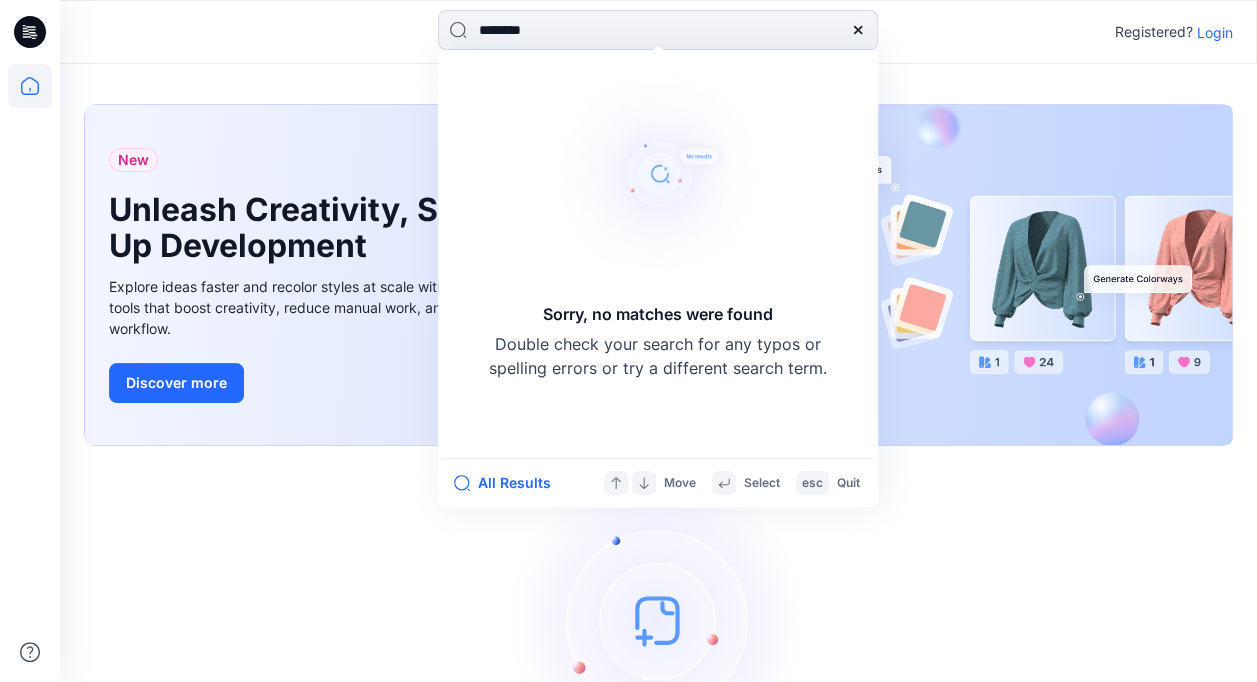 type on "*******" 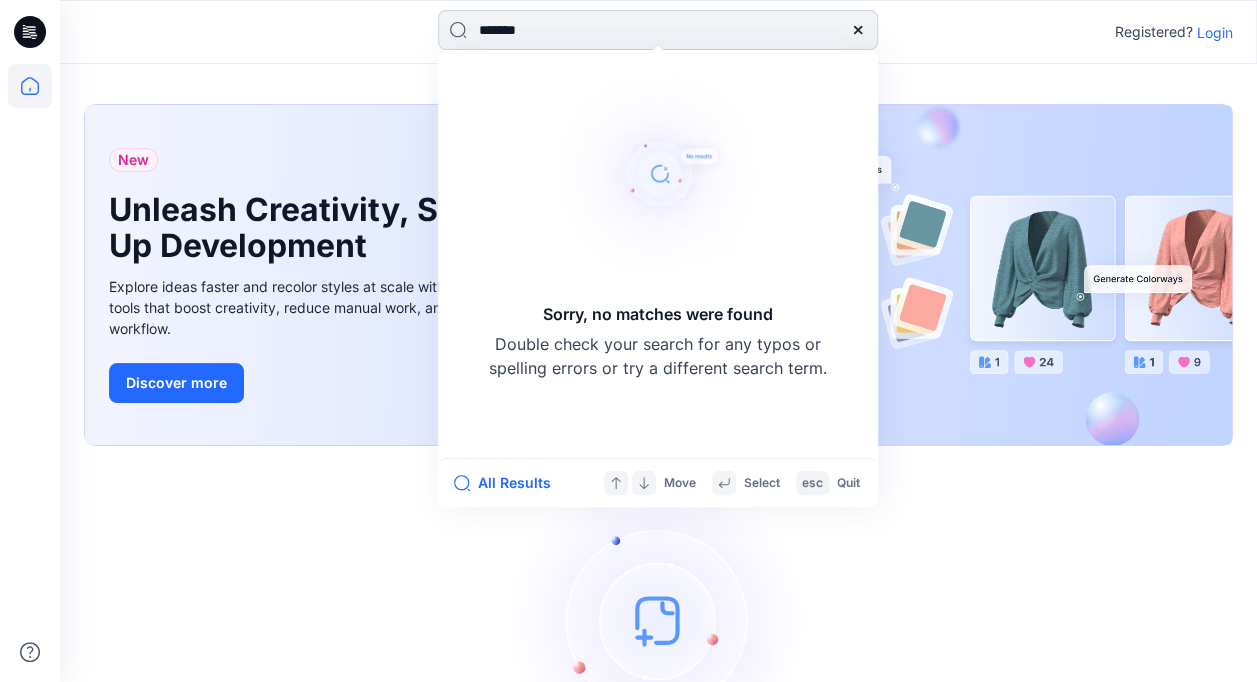 click on "*******" at bounding box center (658, 30) 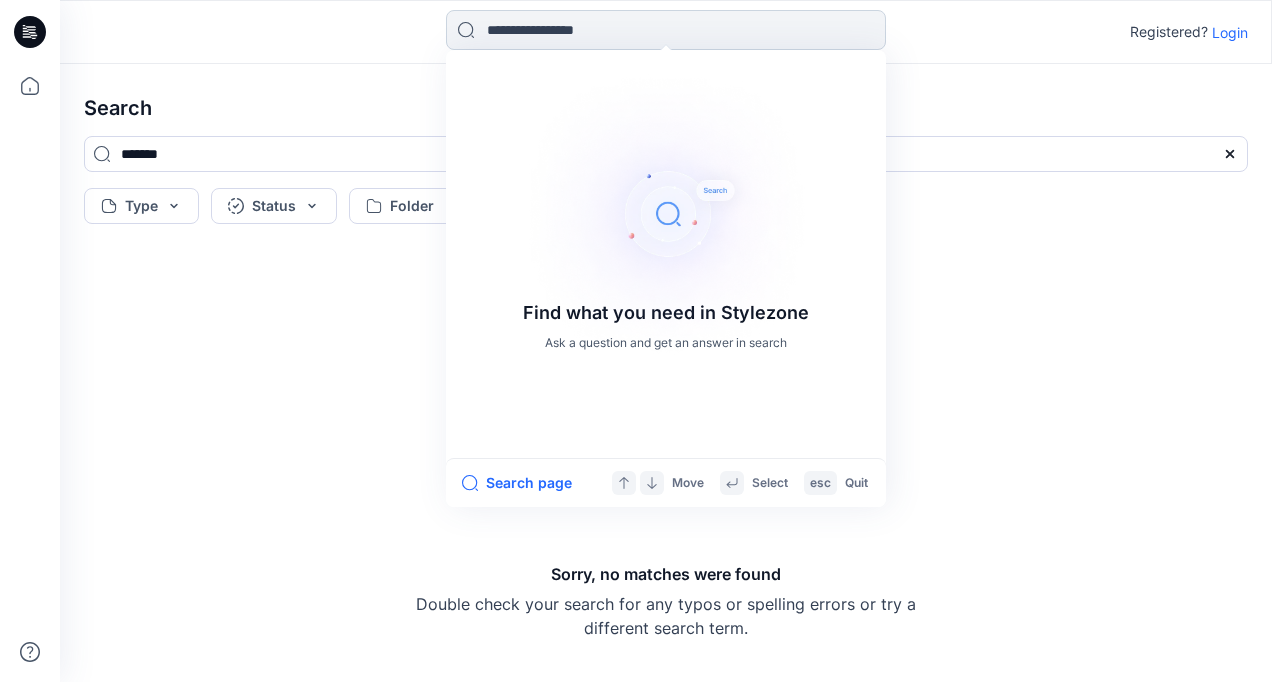 click at bounding box center [666, 30] 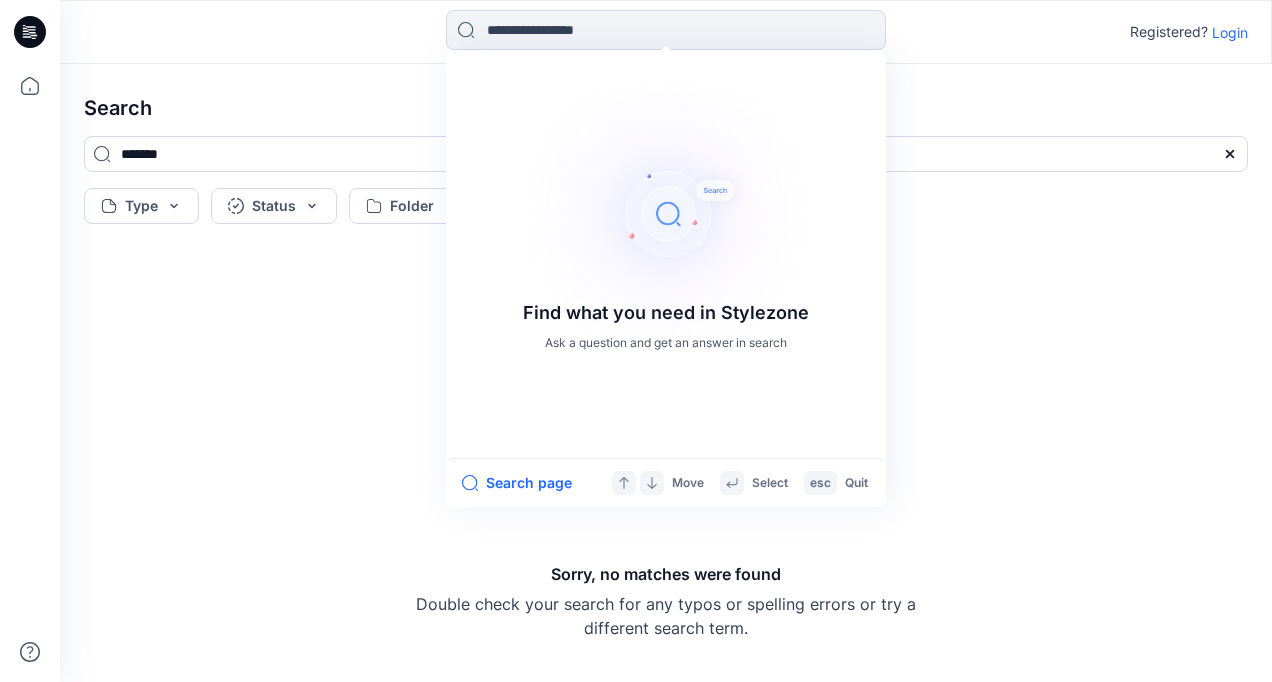 paste on "**********" 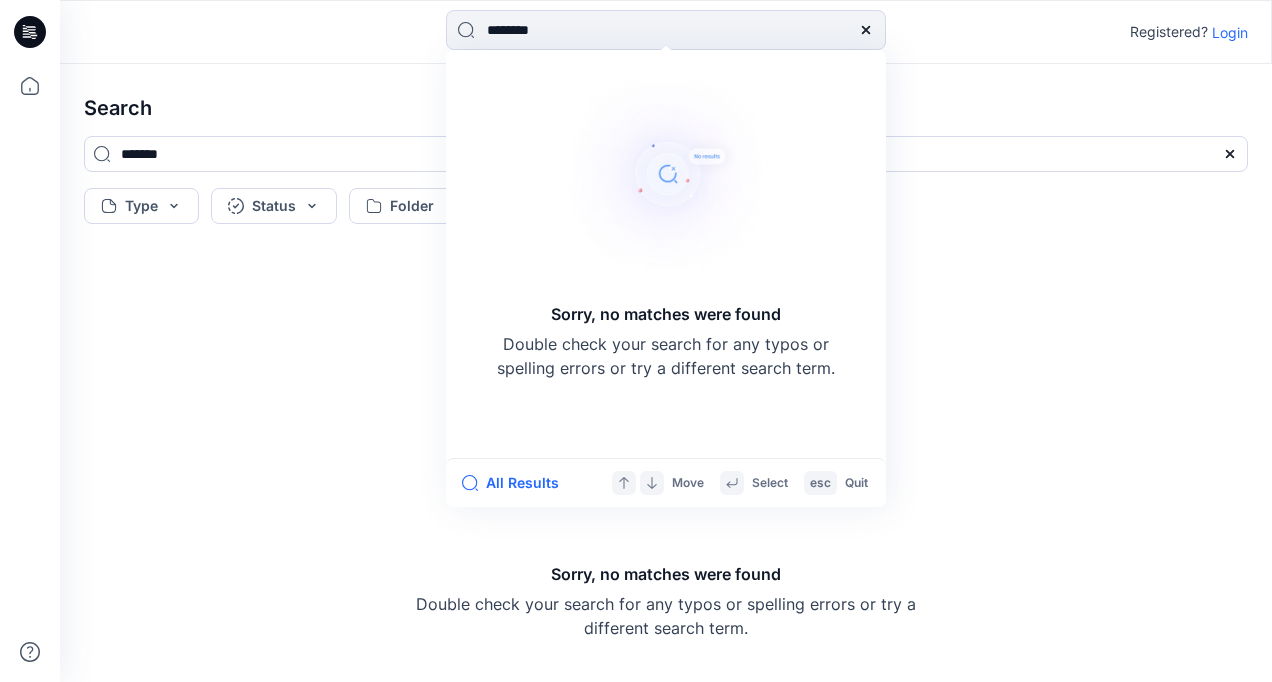 type on "*******" 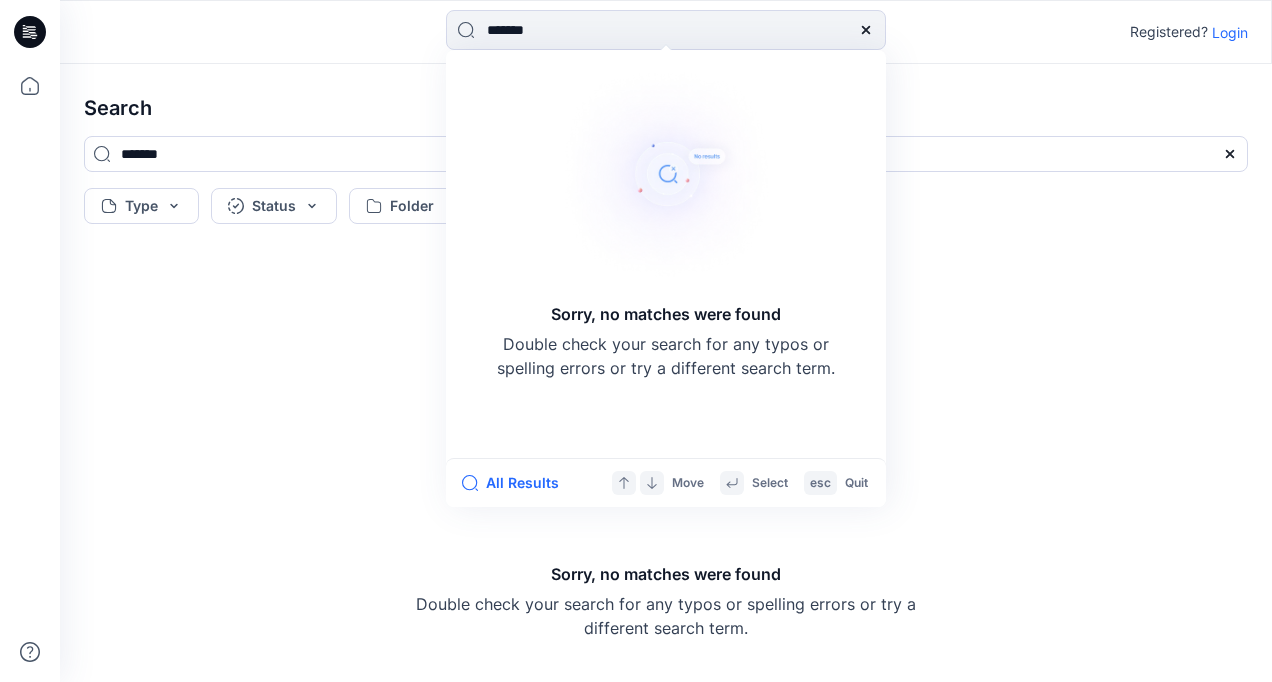 type 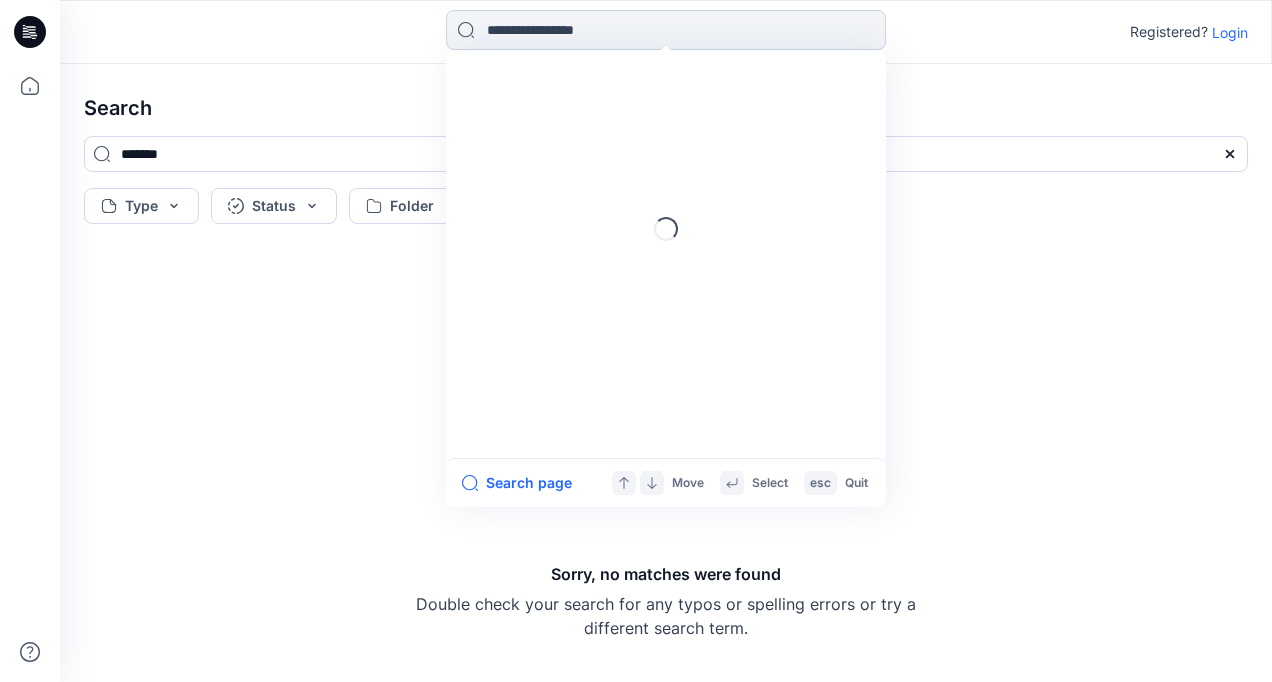click at bounding box center [666, 30] 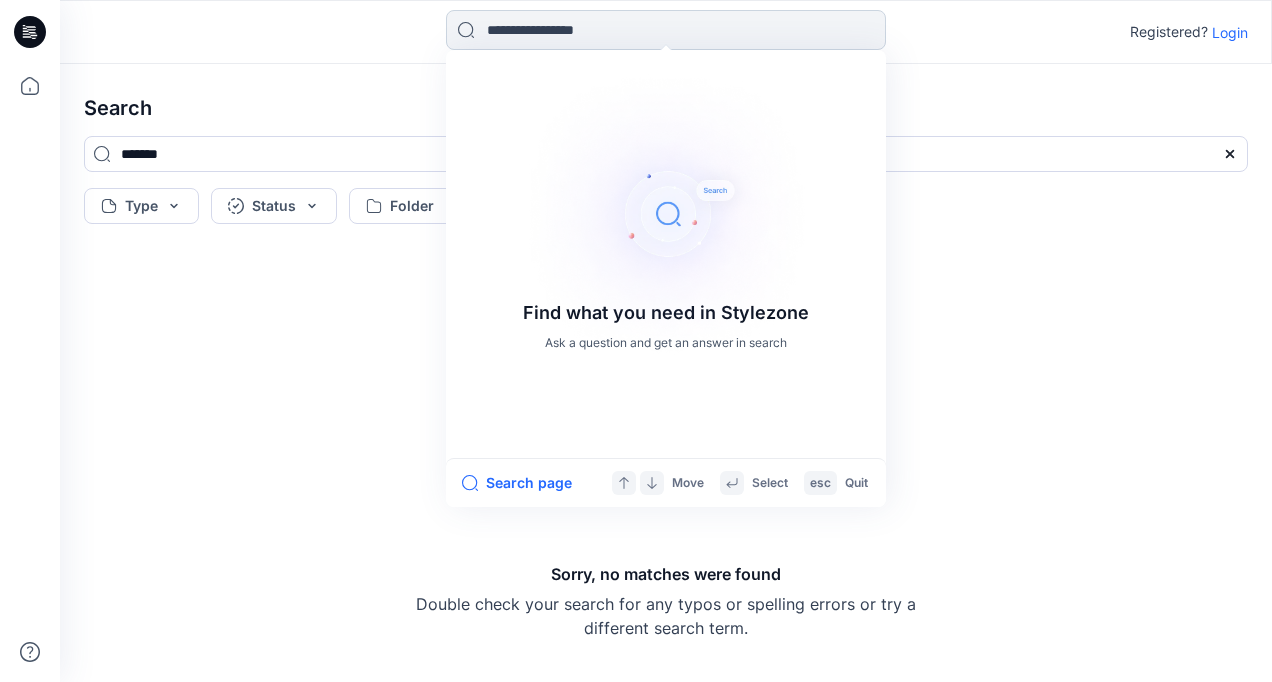 paste on "**********" 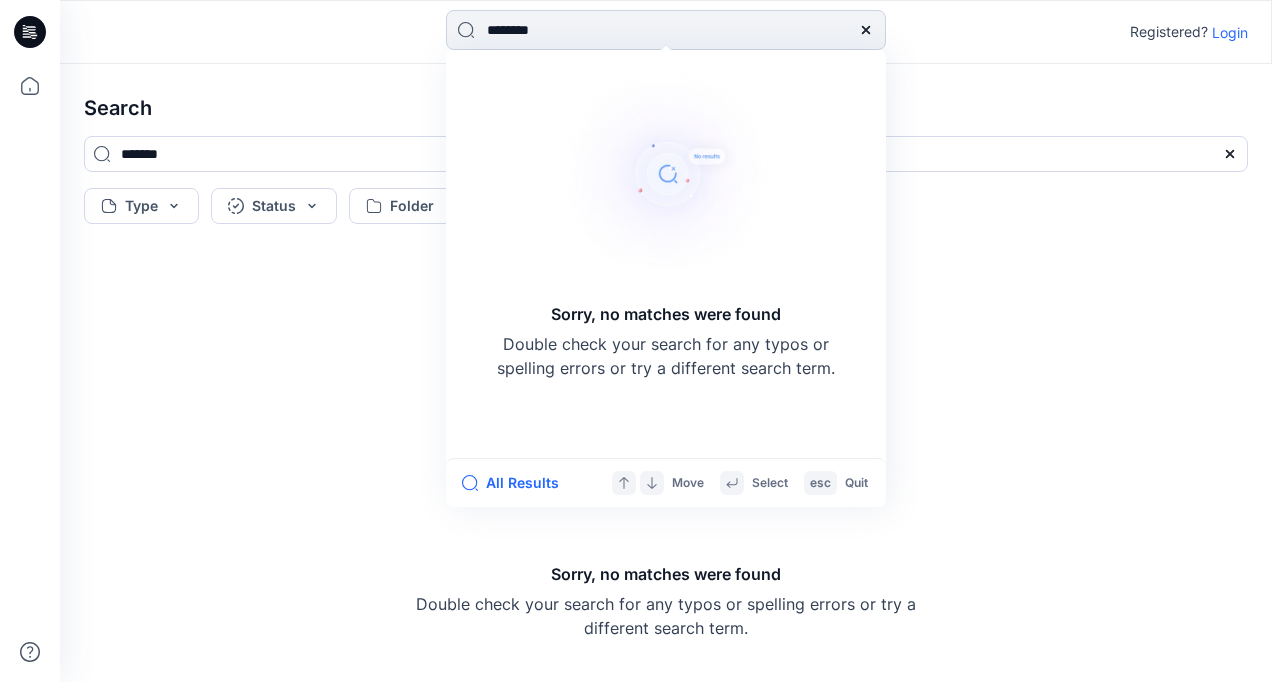 type on "*******" 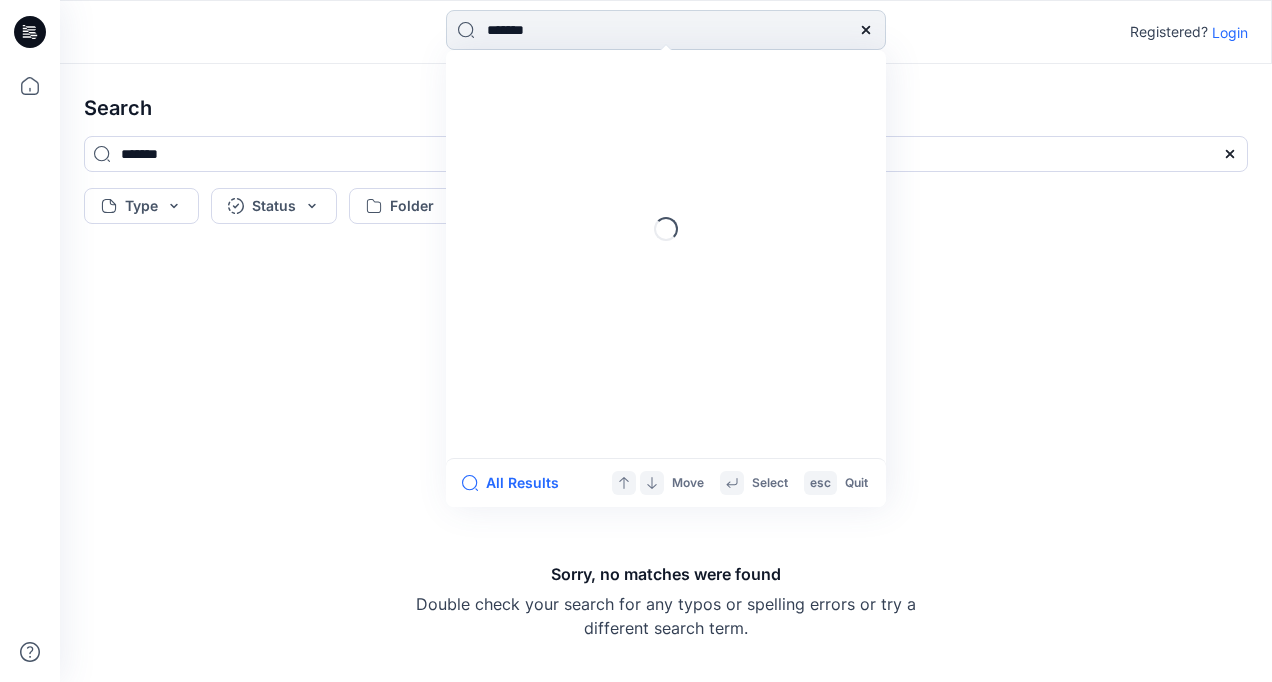 type 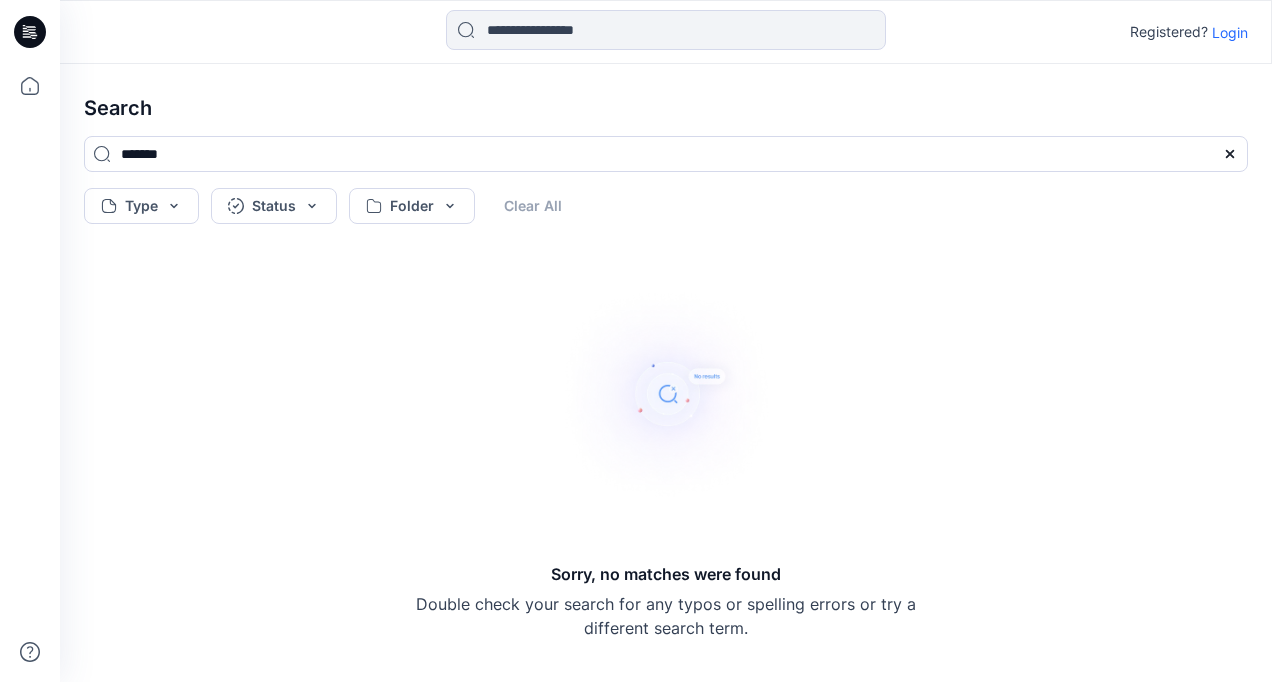 click on "Type Status Folder Clear All" at bounding box center [666, 206] 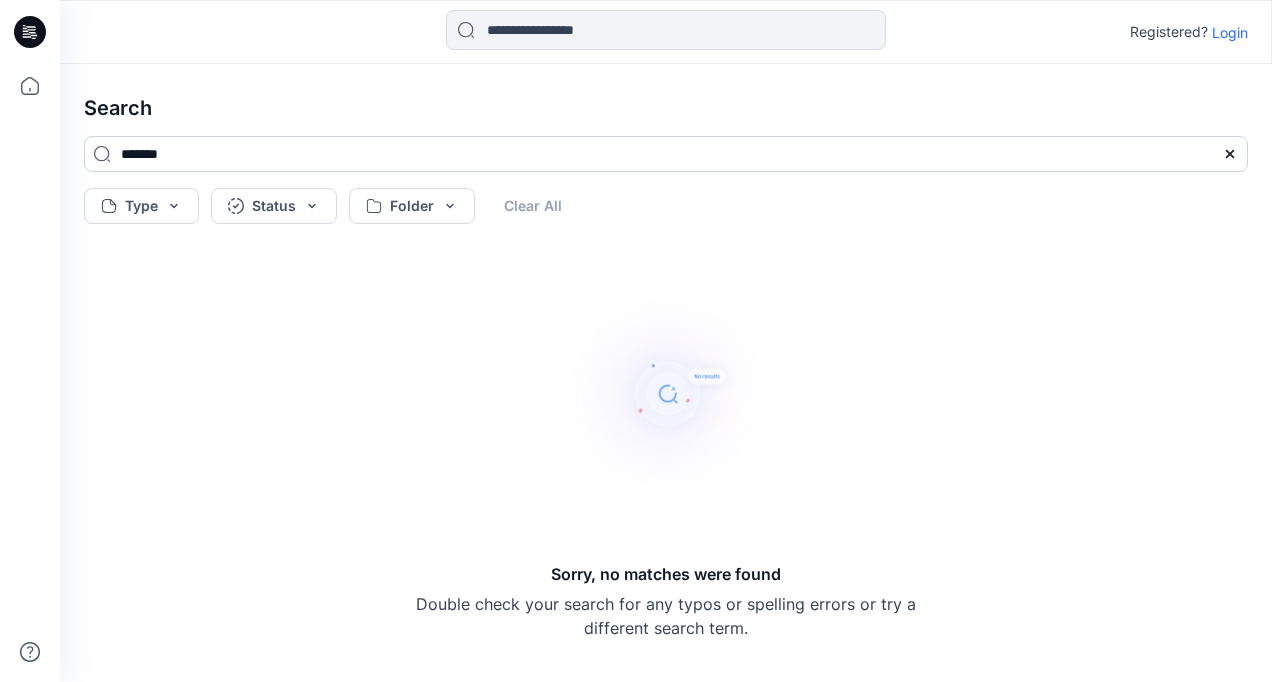 click on "*******" at bounding box center (666, 154) 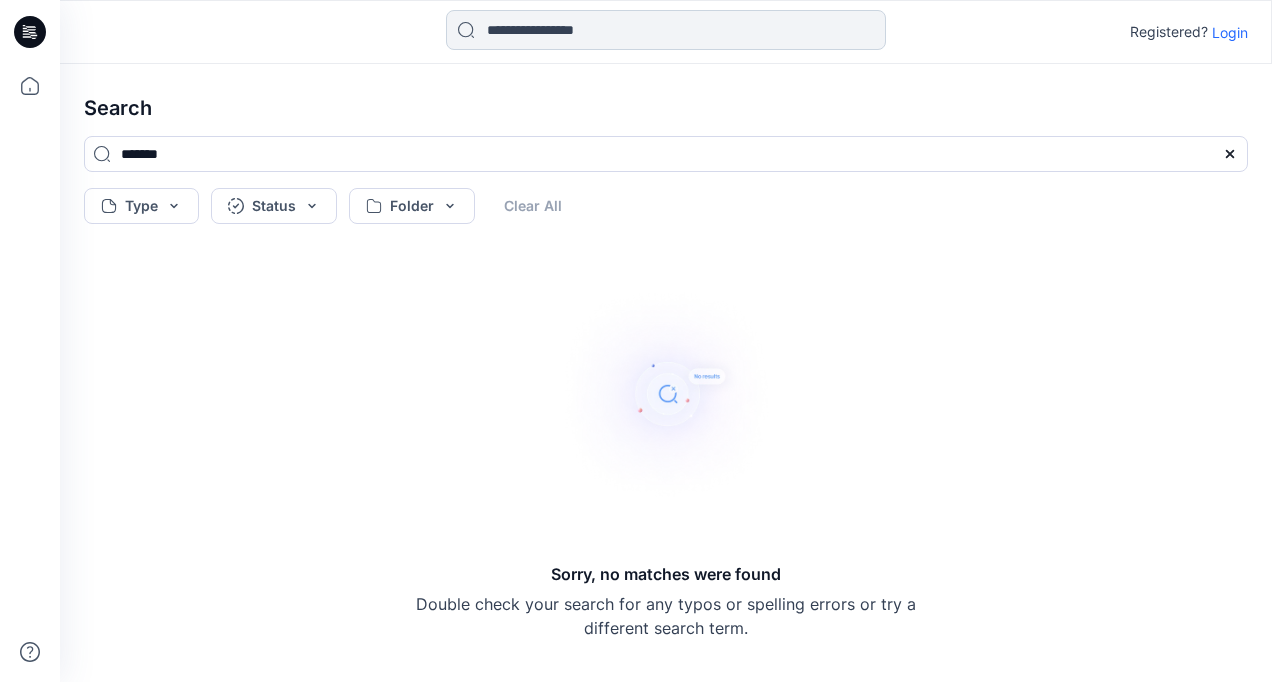 click at bounding box center [666, 30] 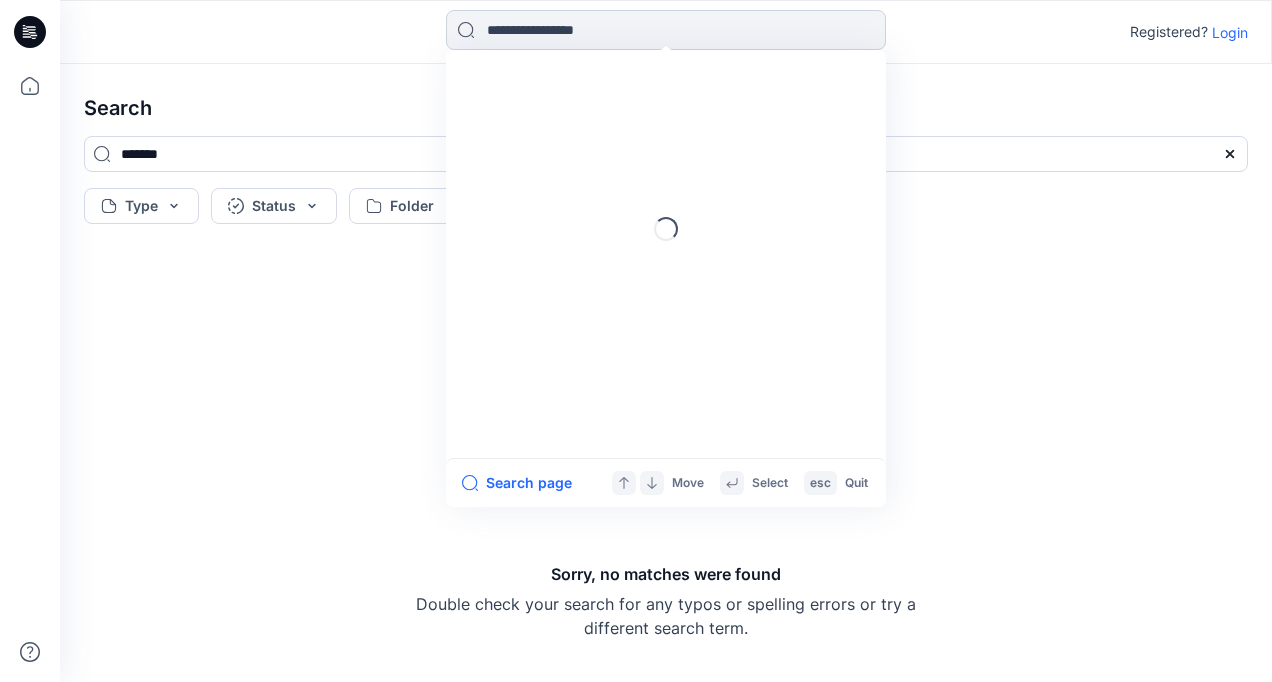 paste on "*******" 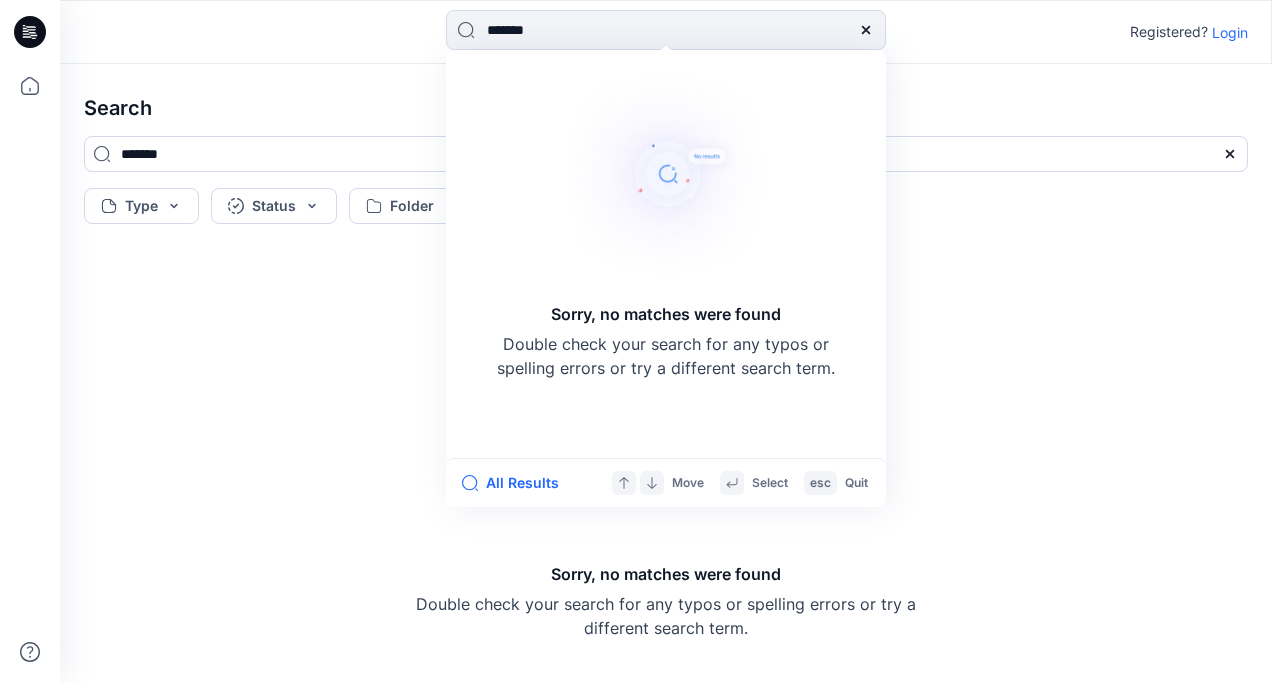 type on "*******" 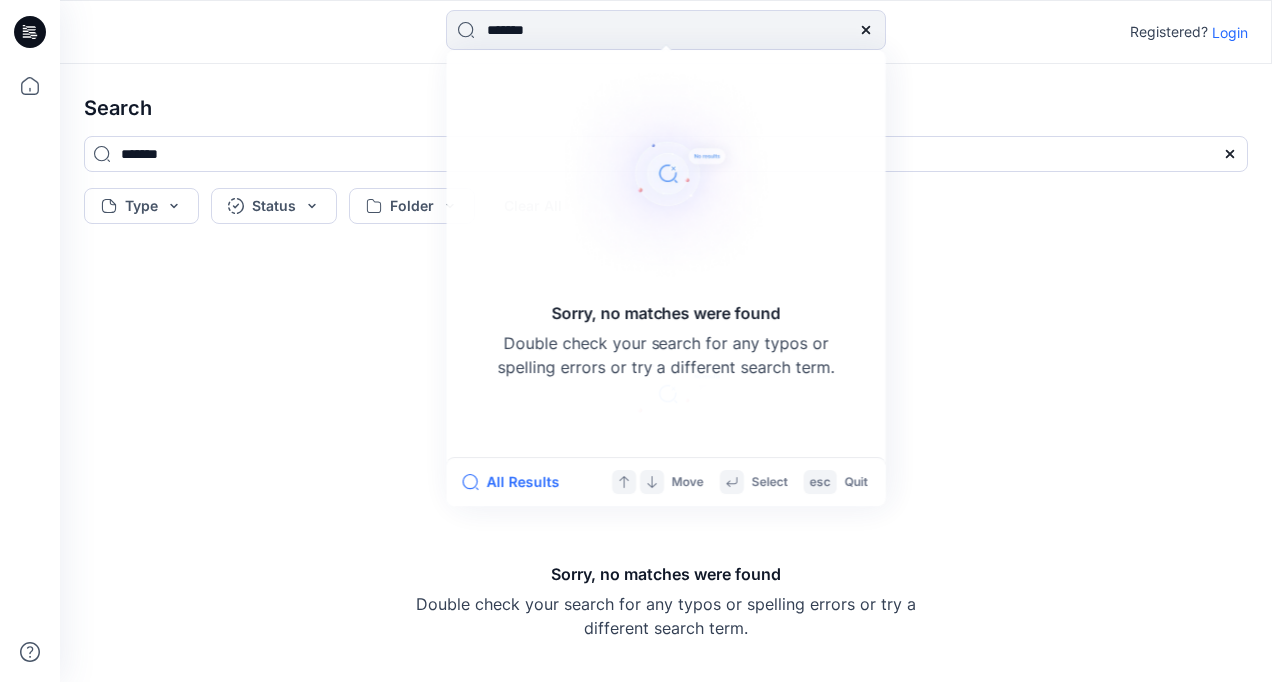 click on "Sorry, no matches were found Double check your search for any typos or spelling errors or try a different search term." at bounding box center (666, 457) 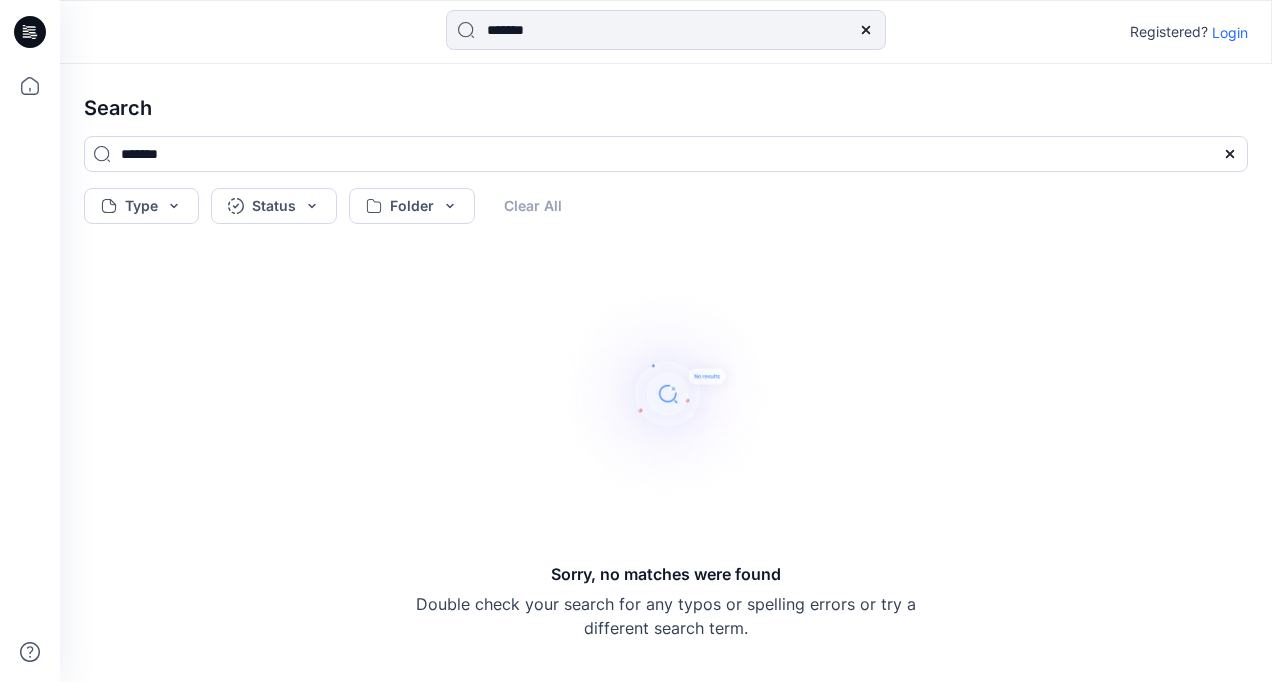 click at bounding box center [211, 32] 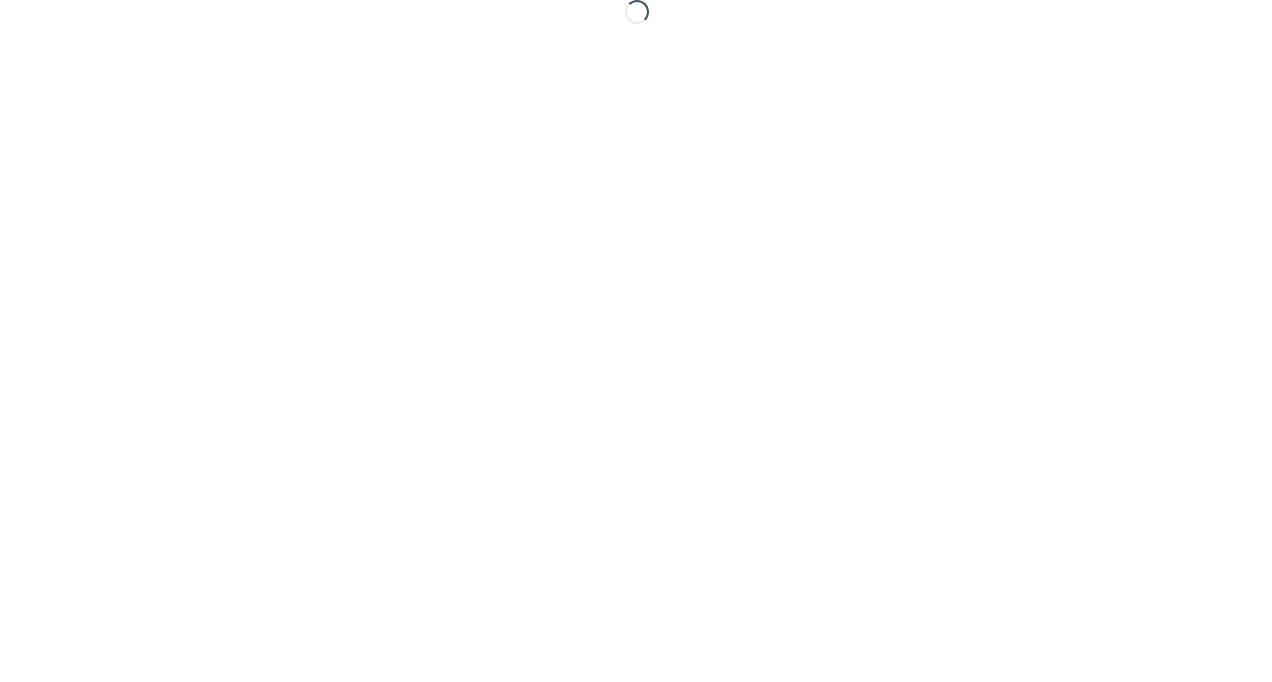 scroll, scrollTop: 0, scrollLeft: 0, axis: both 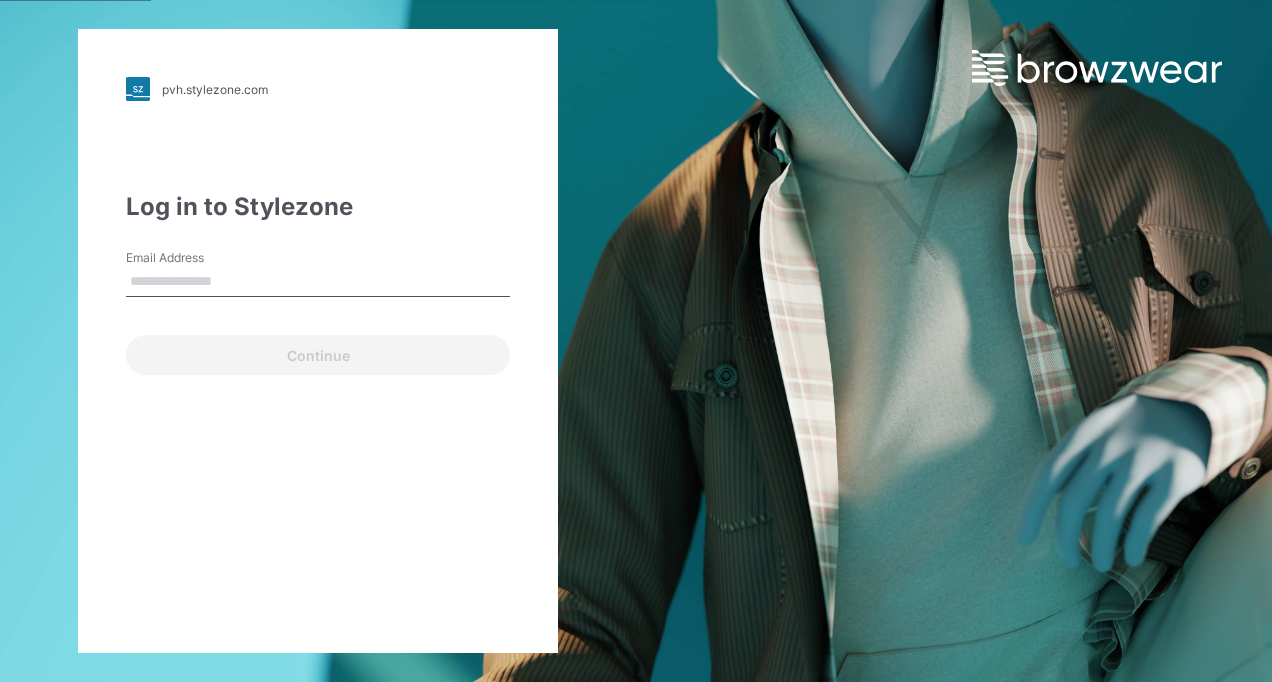click on "Email Address" at bounding box center (318, 282) 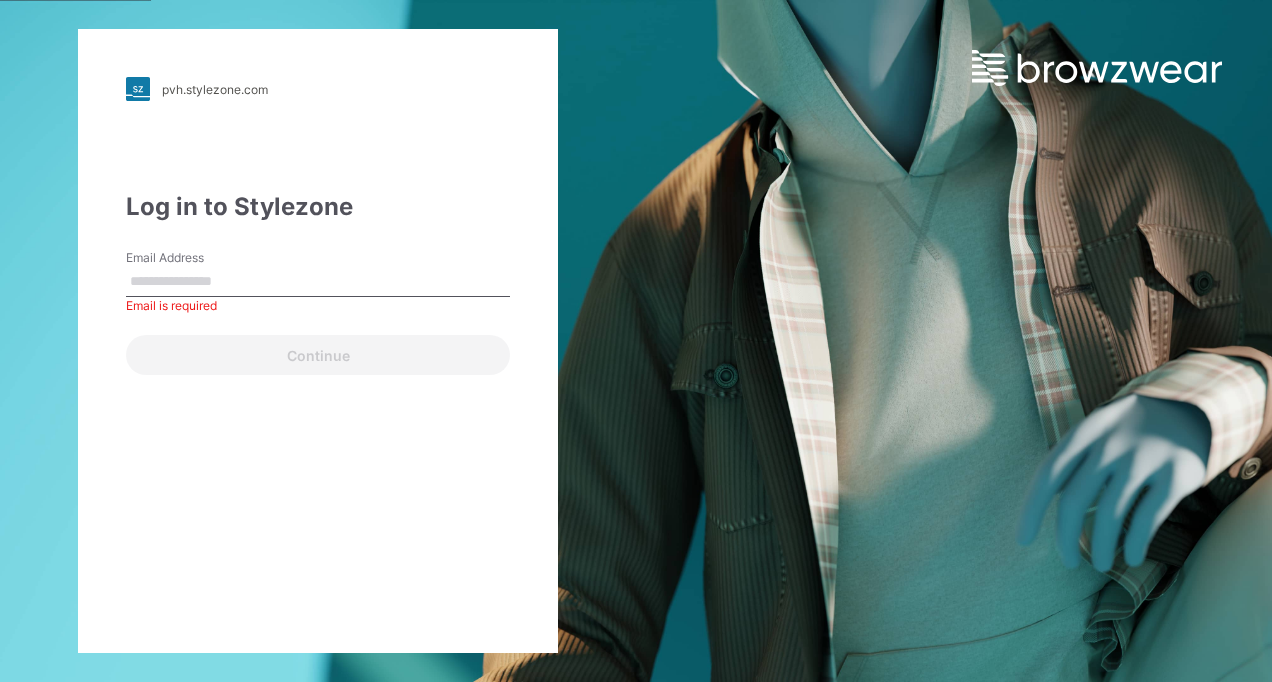 paste on "**********" 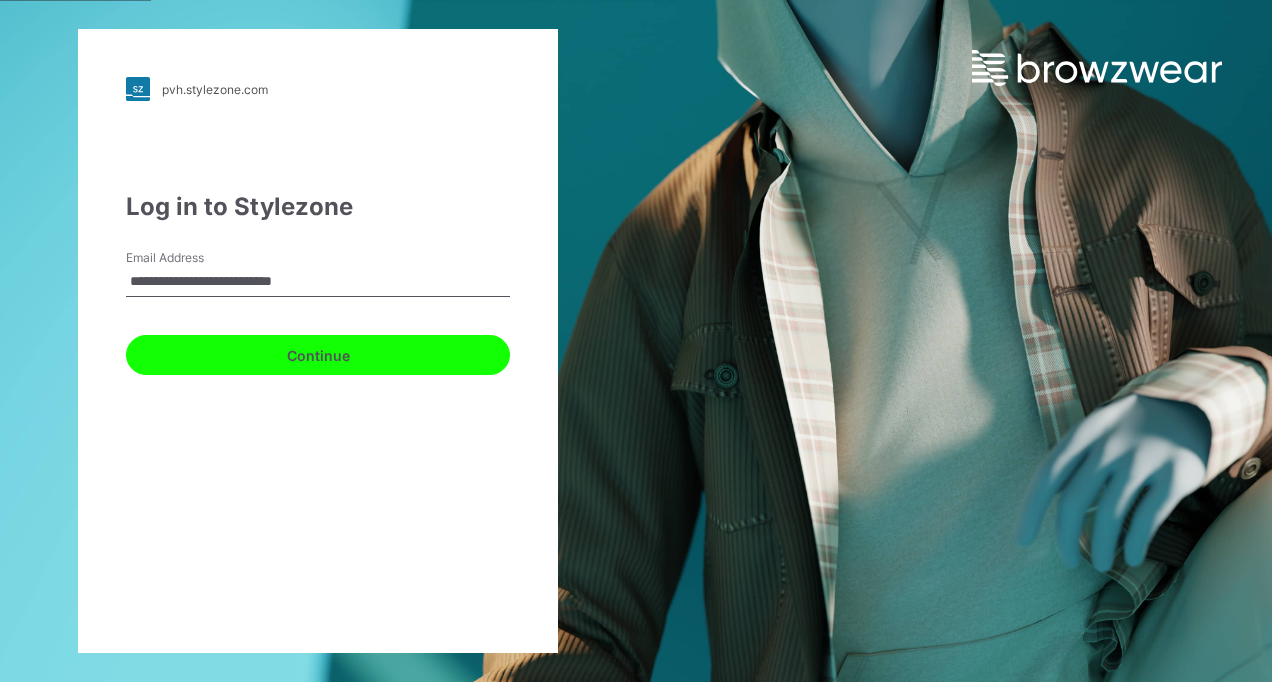 click on "Continue" at bounding box center (318, 355) 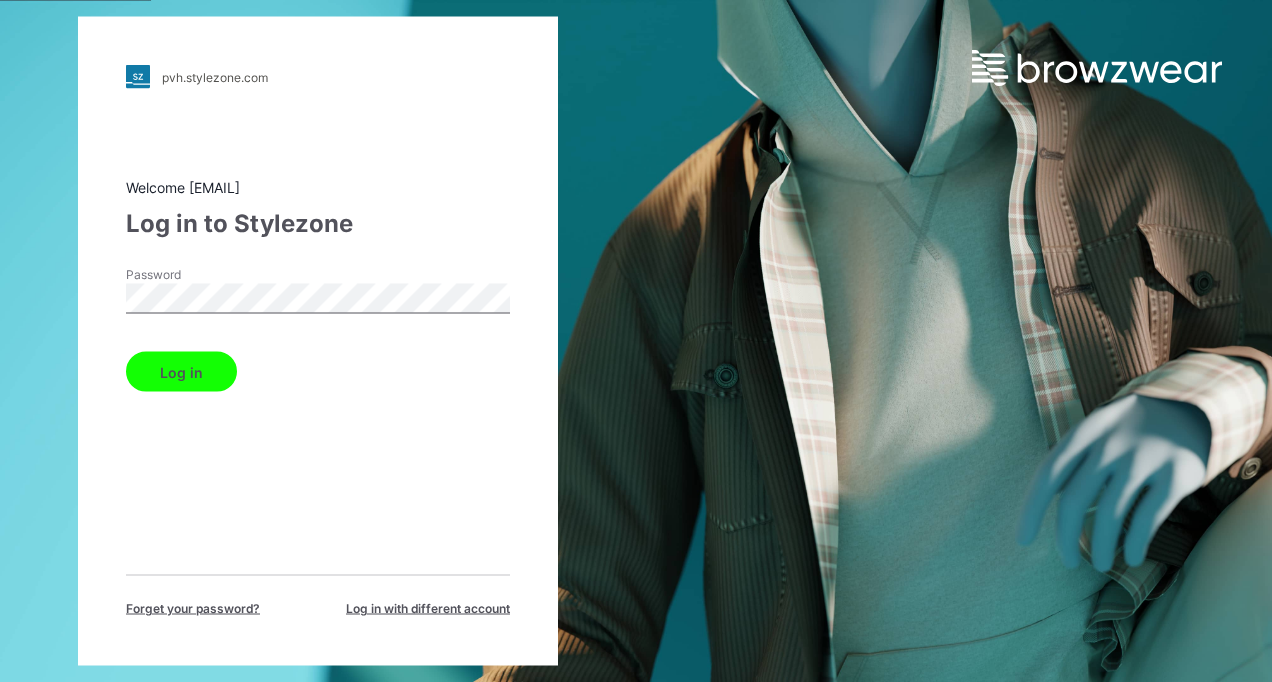 click on "Log in" at bounding box center [181, 372] 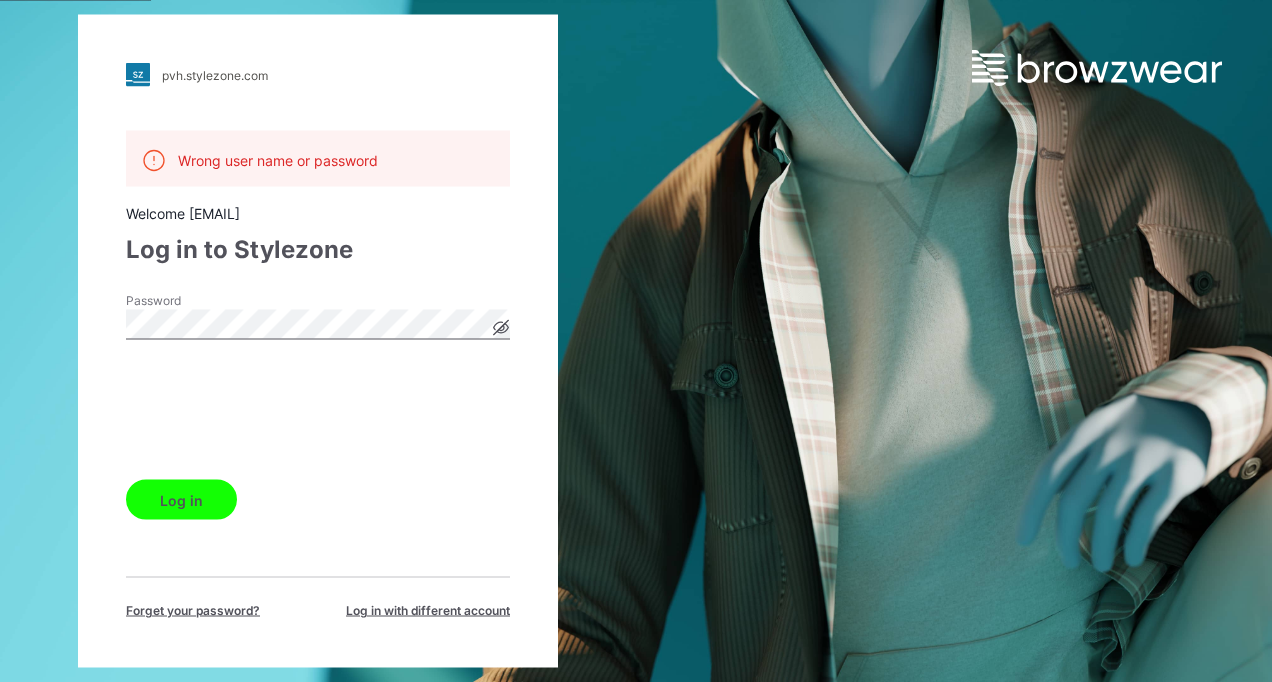 click on "Log in" at bounding box center (181, 500) 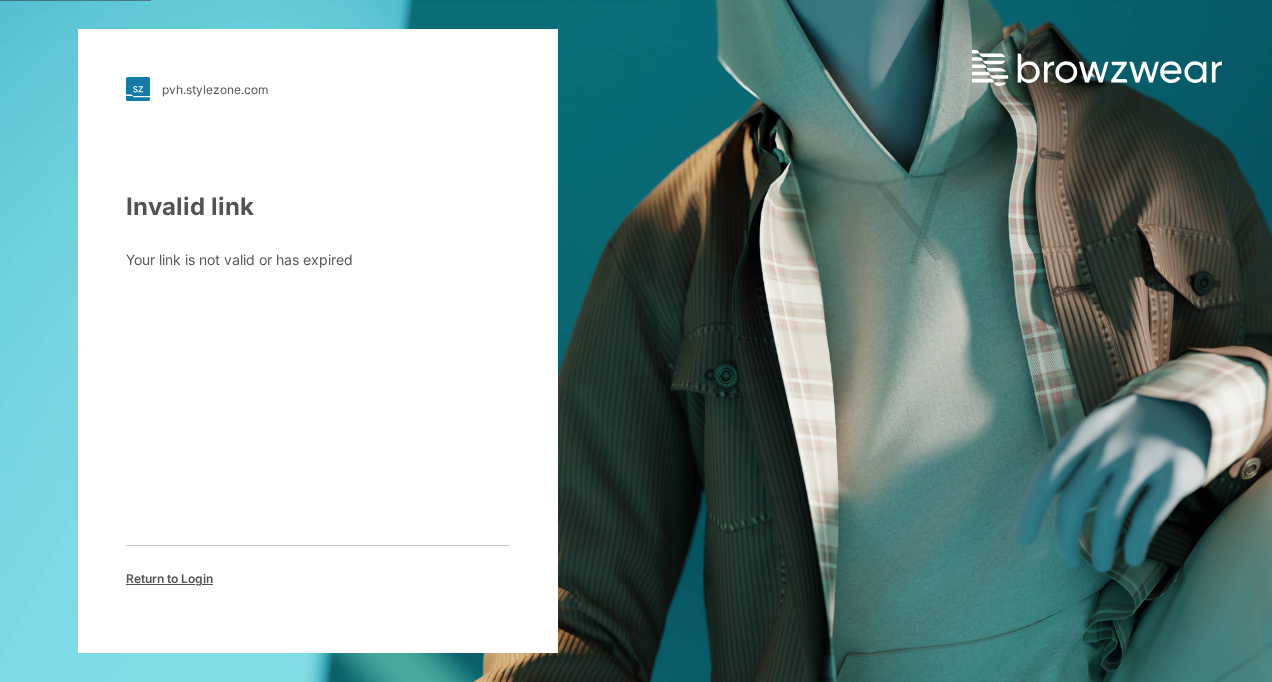 scroll, scrollTop: 0, scrollLeft: 0, axis: both 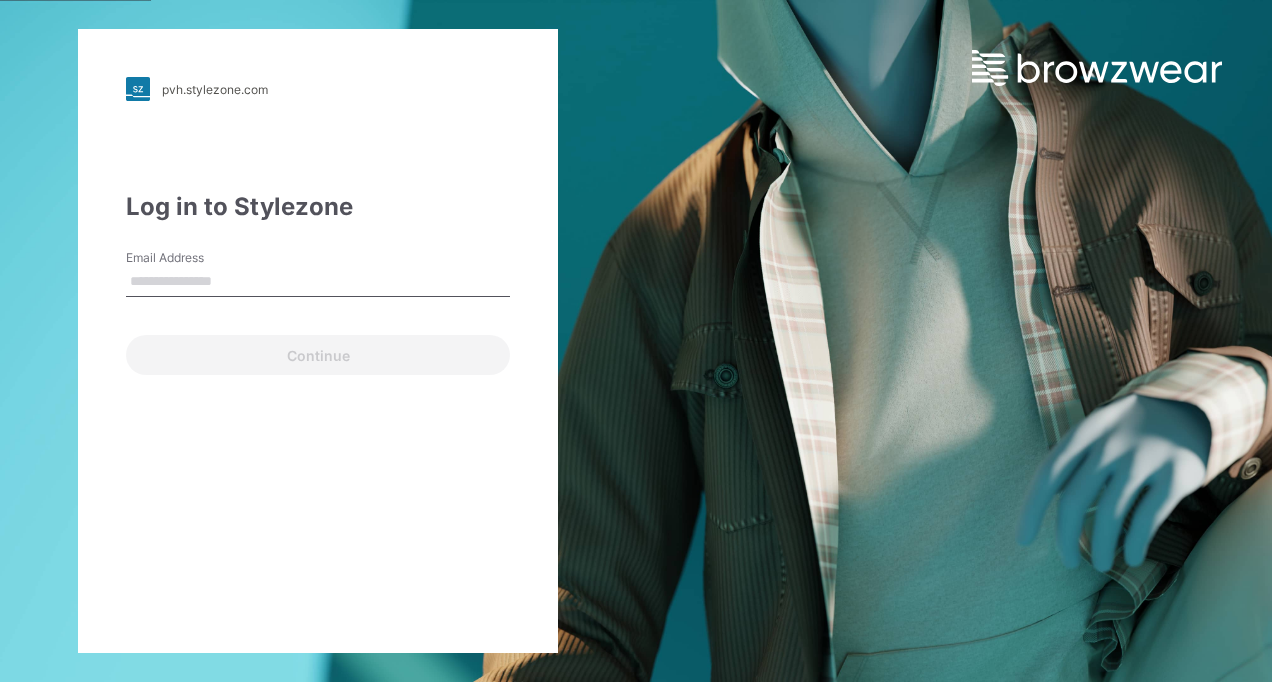 click on "Email Address" at bounding box center (318, 282) 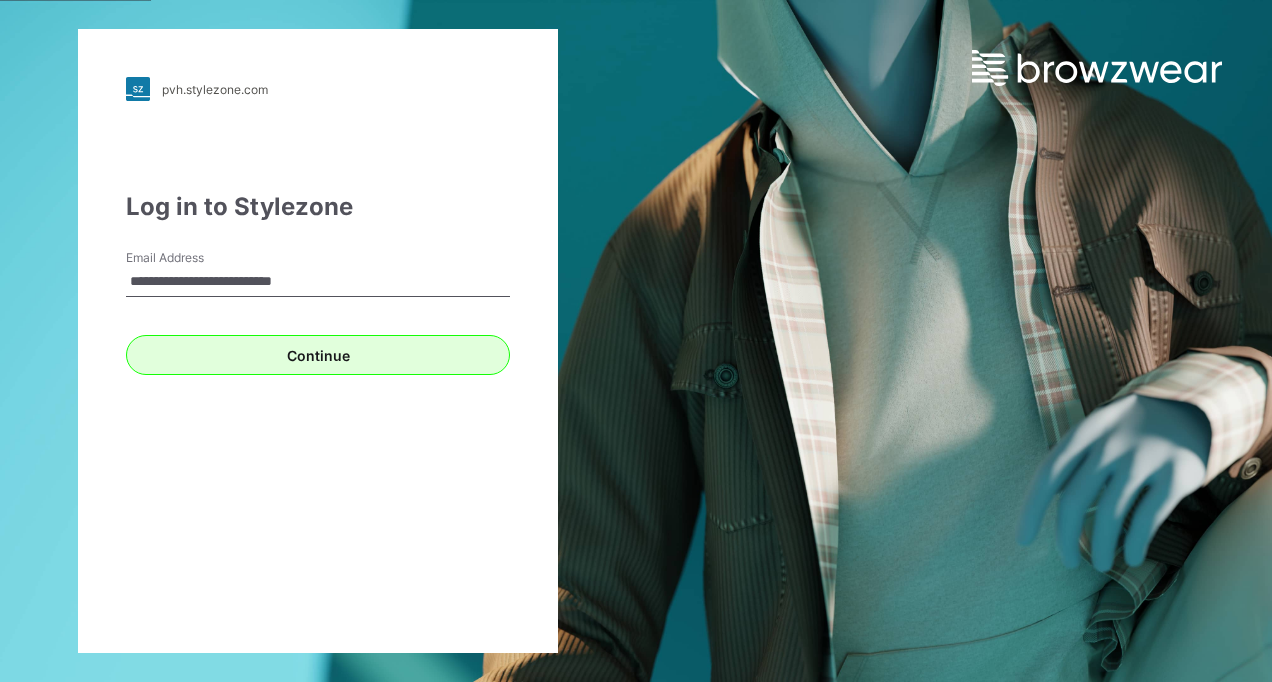 type on "**********" 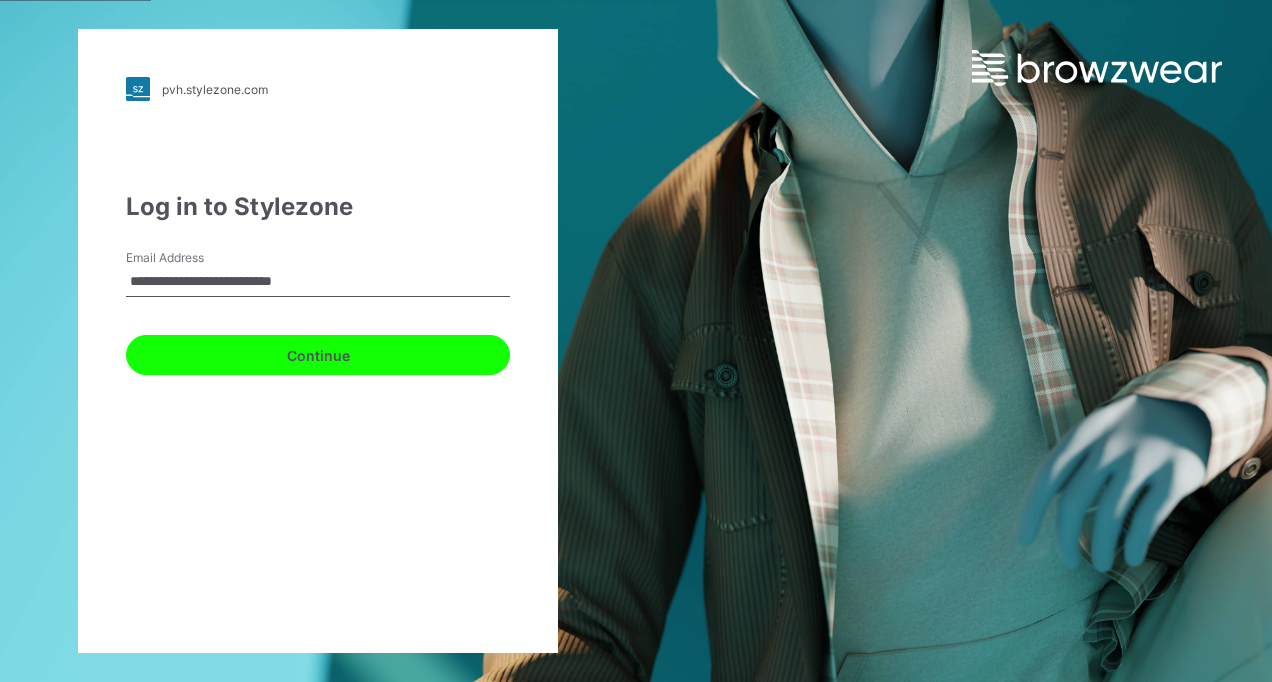 click on "Continue" at bounding box center [318, 355] 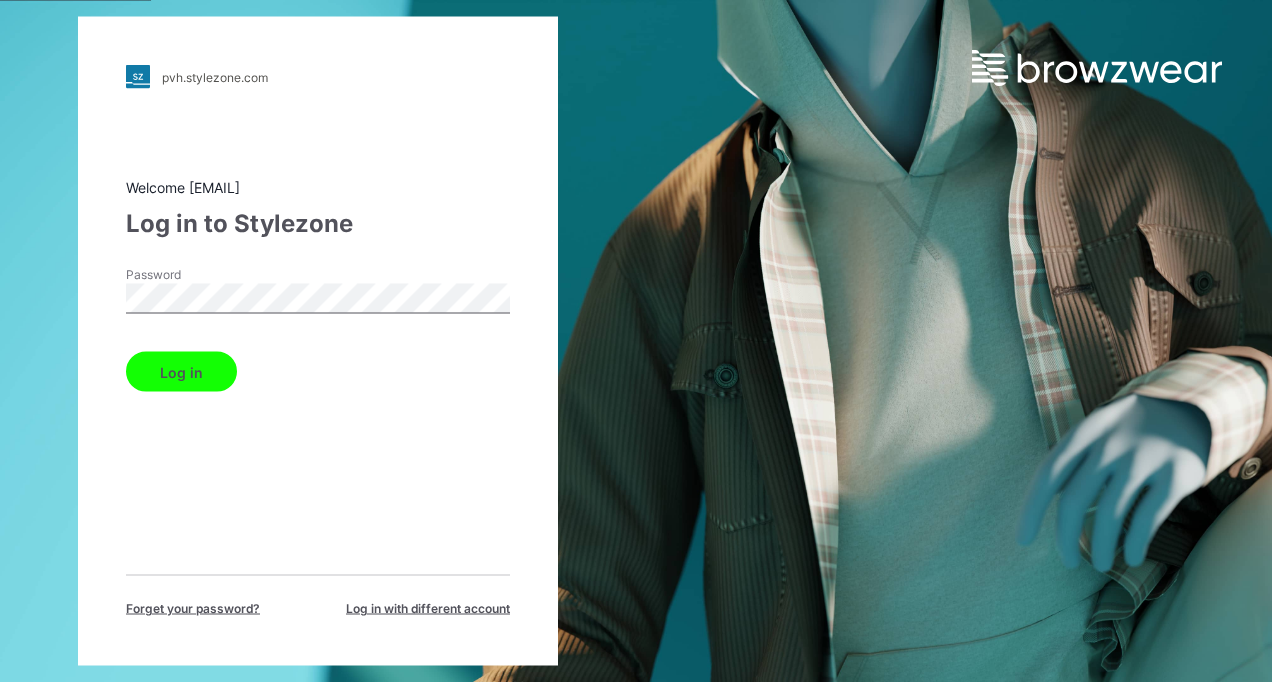 click on "Log in" at bounding box center (181, 372) 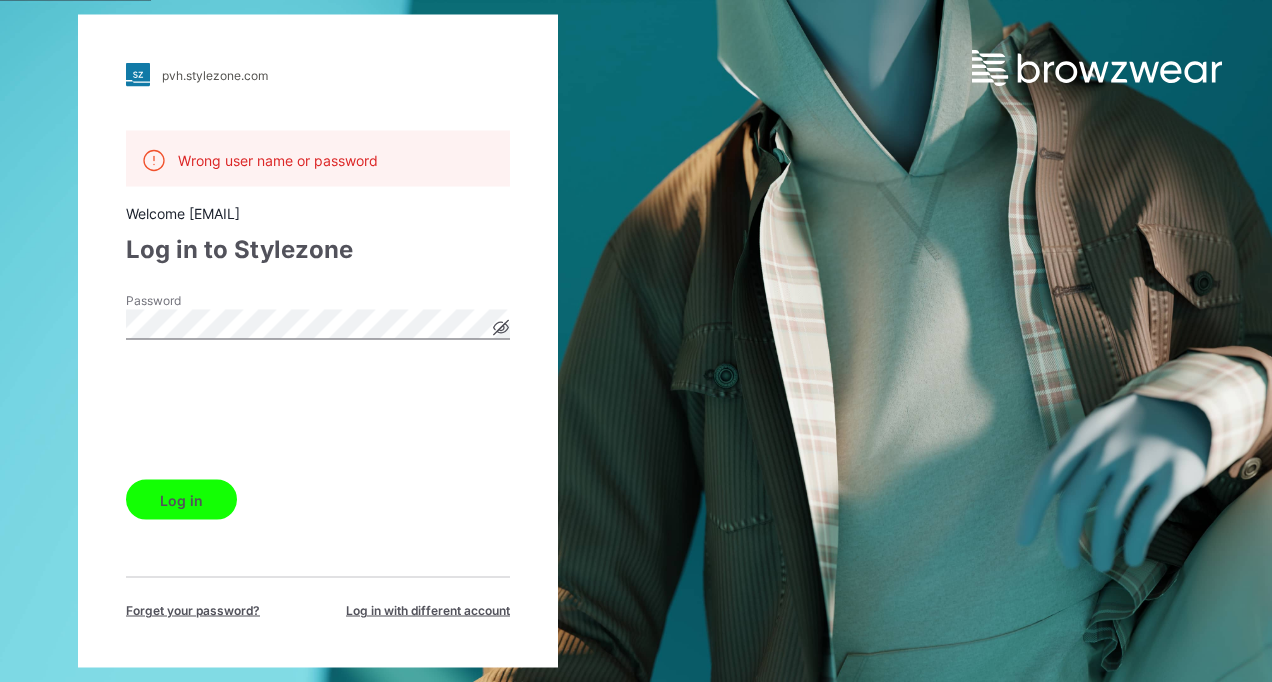 click on "Log in" at bounding box center [181, 500] 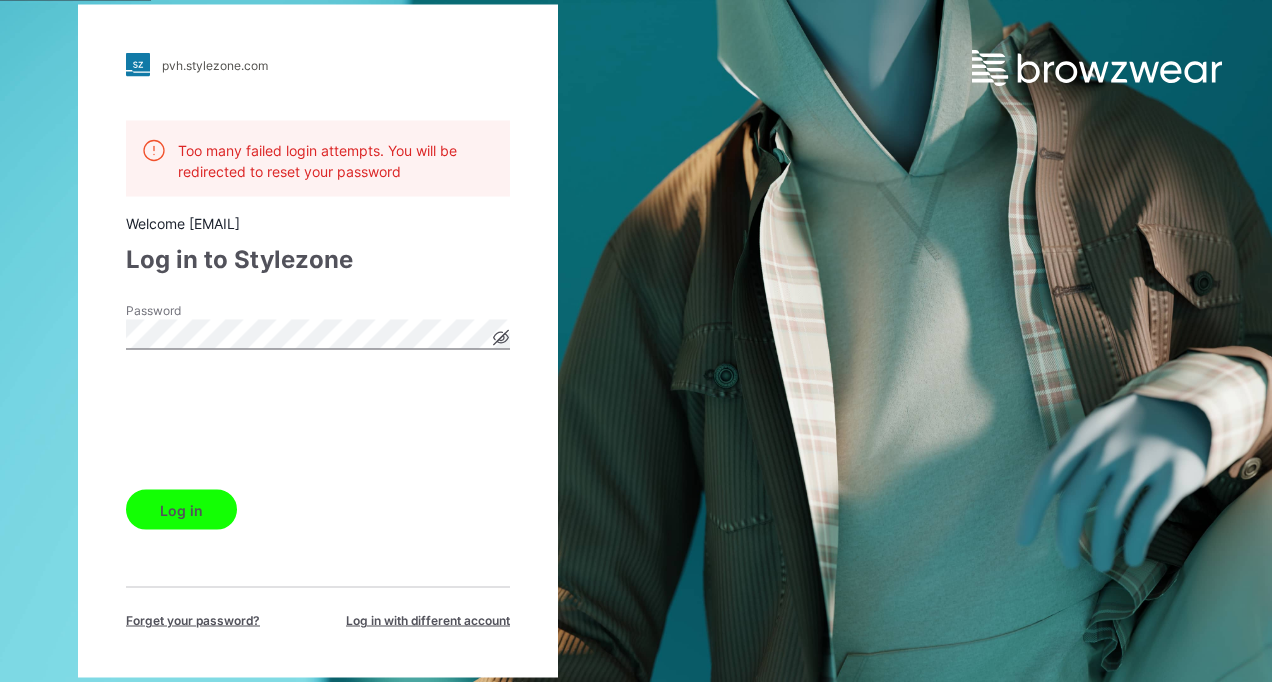 click on "Forget your password?" at bounding box center (193, 621) 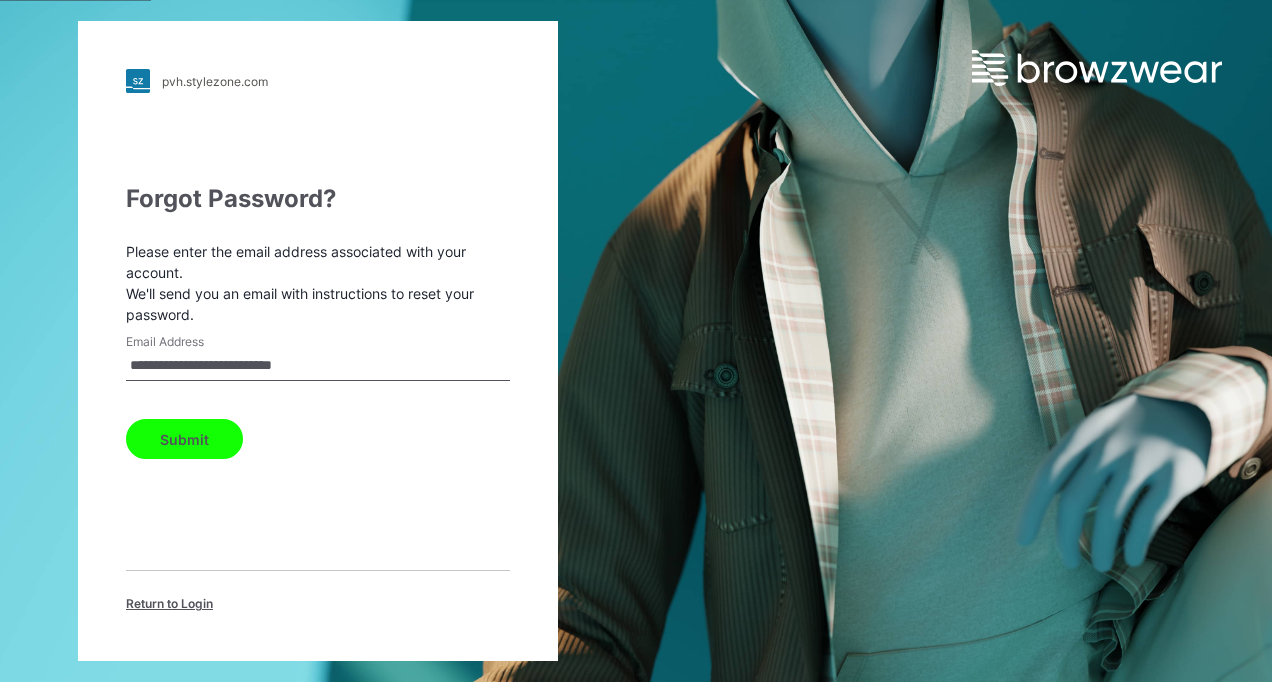 click on "Submit" at bounding box center [184, 439] 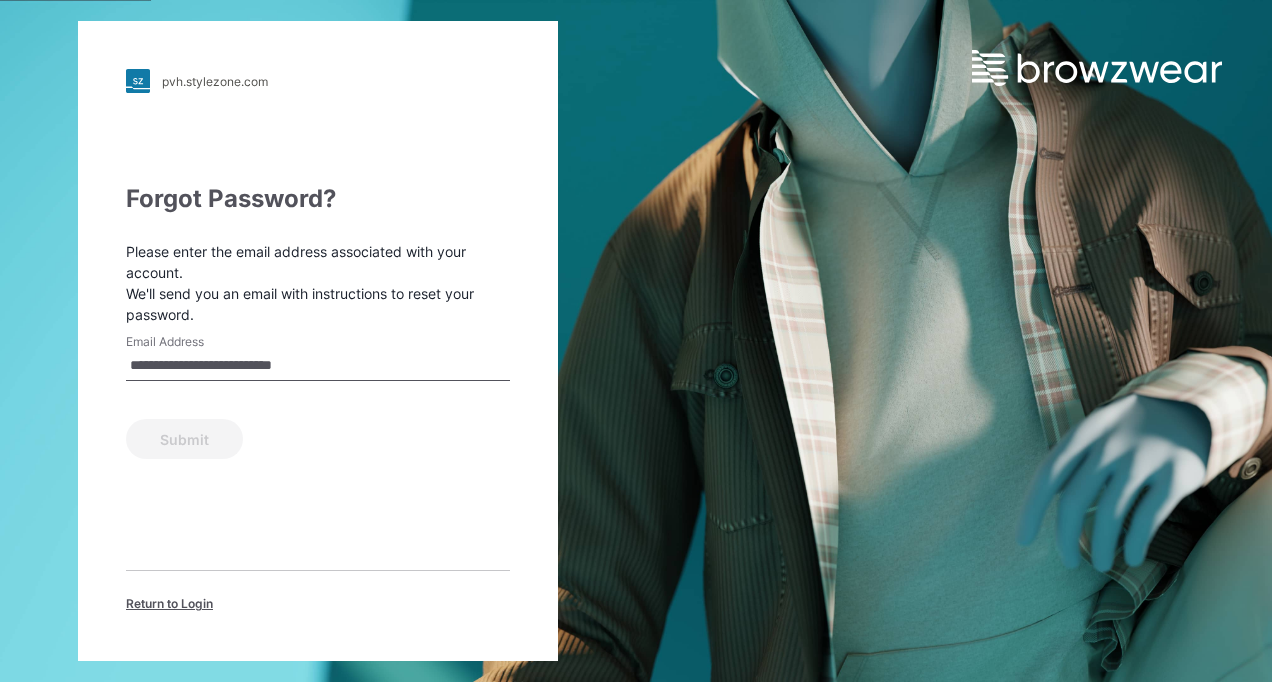 type 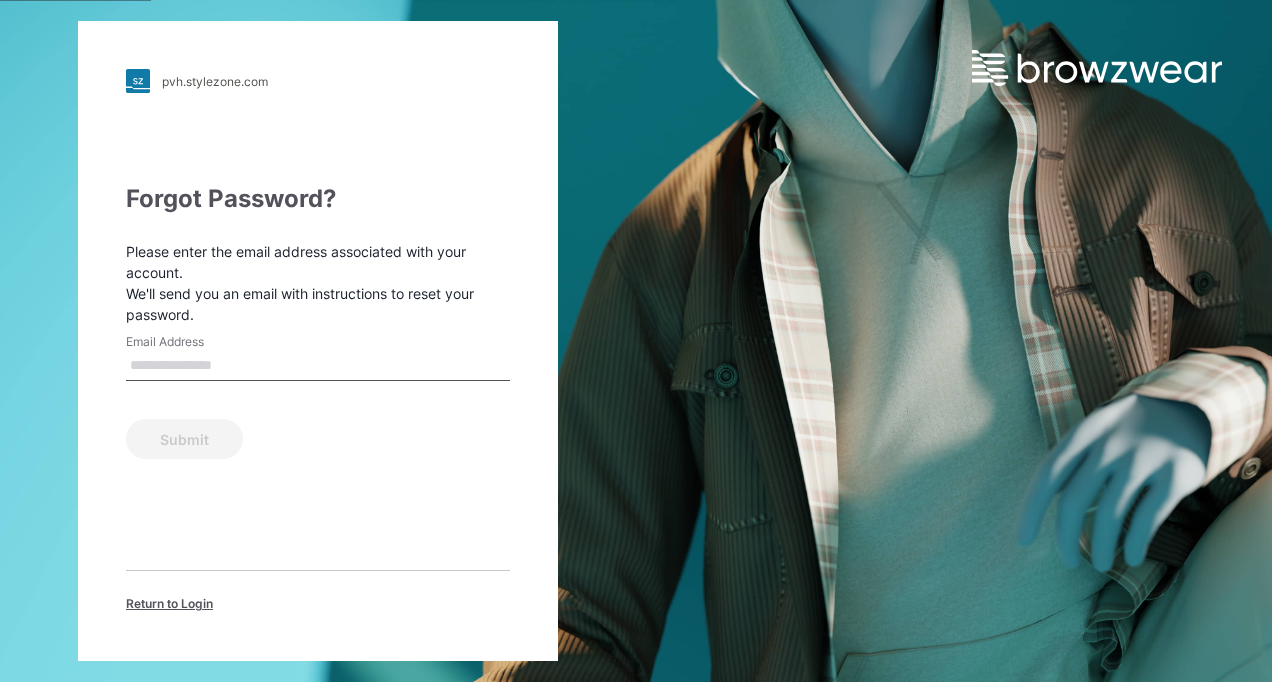 scroll, scrollTop: 0, scrollLeft: 0, axis: both 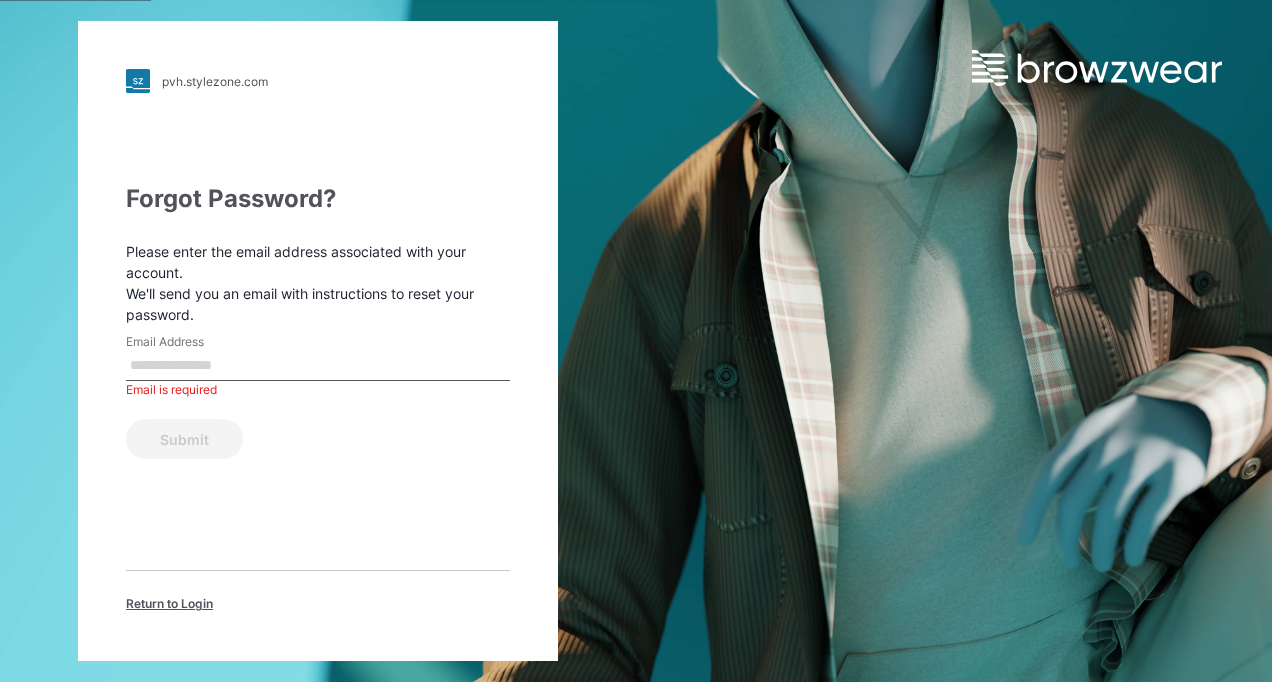 paste on "**********" 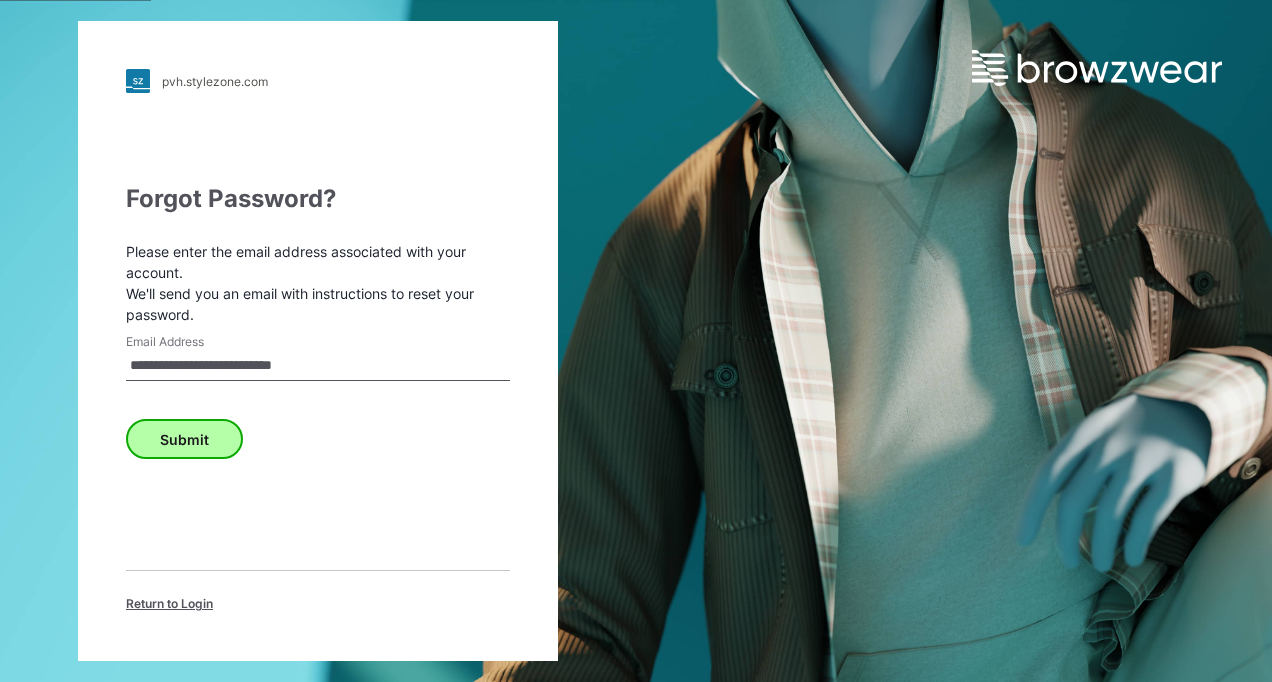 type on "**********" 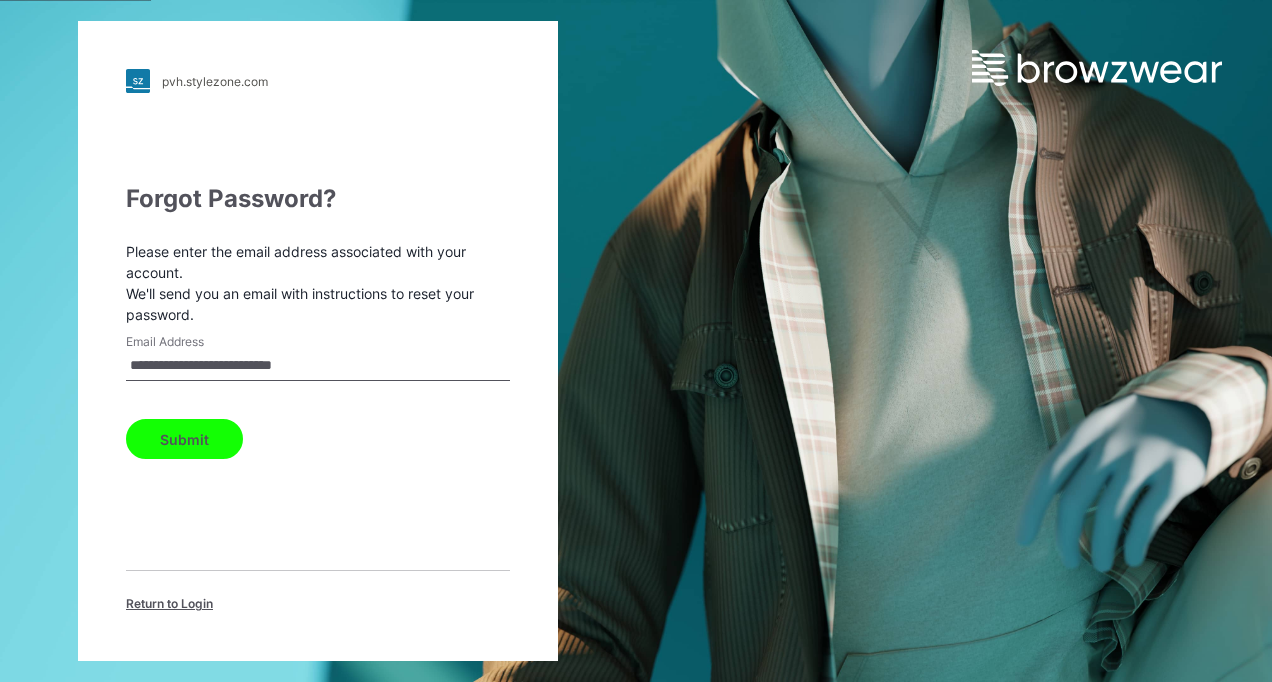 click on "Submit" at bounding box center [184, 439] 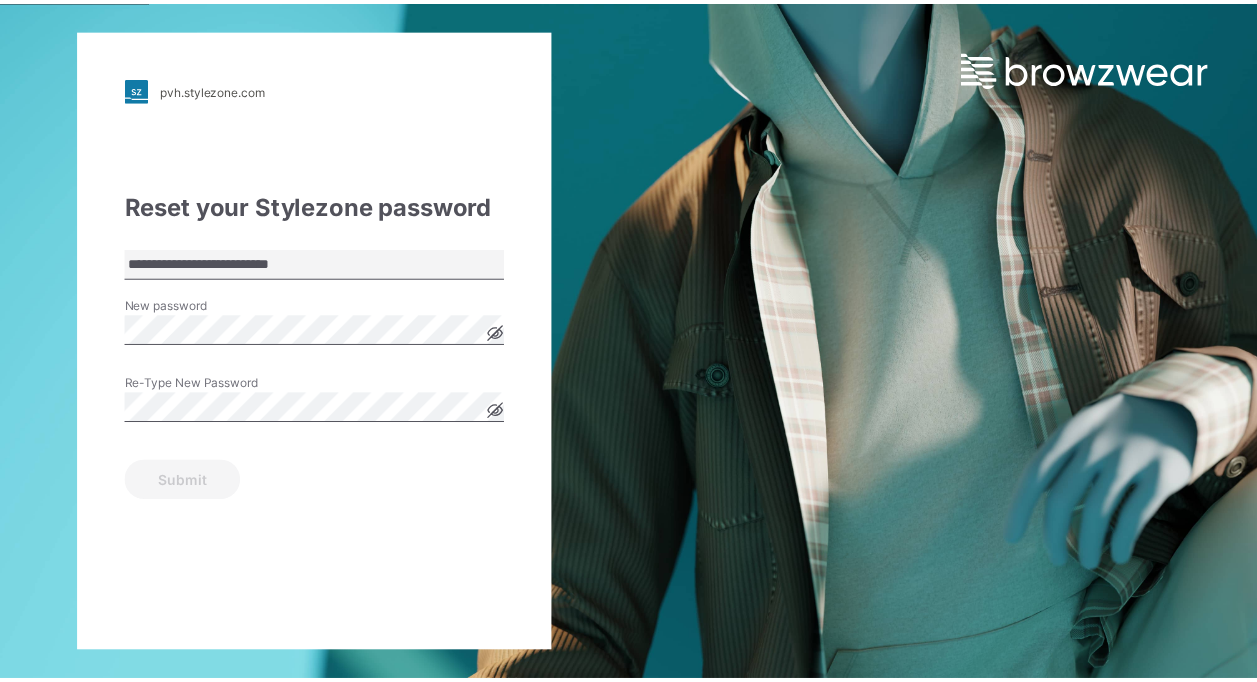 scroll, scrollTop: 0, scrollLeft: 0, axis: both 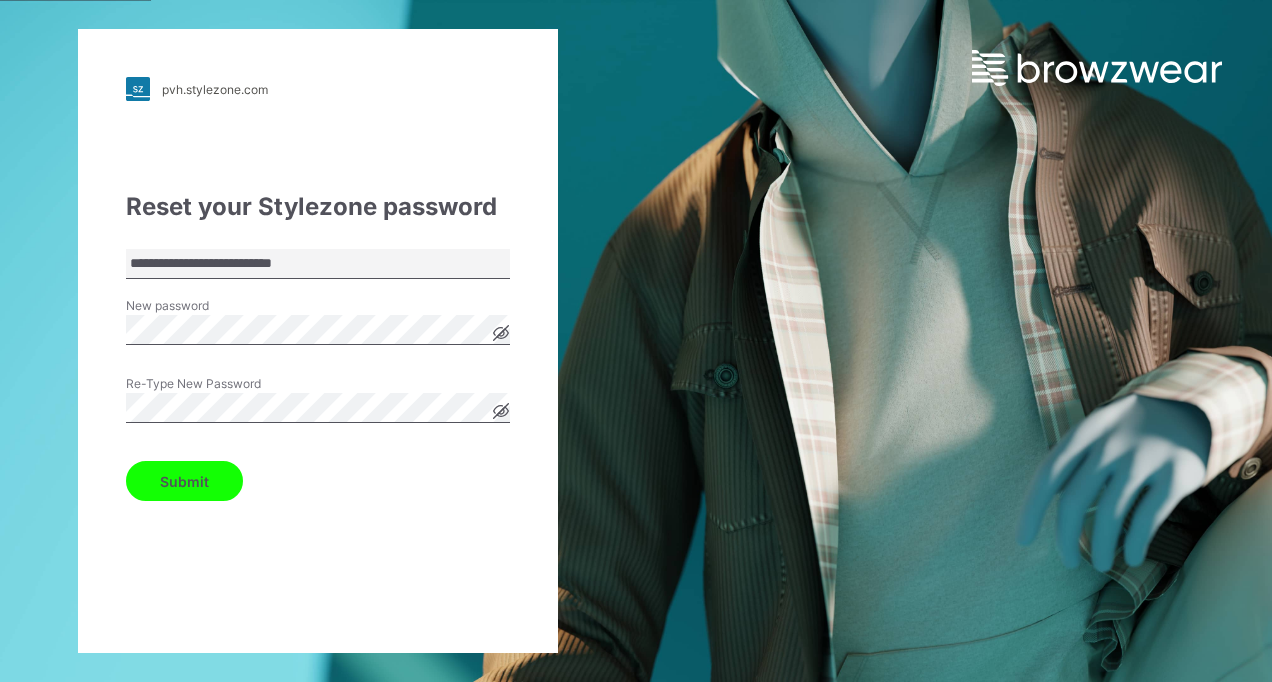 click on "Submit" at bounding box center (184, 481) 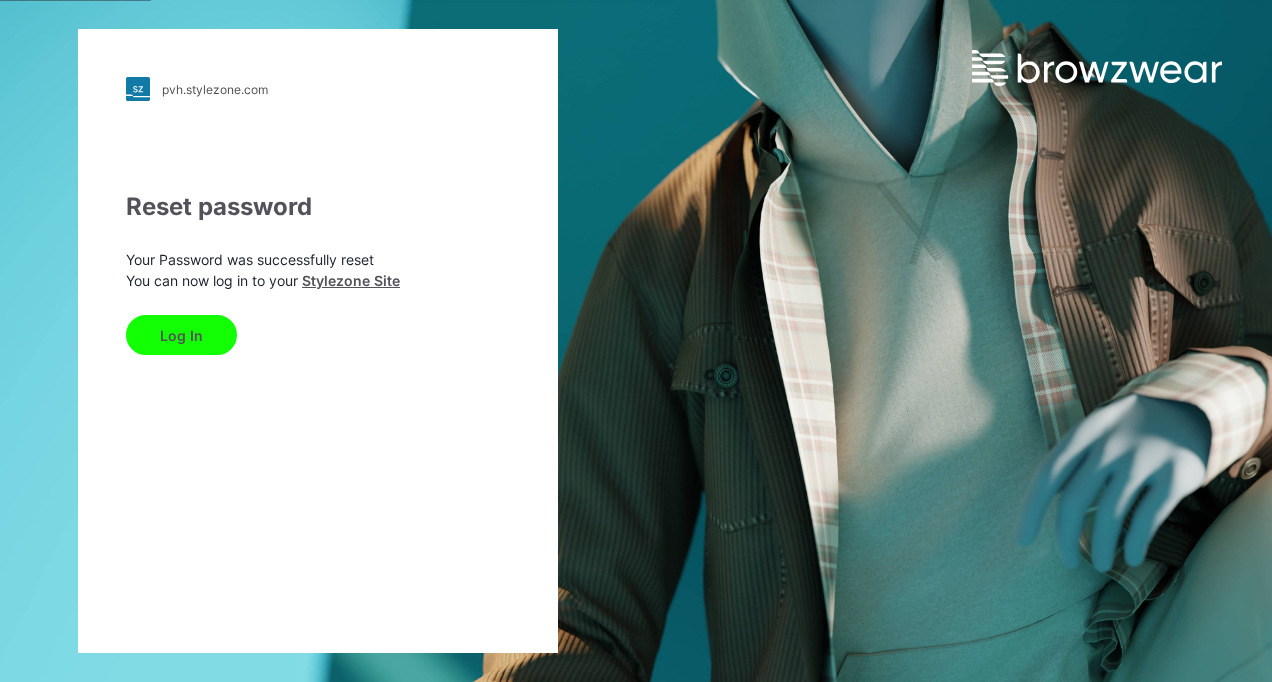 click on "Log In" at bounding box center (181, 335) 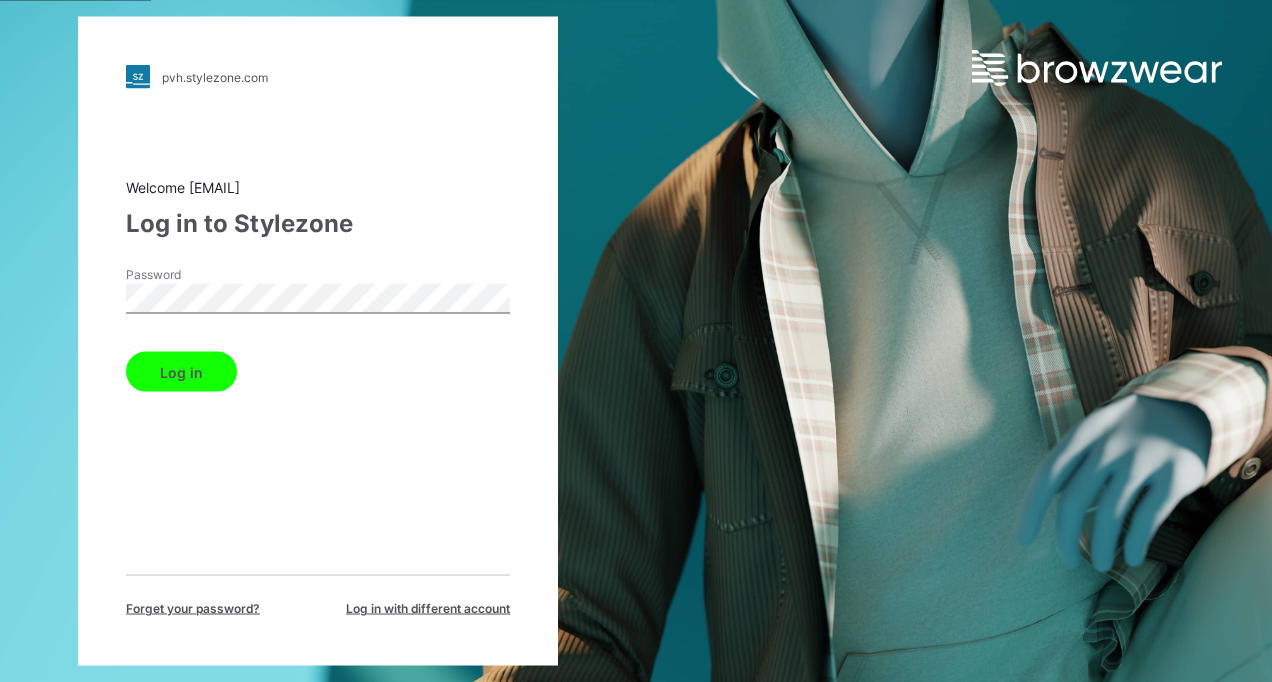 click on "Log in" at bounding box center [181, 372] 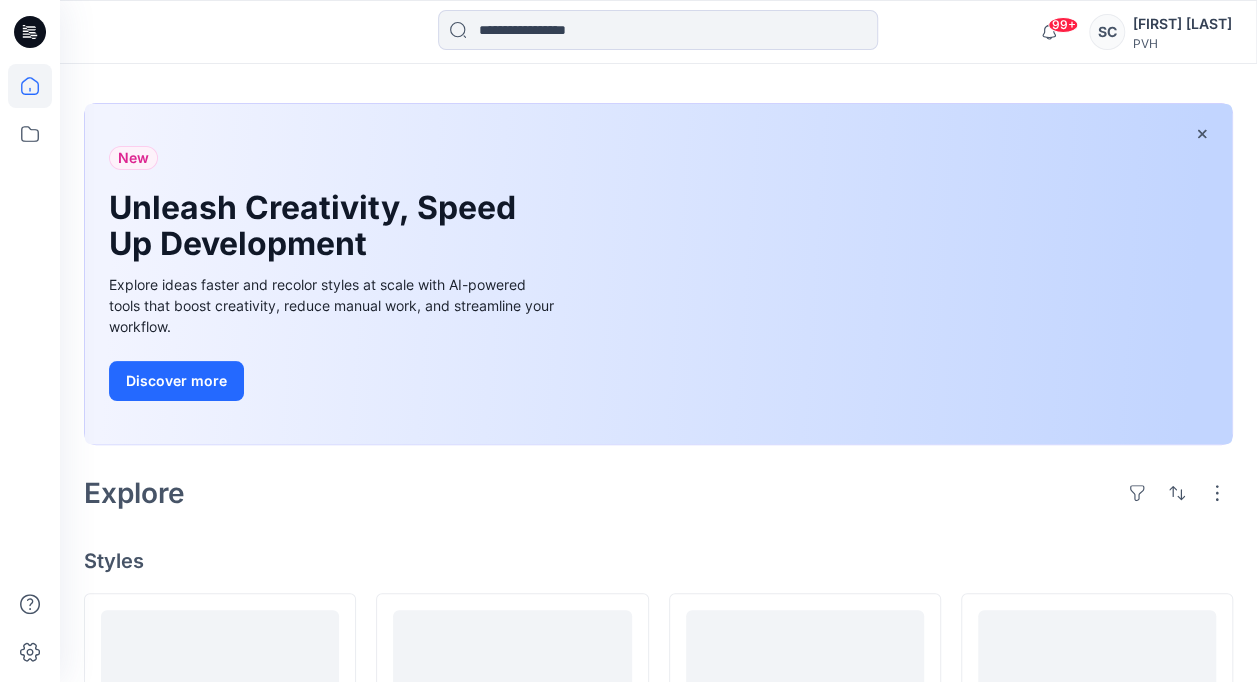 scroll, scrollTop: 100, scrollLeft: 0, axis: vertical 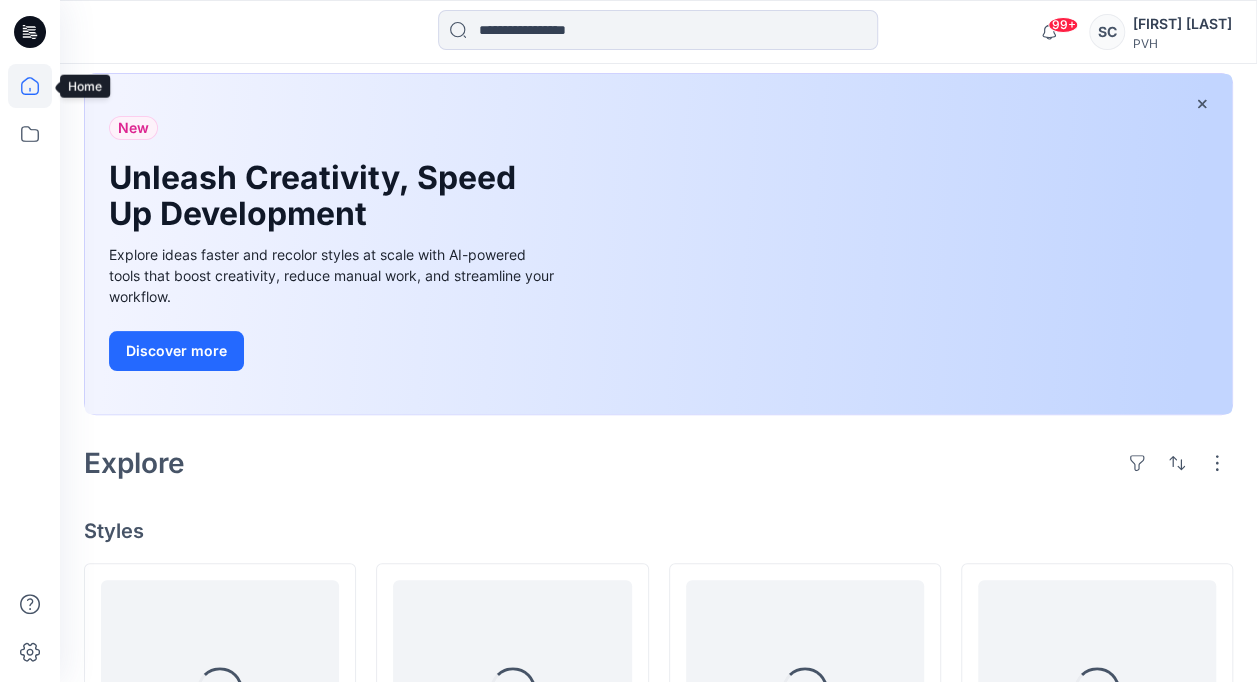 click 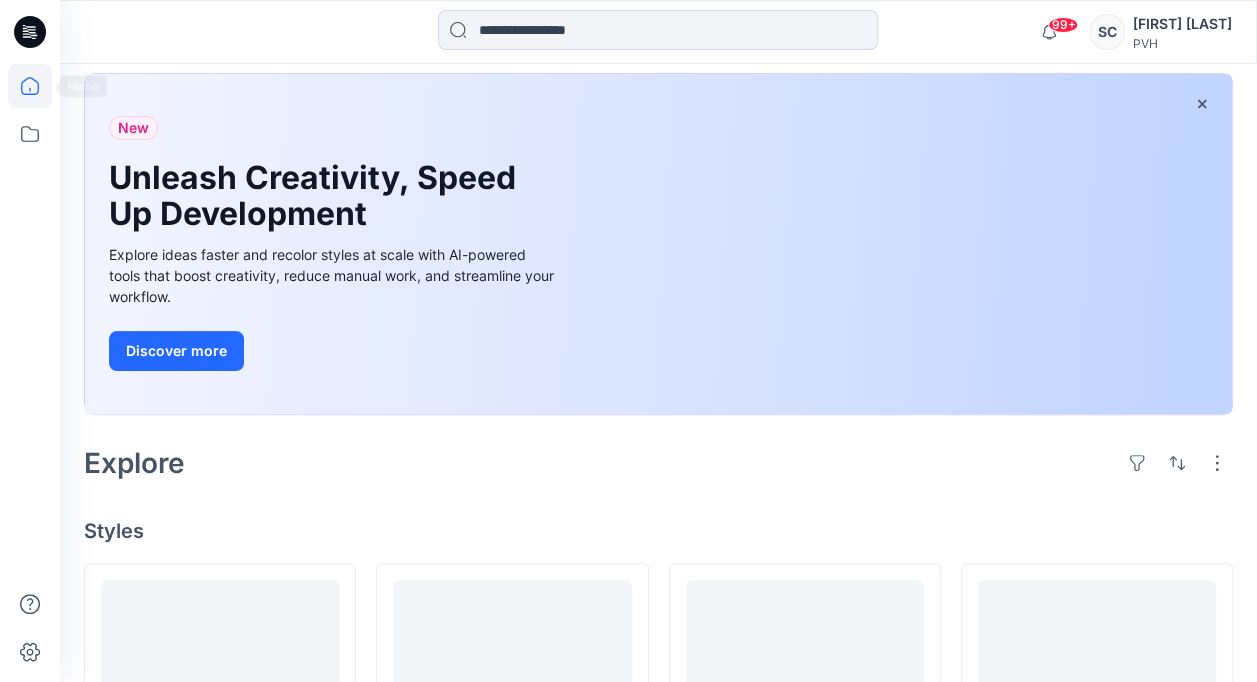 click 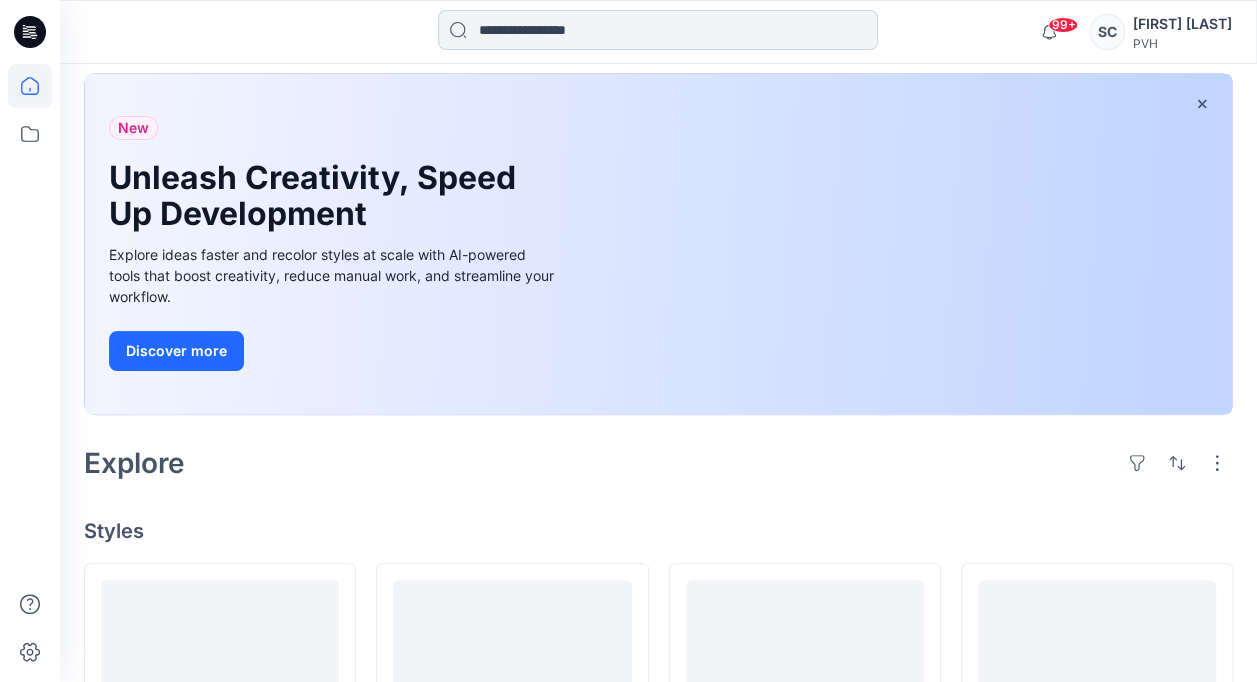 click at bounding box center (658, 30) 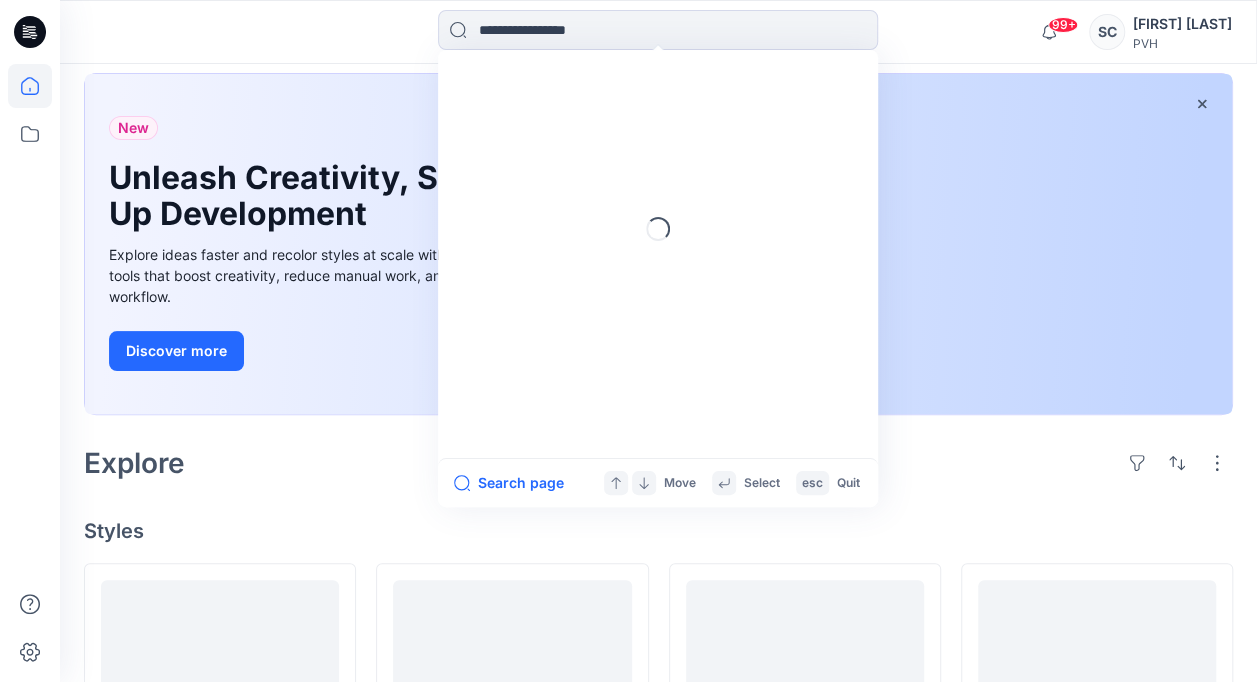 paste on "**********" 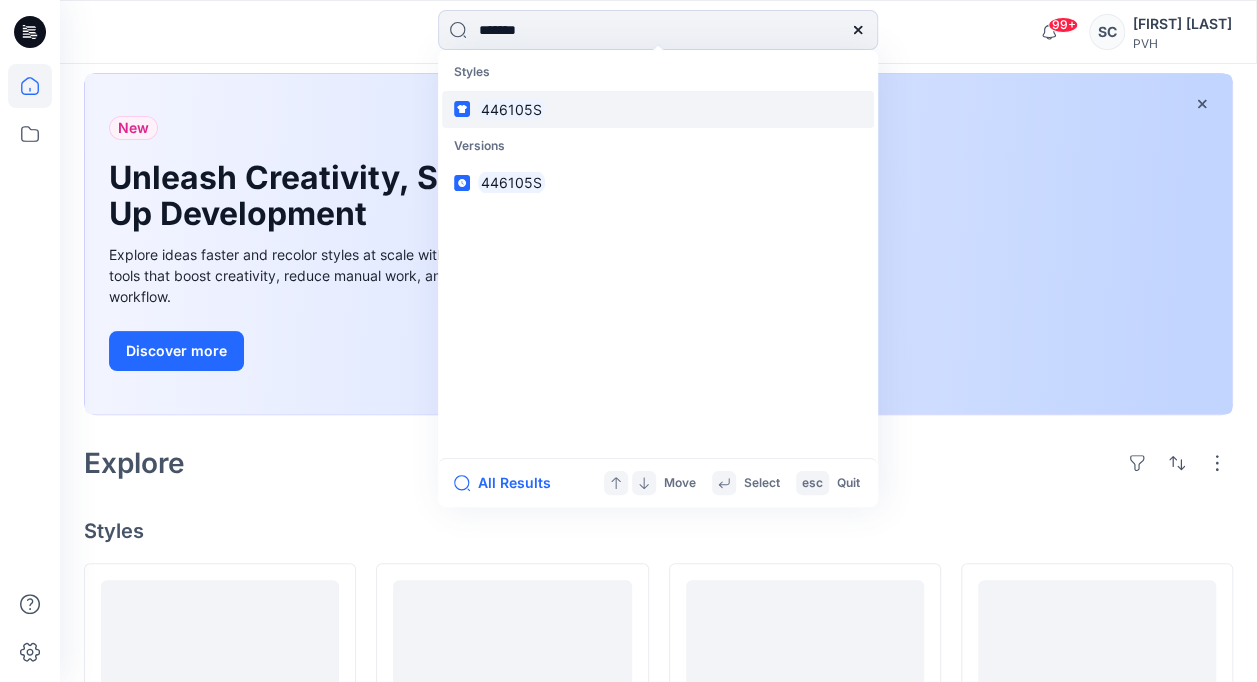 type on "*******" 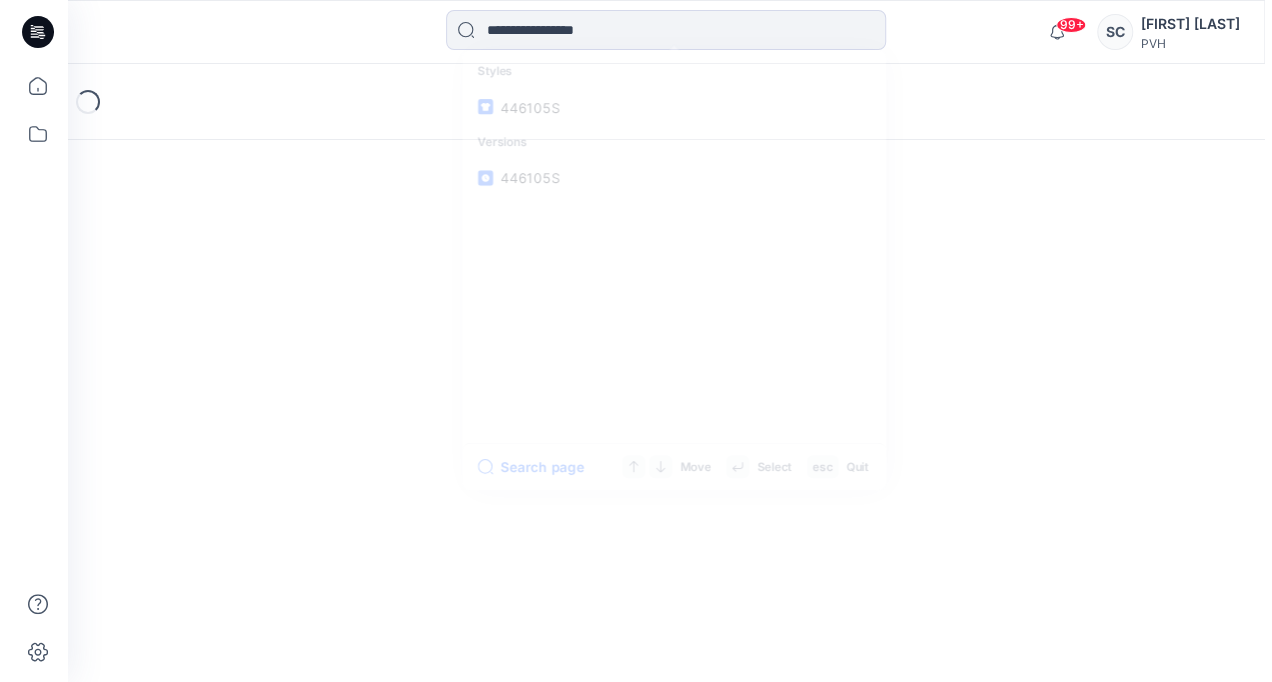 scroll, scrollTop: 0, scrollLeft: 0, axis: both 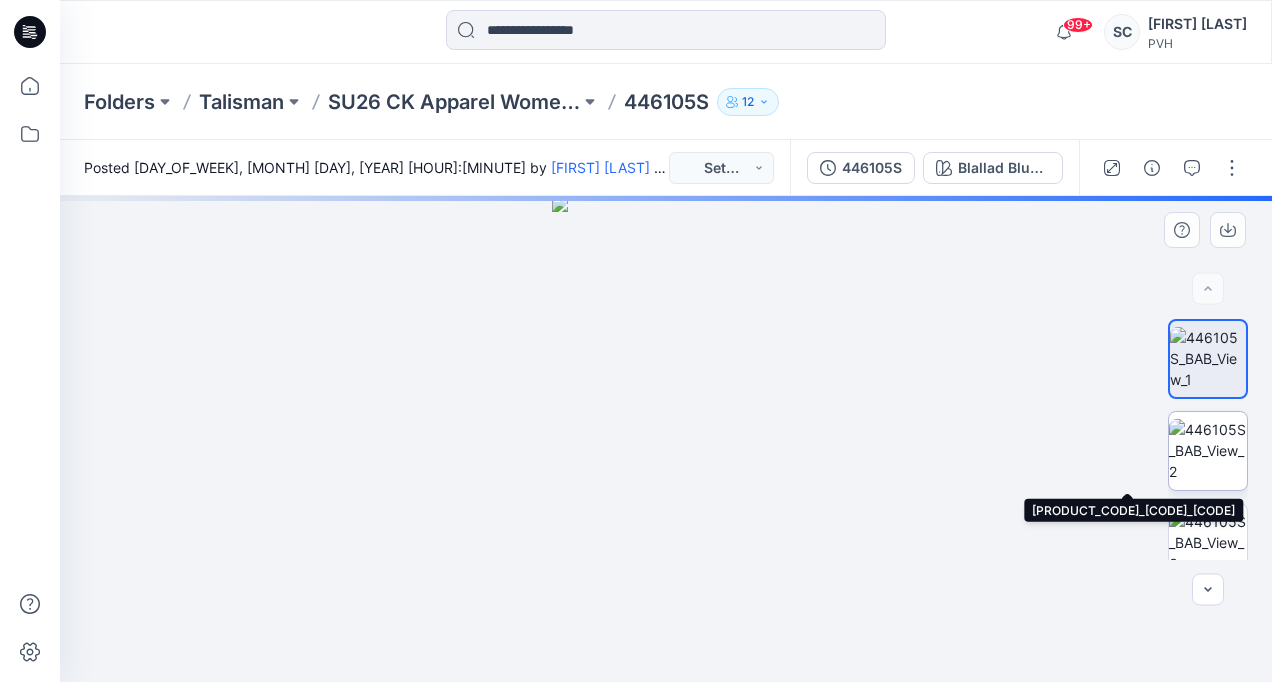 click at bounding box center [1208, 450] 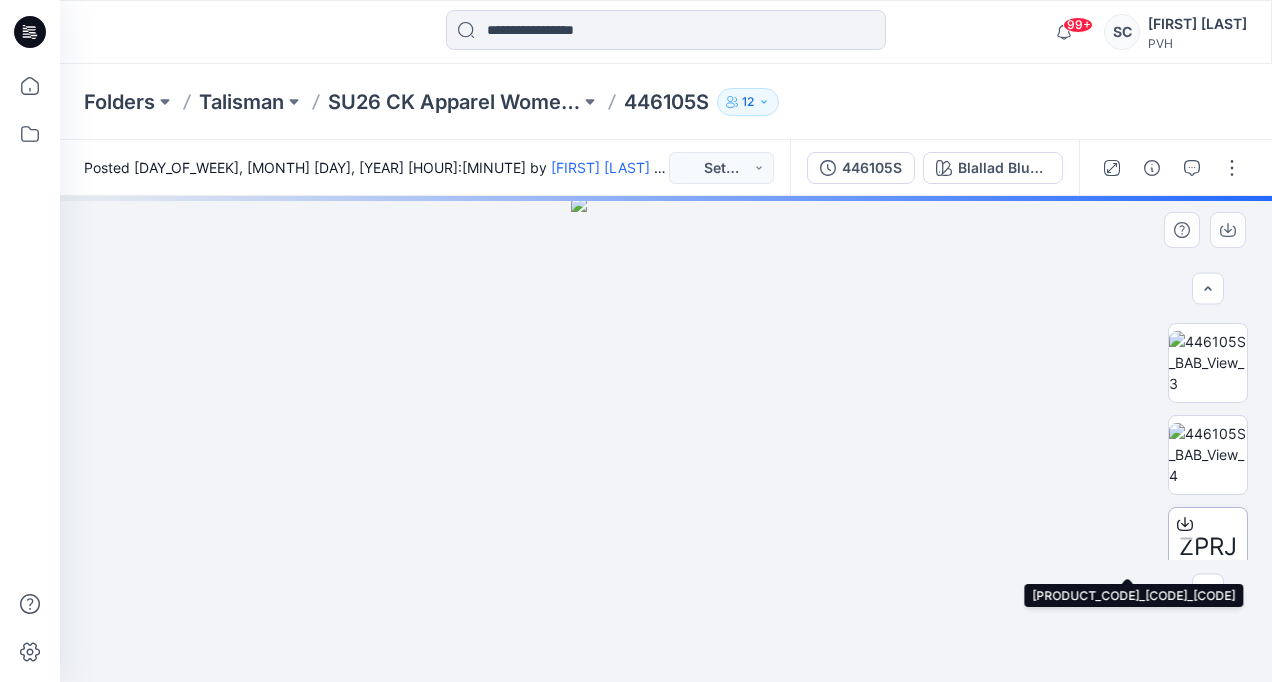 scroll, scrollTop: 206, scrollLeft: 0, axis: vertical 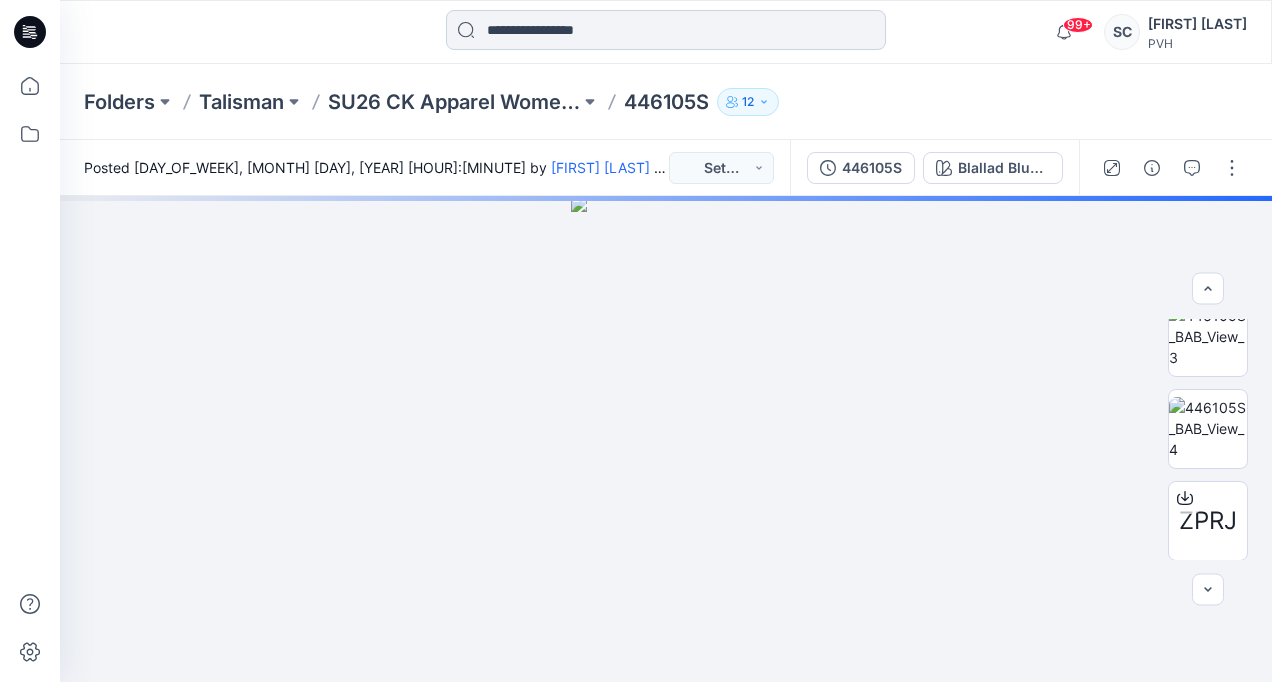 click at bounding box center [666, 30] 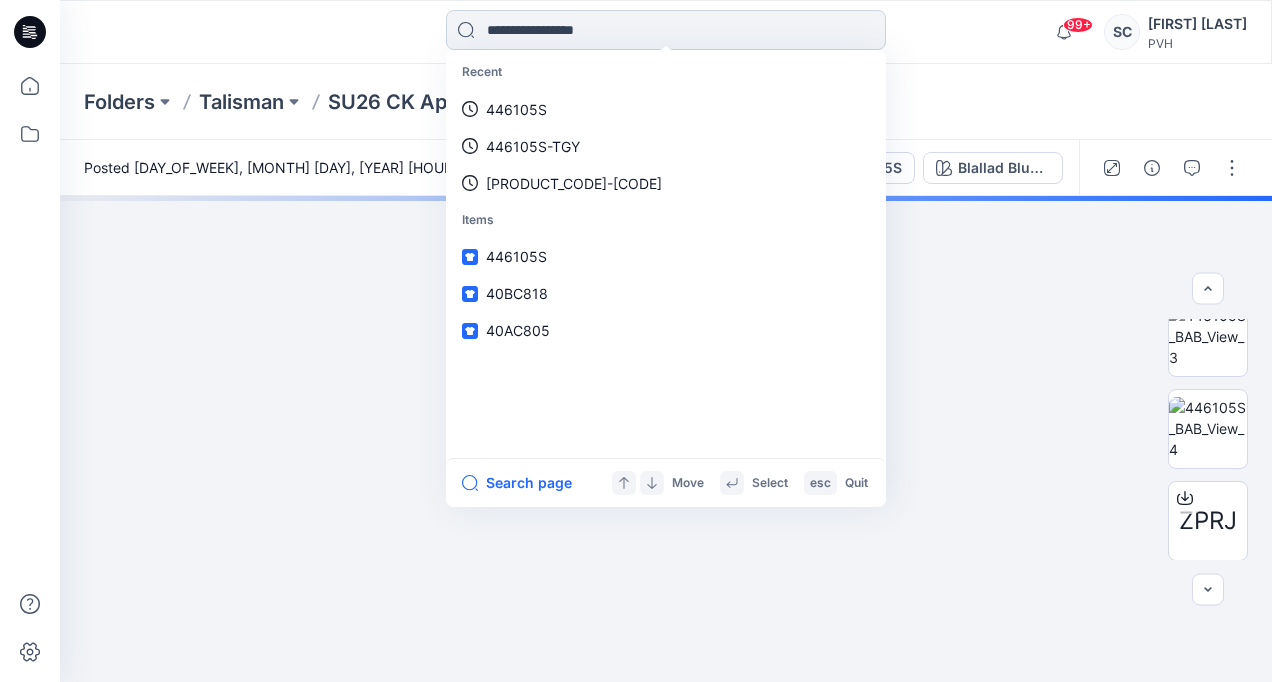 click at bounding box center [666, 30] 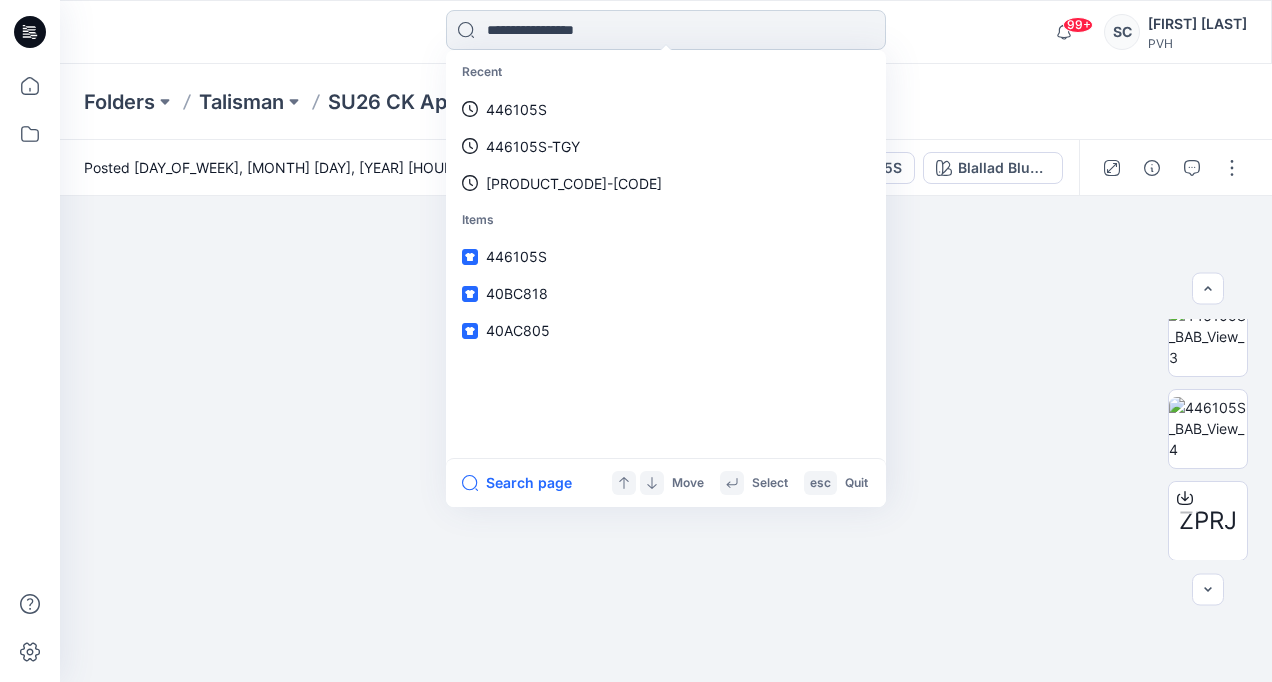 click at bounding box center [666, 30] 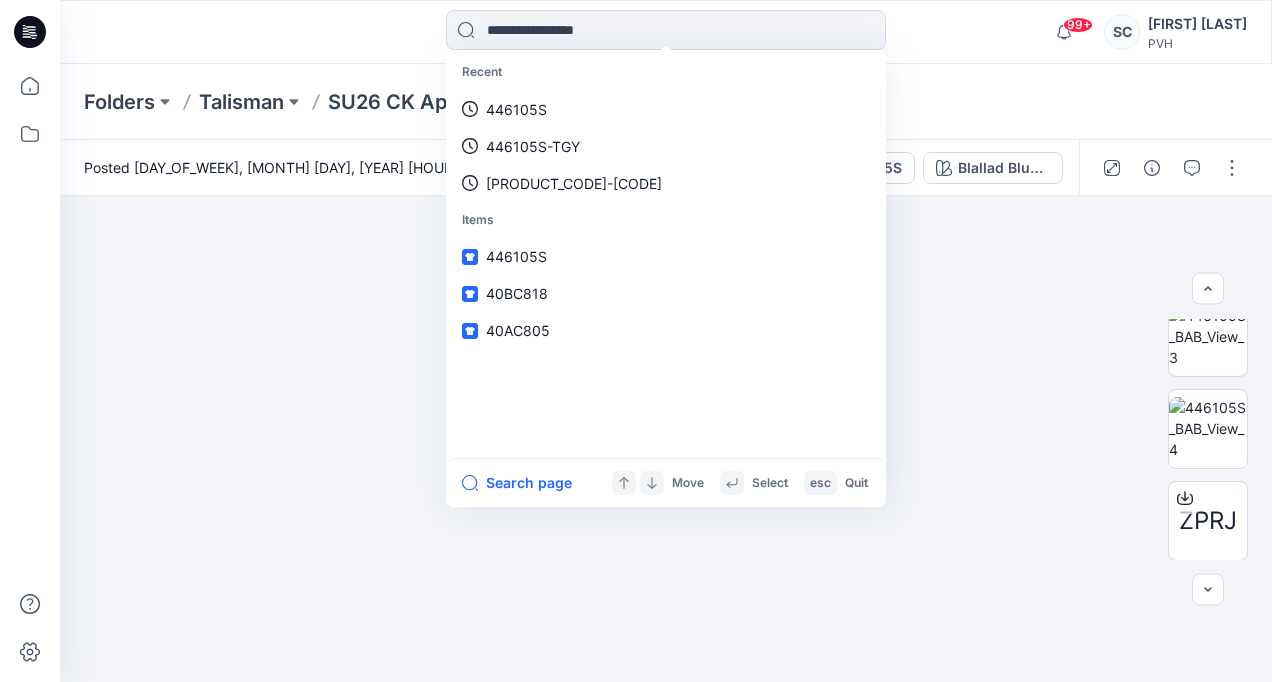paste on "**********" 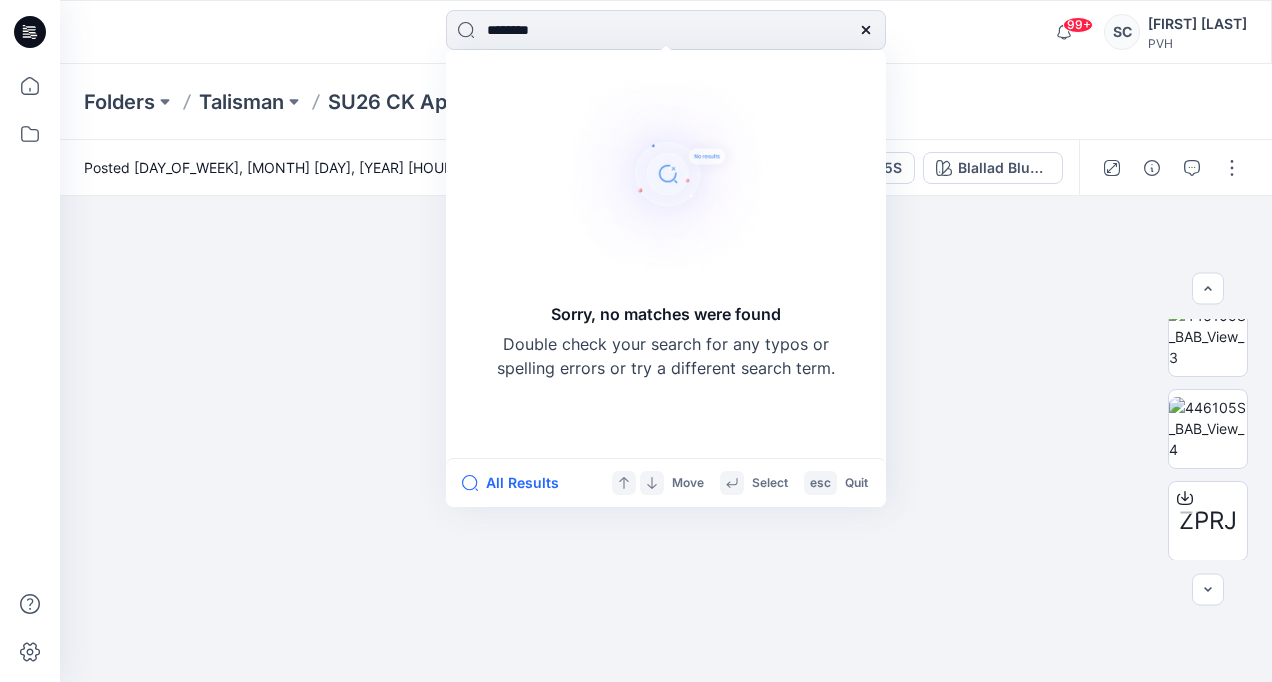 type on "*******" 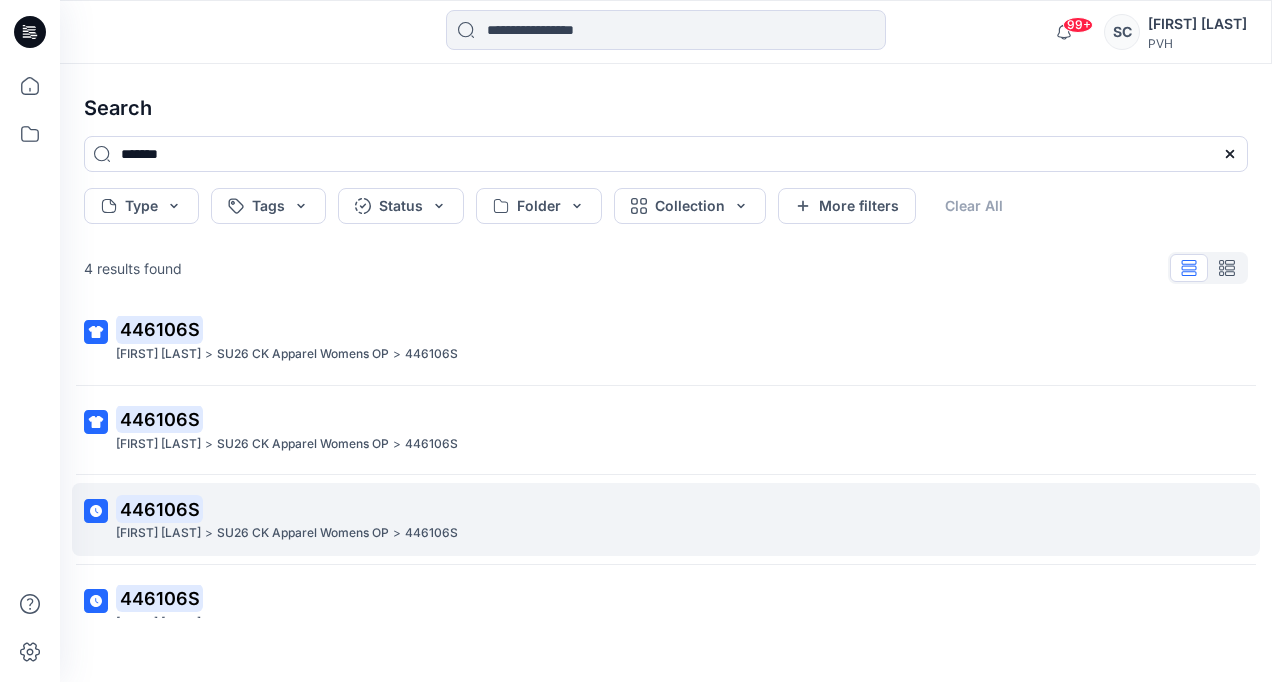 scroll, scrollTop: 0, scrollLeft: 0, axis: both 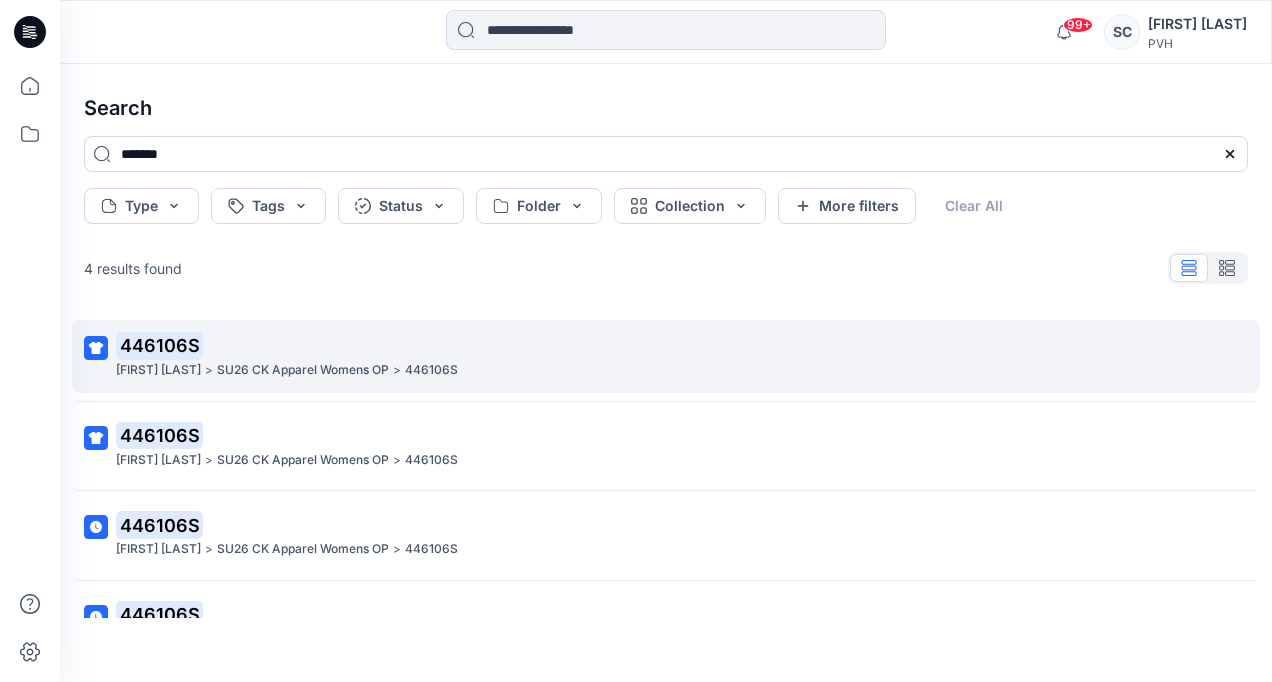 click on ">" at bounding box center (209, 370) 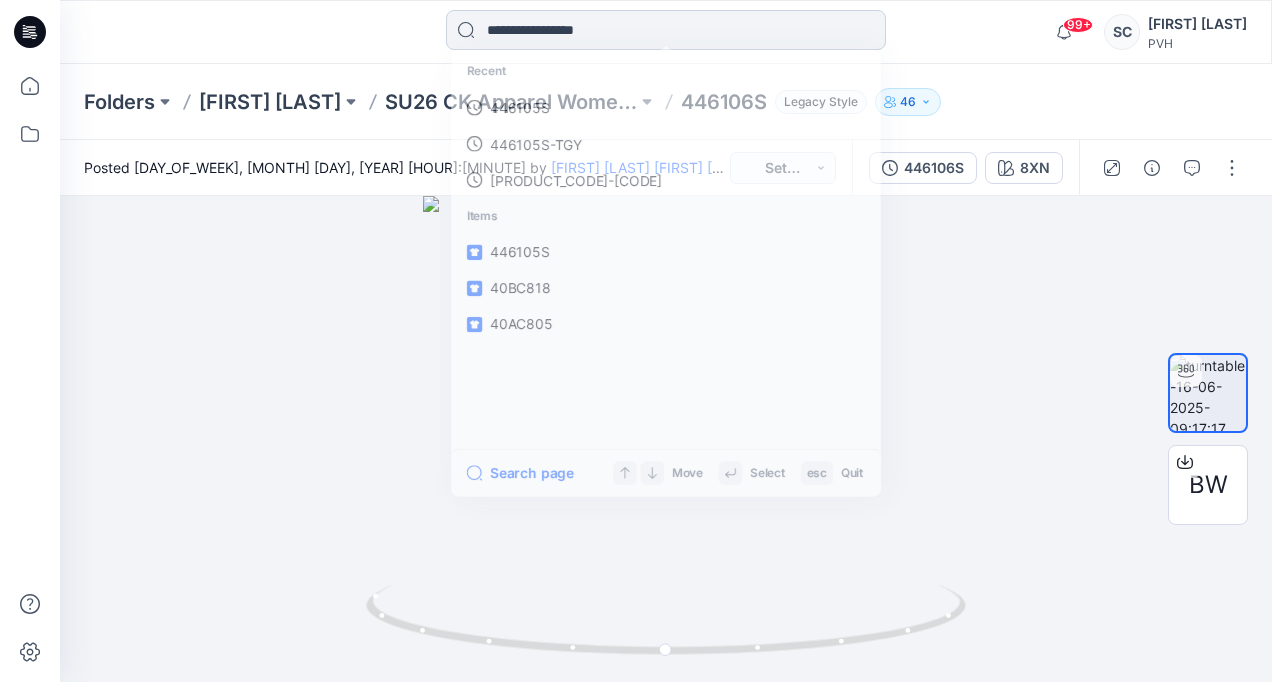 click at bounding box center (666, 30) 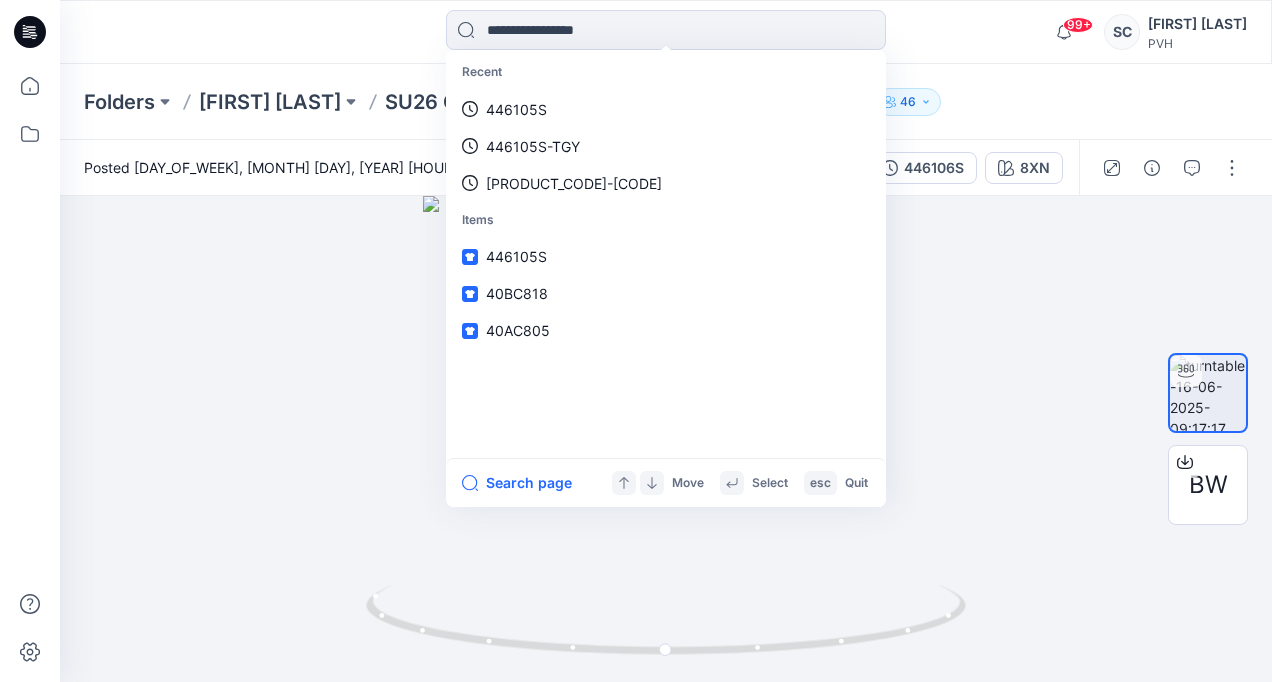 paste on "**********" 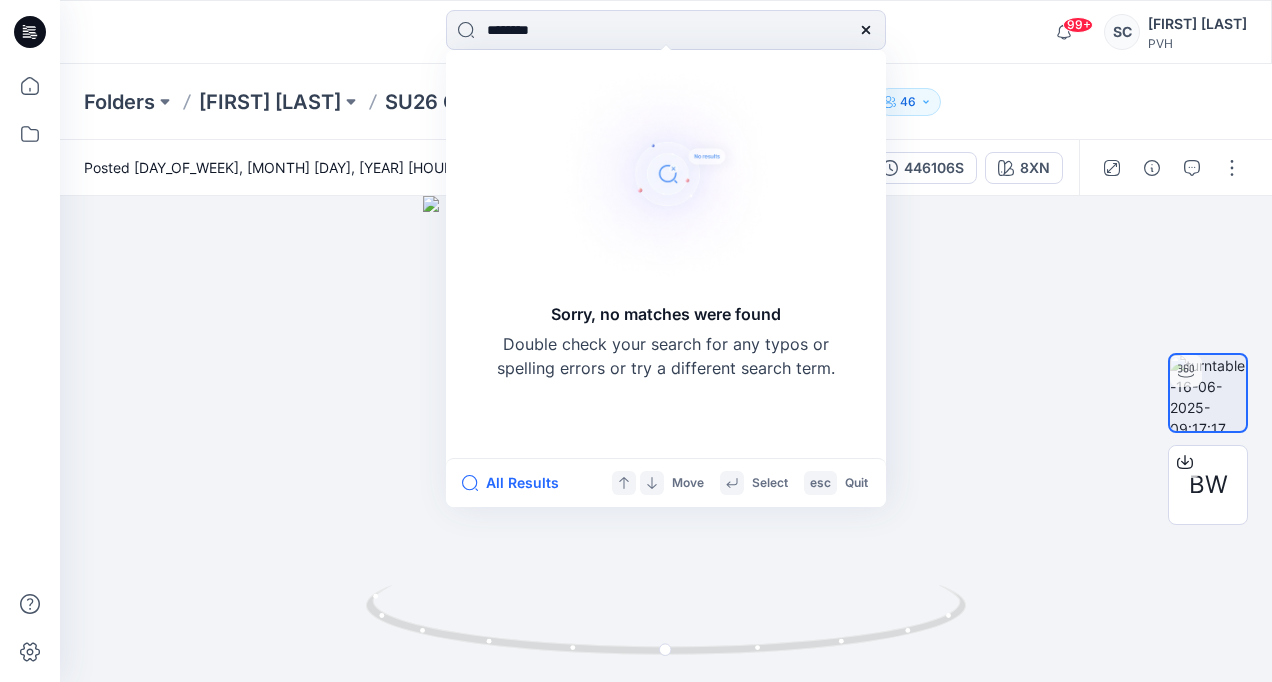 type on "*******" 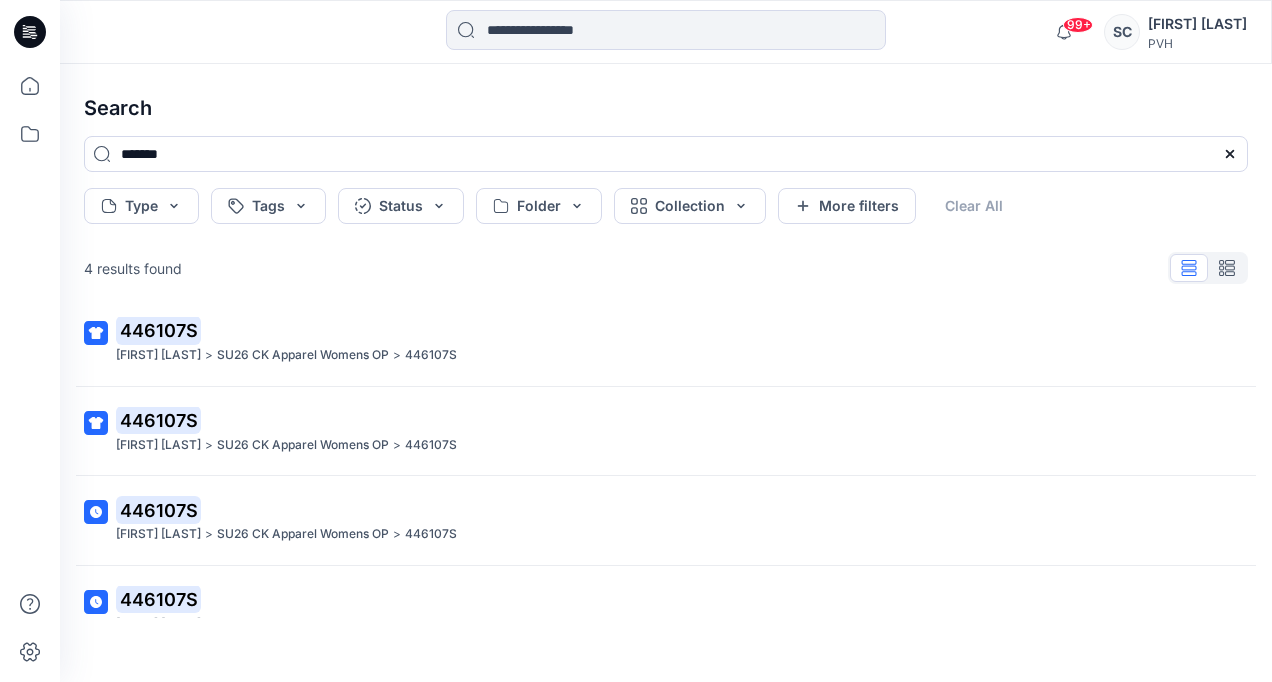 scroll, scrollTop: 0, scrollLeft: 0, axis: both 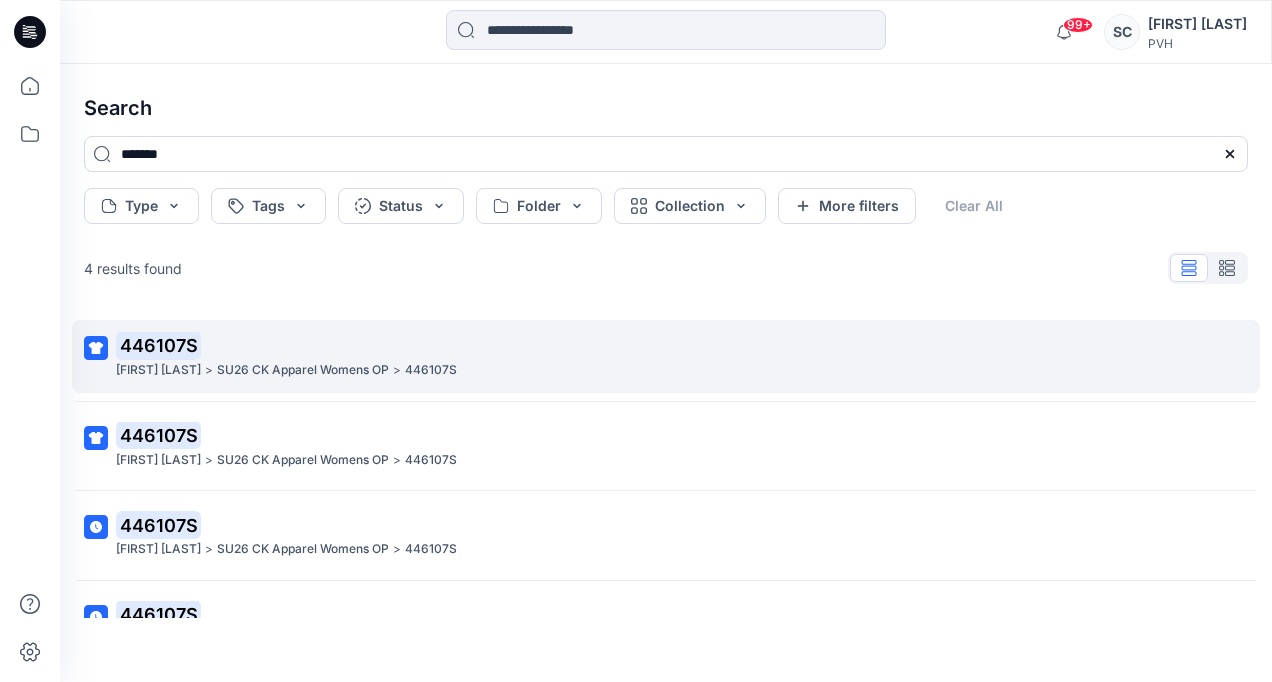 click on "[FIRST] [LAST]" at bounding box center [158, 370] 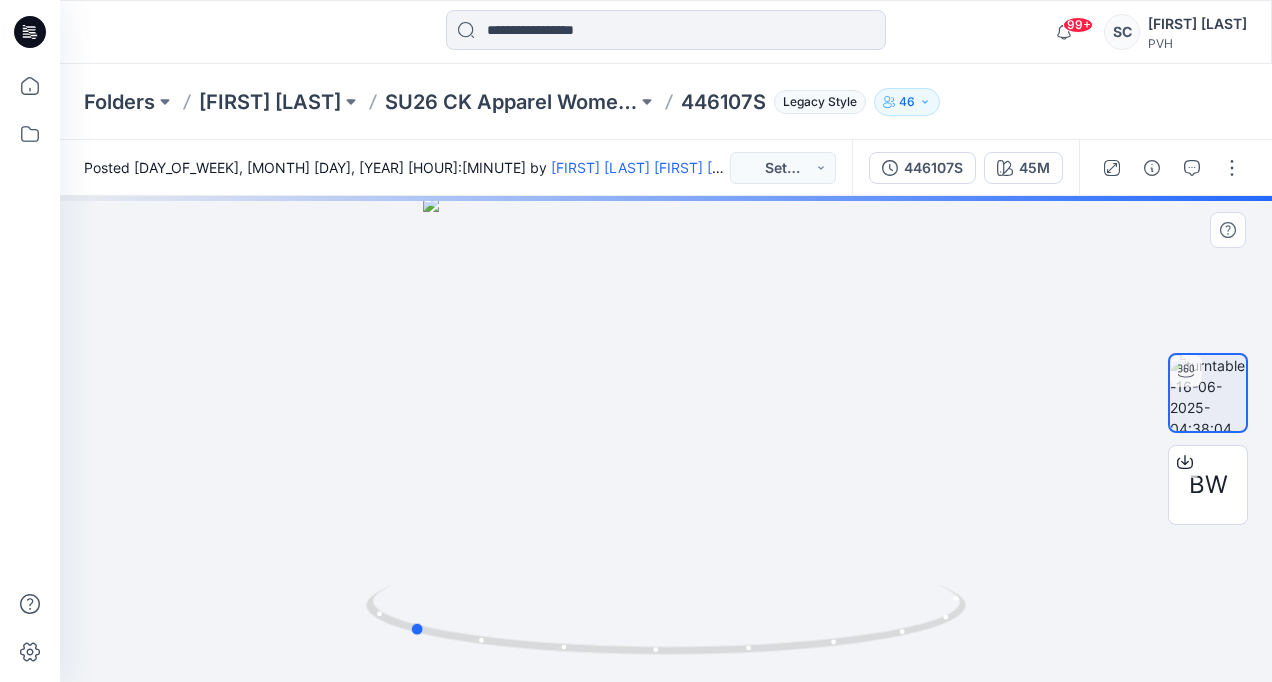 drag, startPoint x: 626, startPoint y: 413, endPoint x: 969, endPoint y: 434, distance: 343.64224 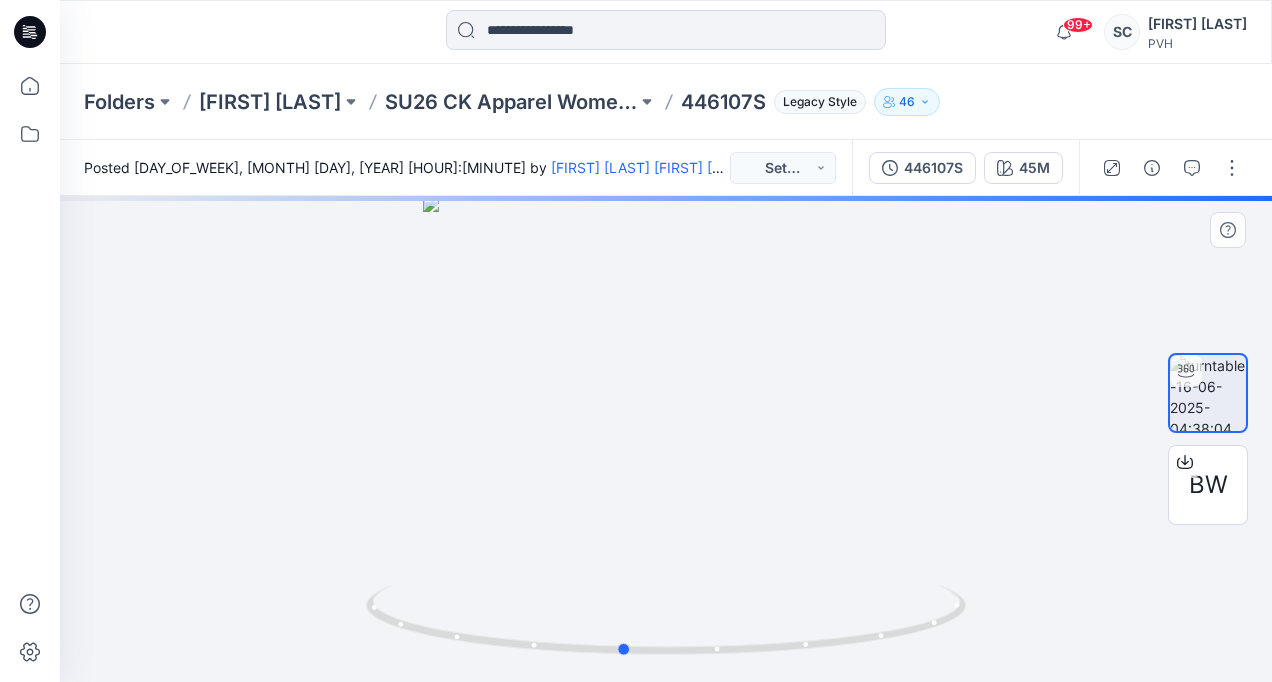 drag, startPoint x: 745, startPoint y: 468, endPoint x: 846, endPoint y: 472, distance: 101.07918 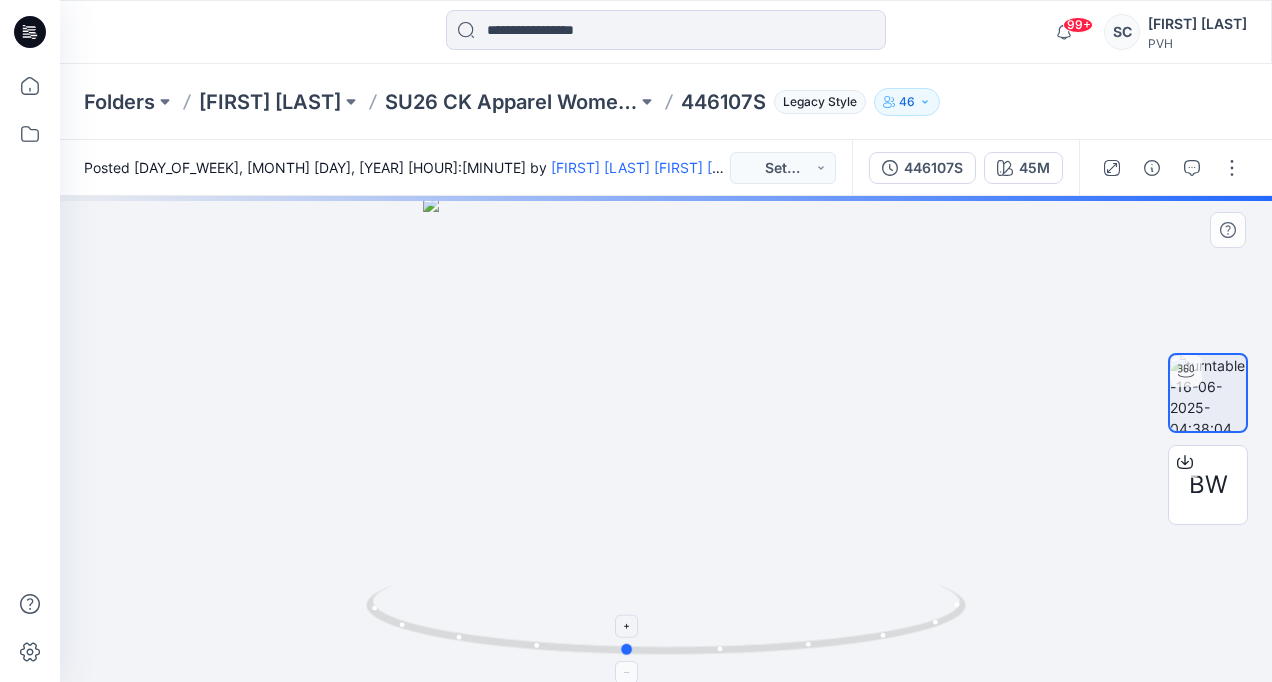 click 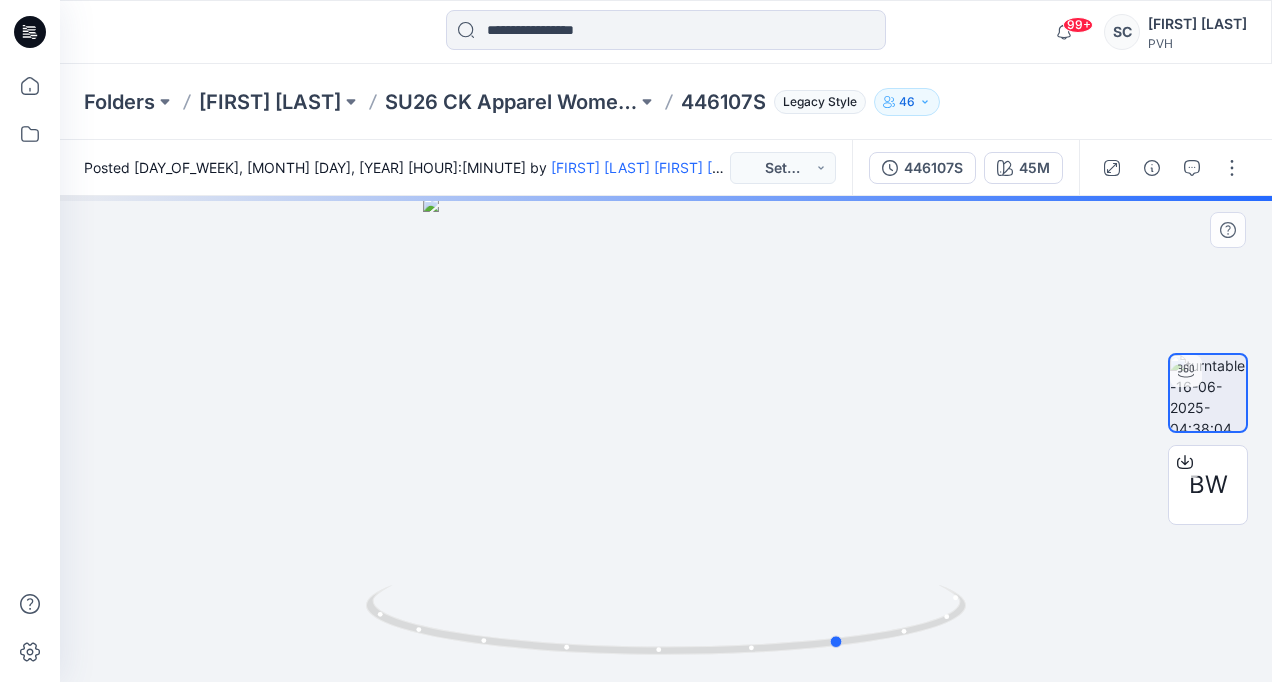 drag, startPoint x: 680, startPoint y: 470, endPoint x: 842, endPoint y: 470, distance: 162 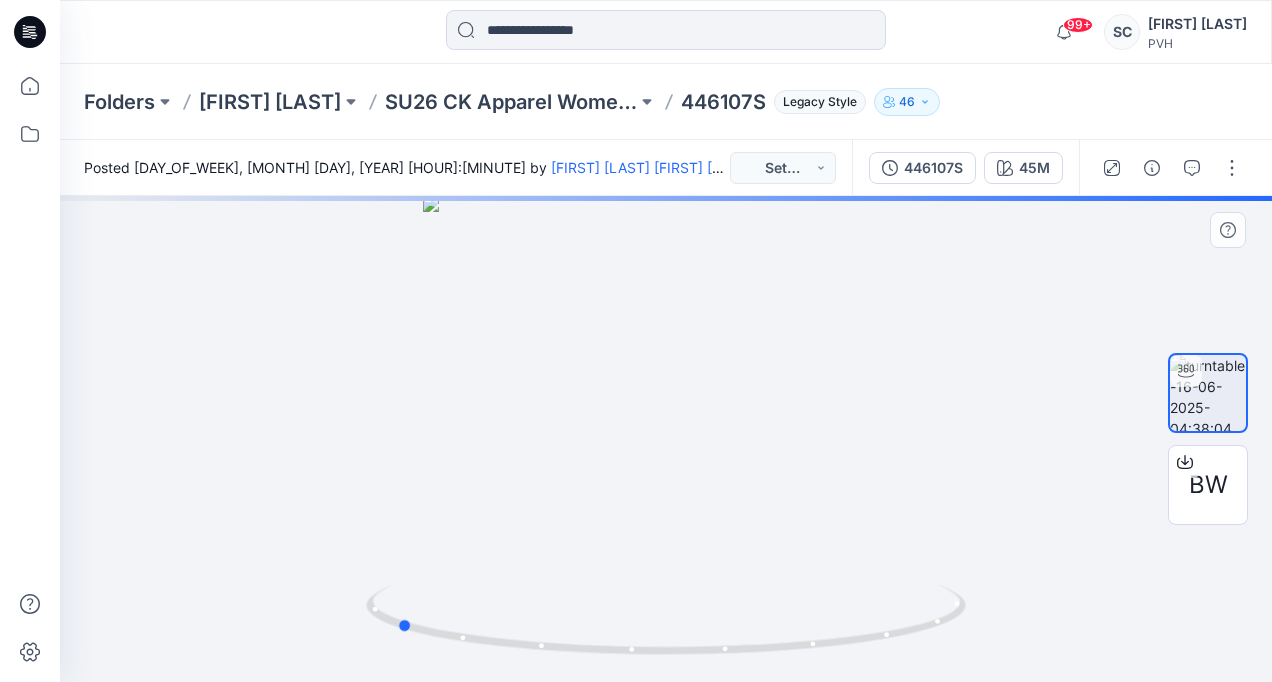 drag, startPoint x: 679, startPoint y: 432, endPoint x: 830, endPoint y: 439, distance: 151.16217 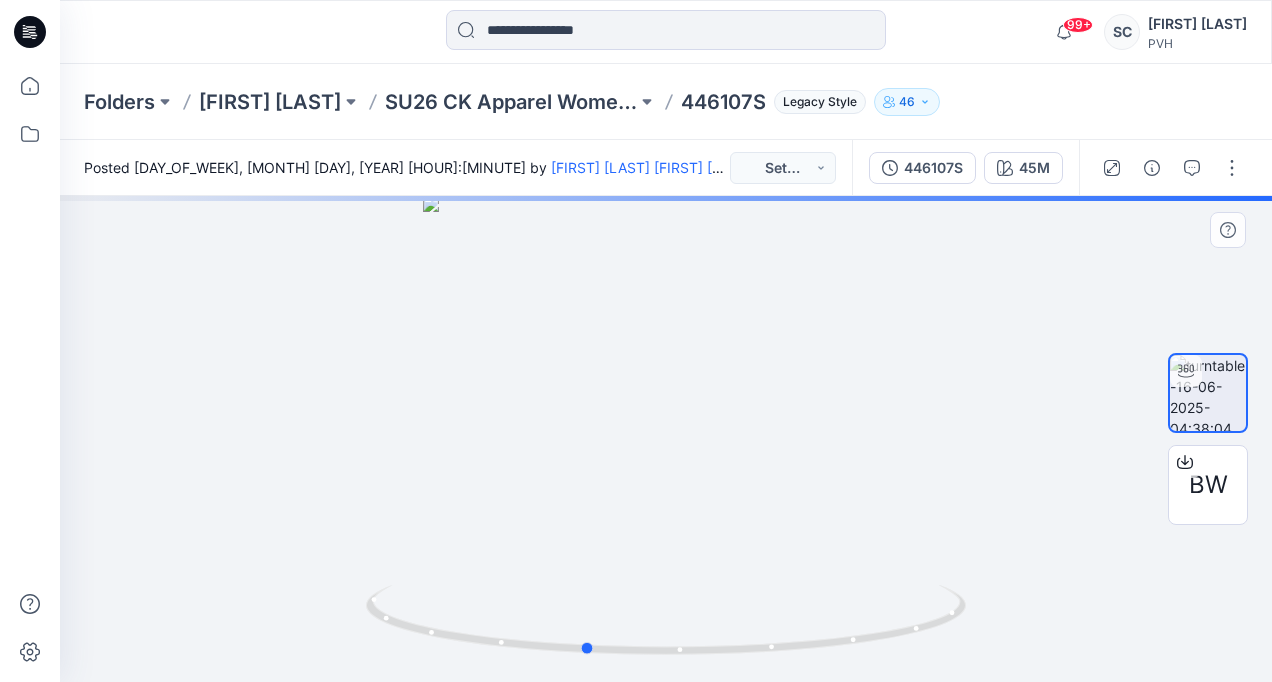 drag, startPoint x: 651, startPoint y: 440, endPoint x: 840, endPoint y: 449, distance: 189.21416 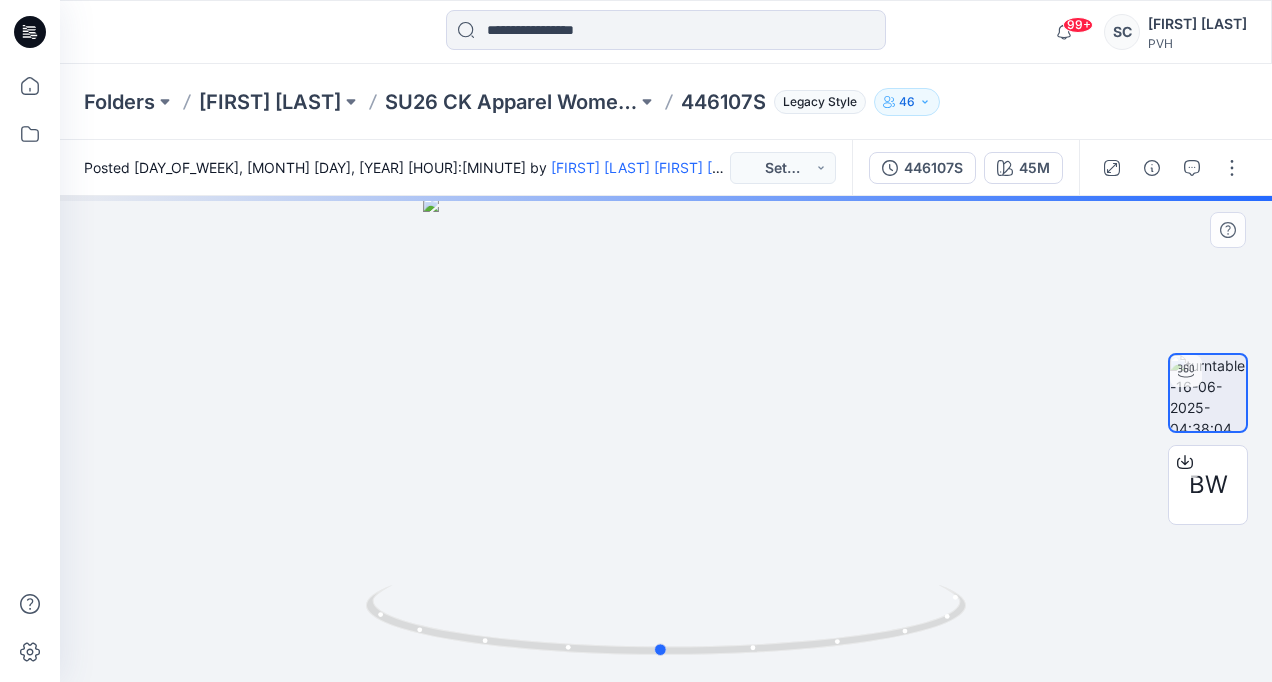 drag, startPoint x: 682, startPoint y: 470, endPoint x: 794, endPoint y: 457, distance: 112.75194 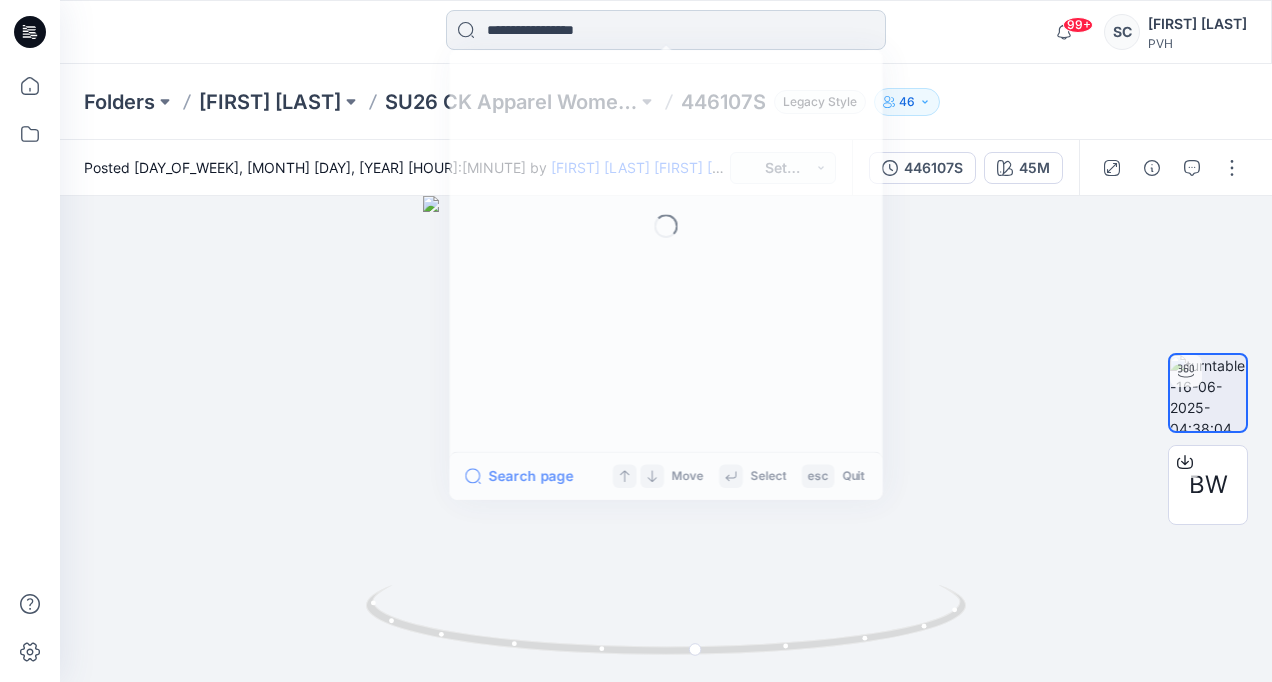 click at bounding box center (666, 30) 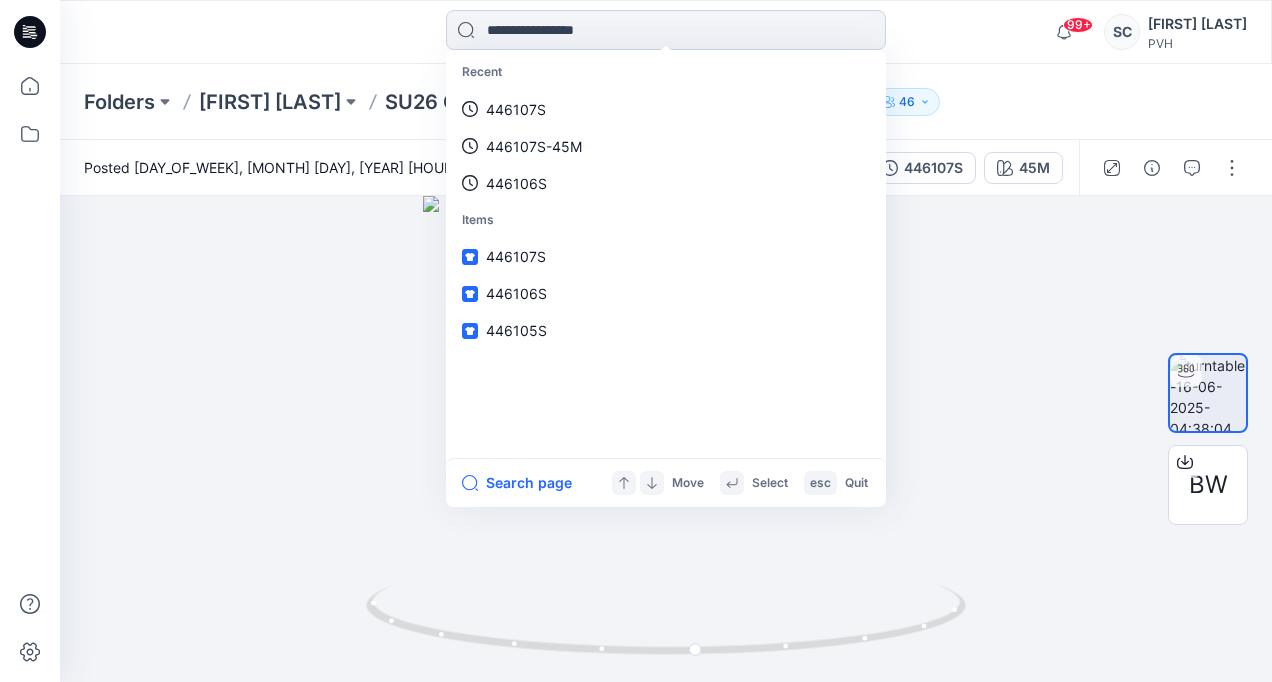 paste on "**********" 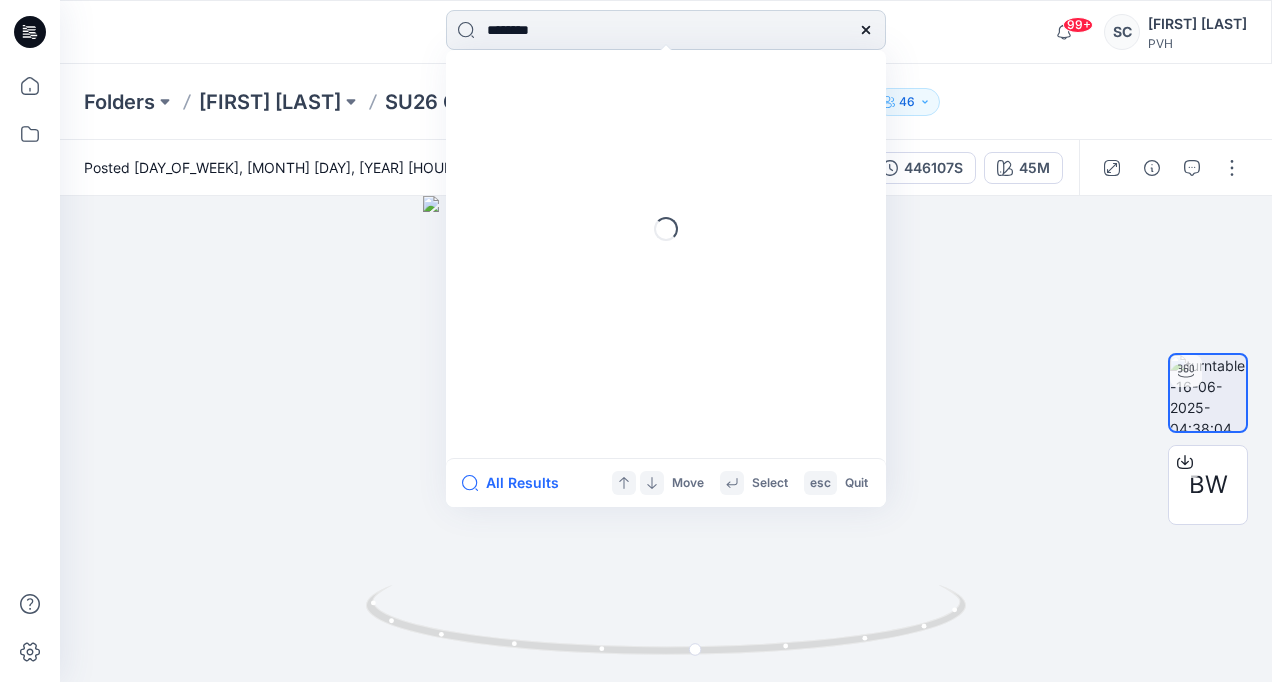 type on "*******" 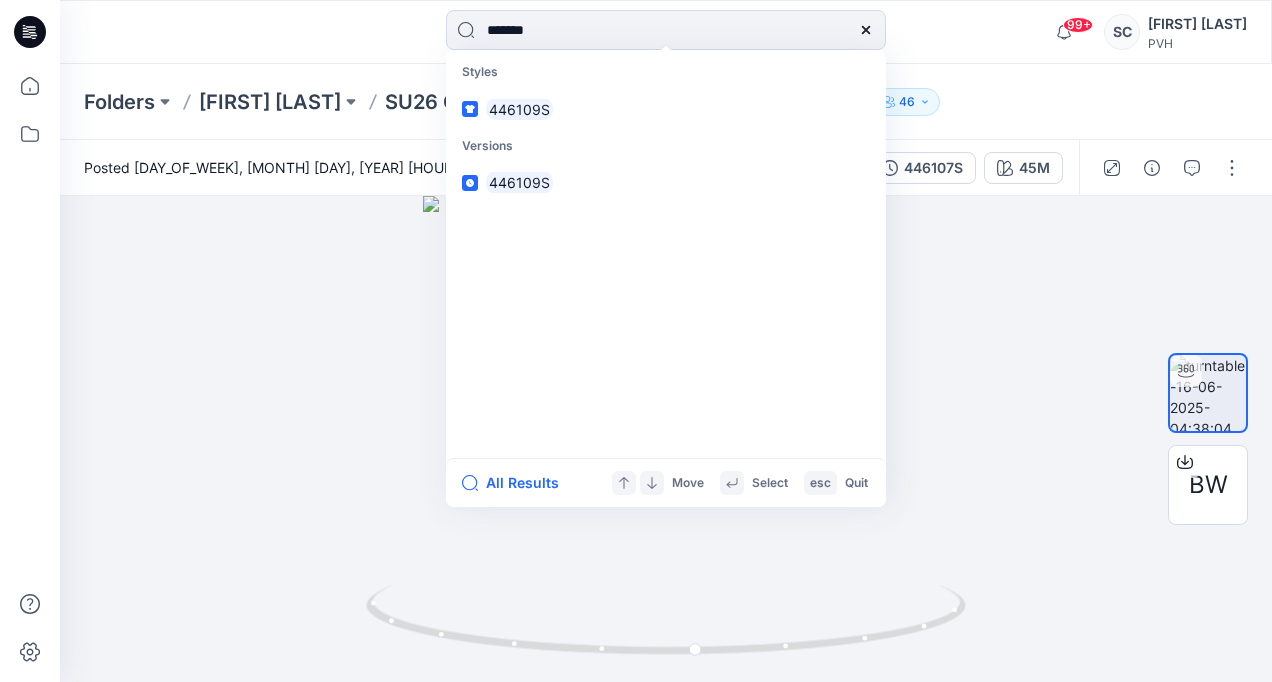 type 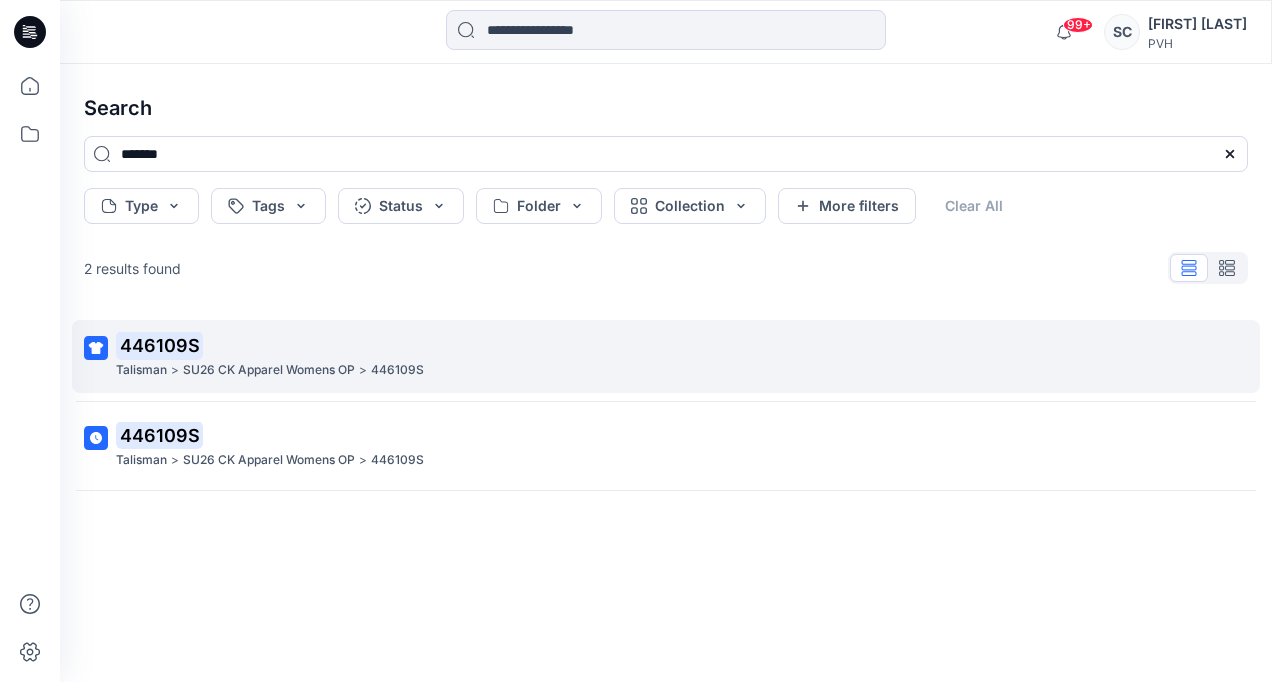 click on "446109S" at bounding box center (664, 346) 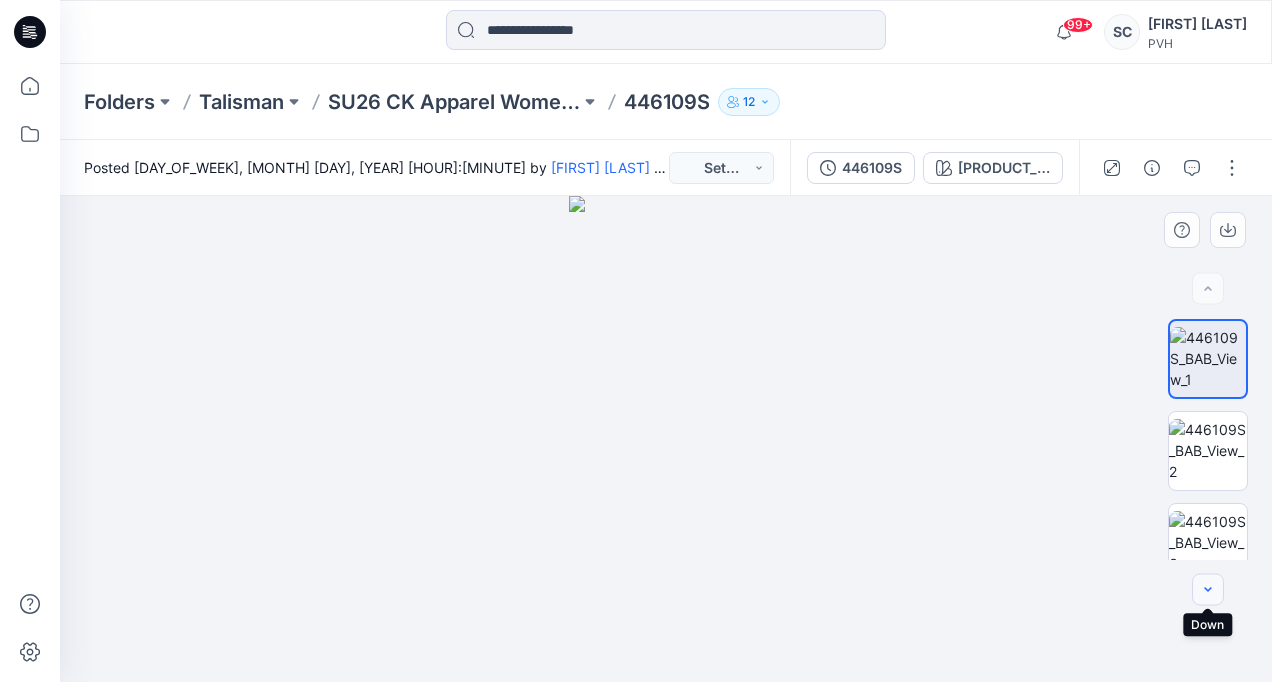 click at bounding box center (1208, 590) 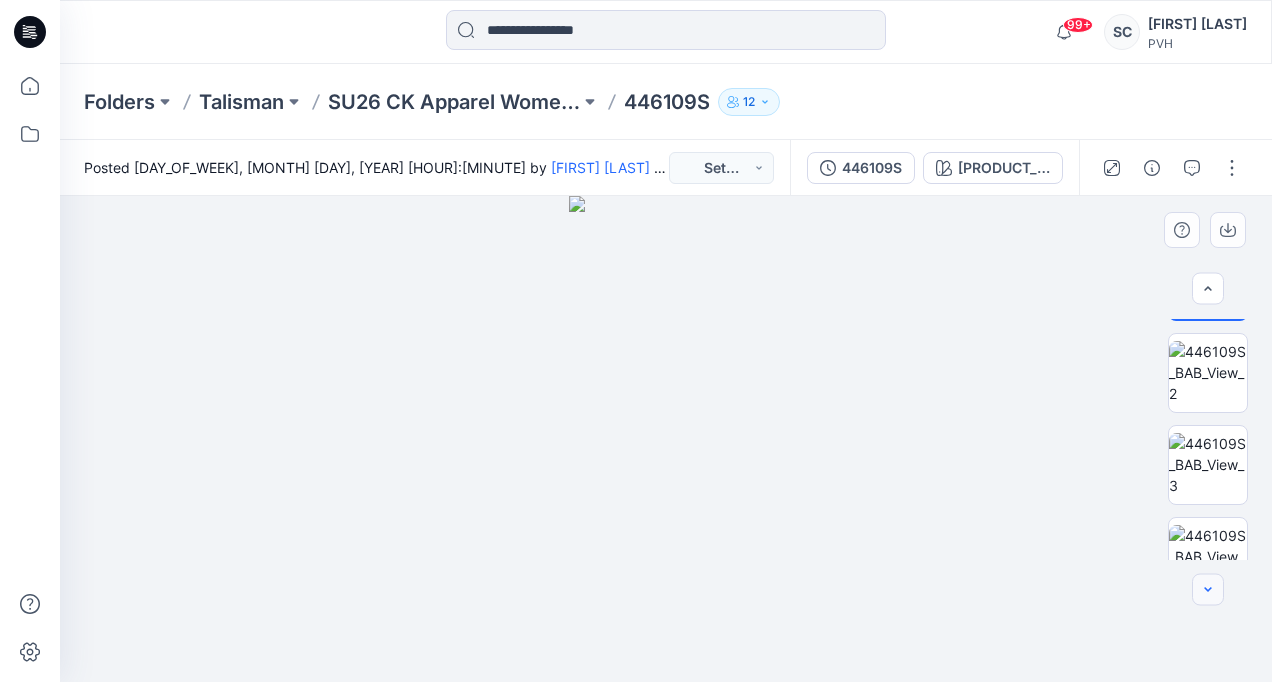 click at bounding box center [1208, 590] 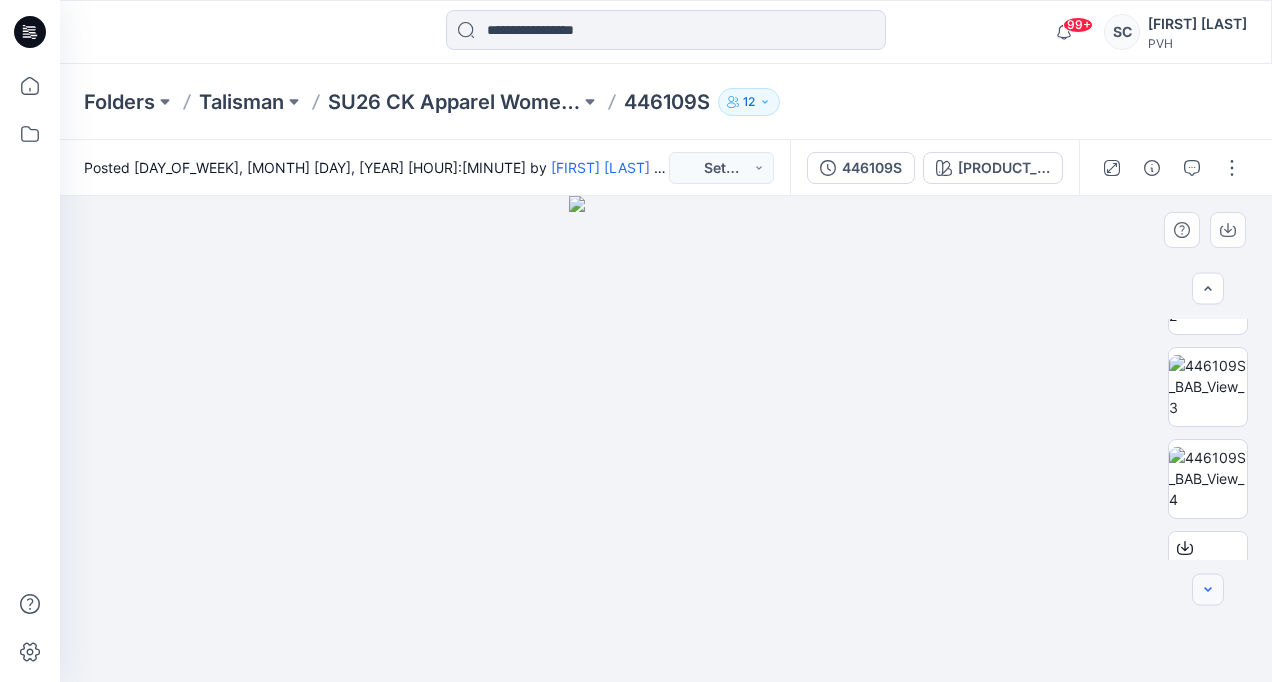 click at bounding box center (1208, 590) 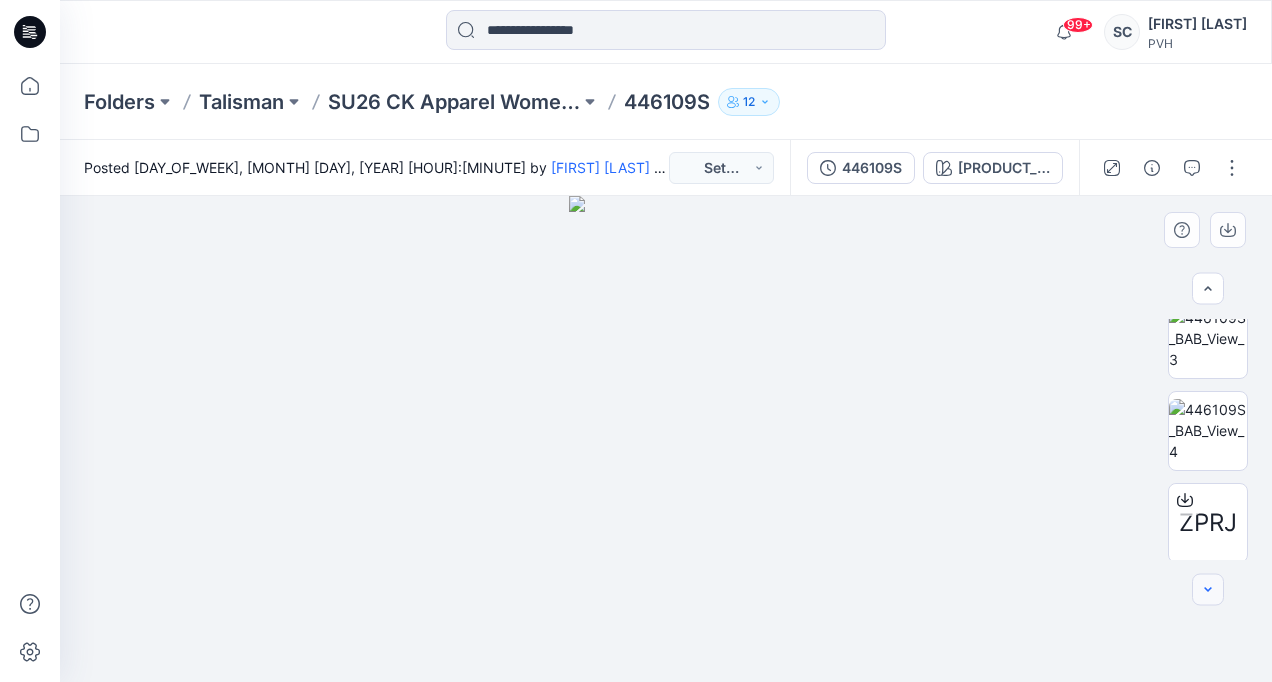 click at bounding box center [1208, 590] 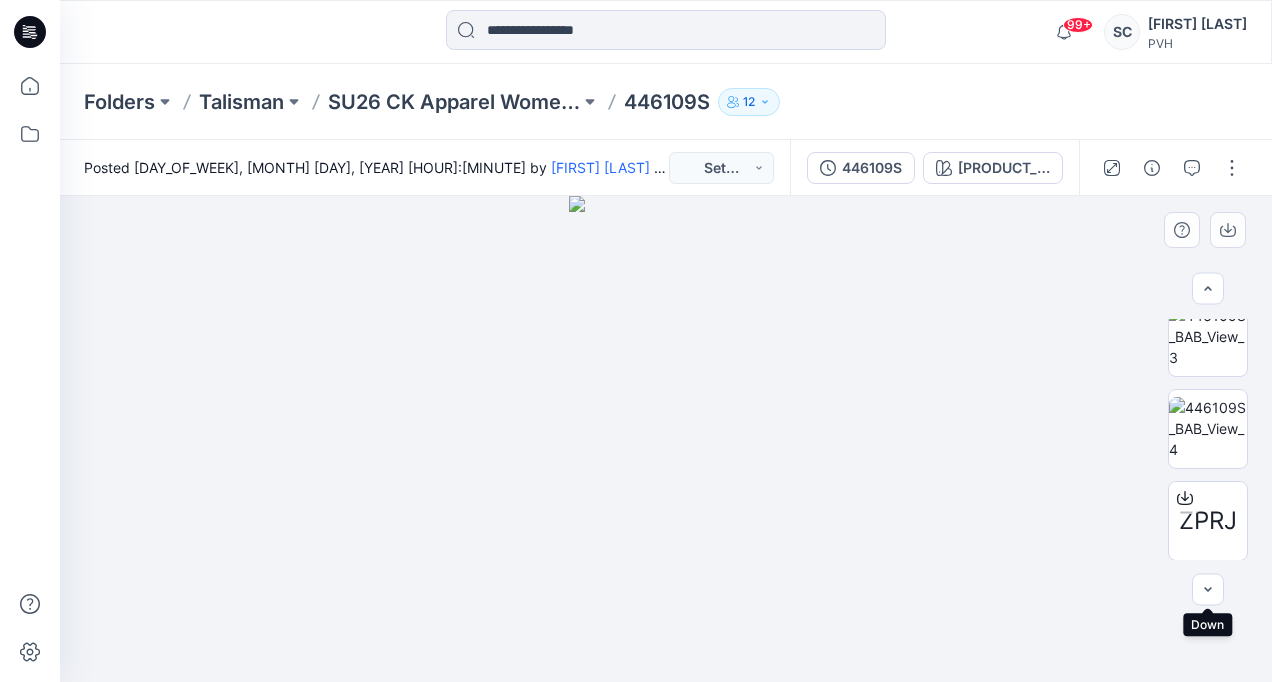 type 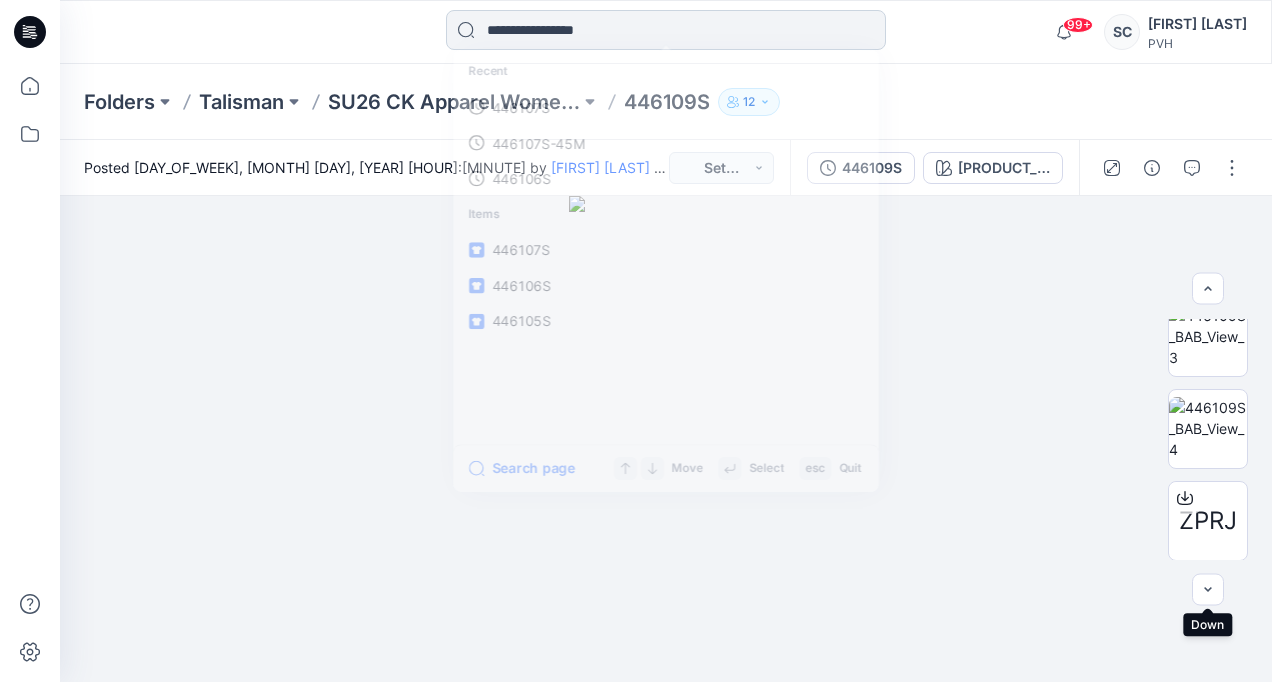 click at bounding box center (666, 30) 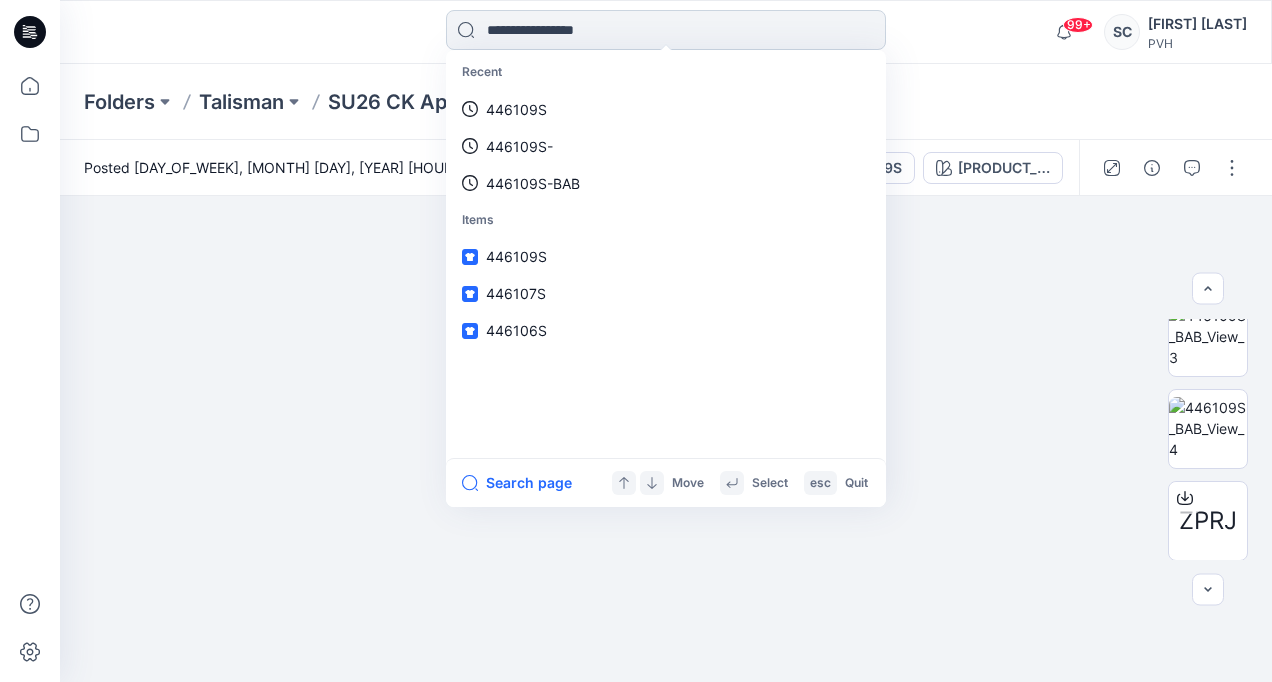 paste on "**********" 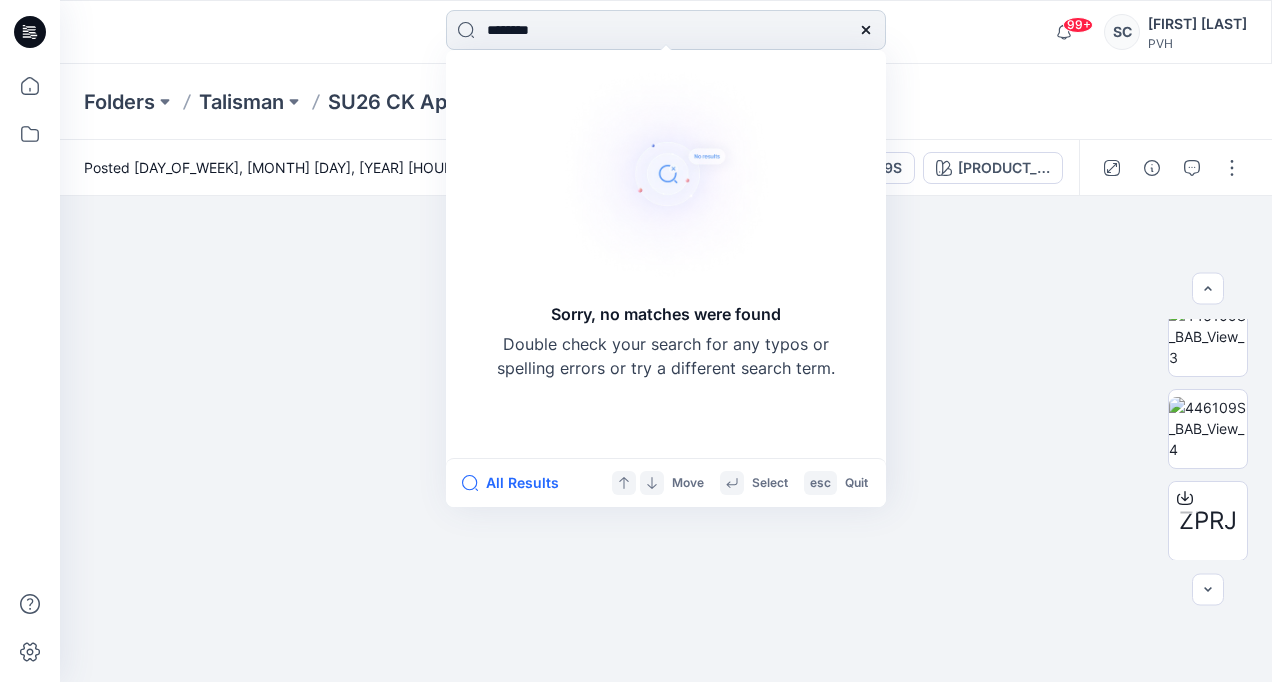 type on "*******" 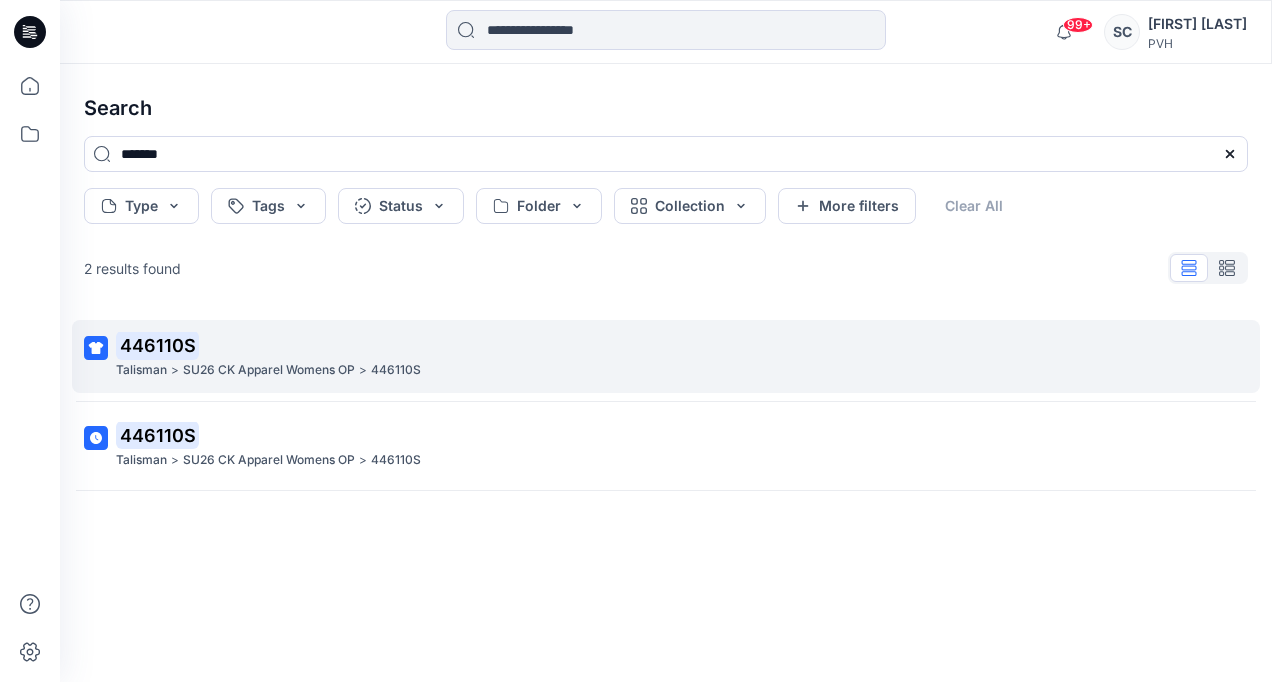 click on "SU26 CK Apparel Womens OP" at bounding box center [269, 370] 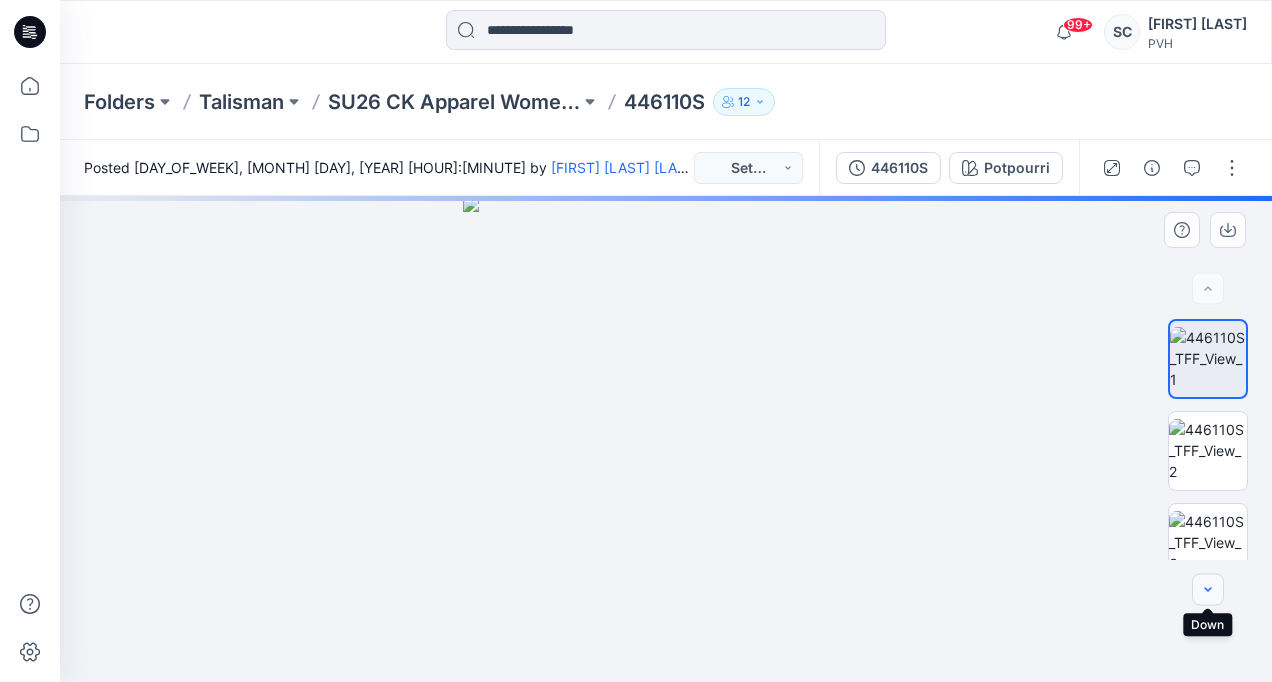 click 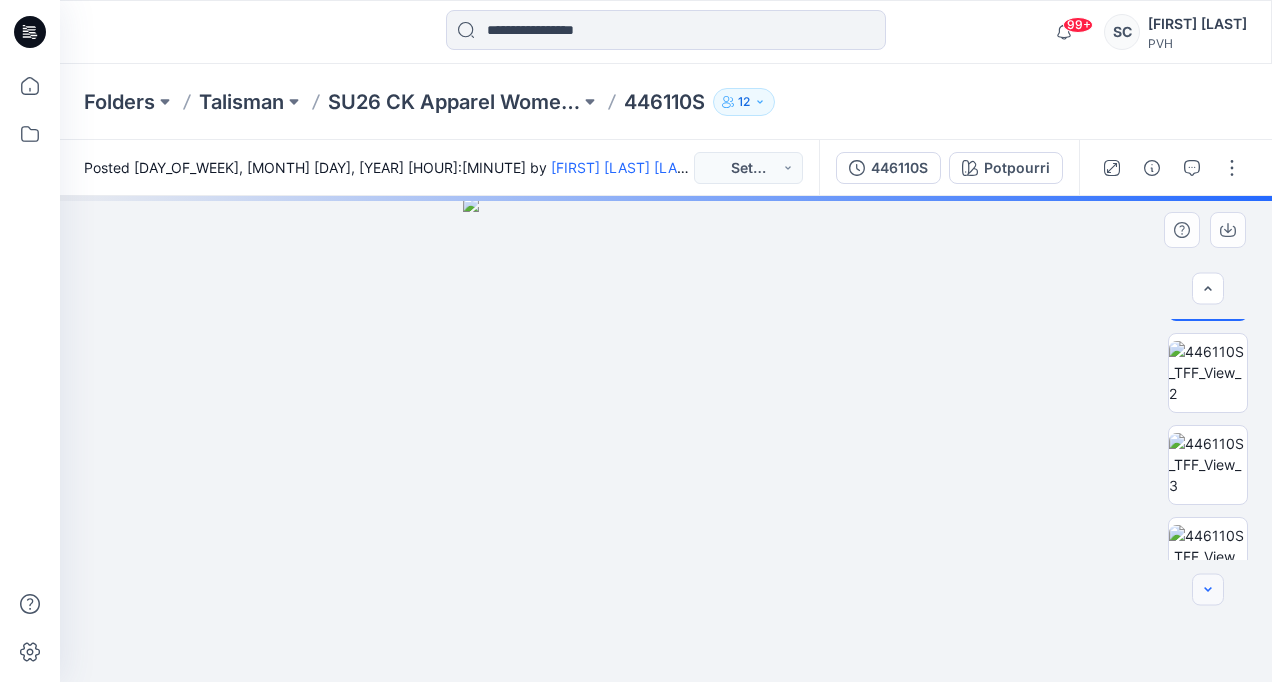 click 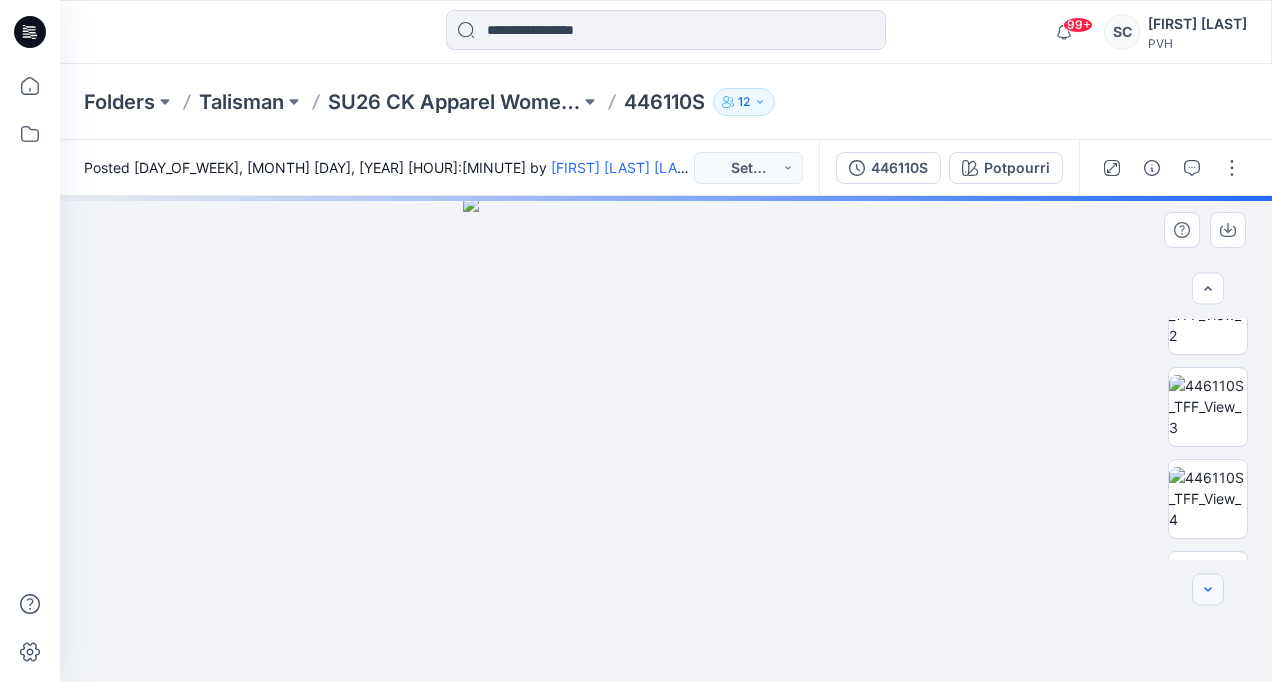 click 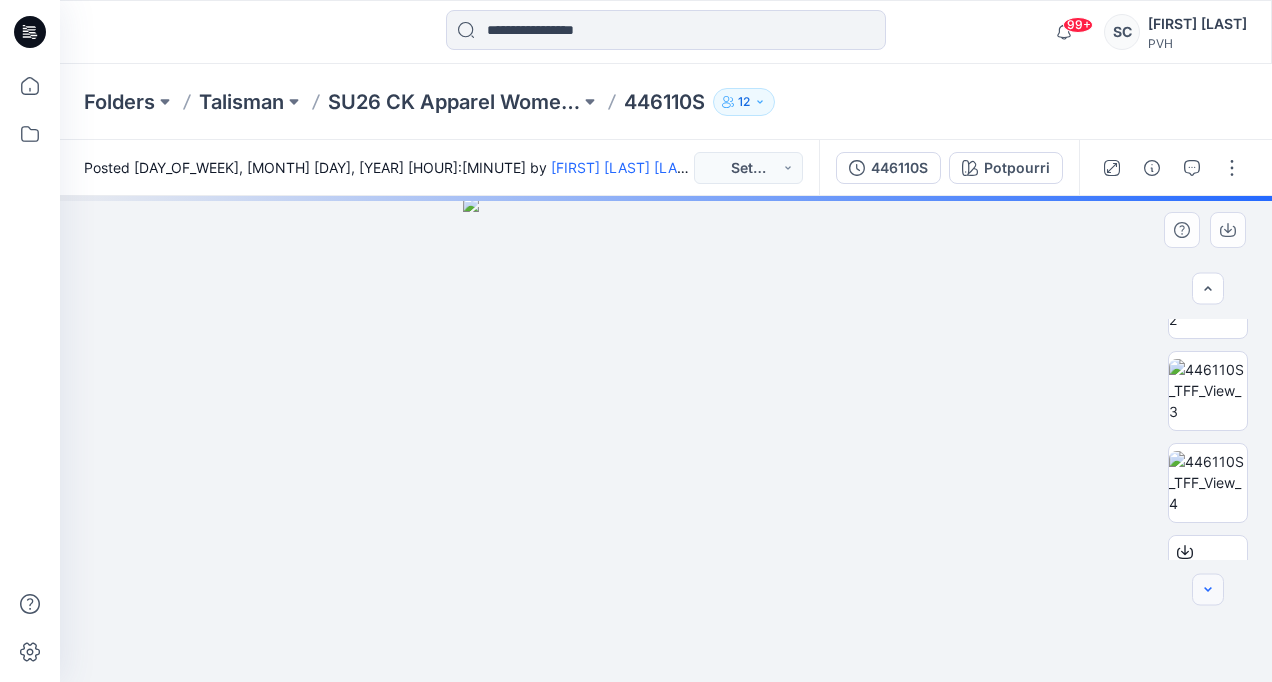 click 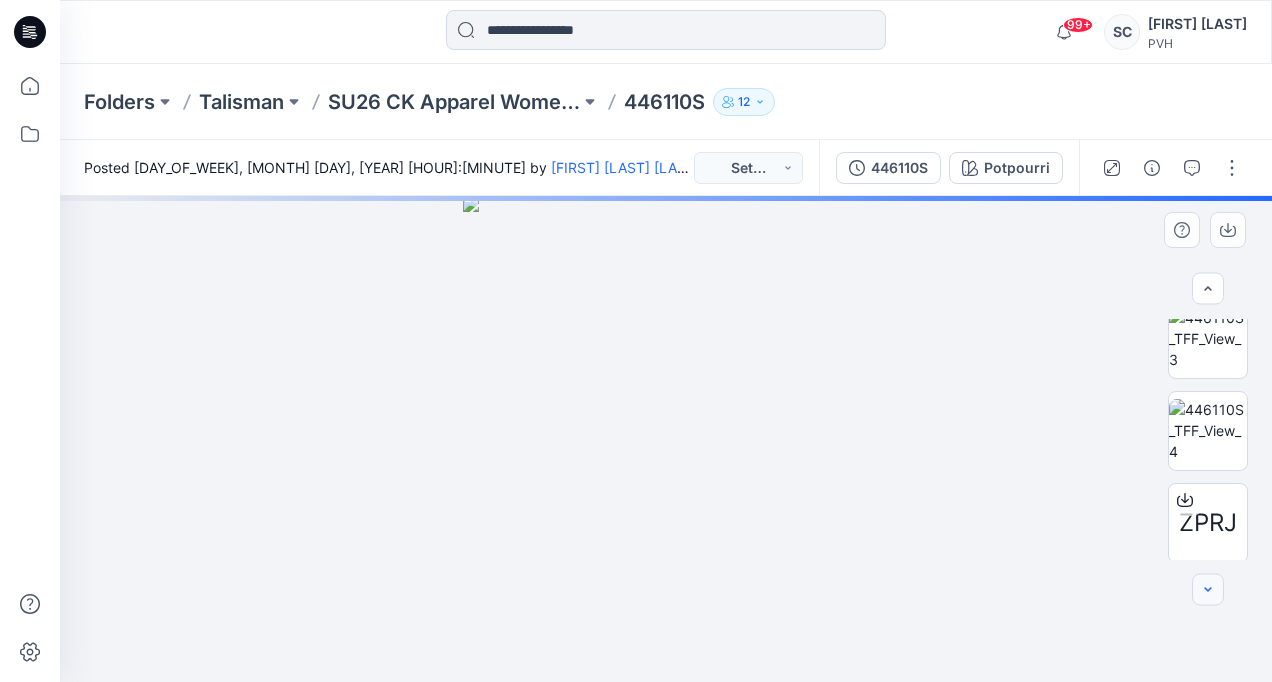 scroll, scrollTop: 206, scrollLeft: 0, axis: vertical 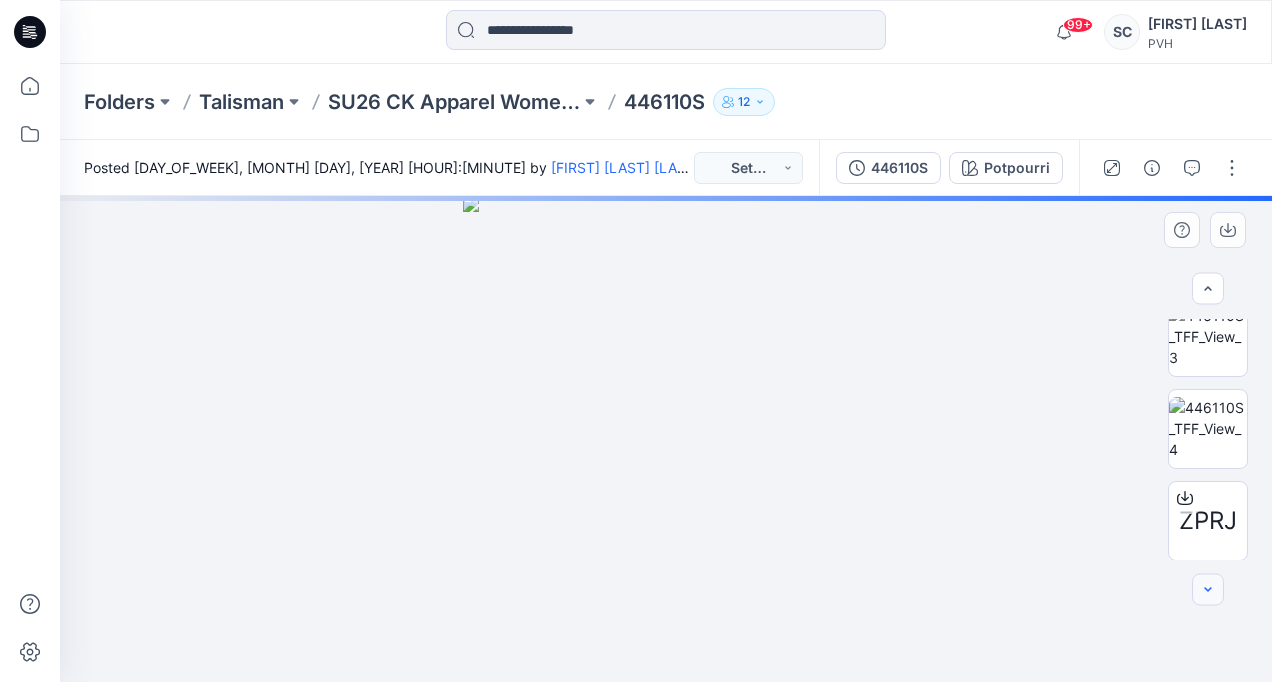 click 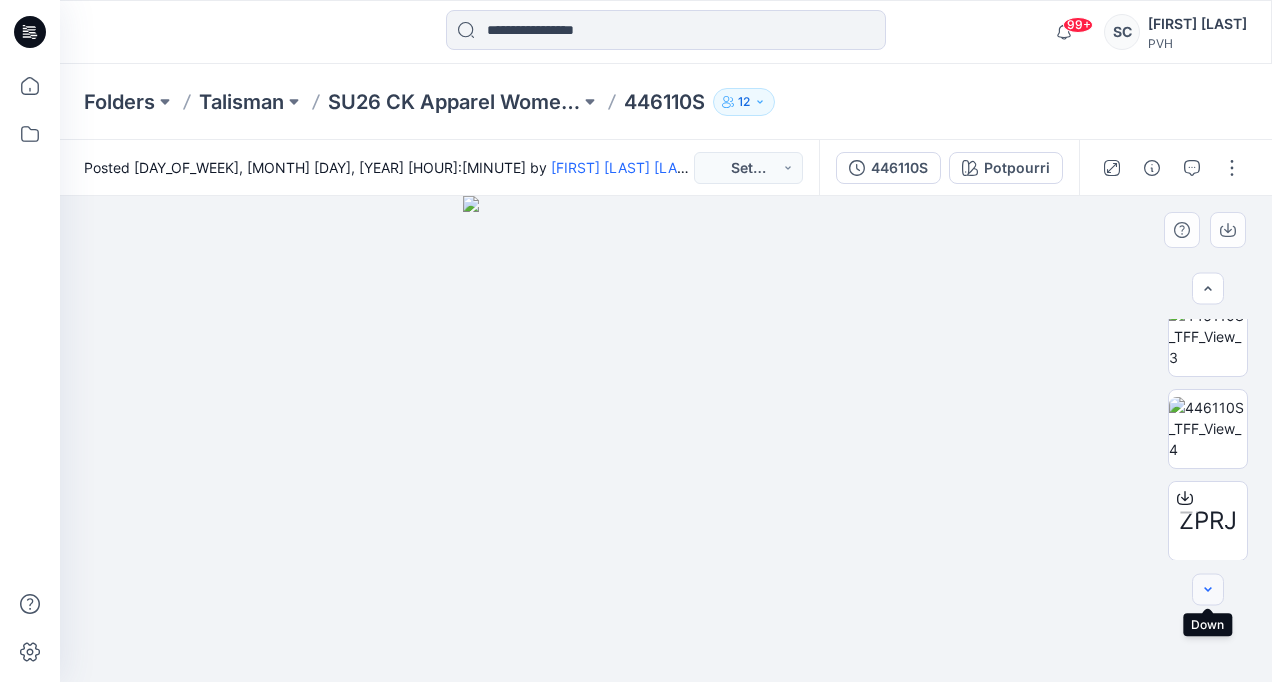 click 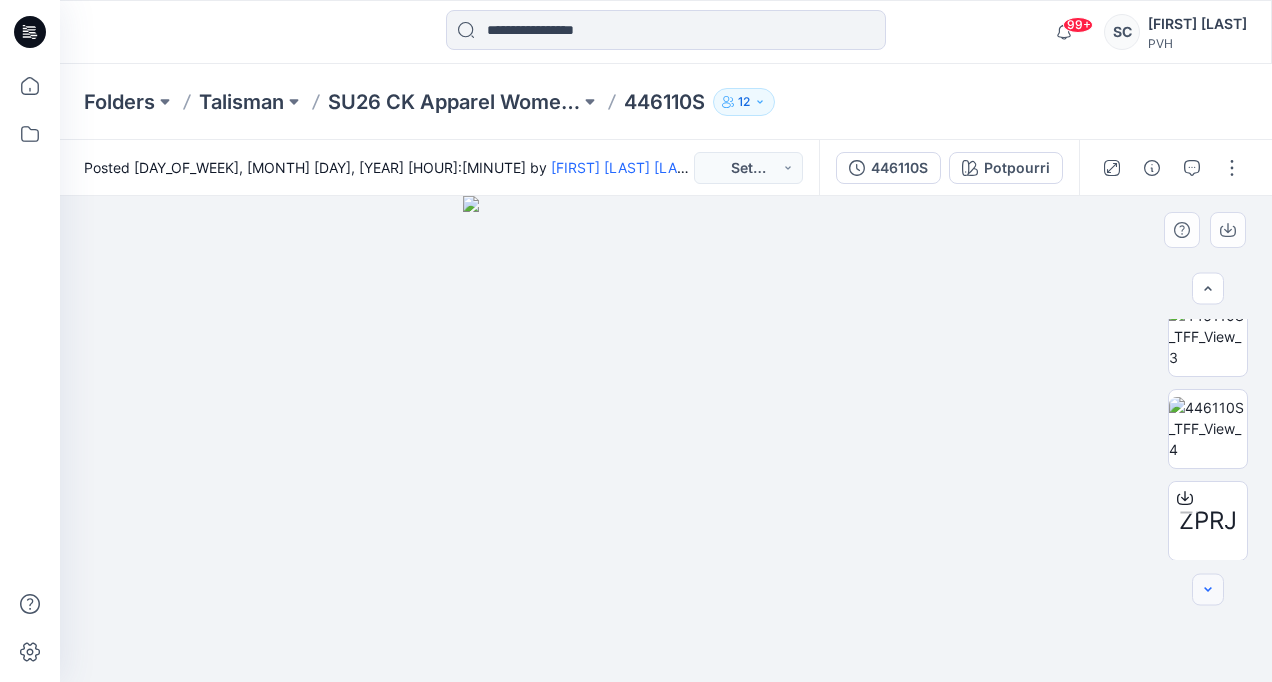 click 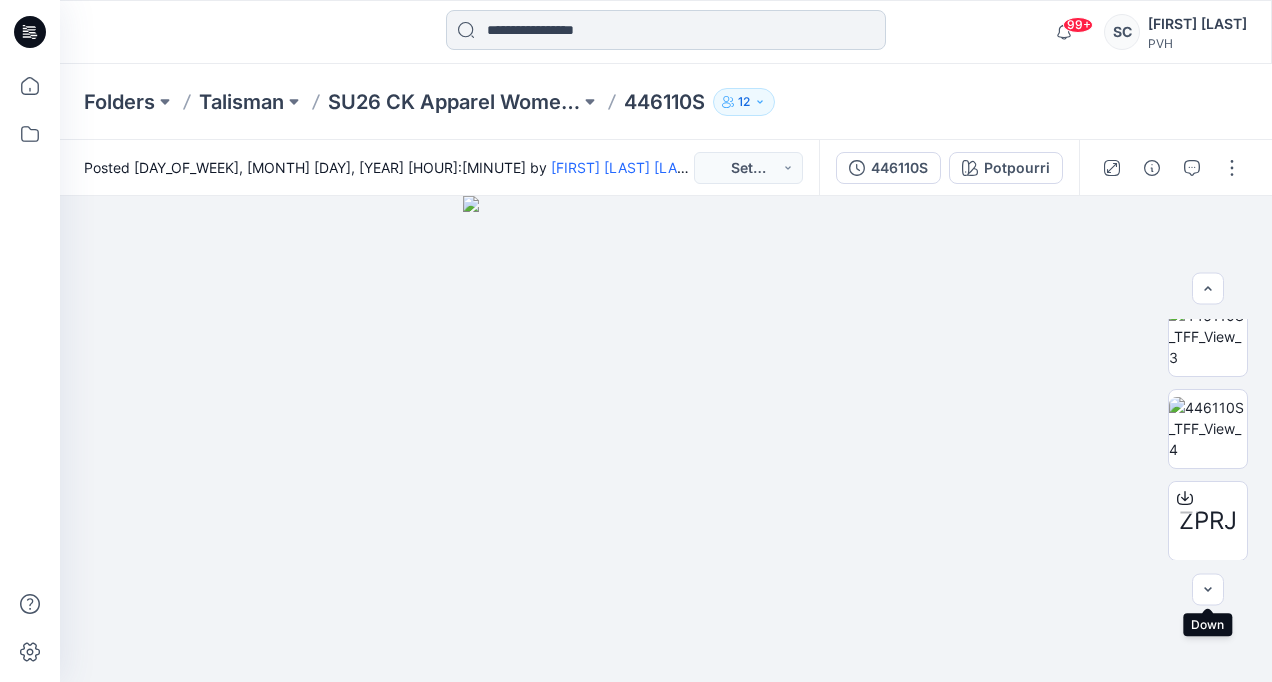 click at bounding box center (666, 30) 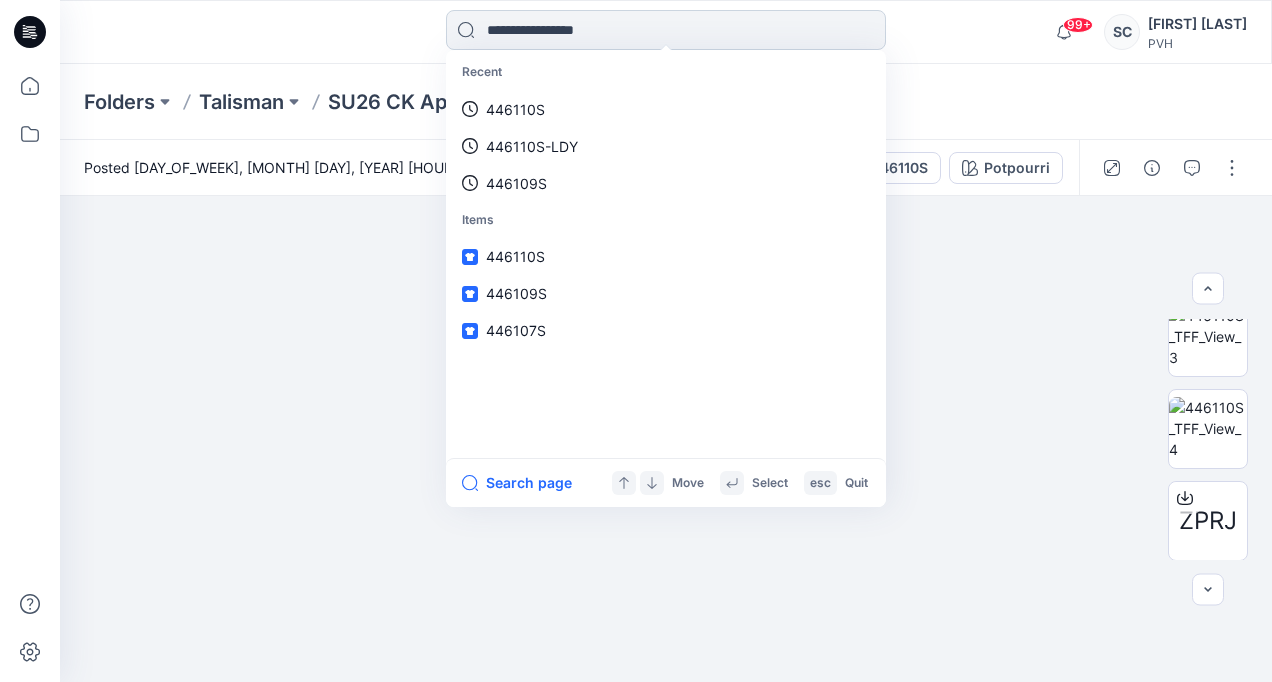 paste on "**********" 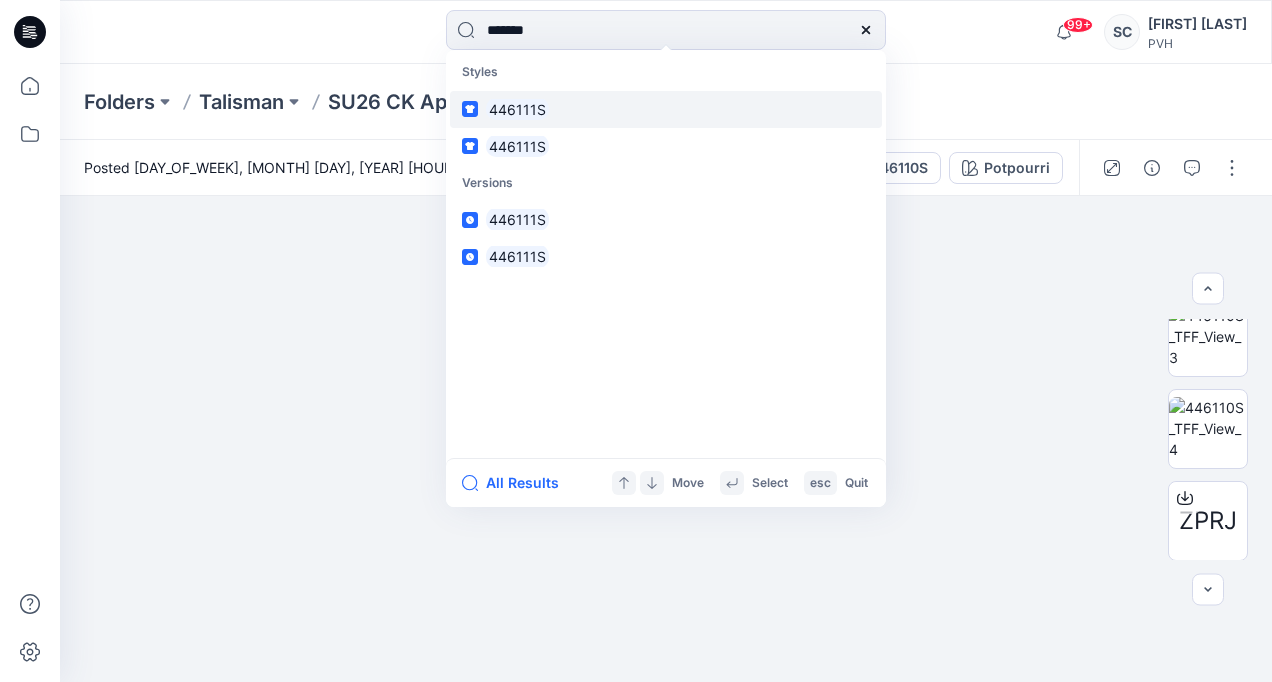 type on "*******" 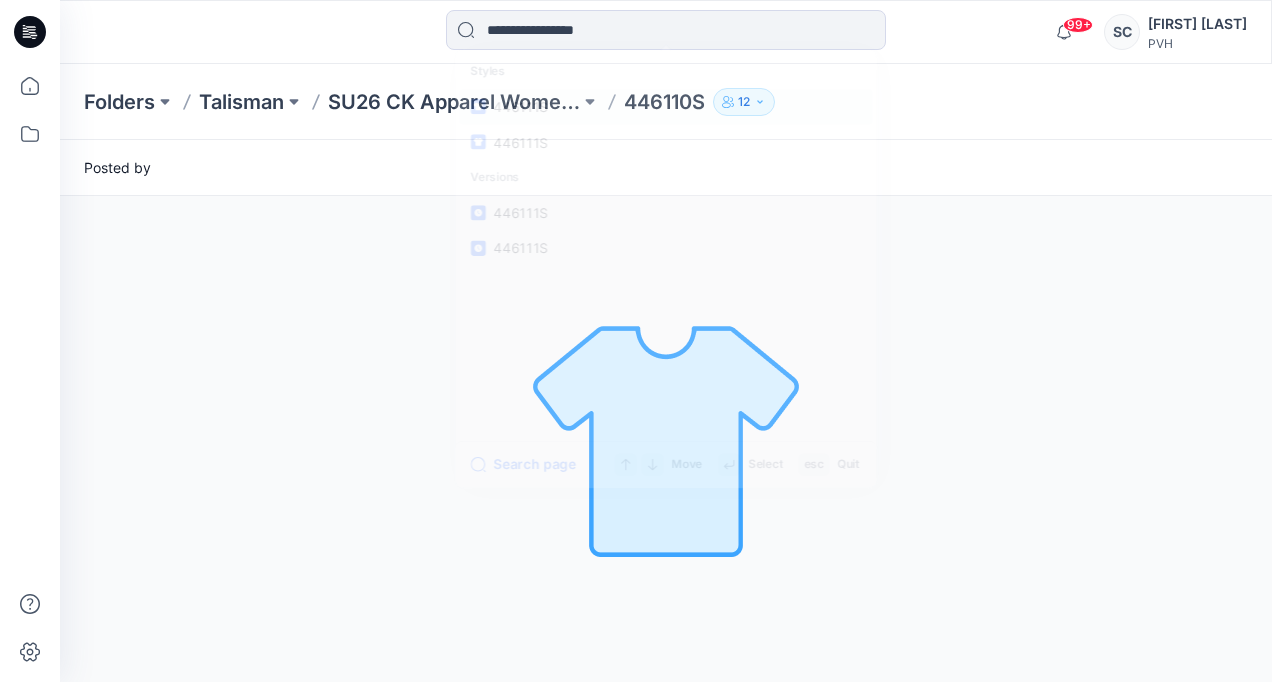 scroll, scrollTop: 0, scrollLeft: 0, axis: both 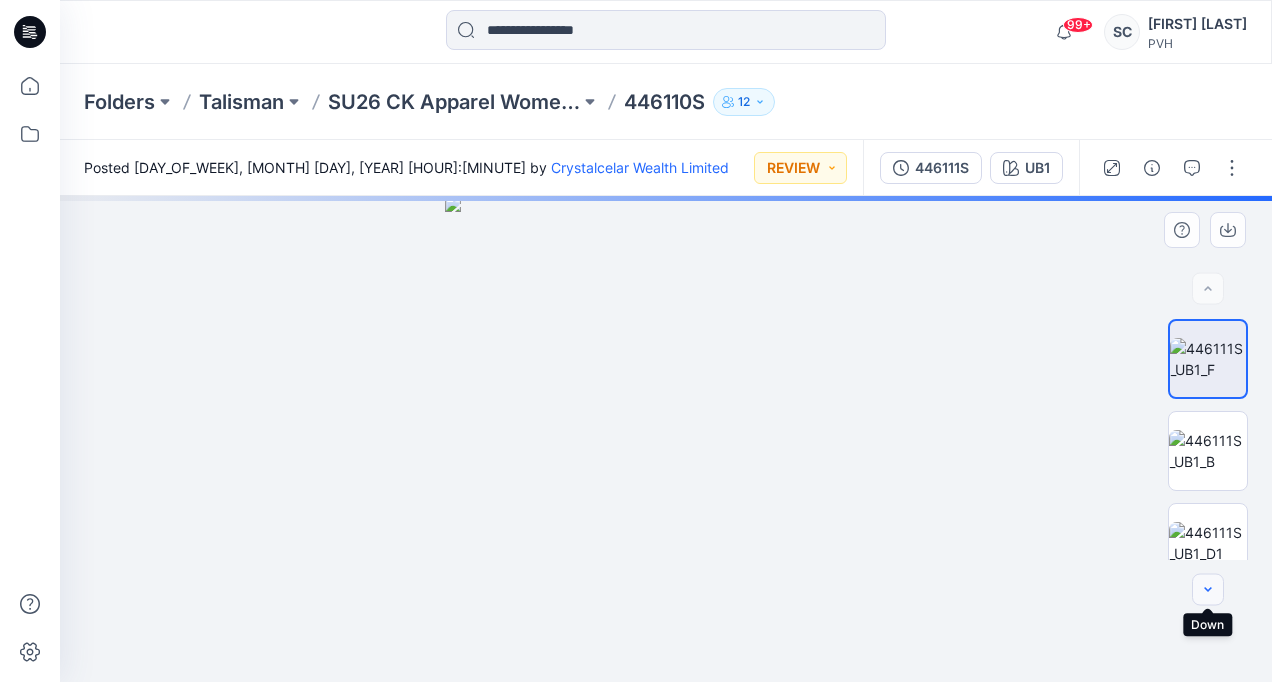 click 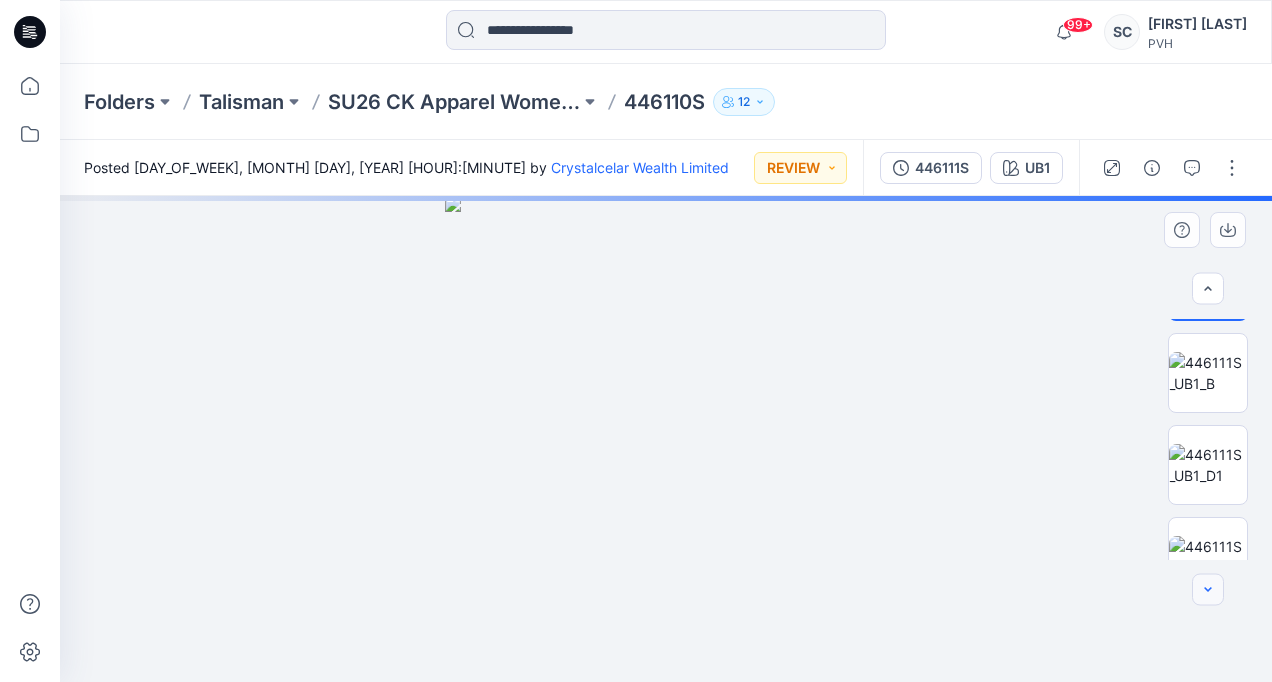 click 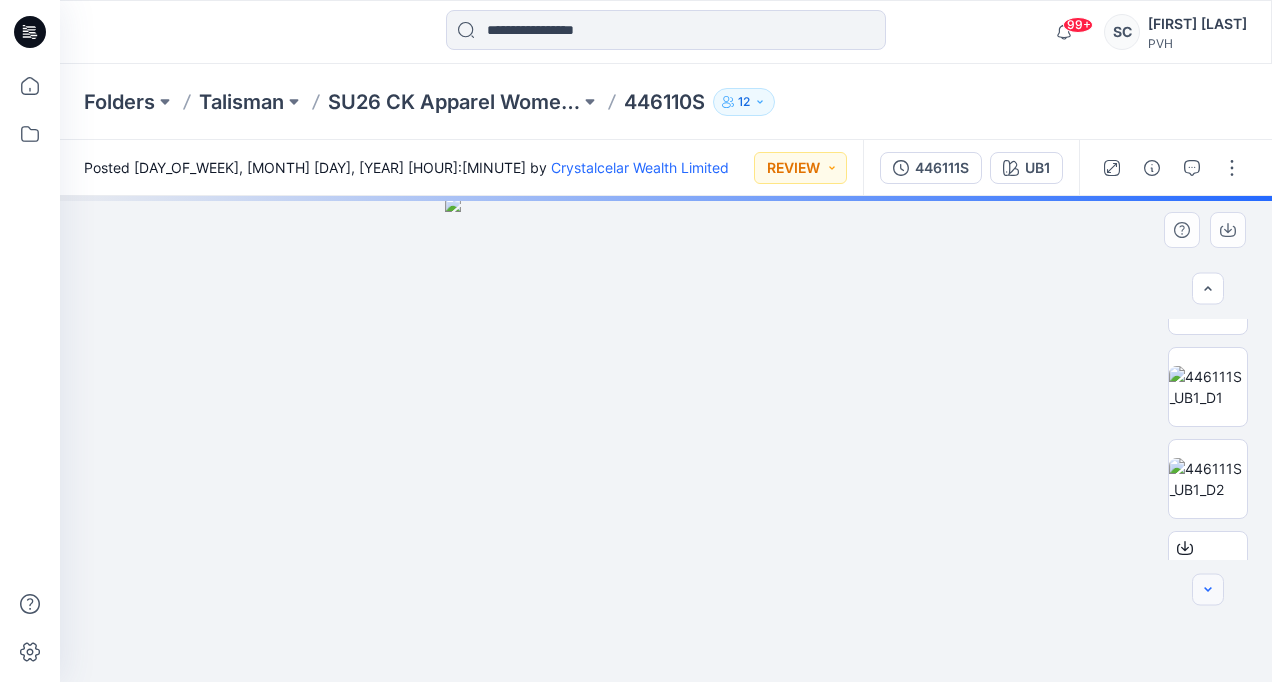 click 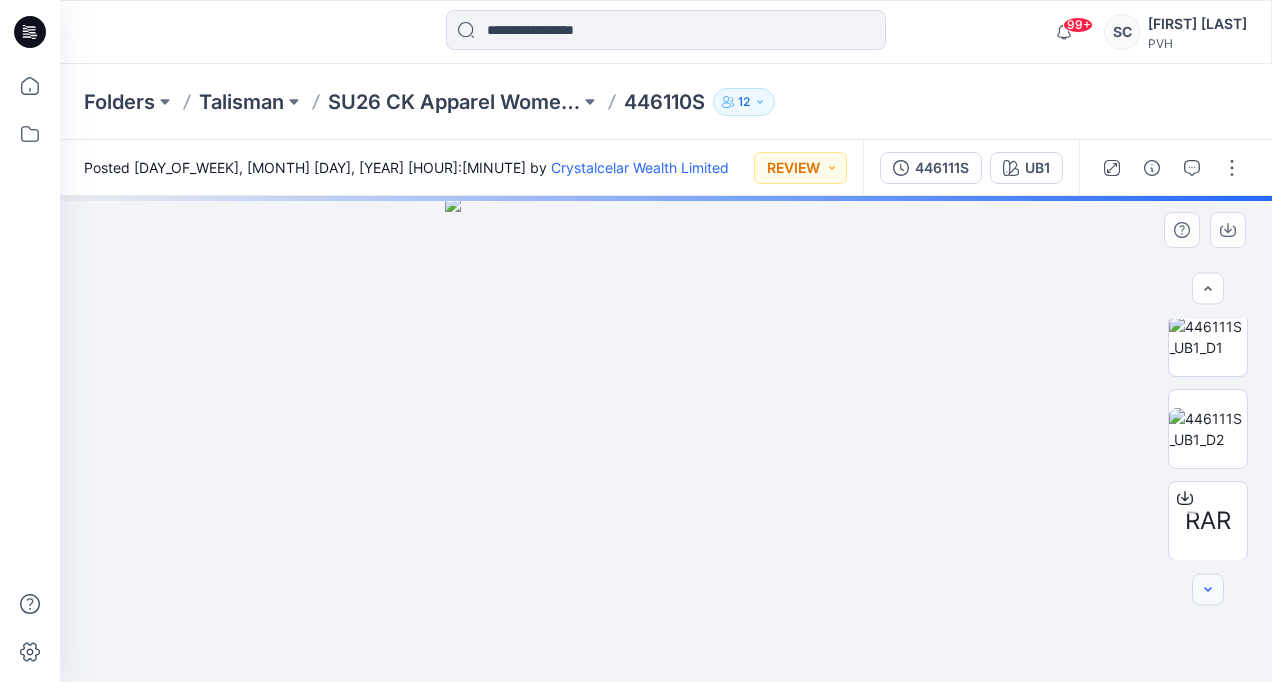 click 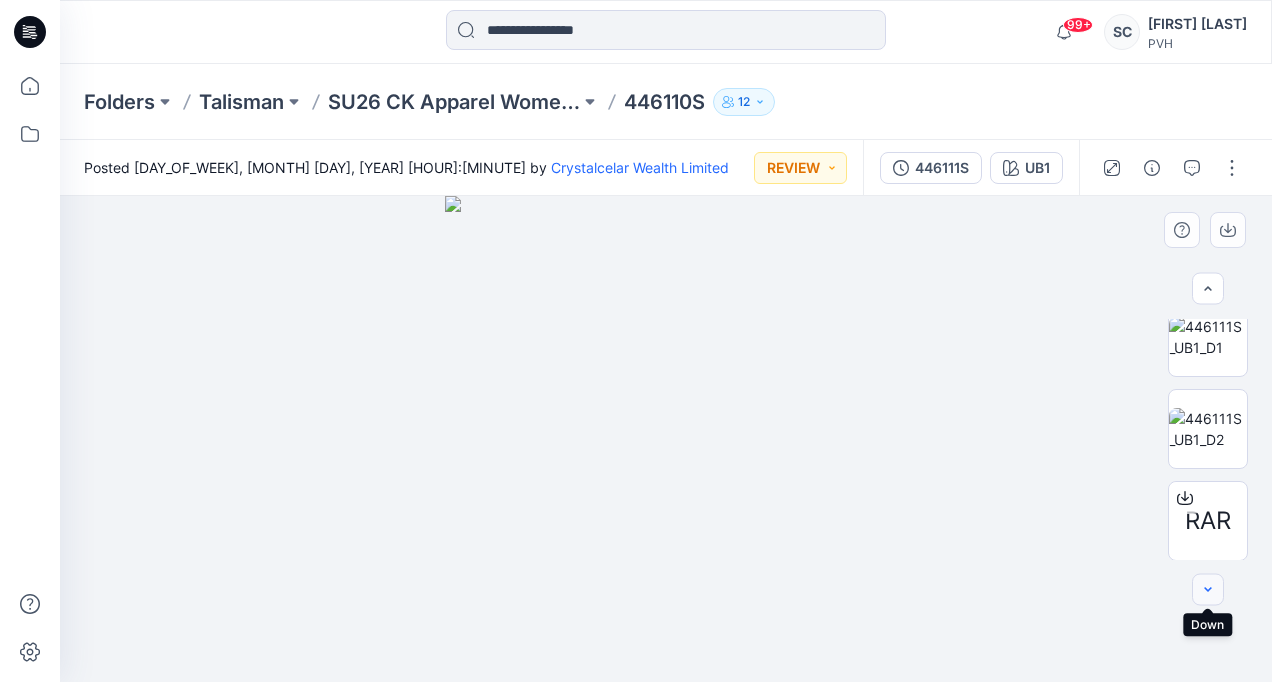 click 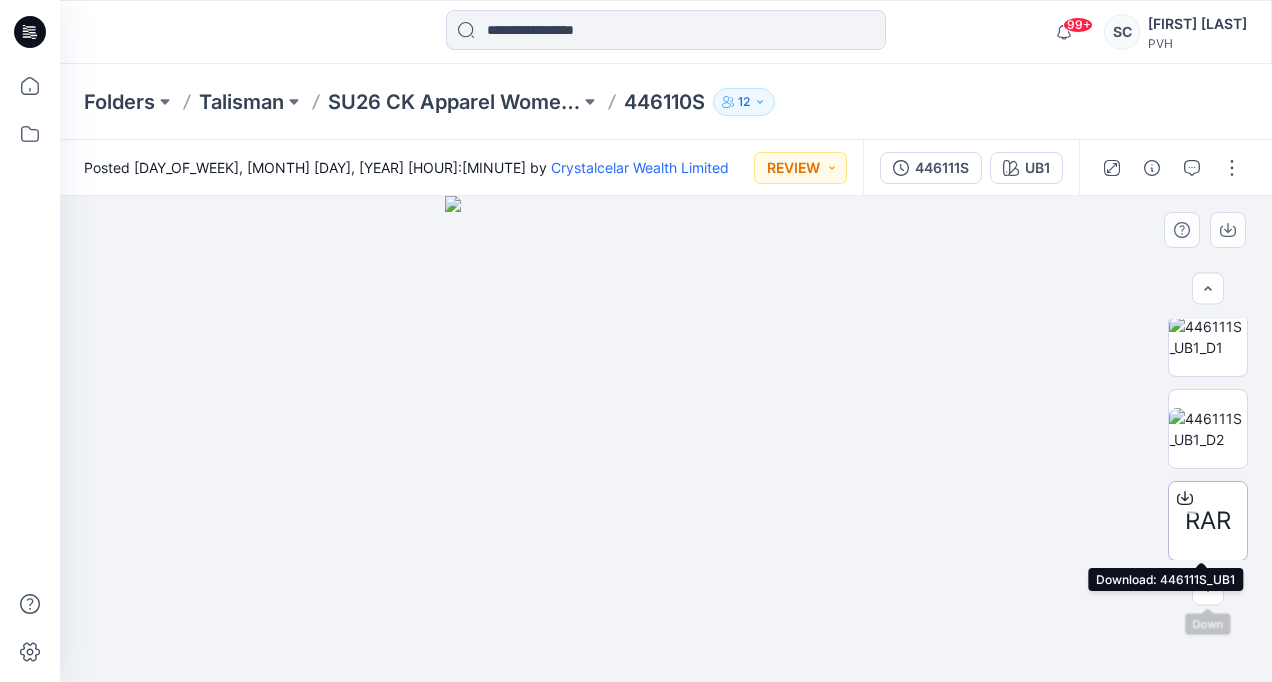 click at bounding box center (1185, 498) 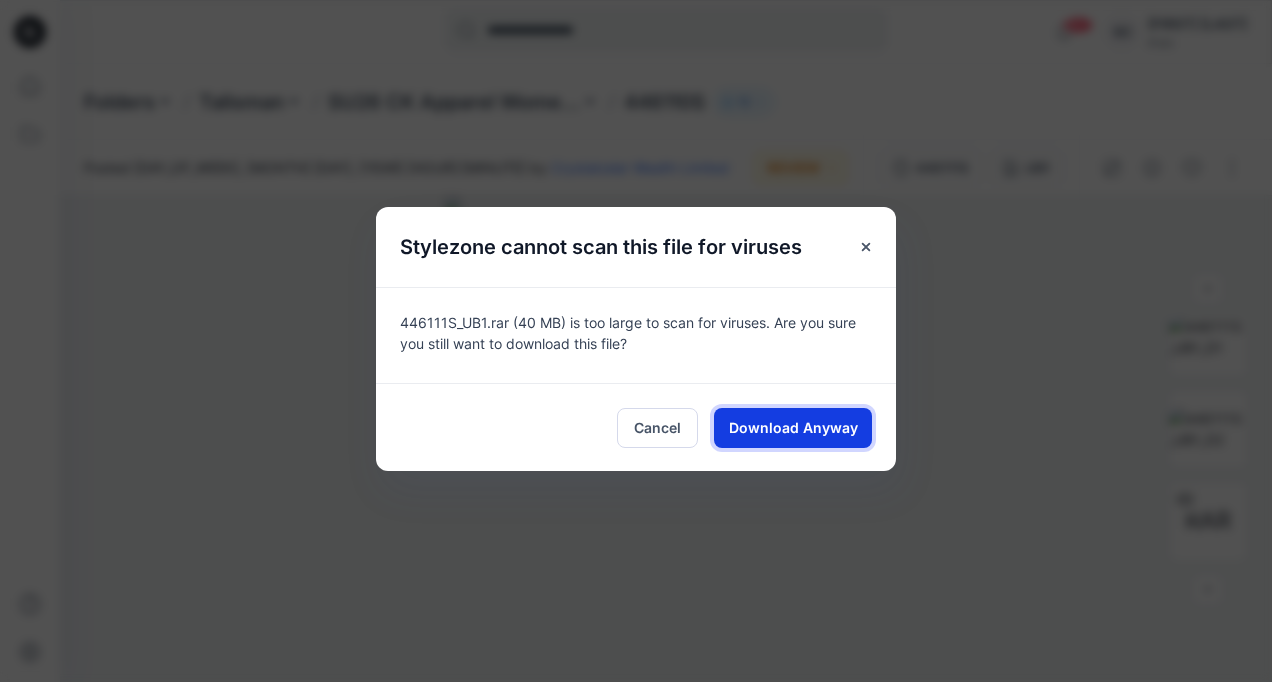 click on "Download Anyway" at bounding box center [793, 427] 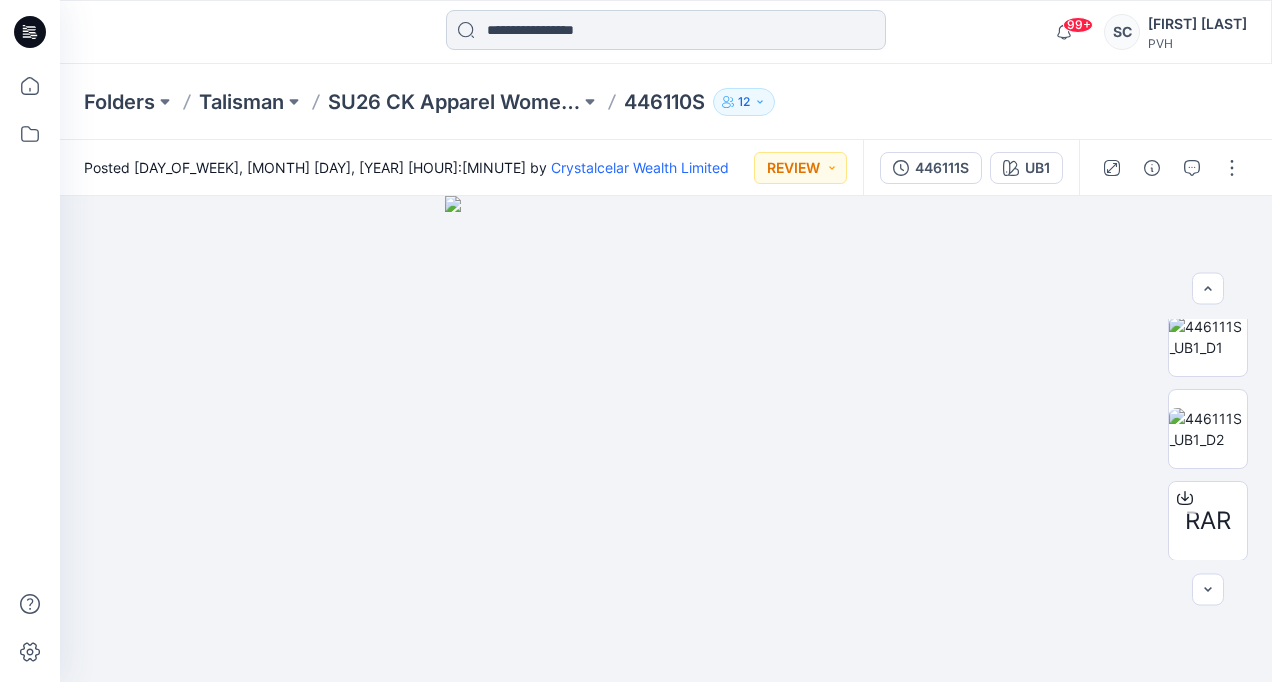 click at bounding box center (666, 30) 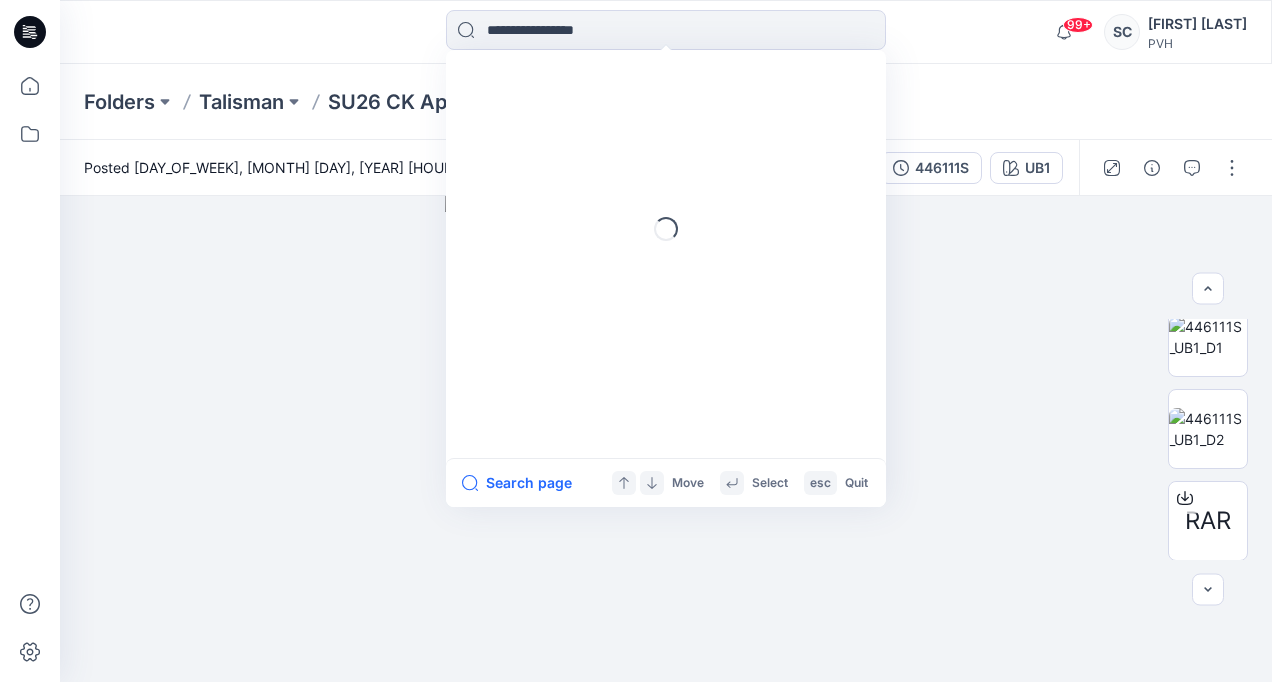 paste on "**********" 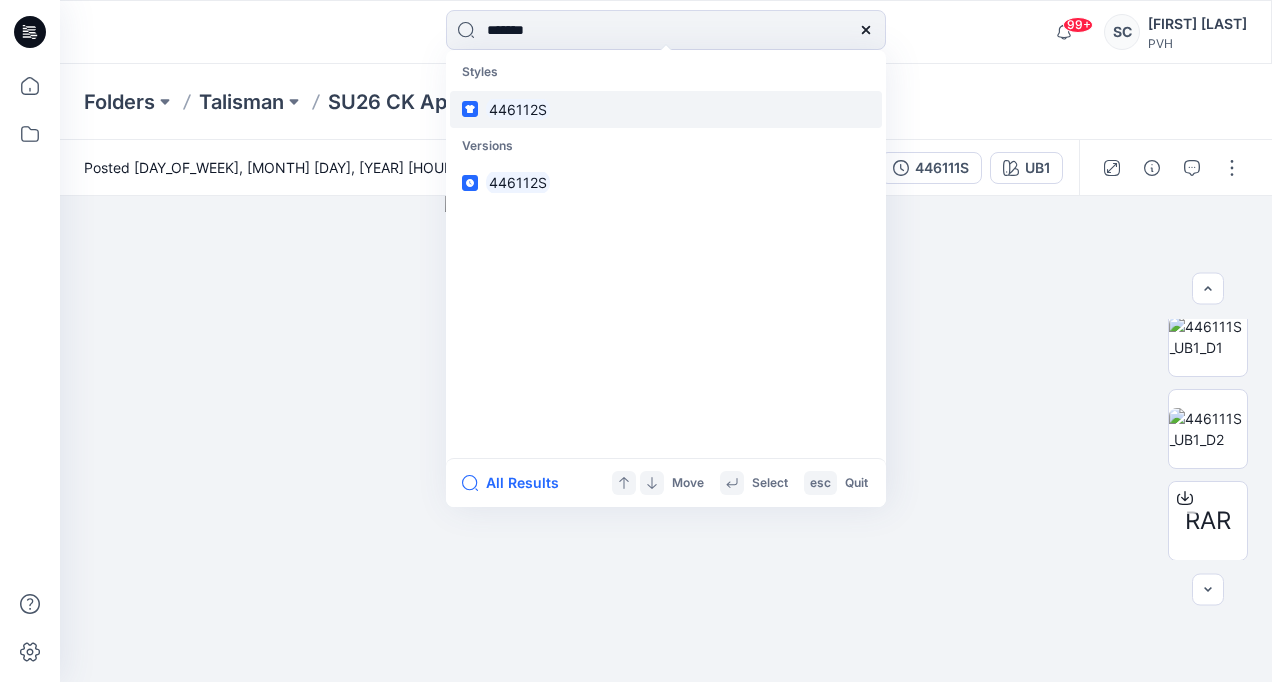 type on "*******" 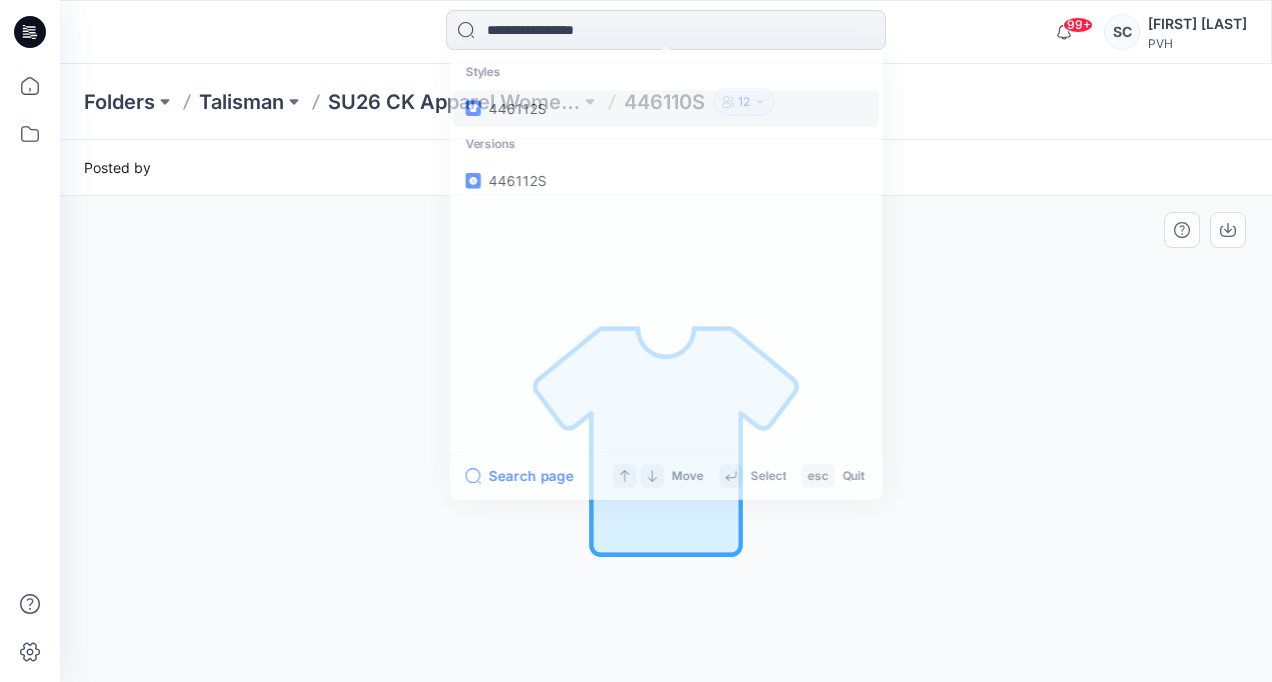 scroll, scrollTop: 0, scrollLeft: 0, axis: both 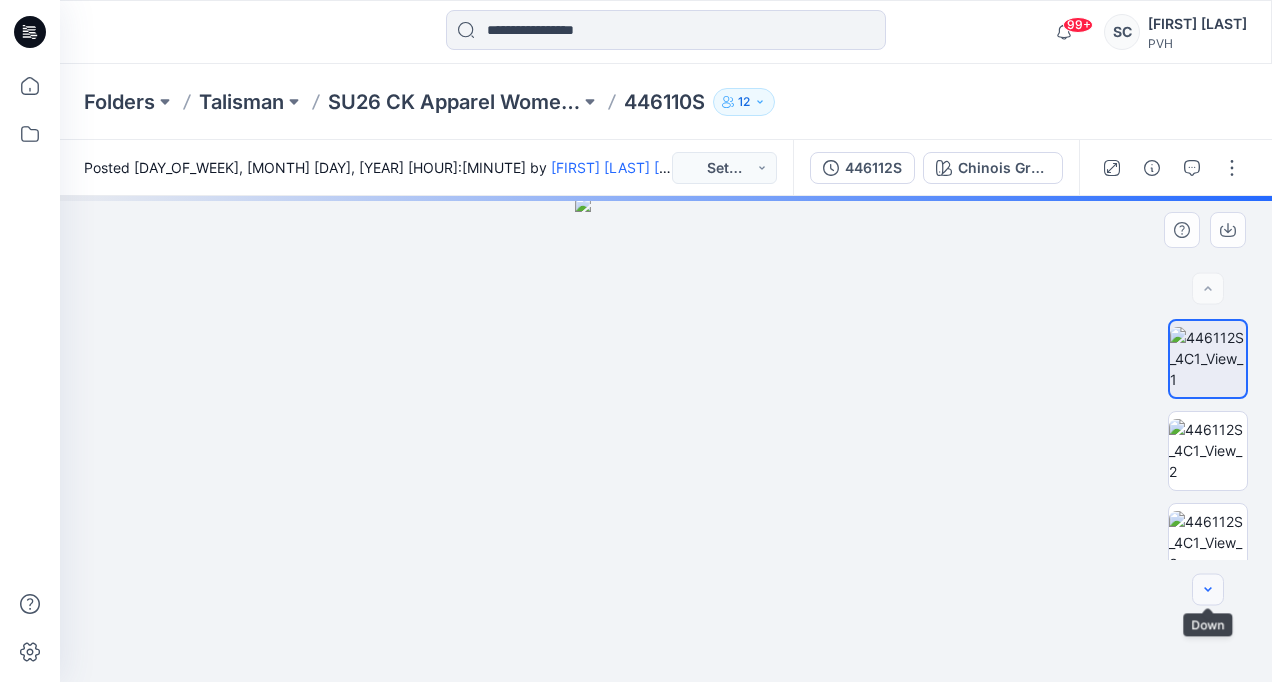 click at bounding box center (1208, 590) 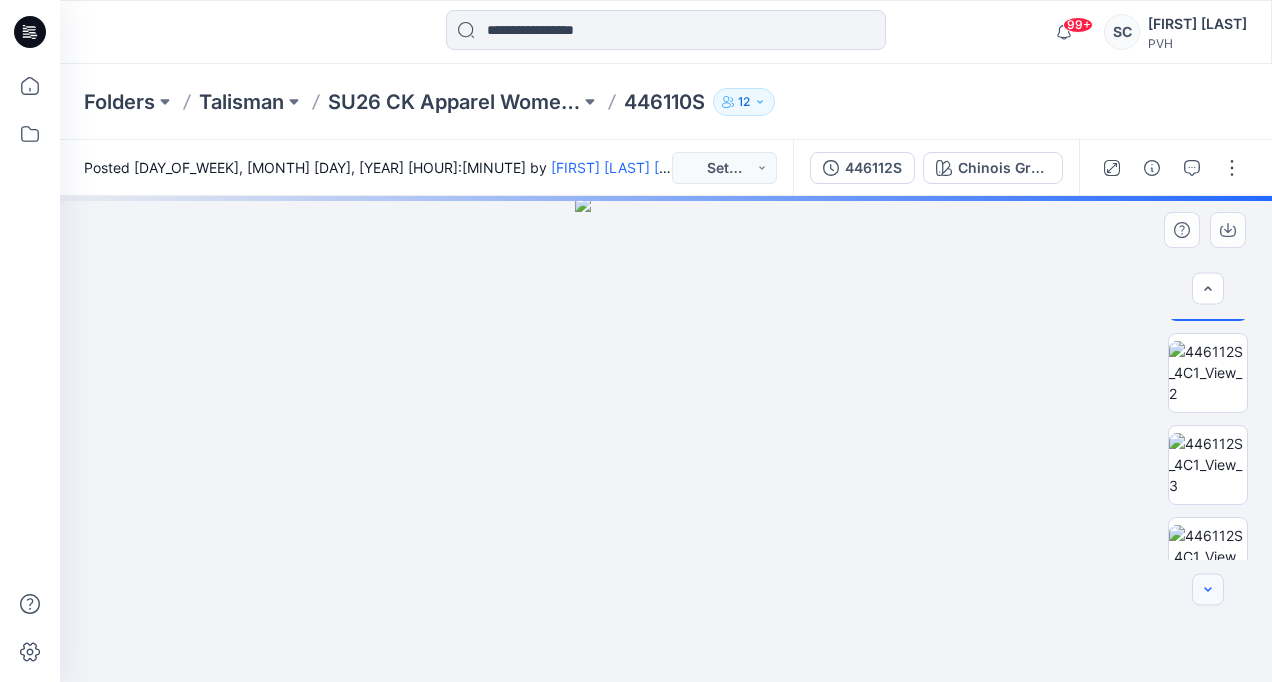 click at bounding box center [1208, 590] 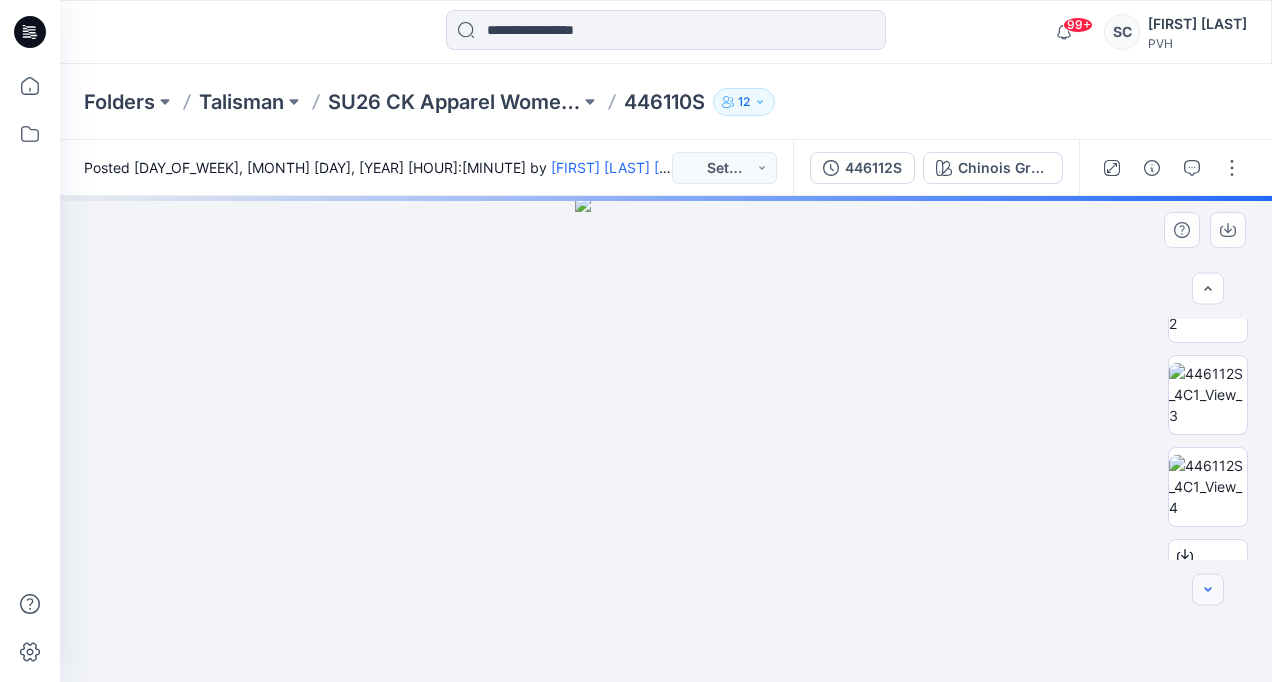 click at bounding box center (1208, 590) 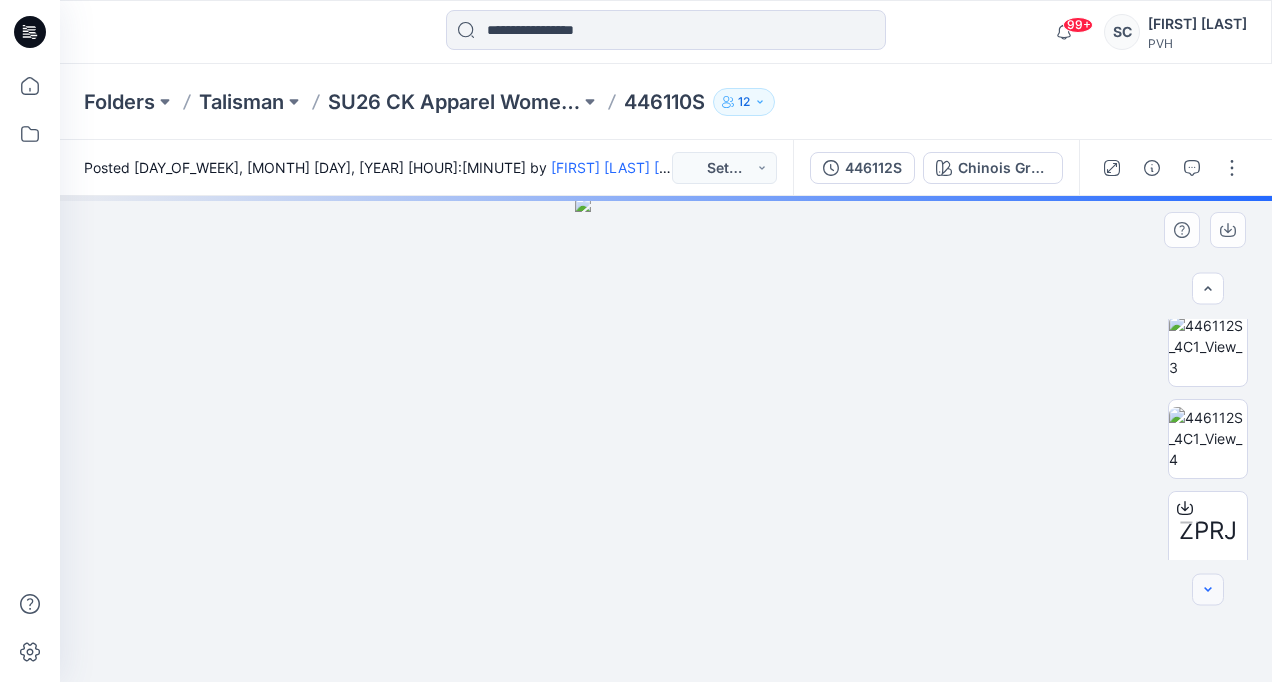 scroll, scrollTop: 206, scrollLeft: 0, axis: vertical 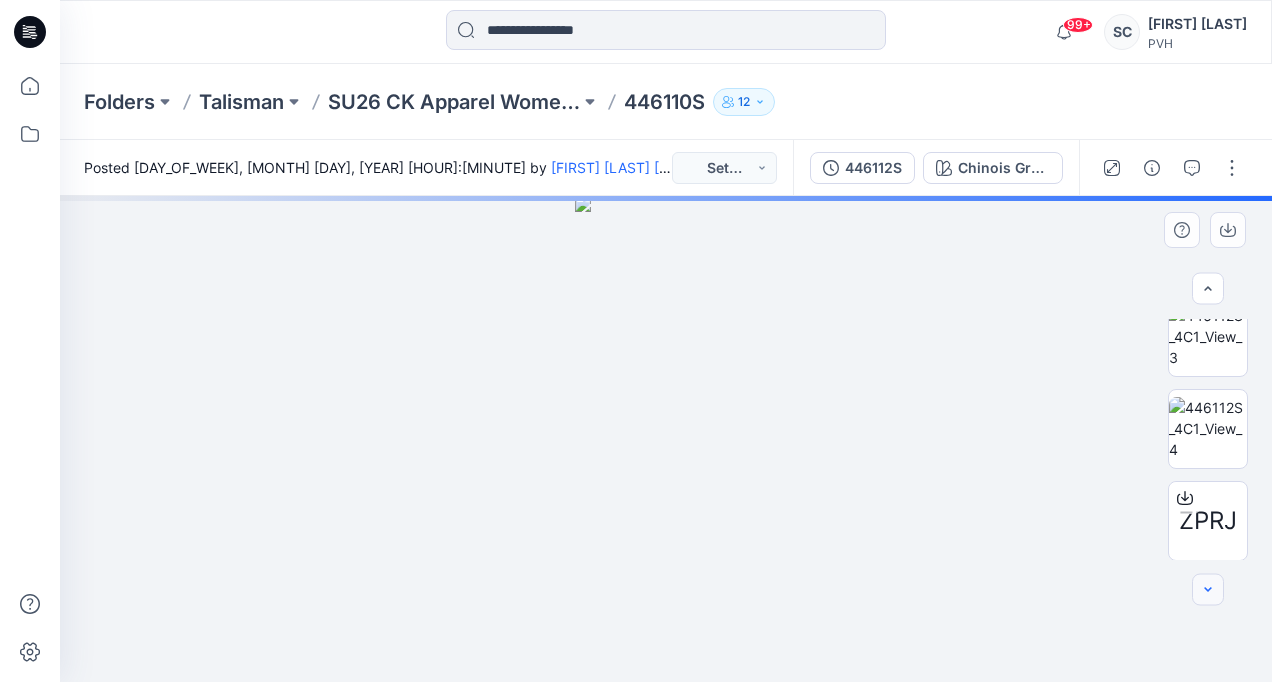 click at bounding box center (1208, 590) 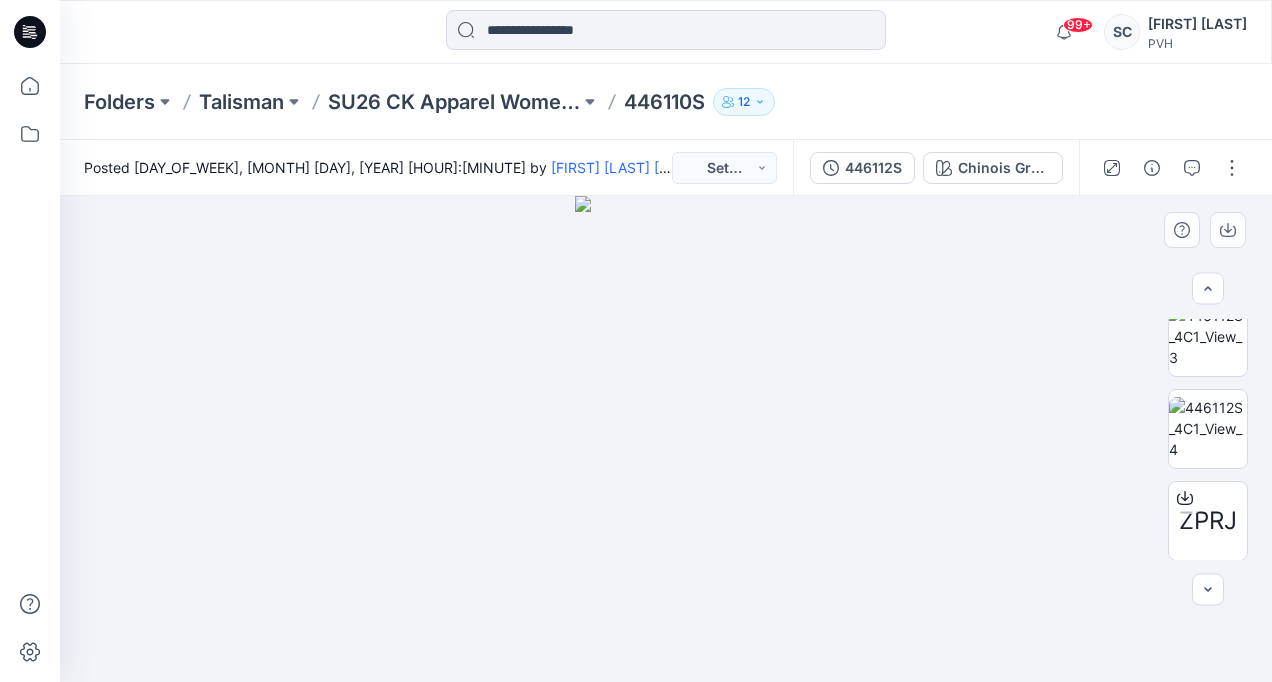 type 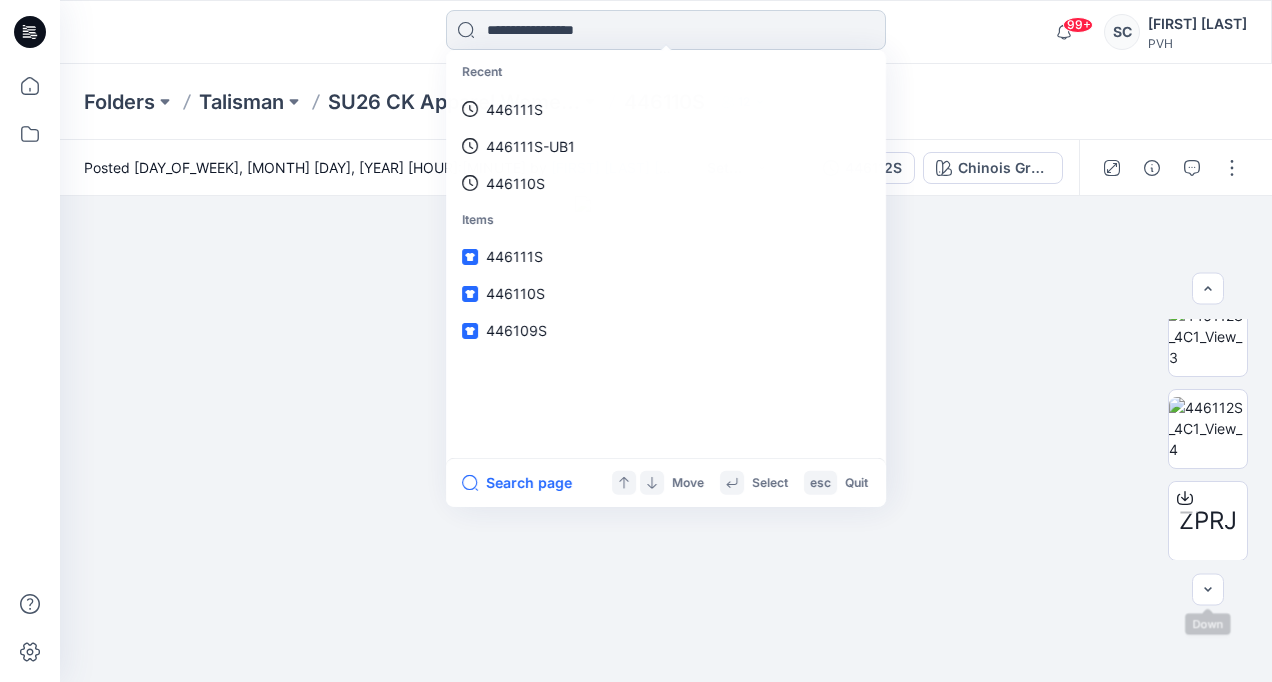 click at bounding box center (666, 30) 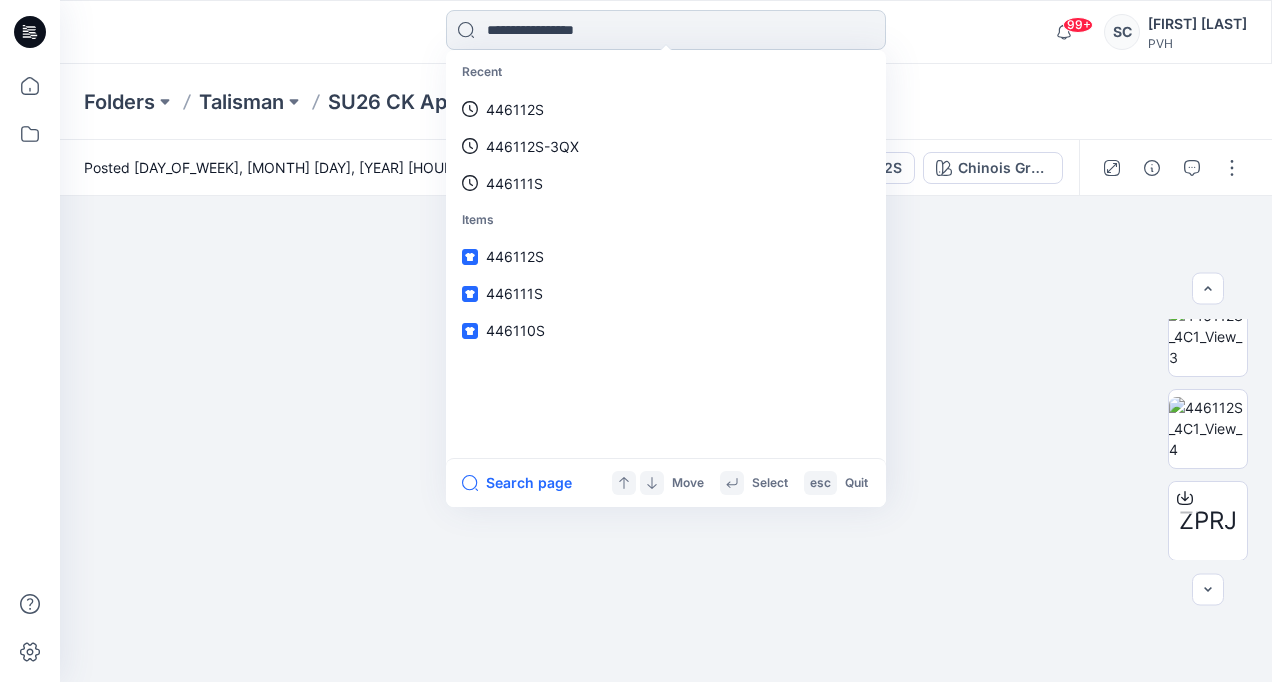 click at bounding box center [666, 30] 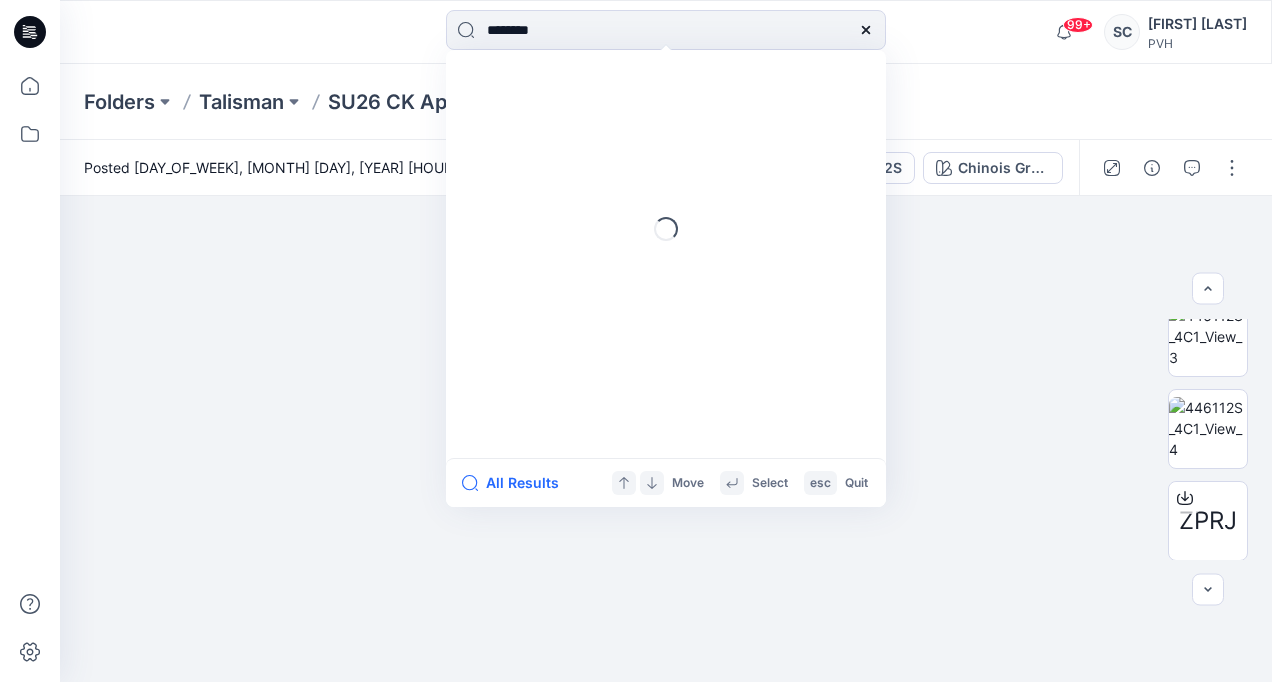 type on "*******" 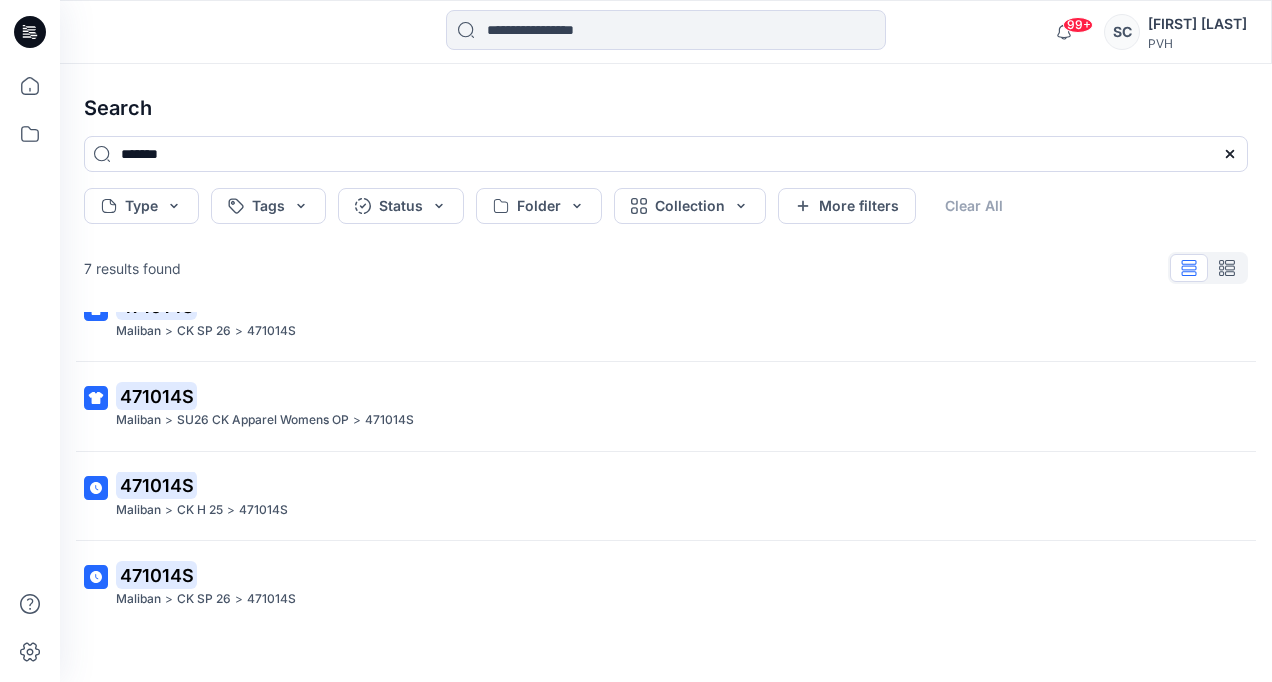 scroll, scrollTop: 120, scrollLeft: 0, axis: vertical 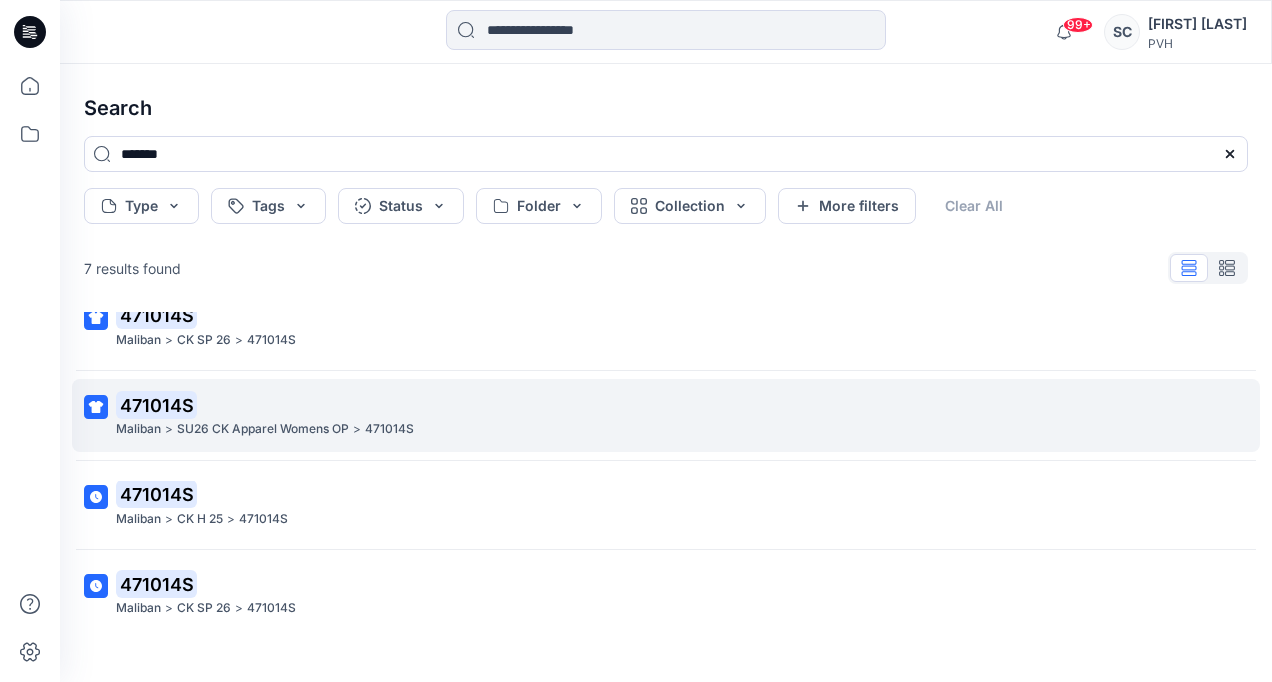 click on "471014S" at bounding box center (664, 405) 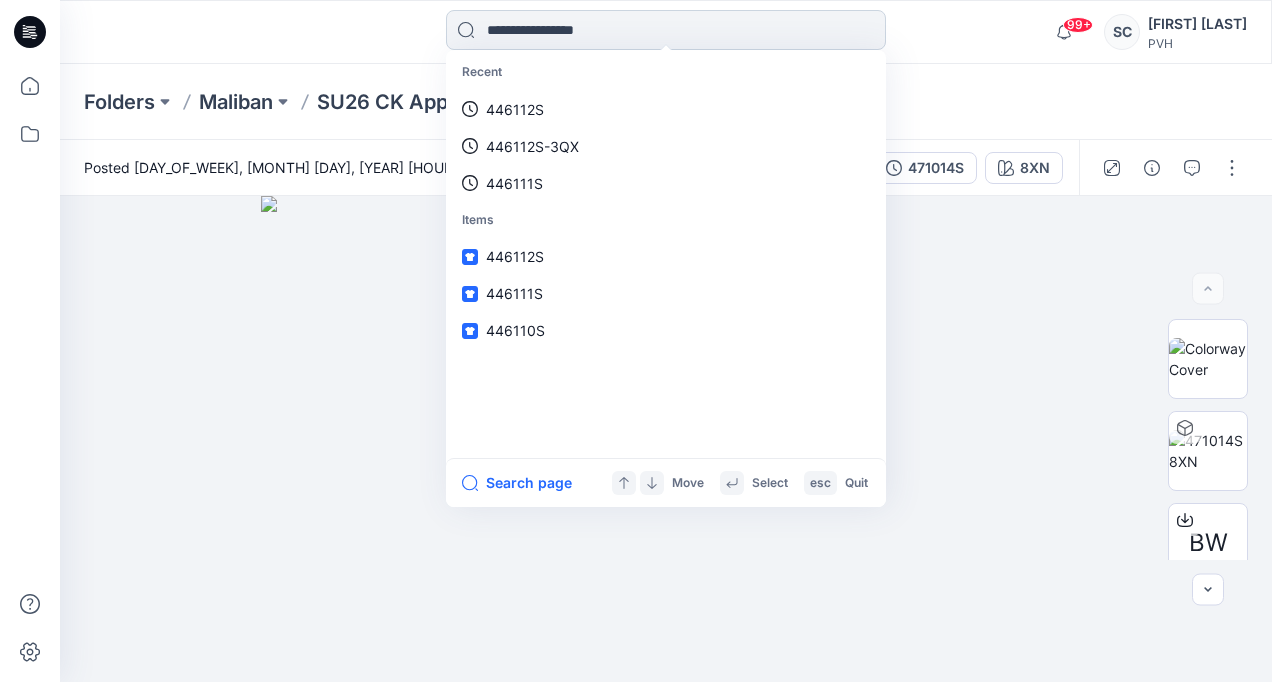 click at bounding box center (666, 30) 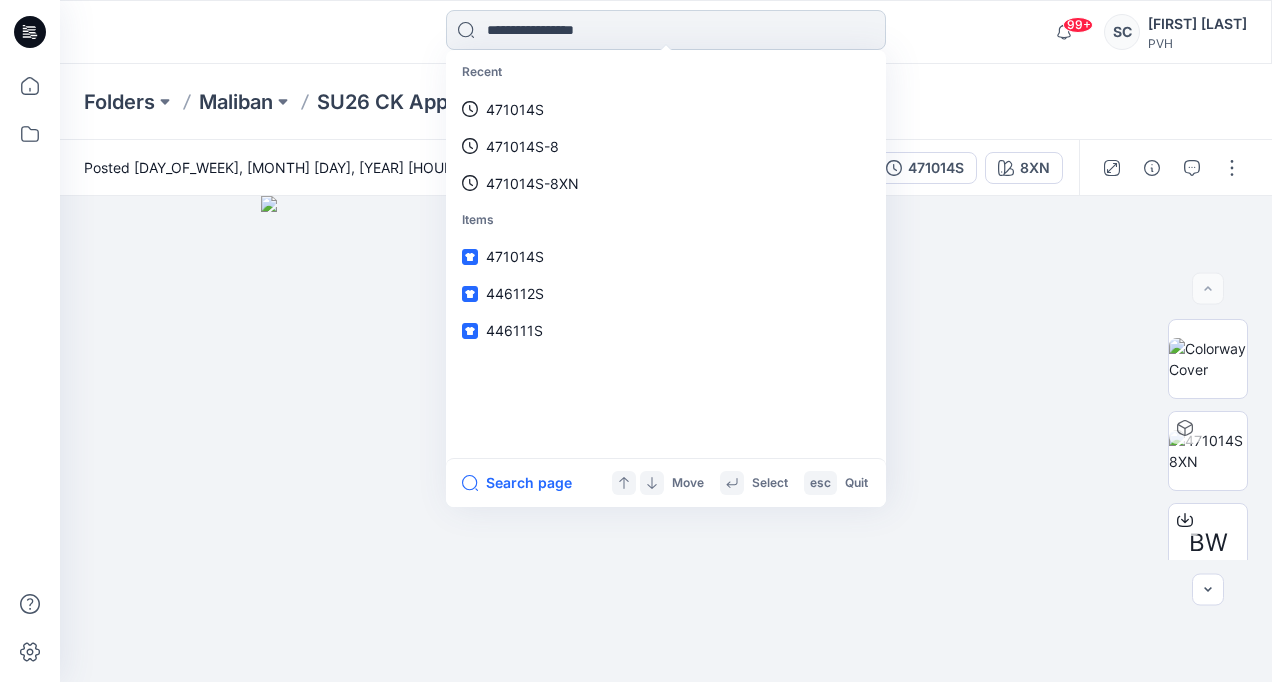 click at bounding box center (666, 30) 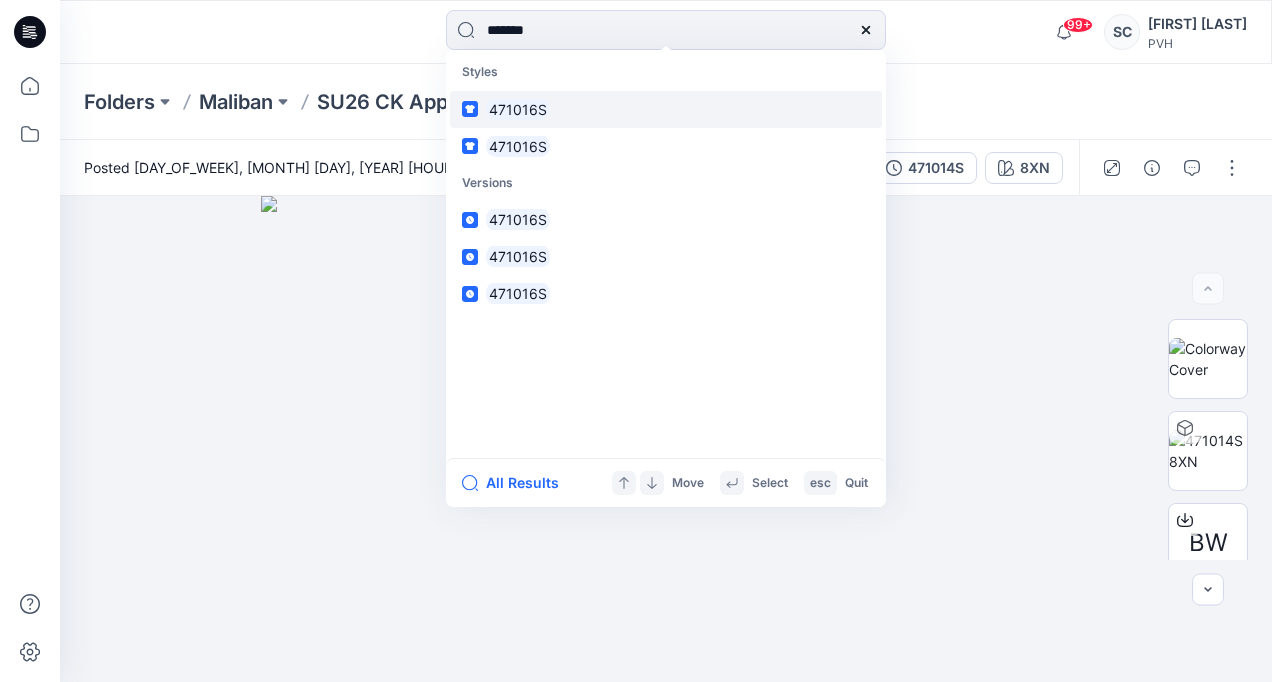 type on "*******" 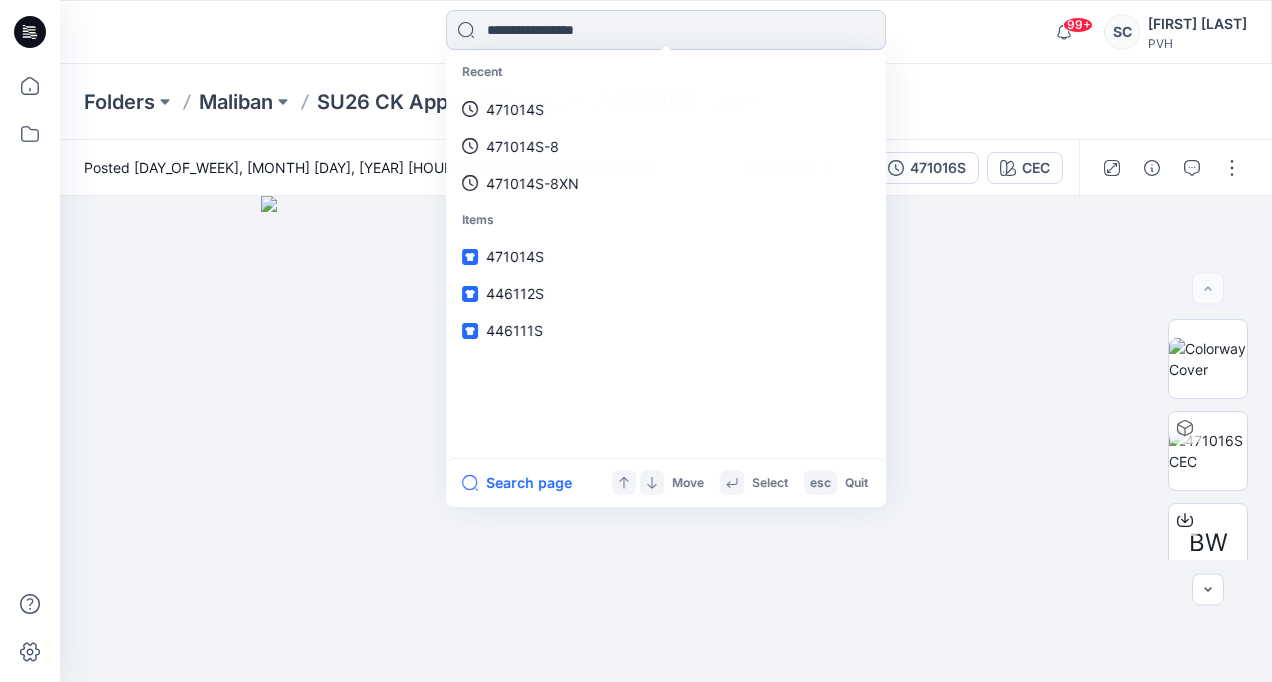 click at bounding box center (666, 30) 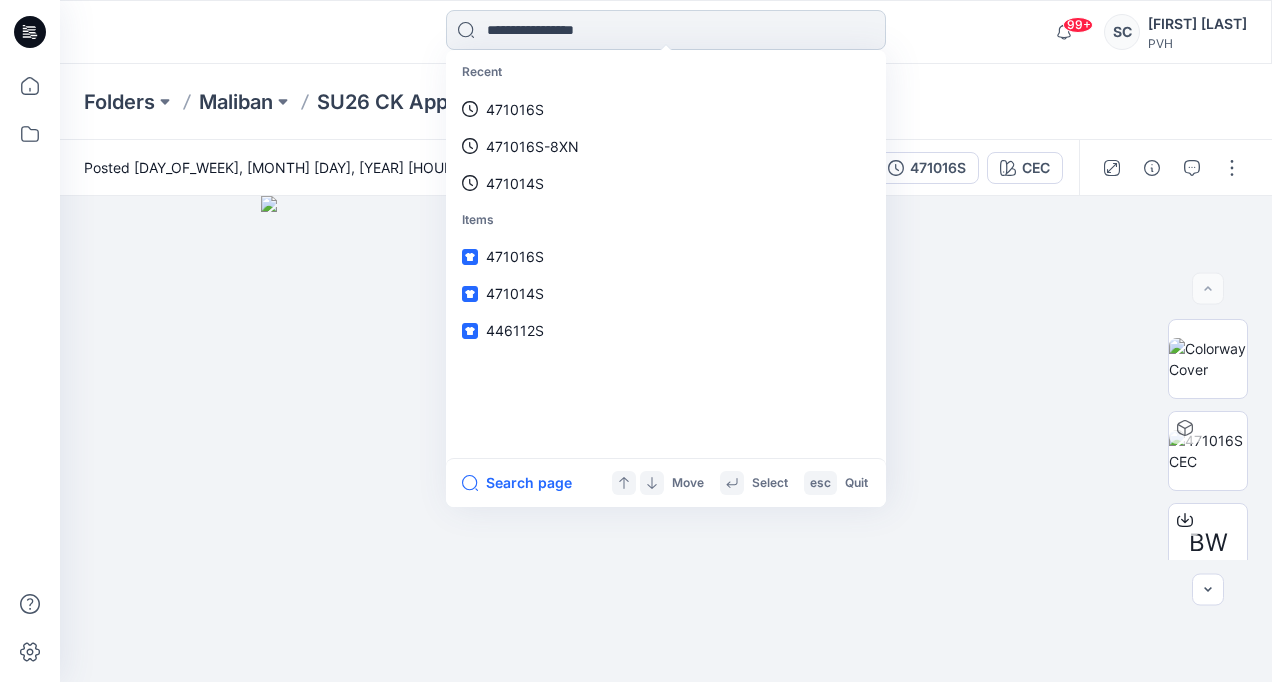 click at bounding box center [666, 30] 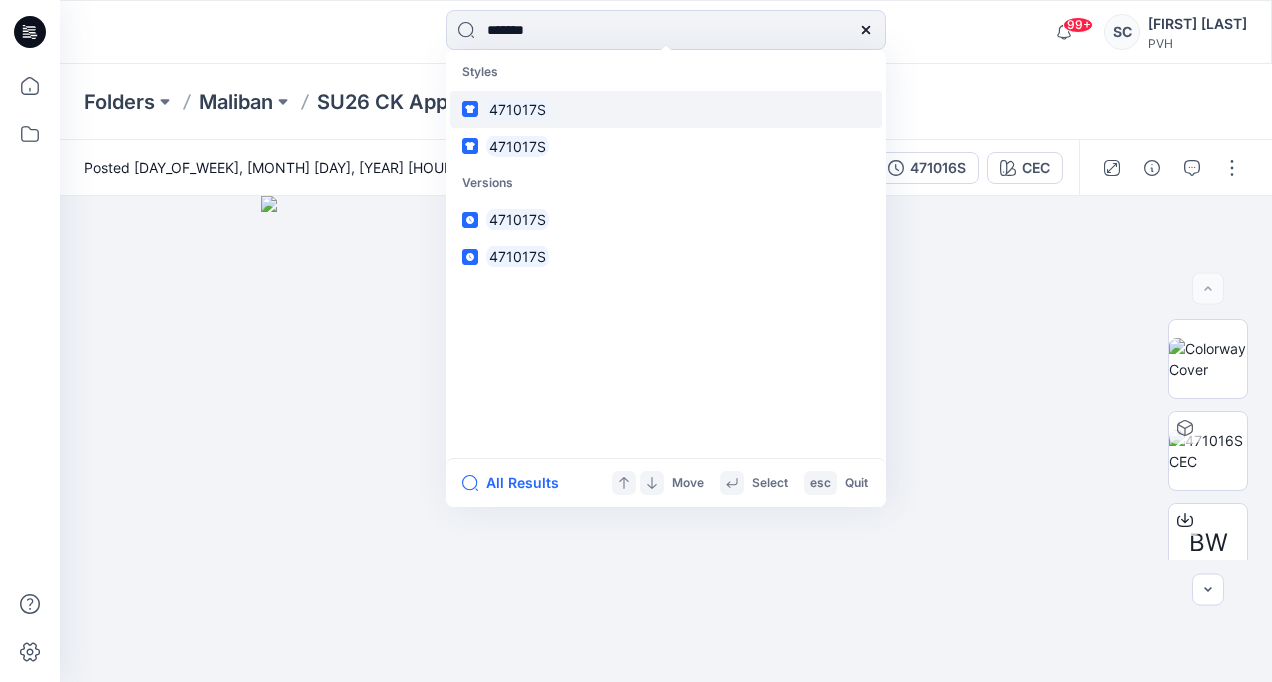 type on "*******" 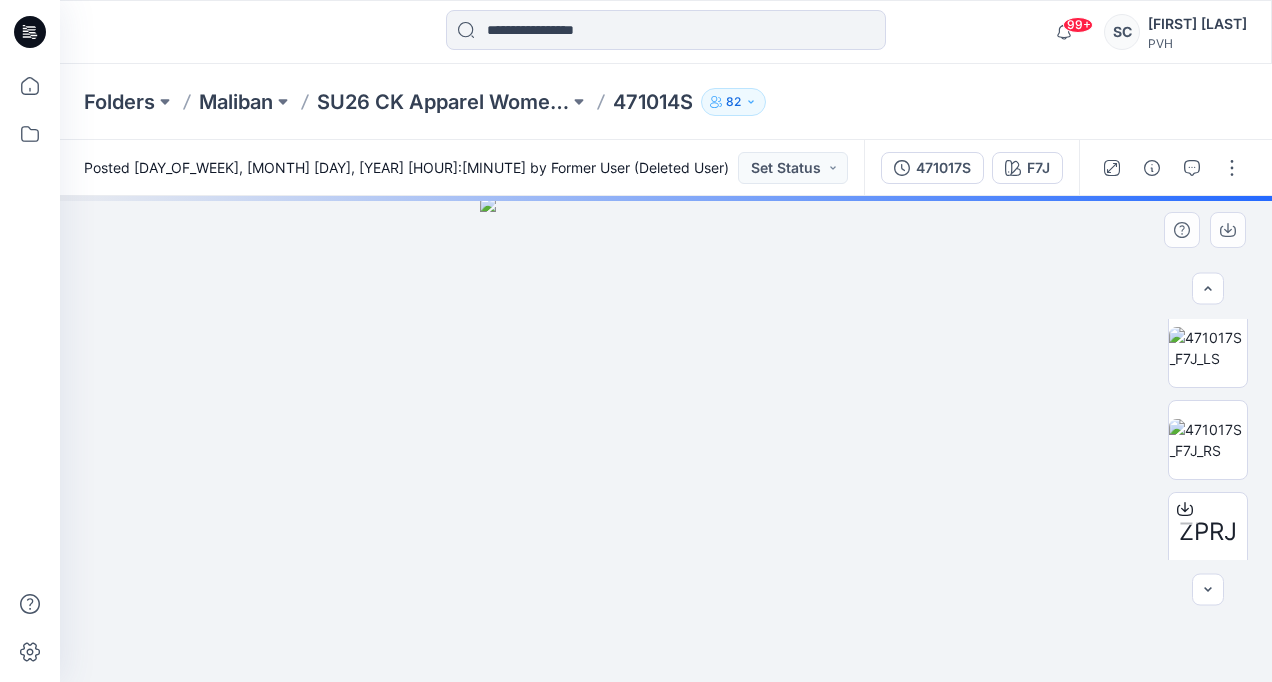 scroll, scrollTop: 206, scrollLeft: 0, axis: vertical 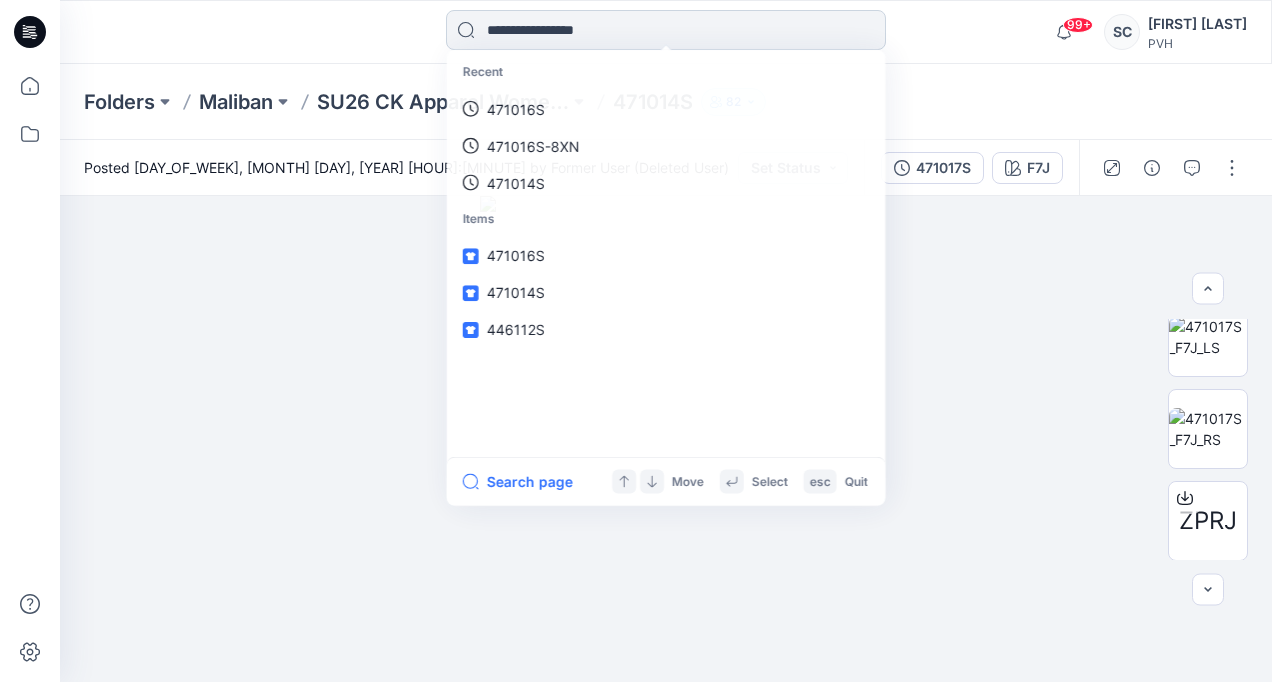click at bounding box center [666, 30] 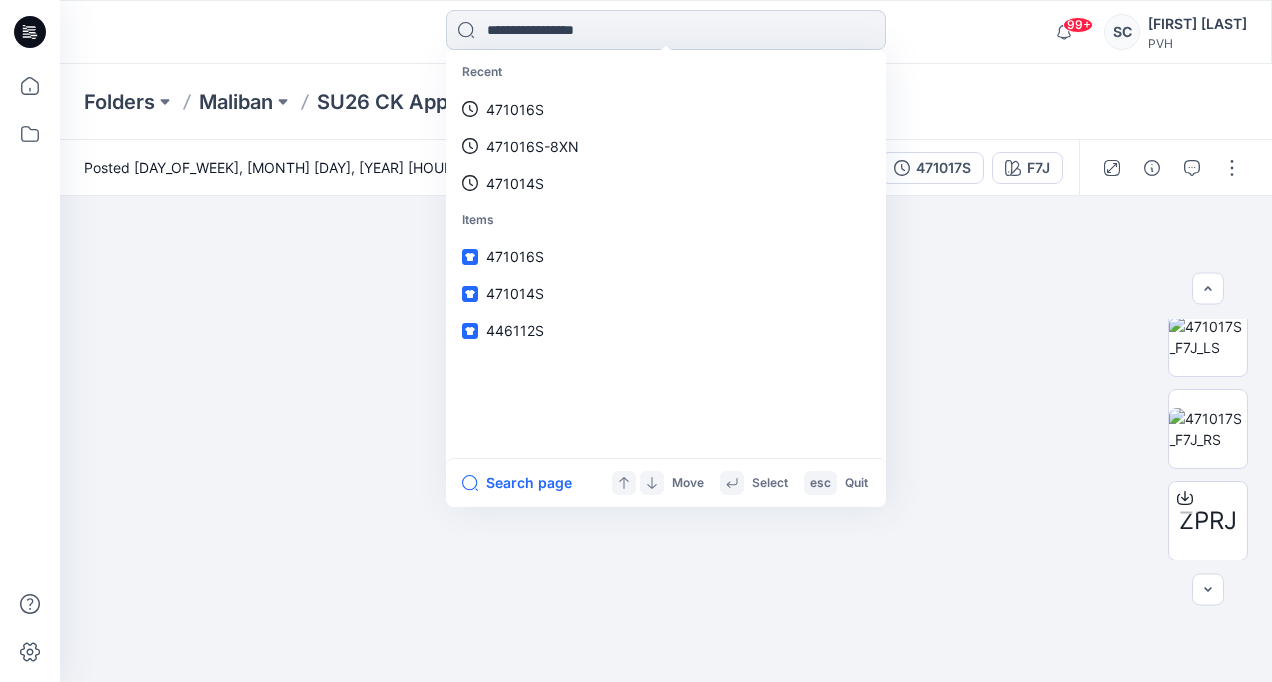 paste on "**********" 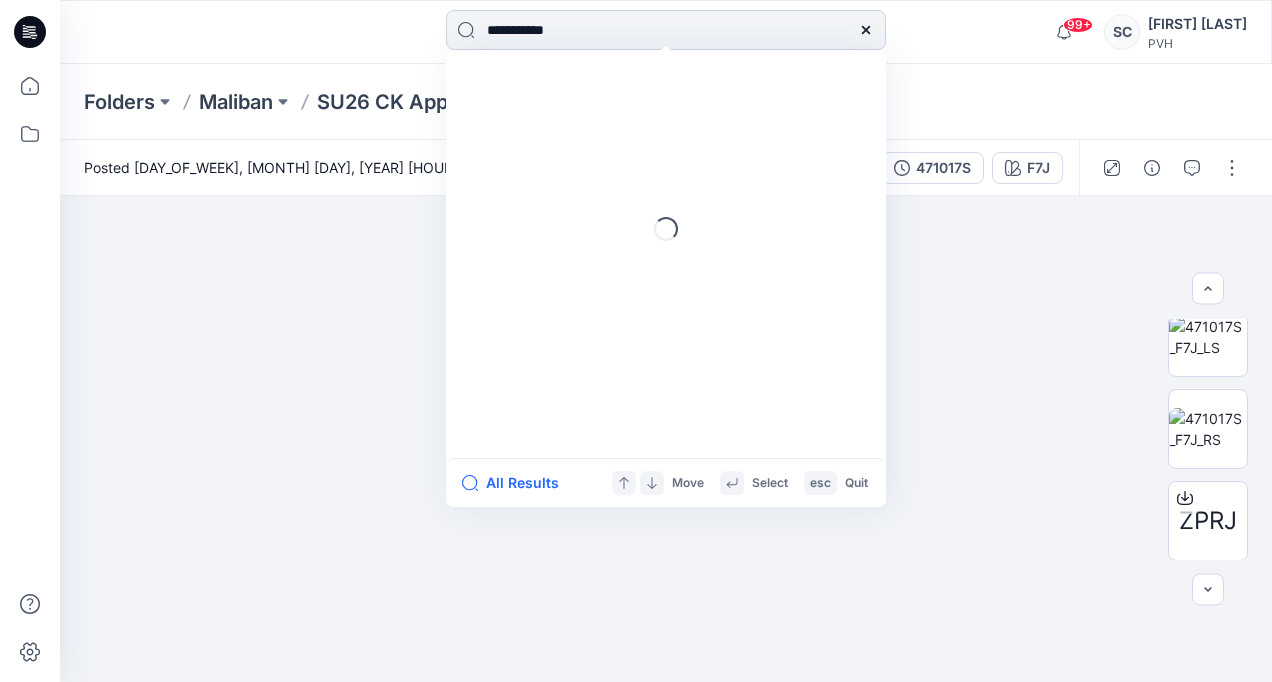 click on "**********" at bounding box center [666, 30] 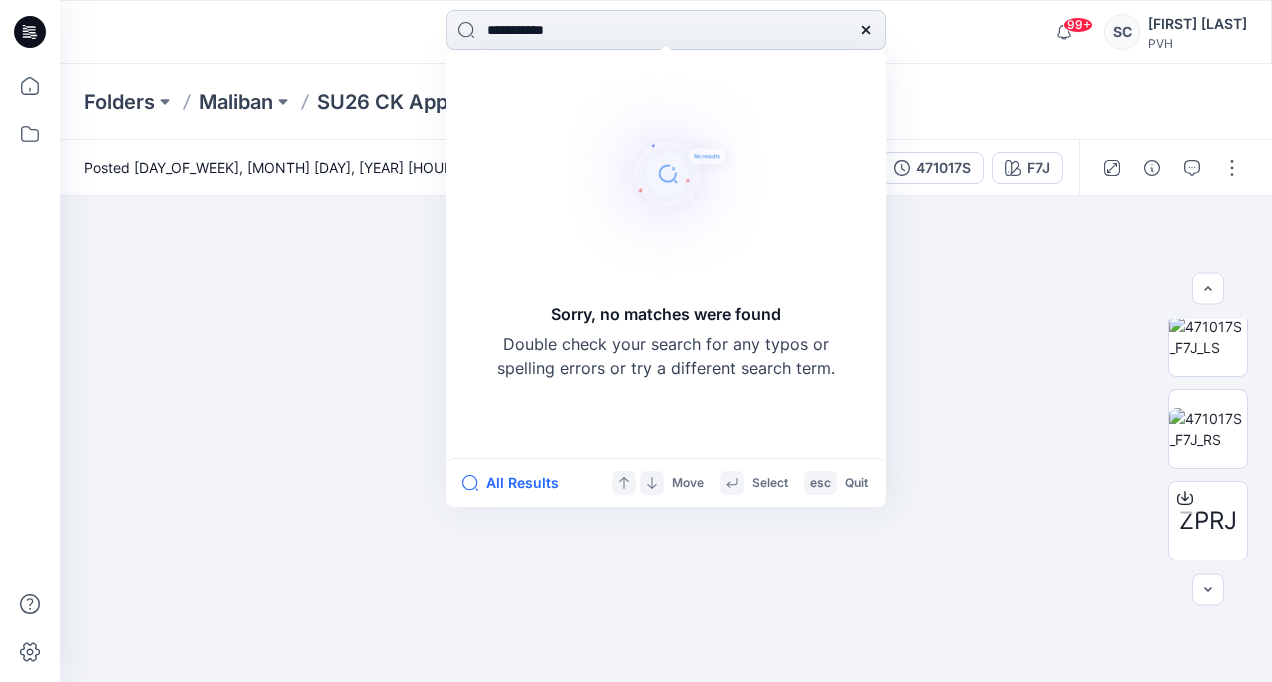 click on "**********" at bounding box center (666, 30) 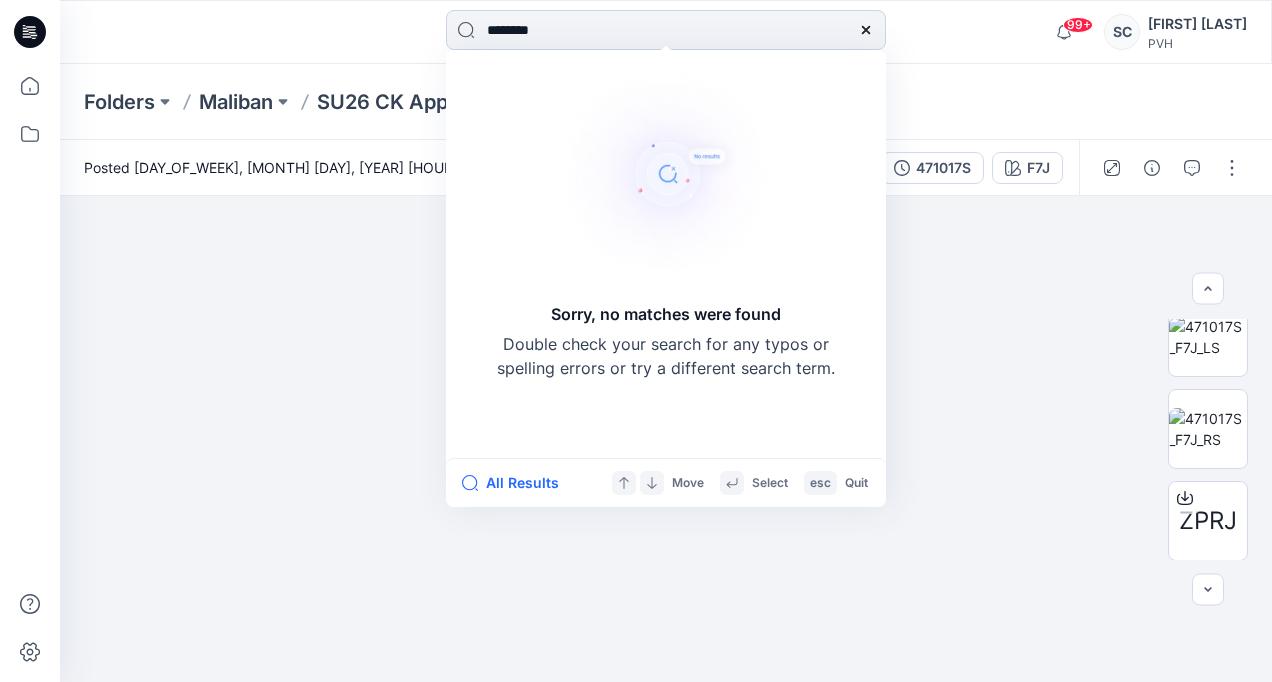 type on "*******" 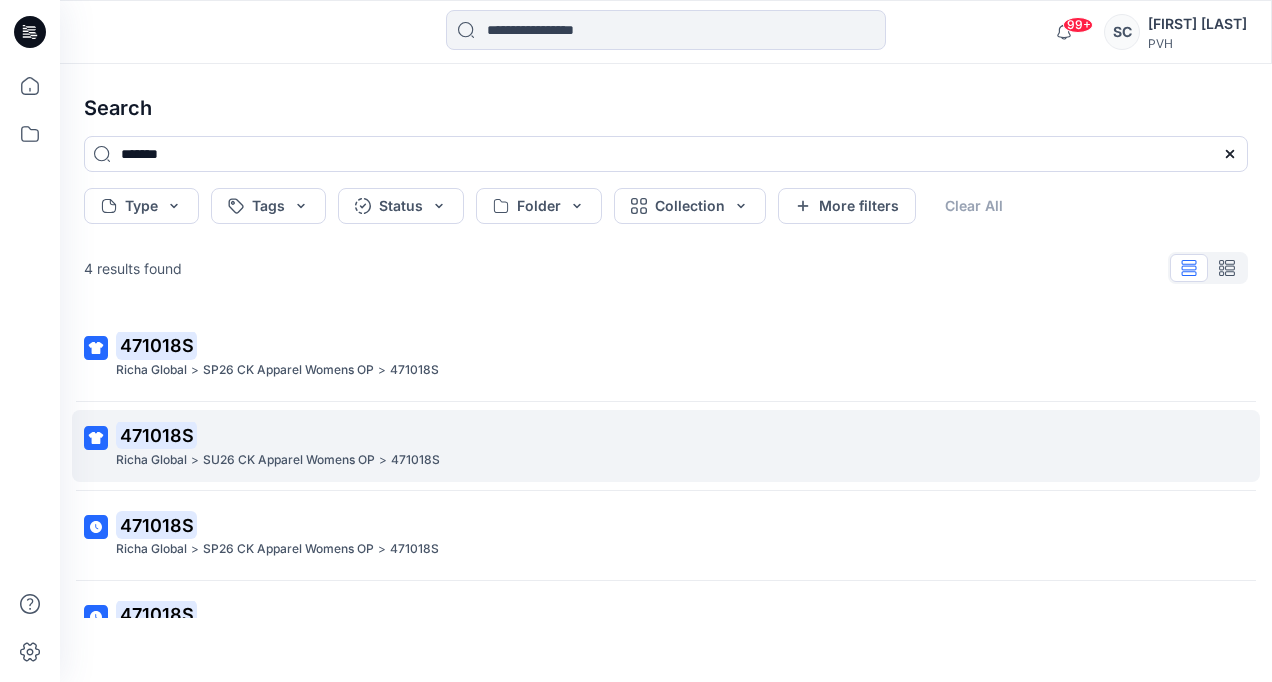click on "471018S" at bounding box center [664, 436] 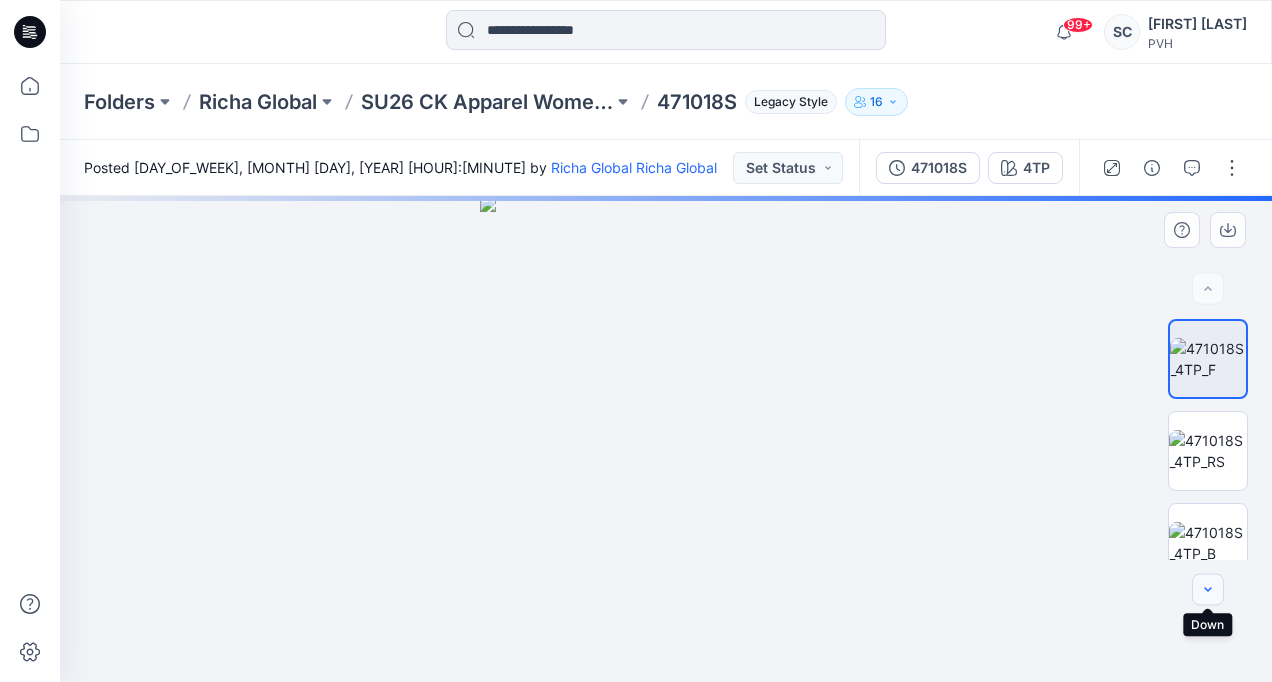 click 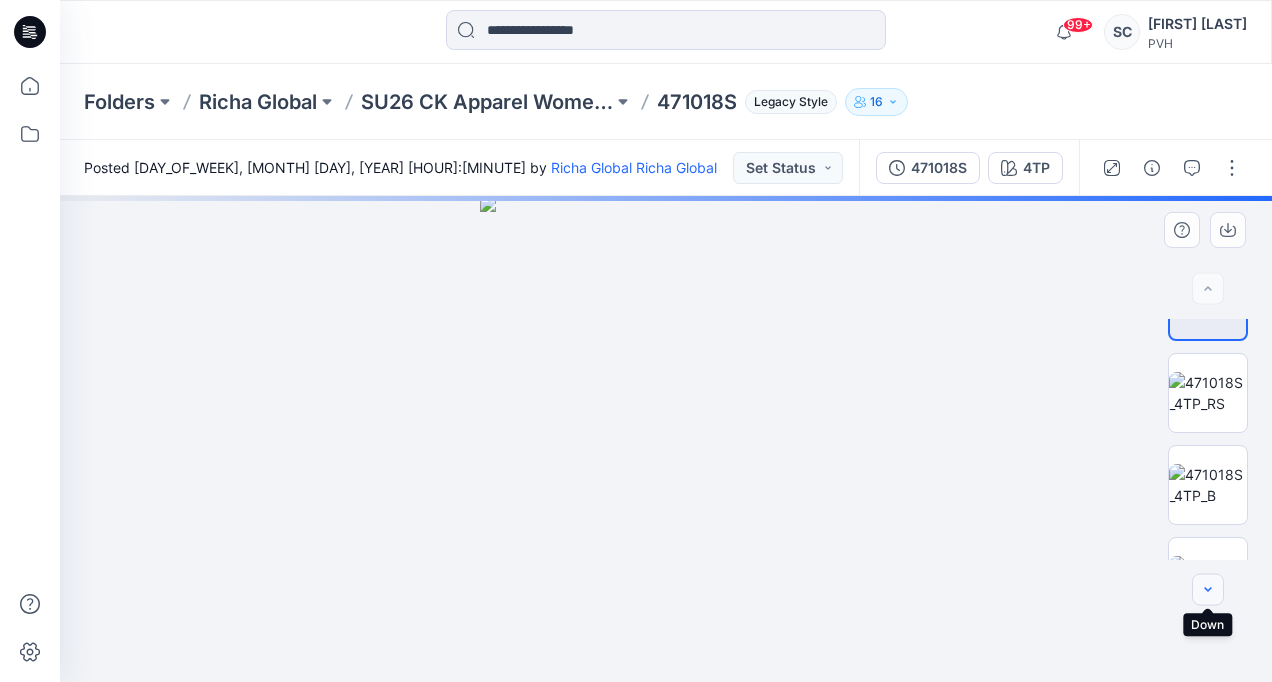 click 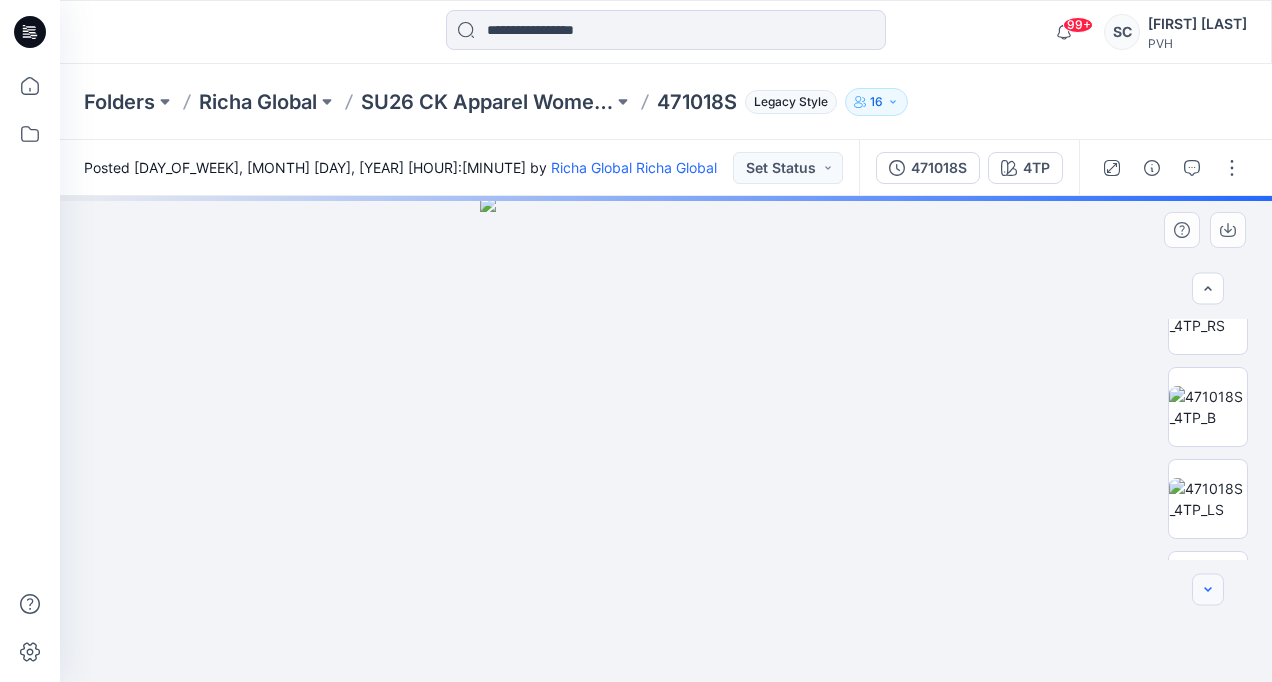 click 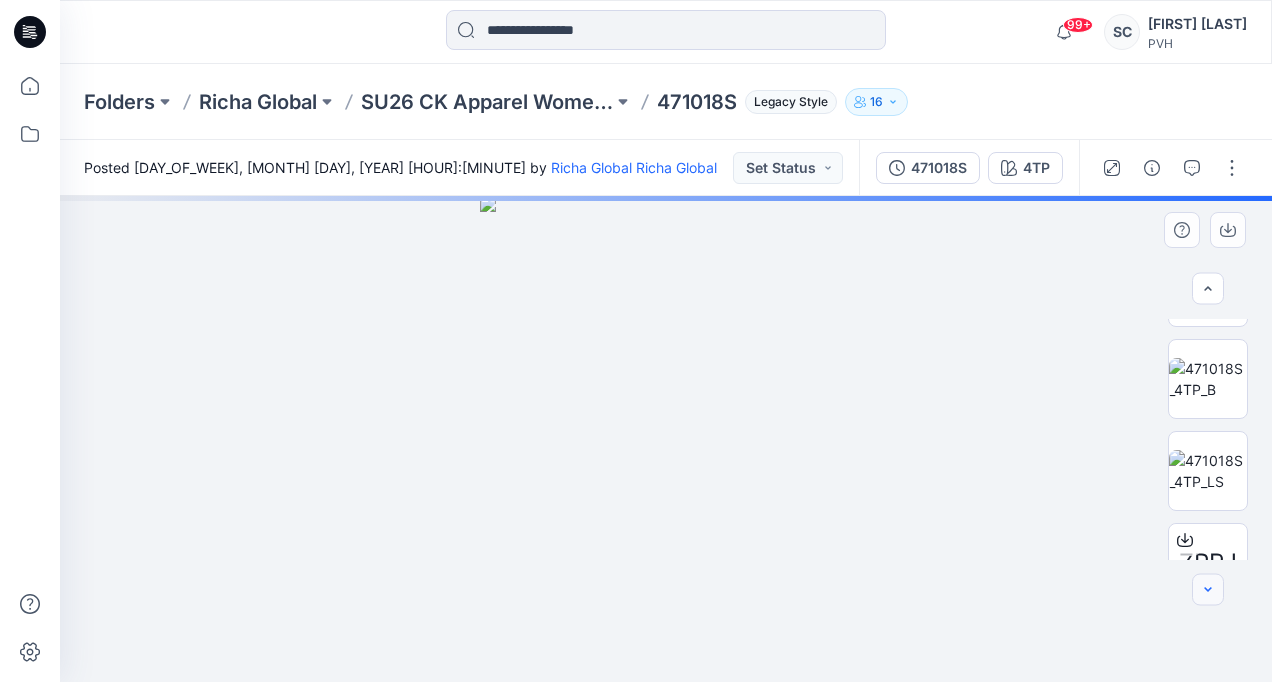 click 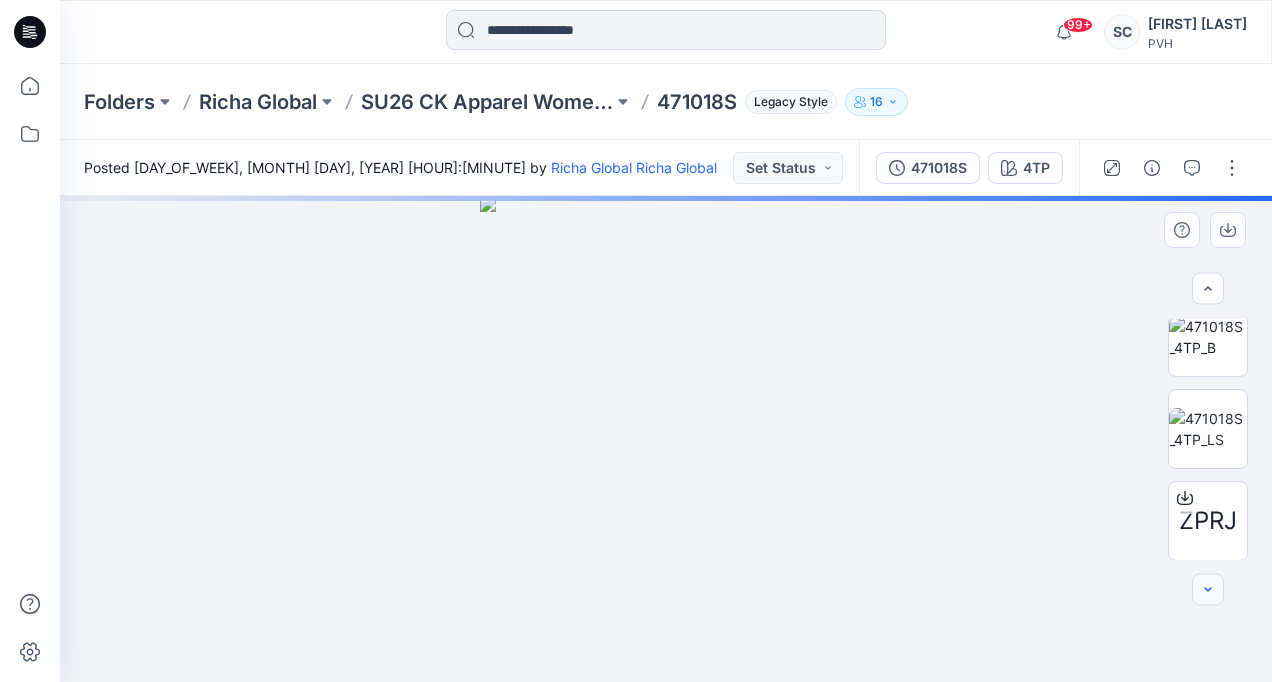 click 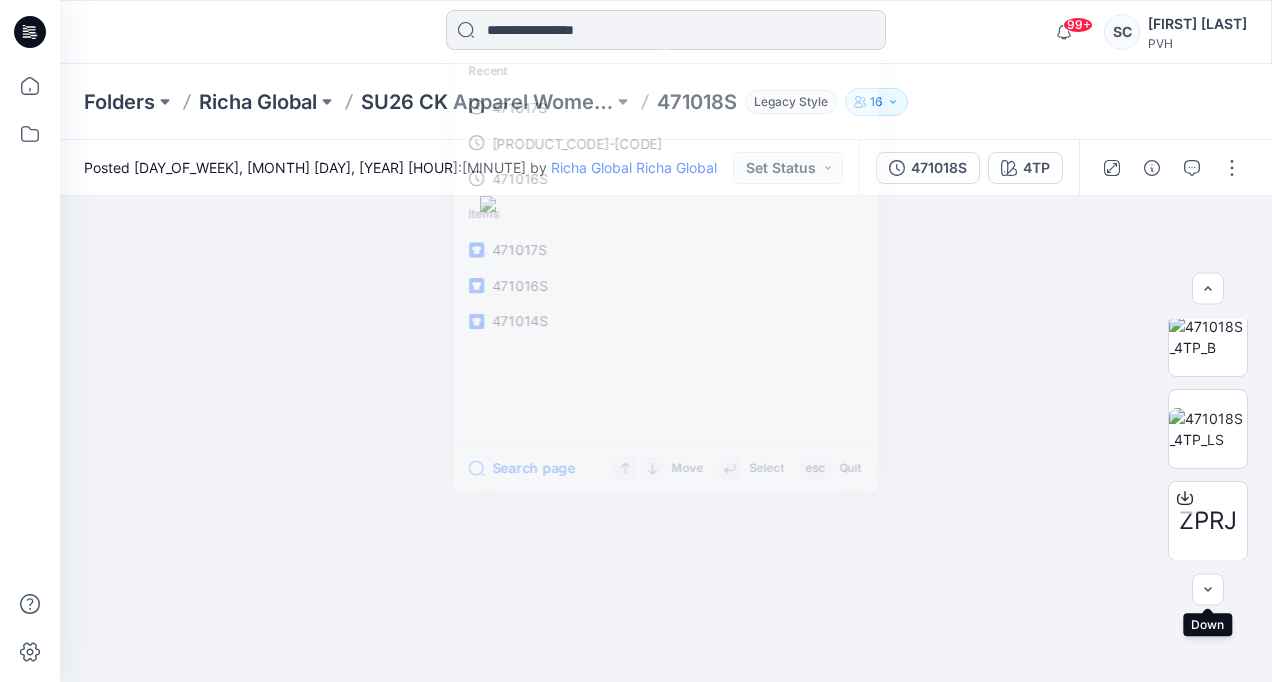 click at bounding box center [666, 30] 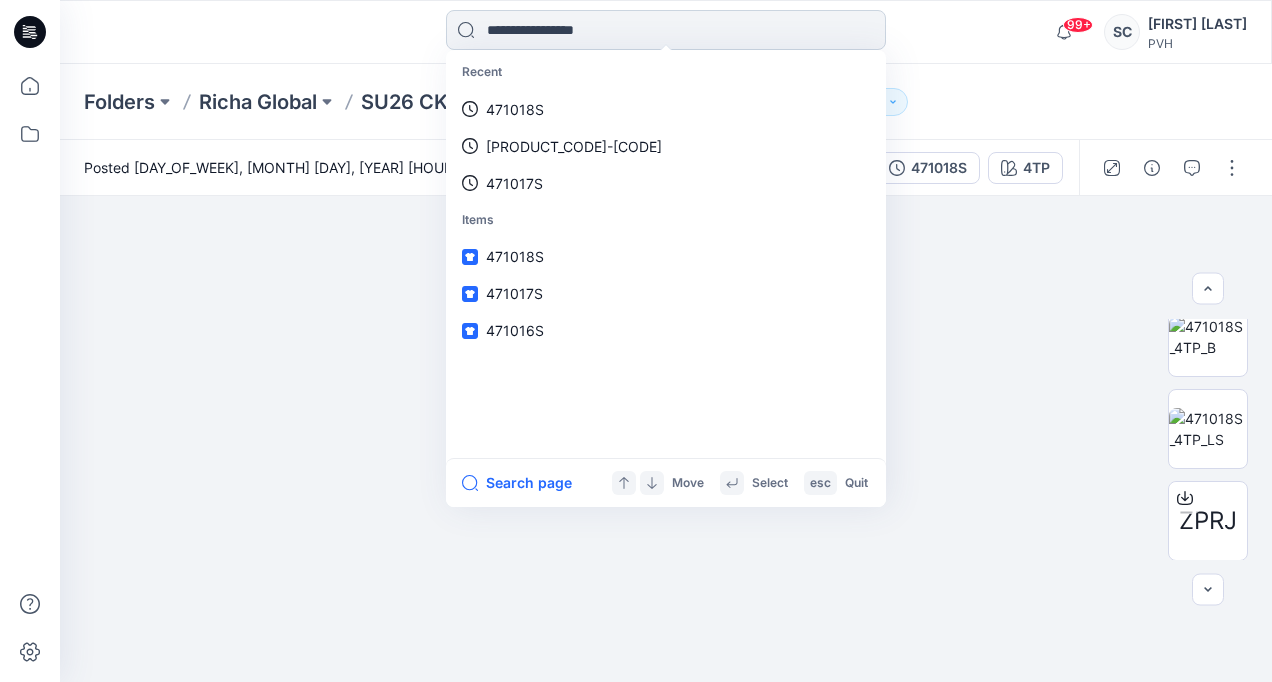 paste on "**********" 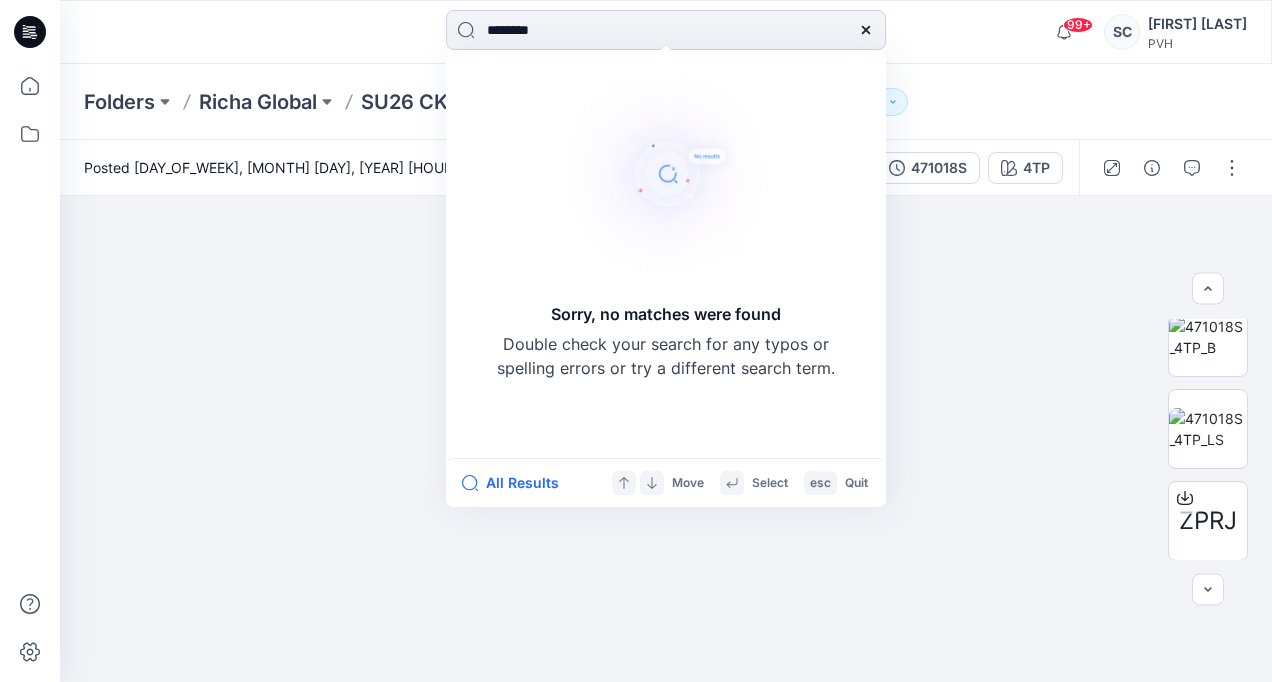 type on "*******" 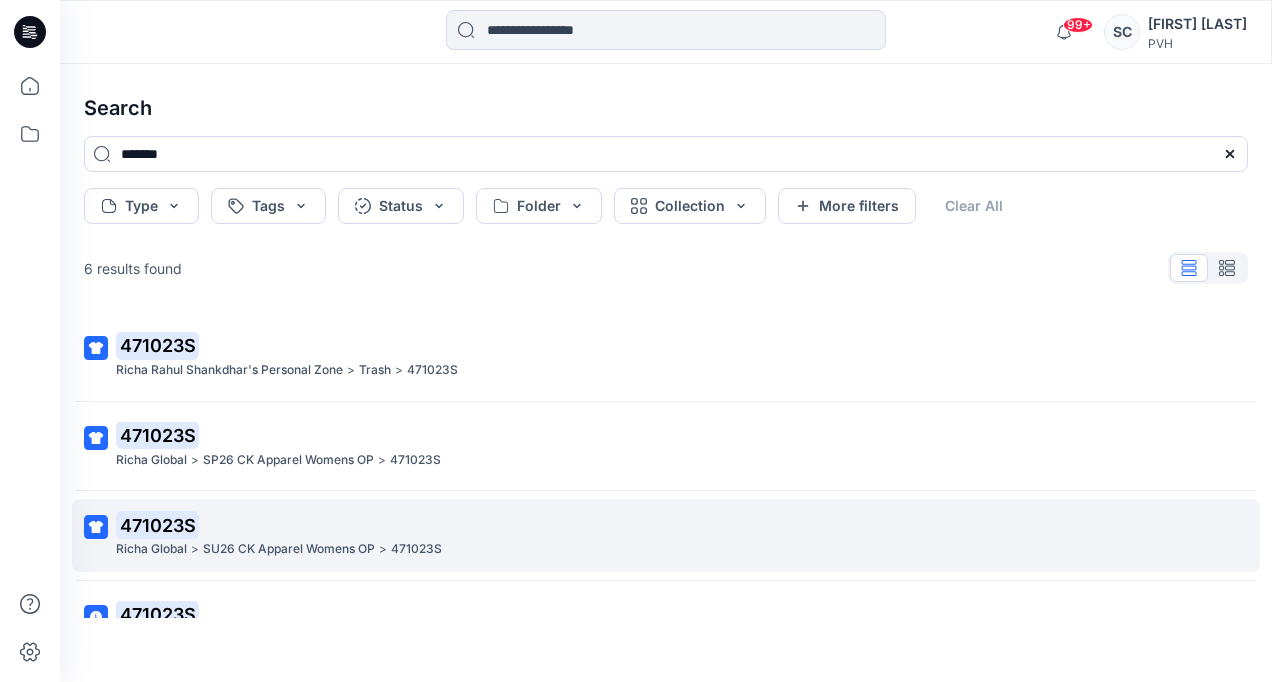 click on "[PRODUCT_CODE] [ORGANIZATION] > SU26 CK Apparel Womens OP > [PRODUCT_CODE]" at bounding box center [666, 535] 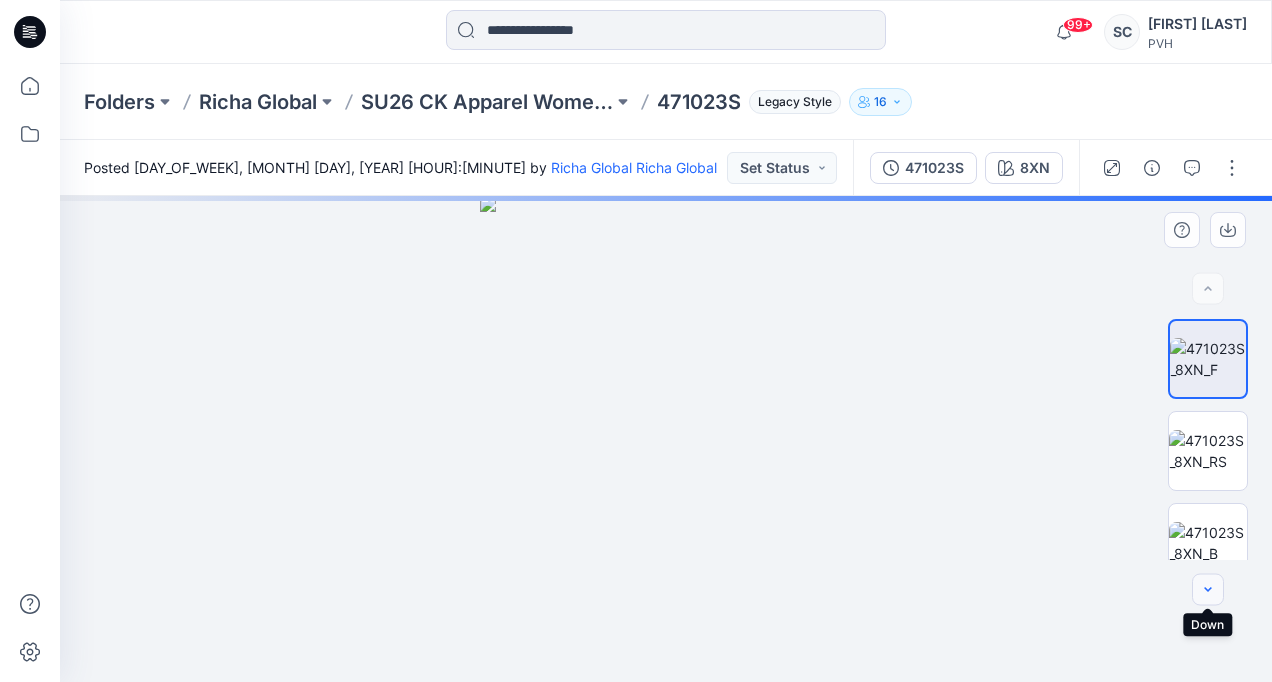 click 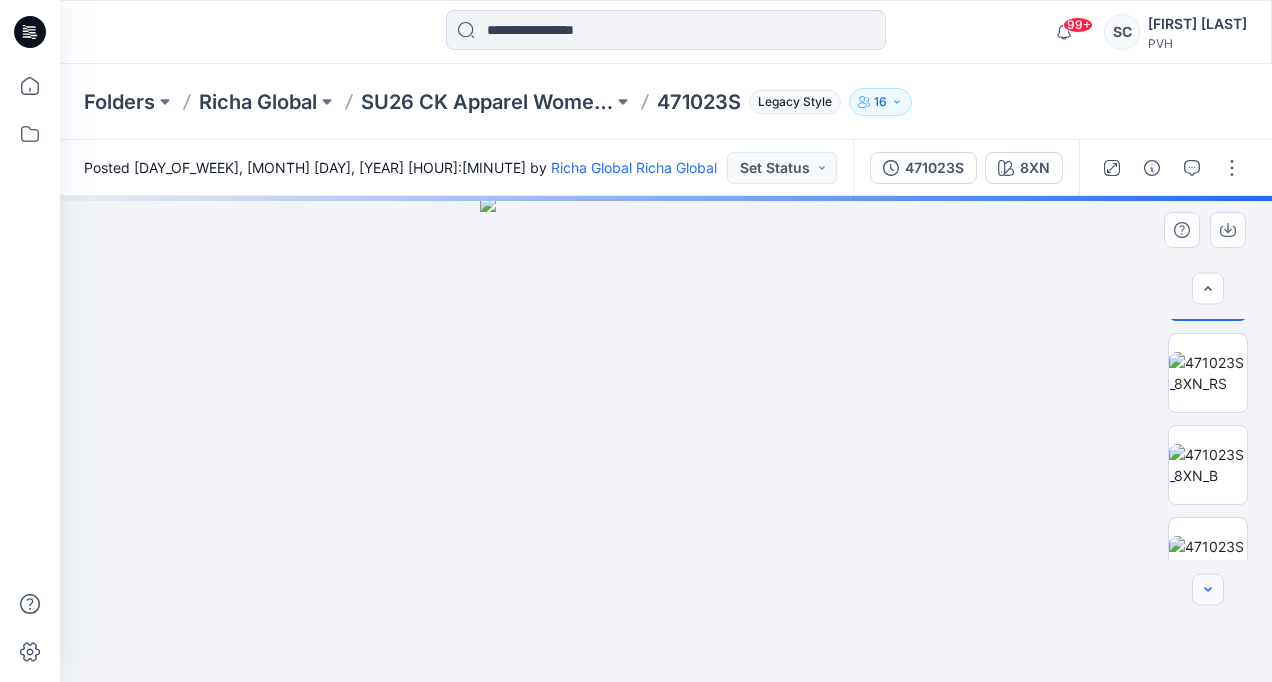 click 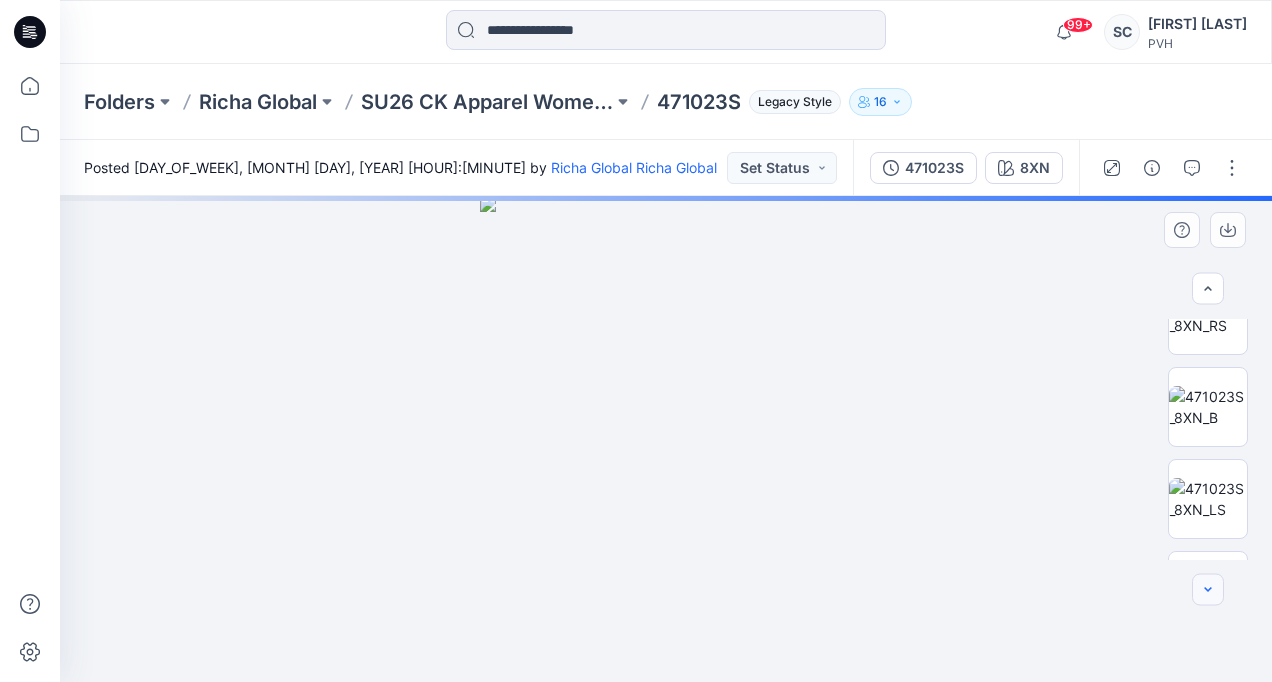click 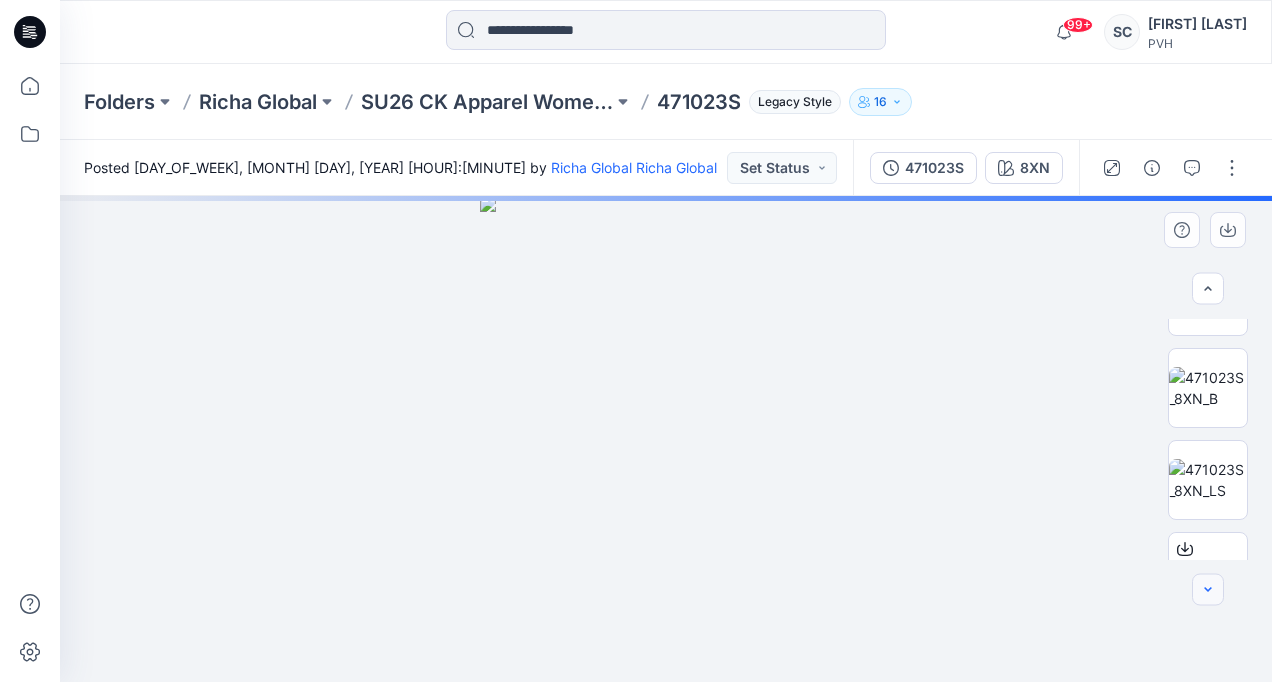 scroll, scrollTop: 206, scrollLeft: 0, axis: vertical 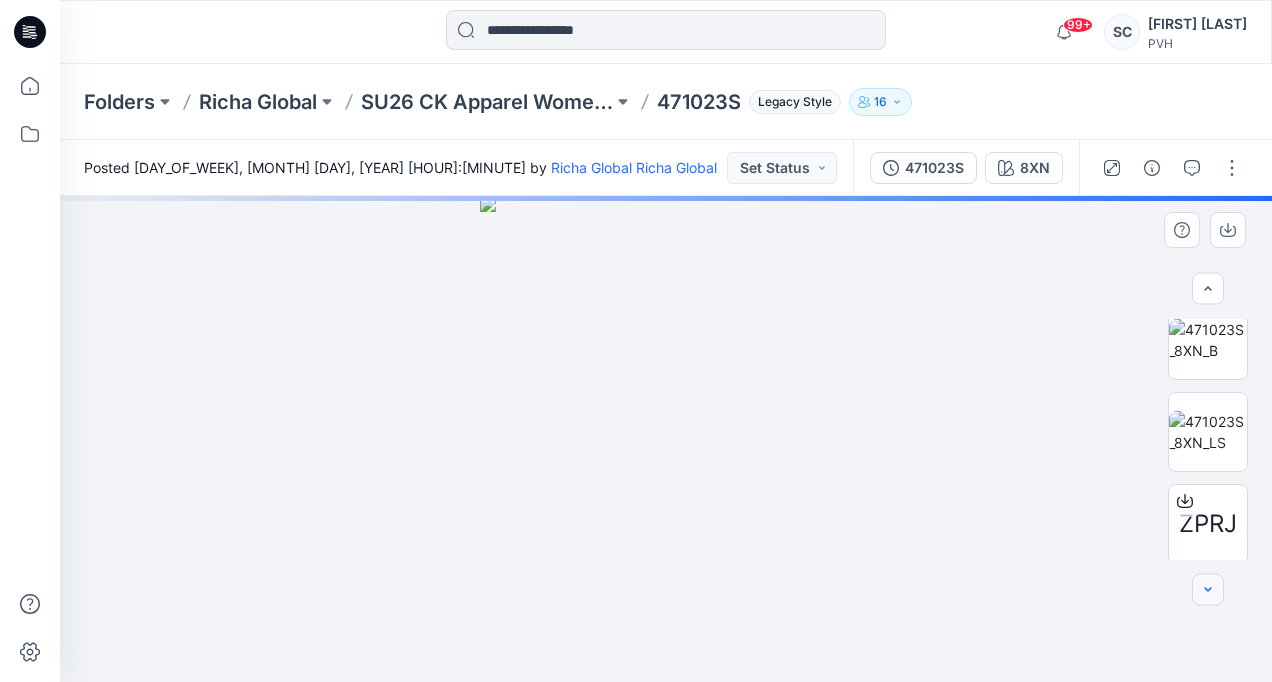 click 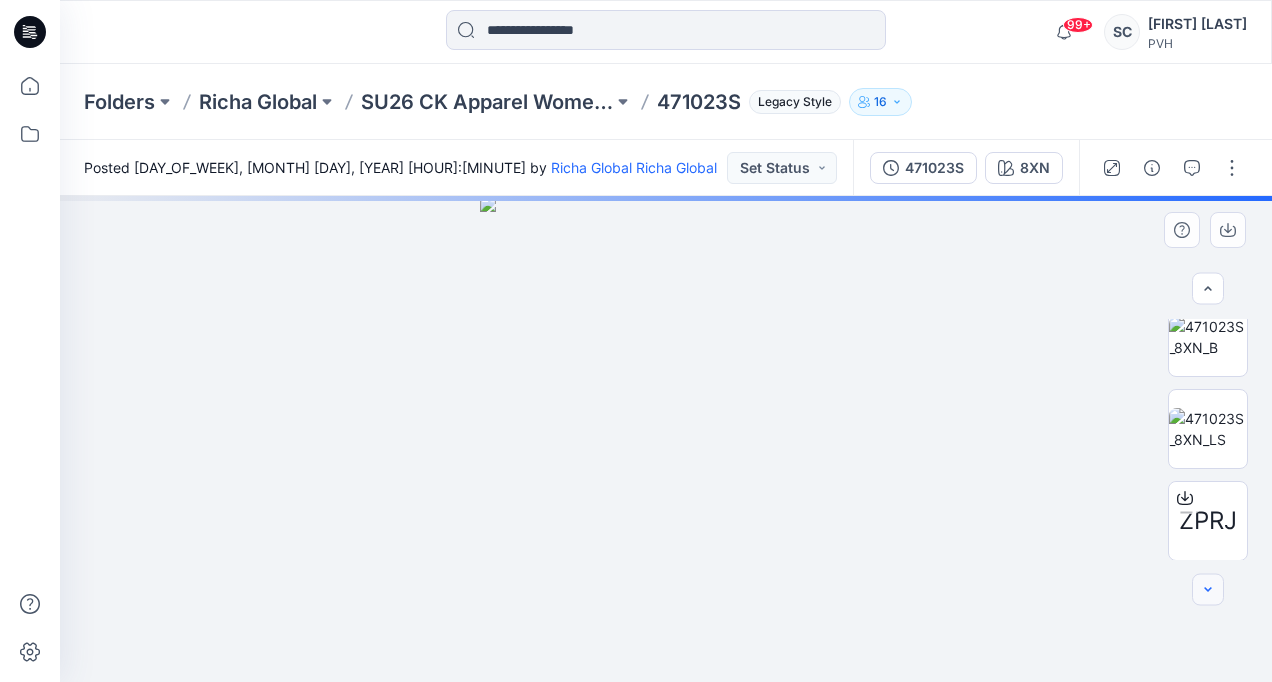 click 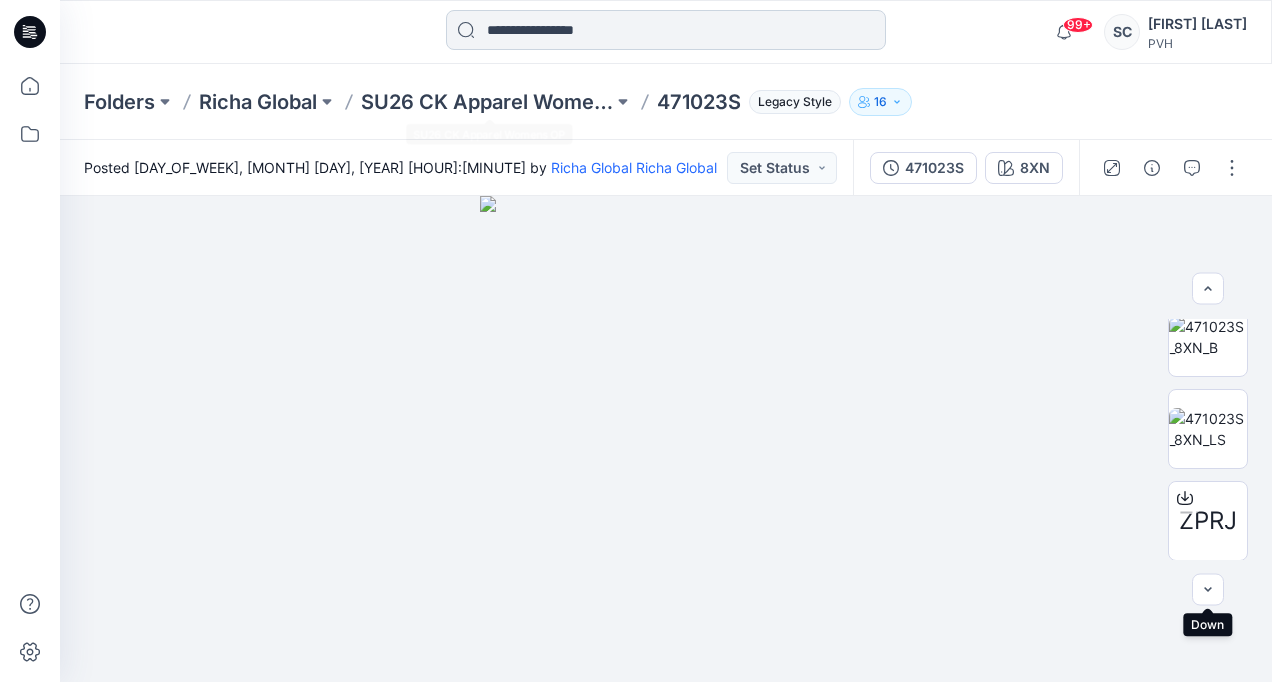 click at bounding box center [666, 30] 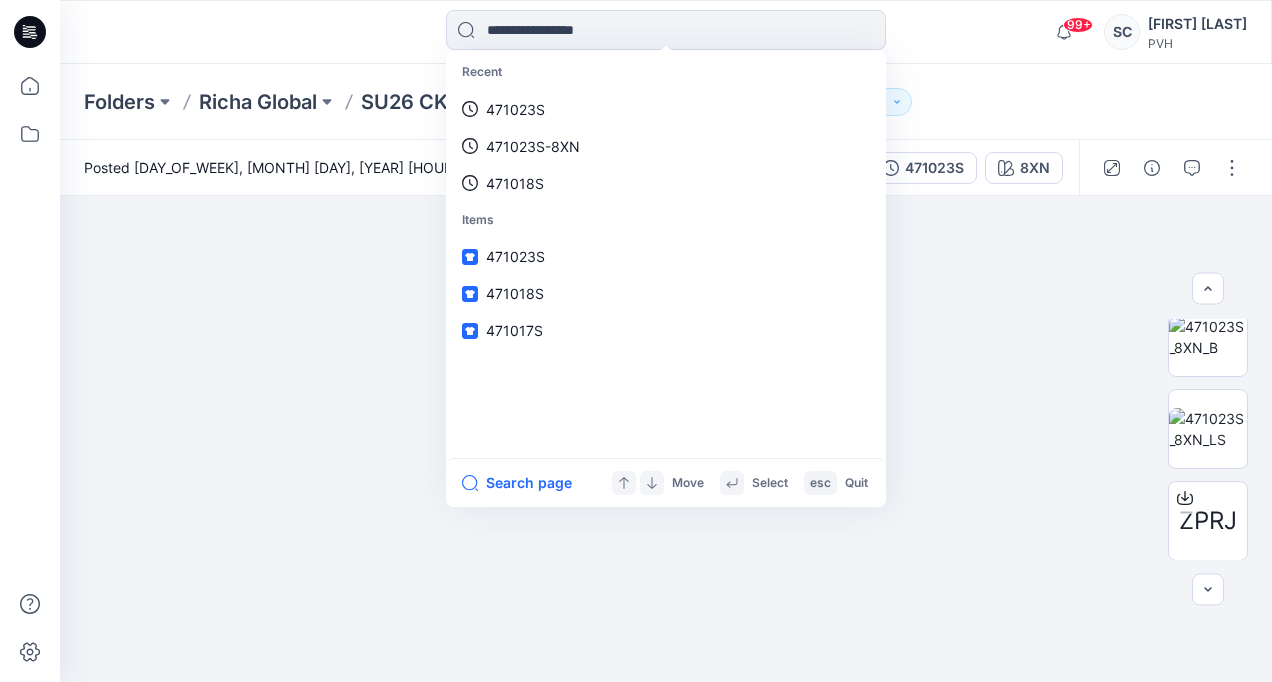 paste on "**********" 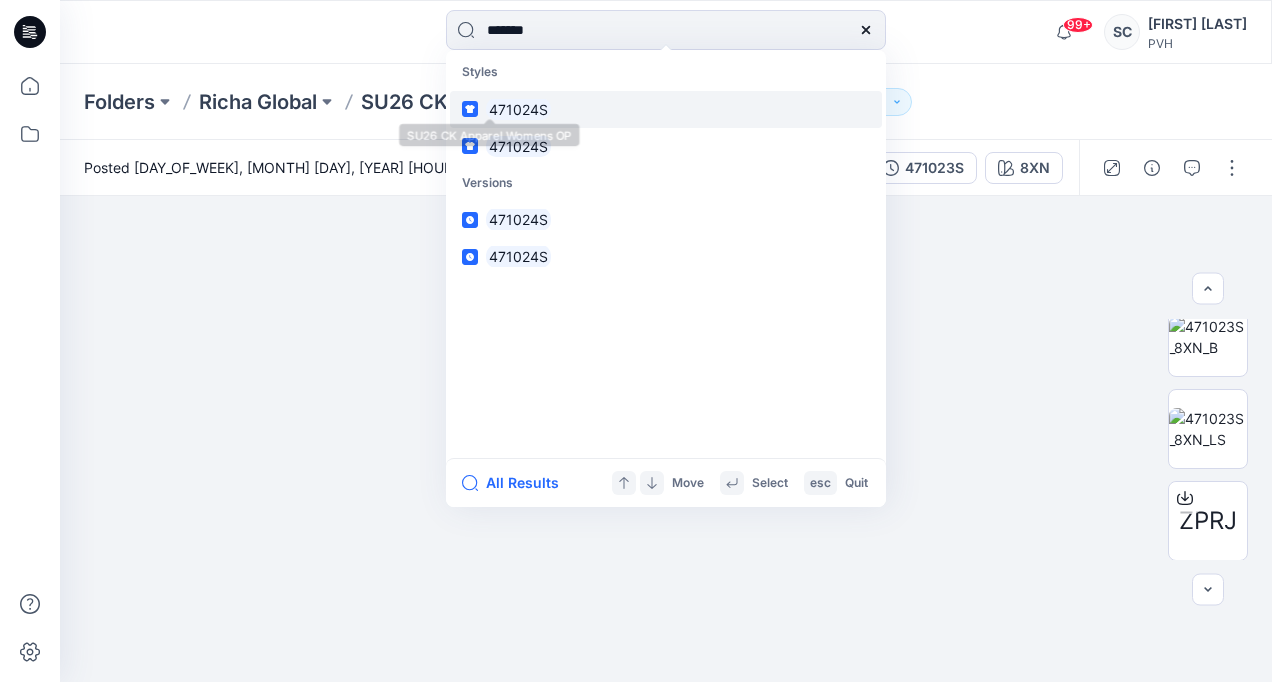 type on "*******" 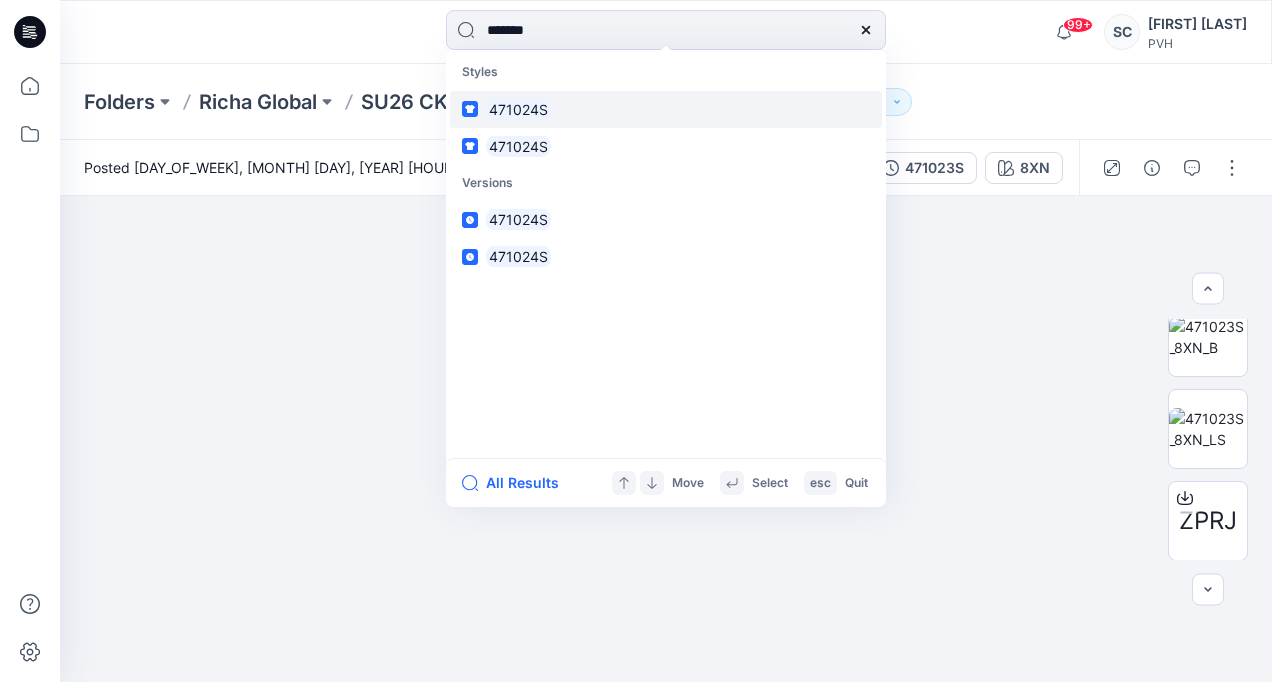 click on "471024S" at bounding box center [518, 109] 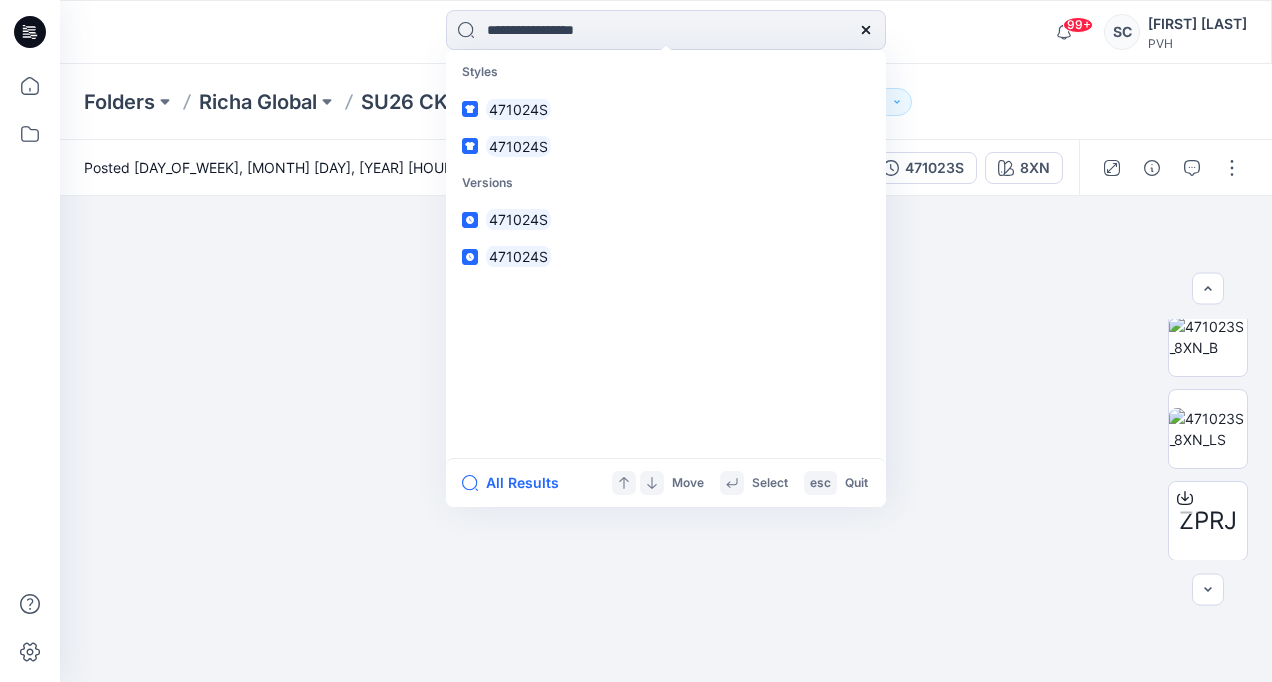 scroll, scrollTop: 0, scrollLeft: 0, axis: both 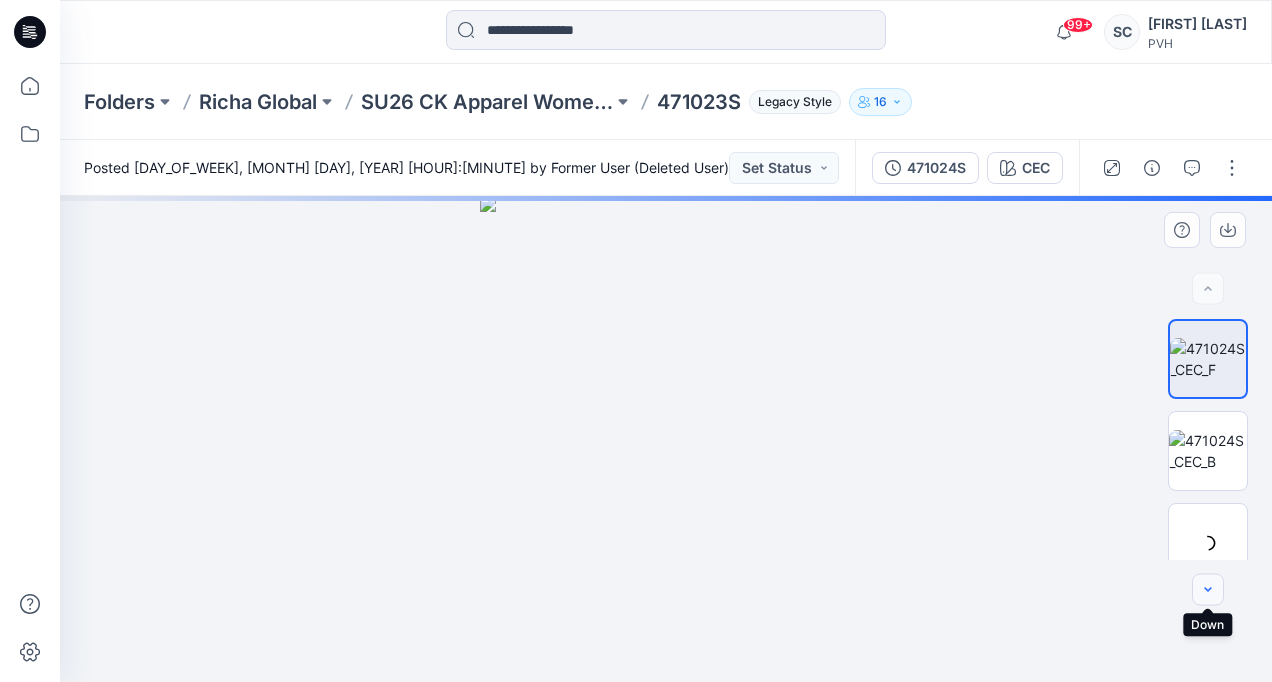 click 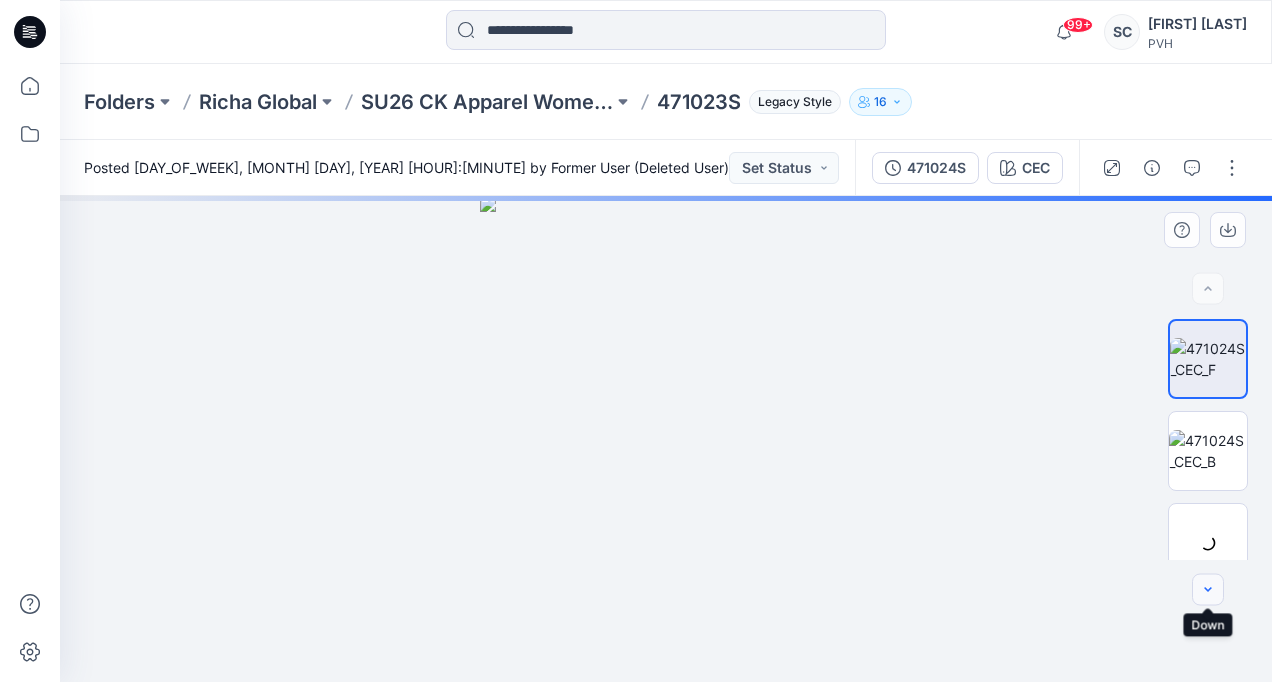 scroll, scrollTop: 78, scrollLeft: 0, axis: vertical 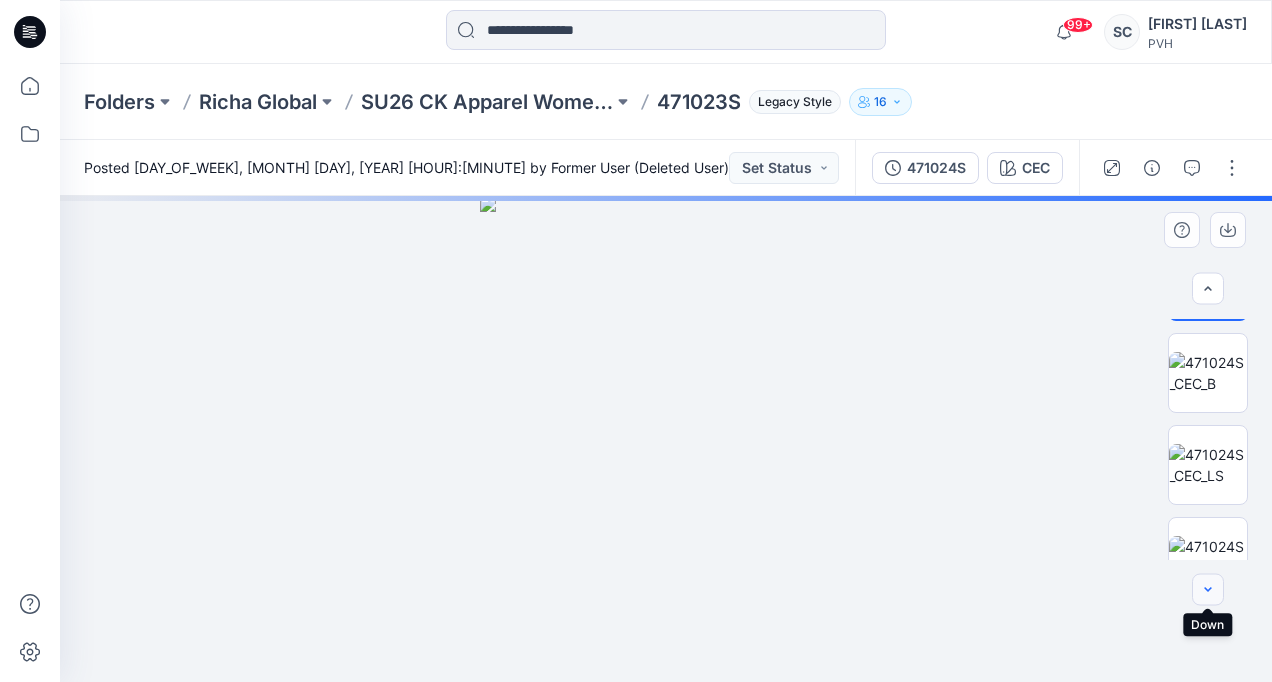 click 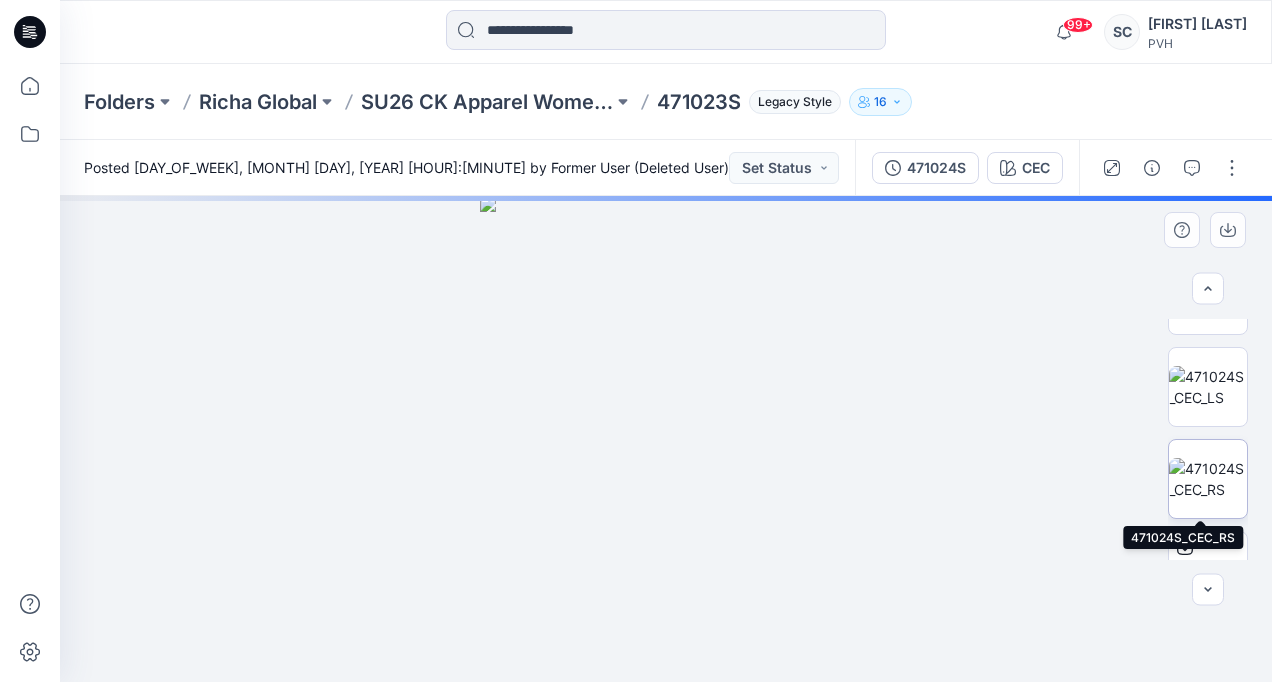 scroll, scrollTop: 206, scrollLeft: 0, axis: vertical 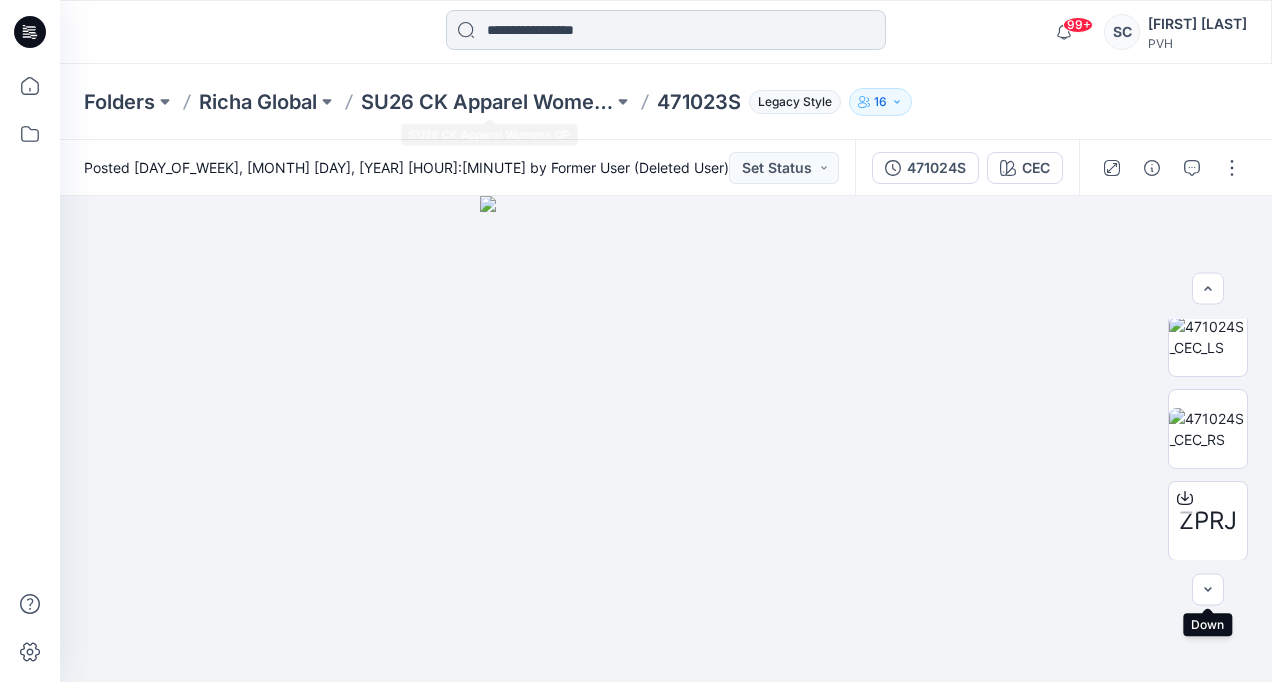 click at bounding box center (666, 30) 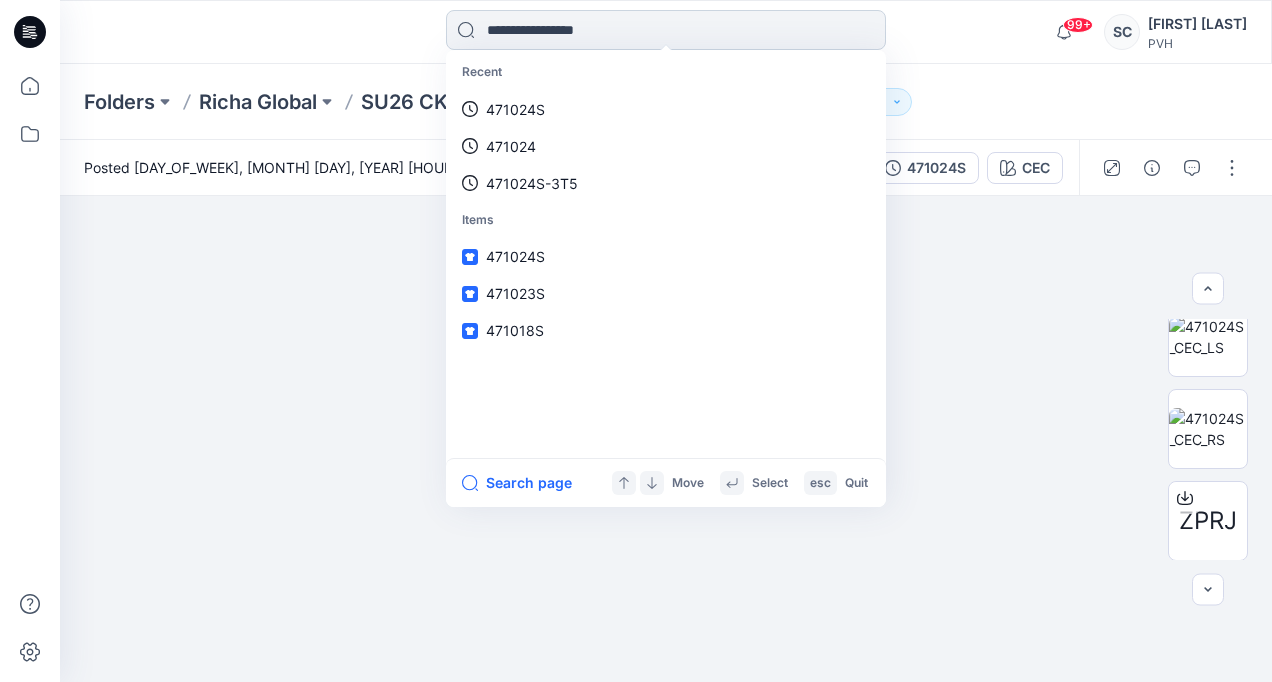 paste on "**********" 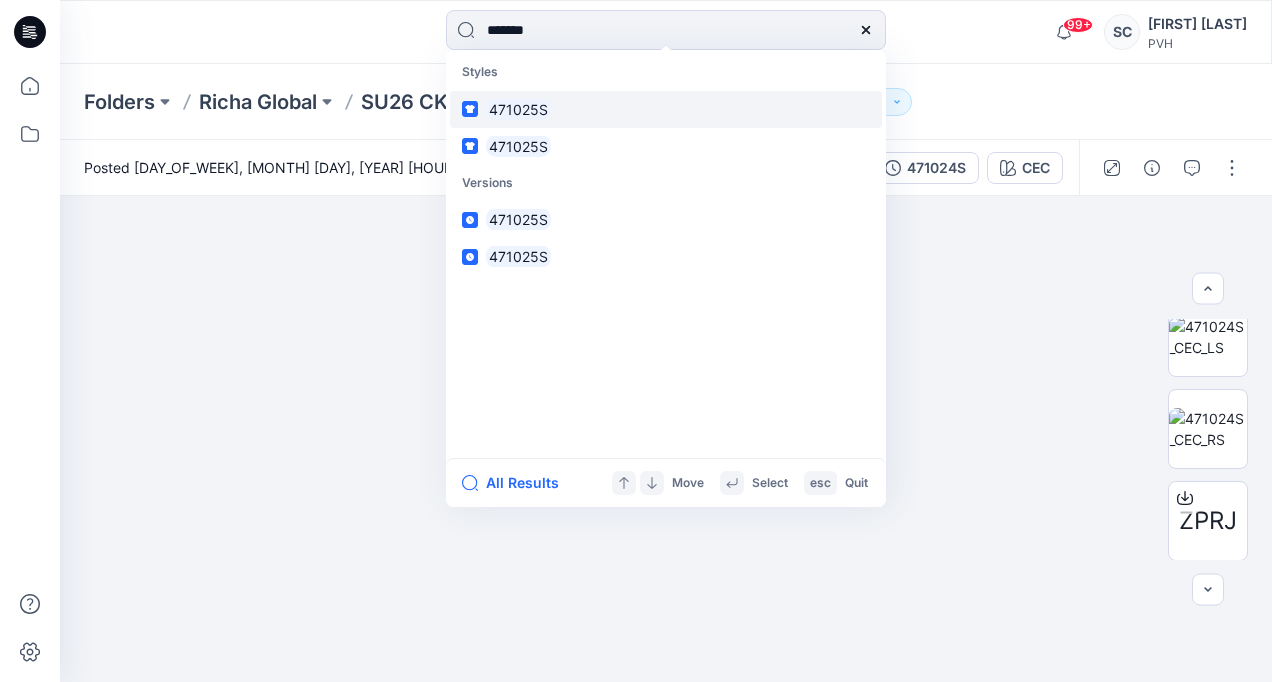 type on "*******" 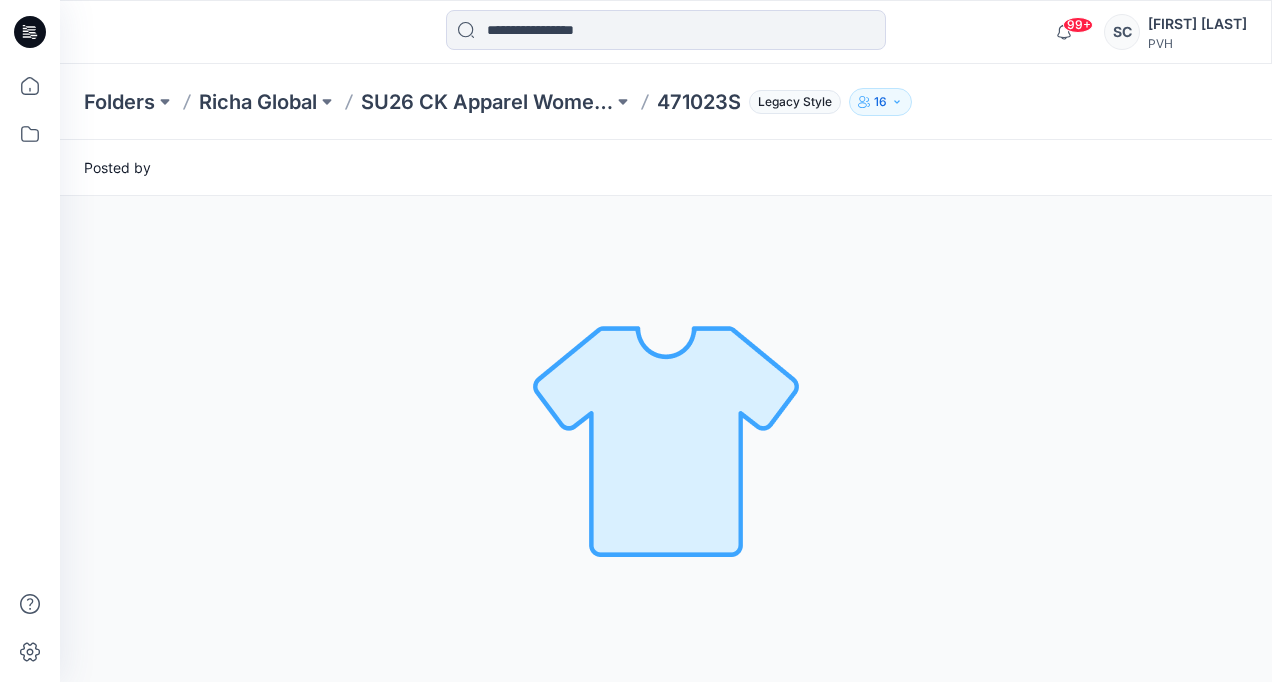 scroll, scrollTop: 0, scrollLeft: 0, axis: both 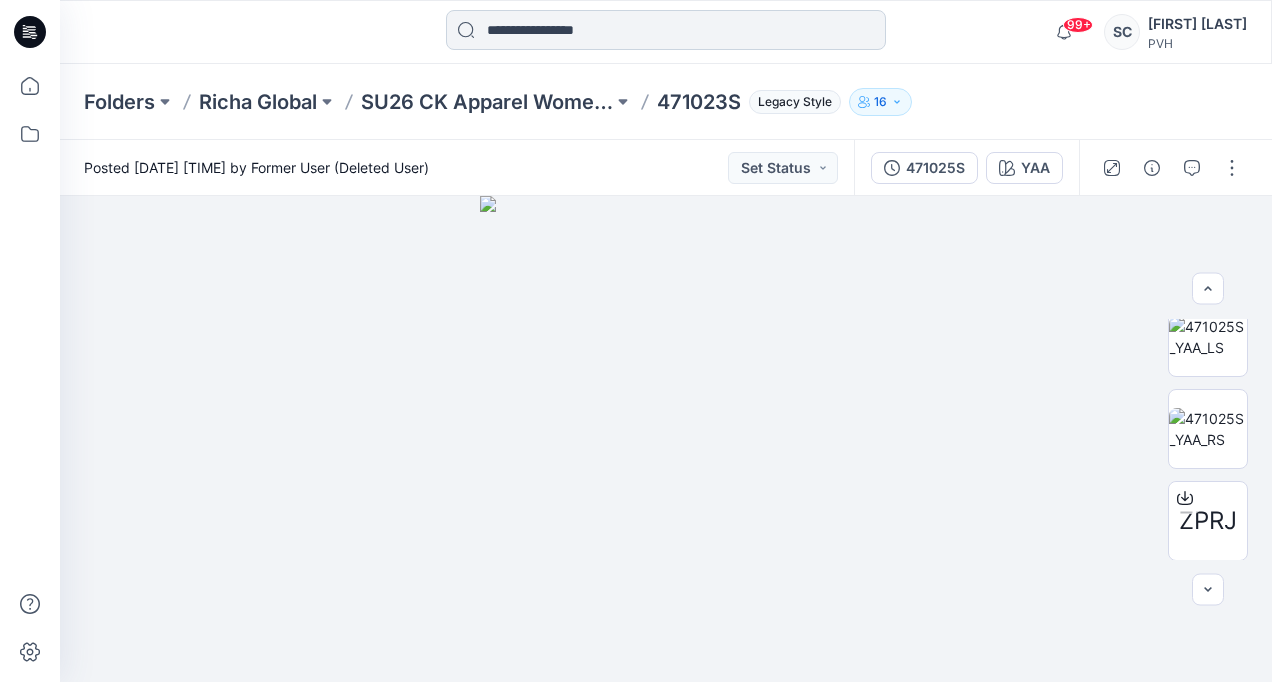 click at bounding box center [666, 30] 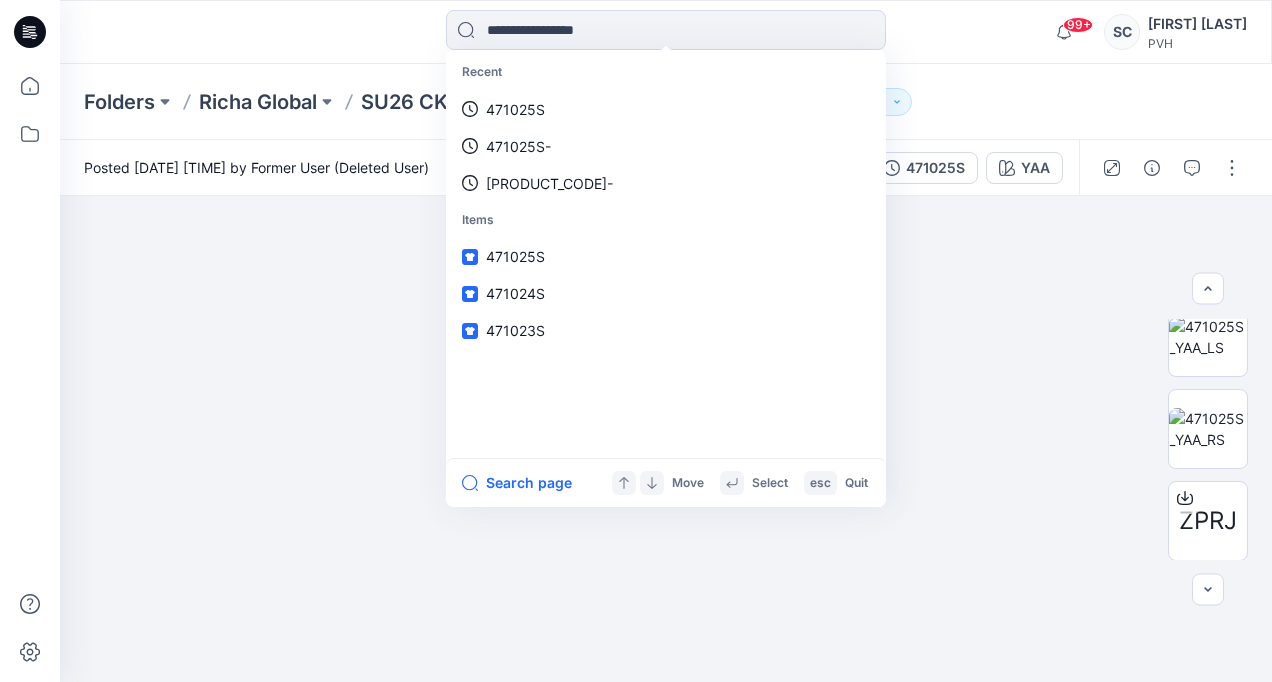 paste on "**********" 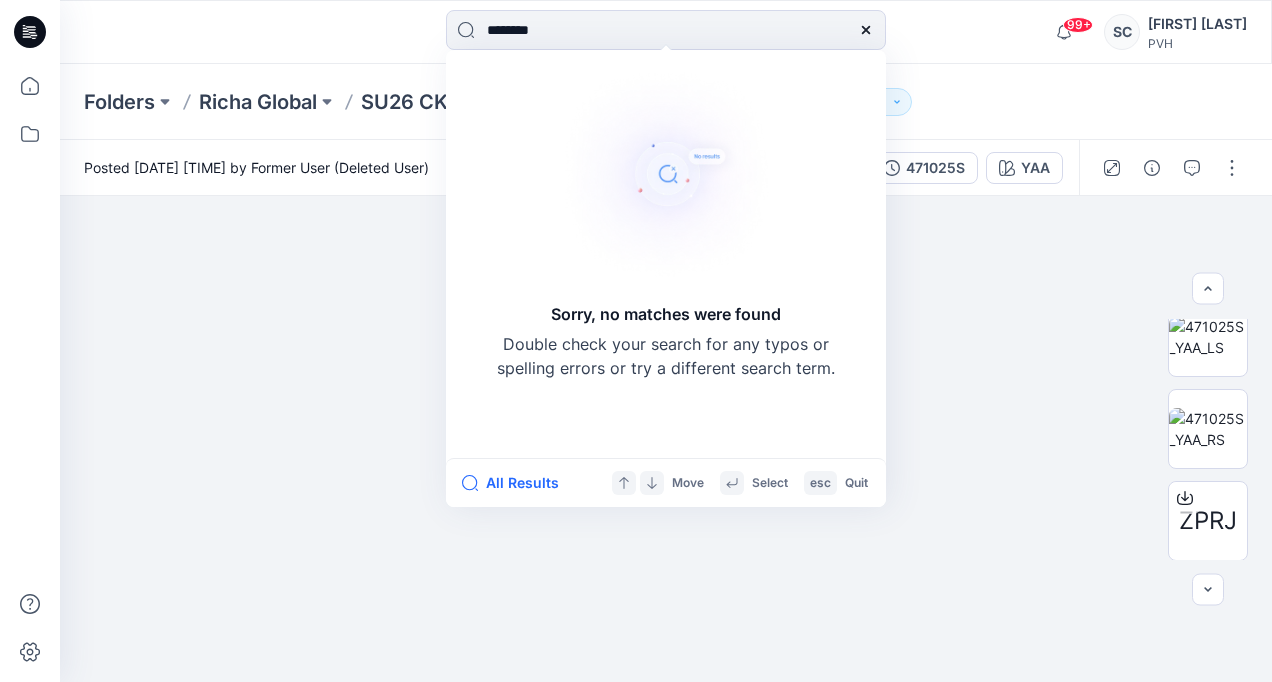 type on "*******" 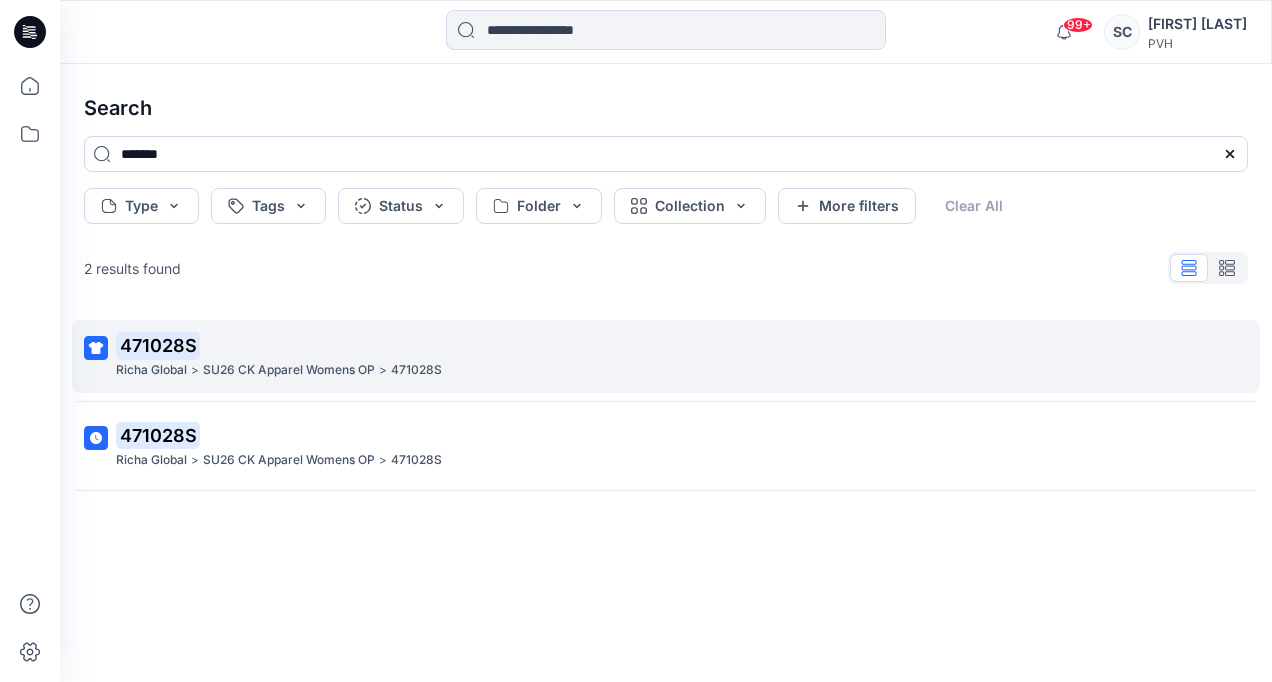 click on "Richa Global" at bounding box center (151, 370) 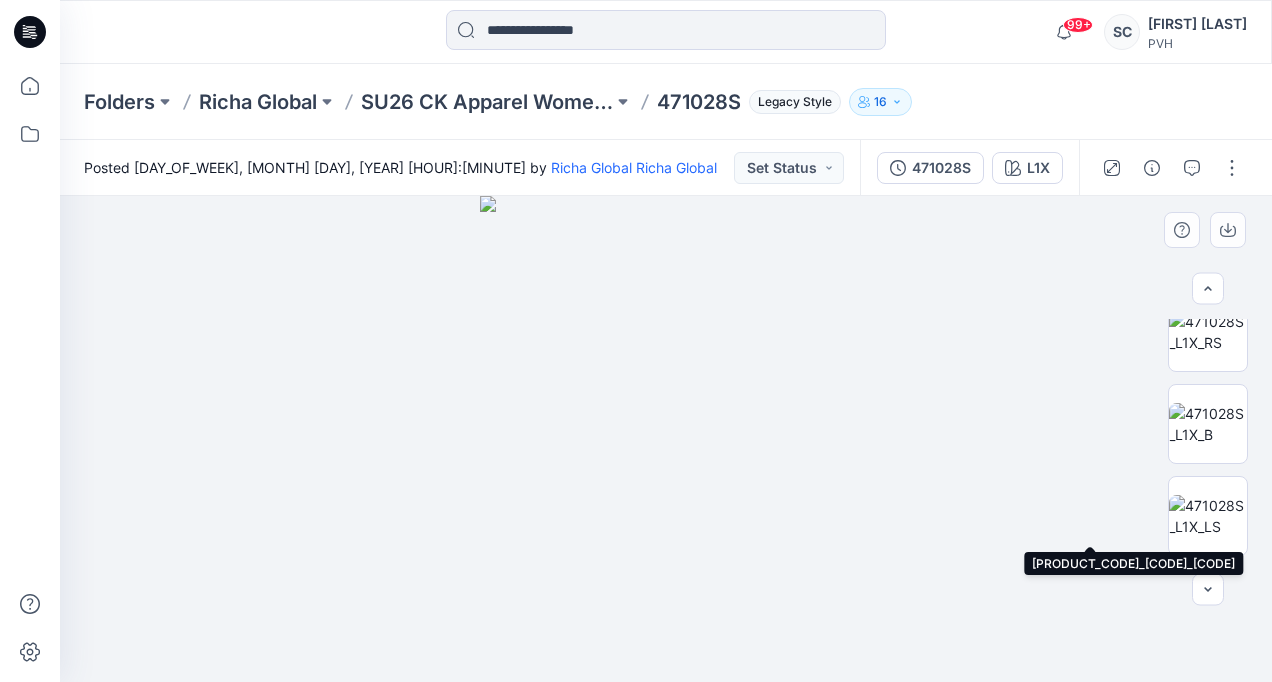 scroll, scrollTop: 206, scrollLeft: 0, axis: vertical 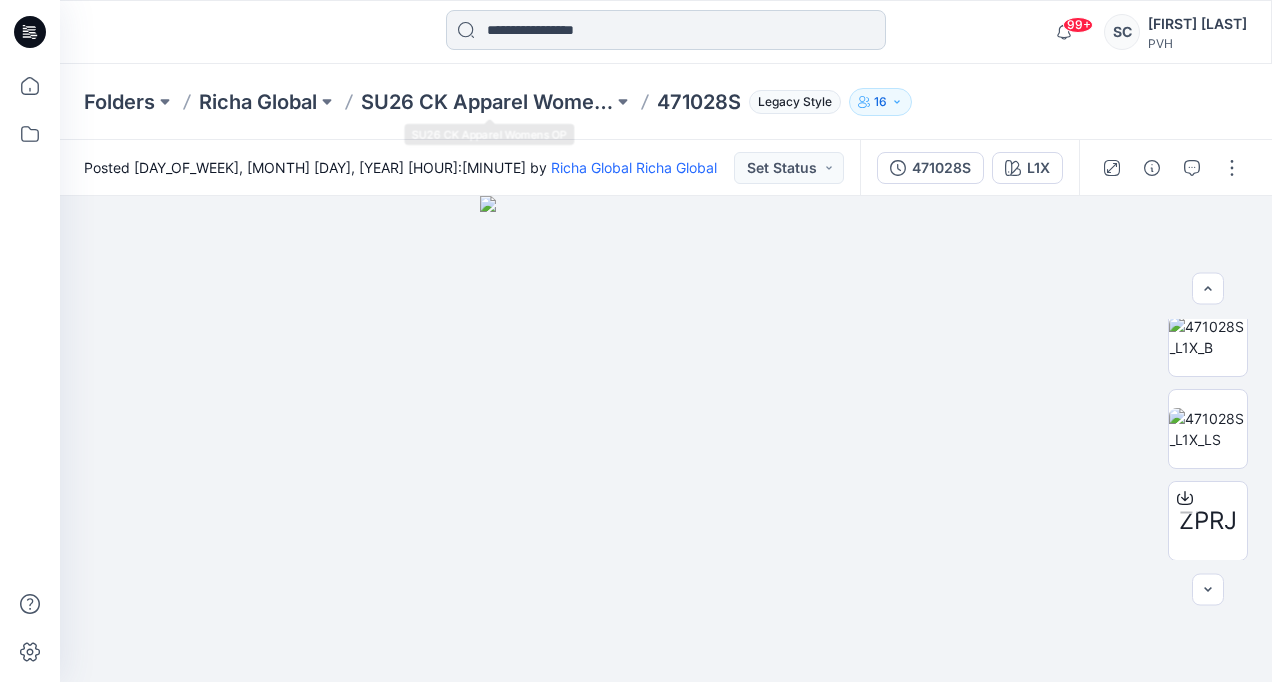 click at bounding box center (666, 30) 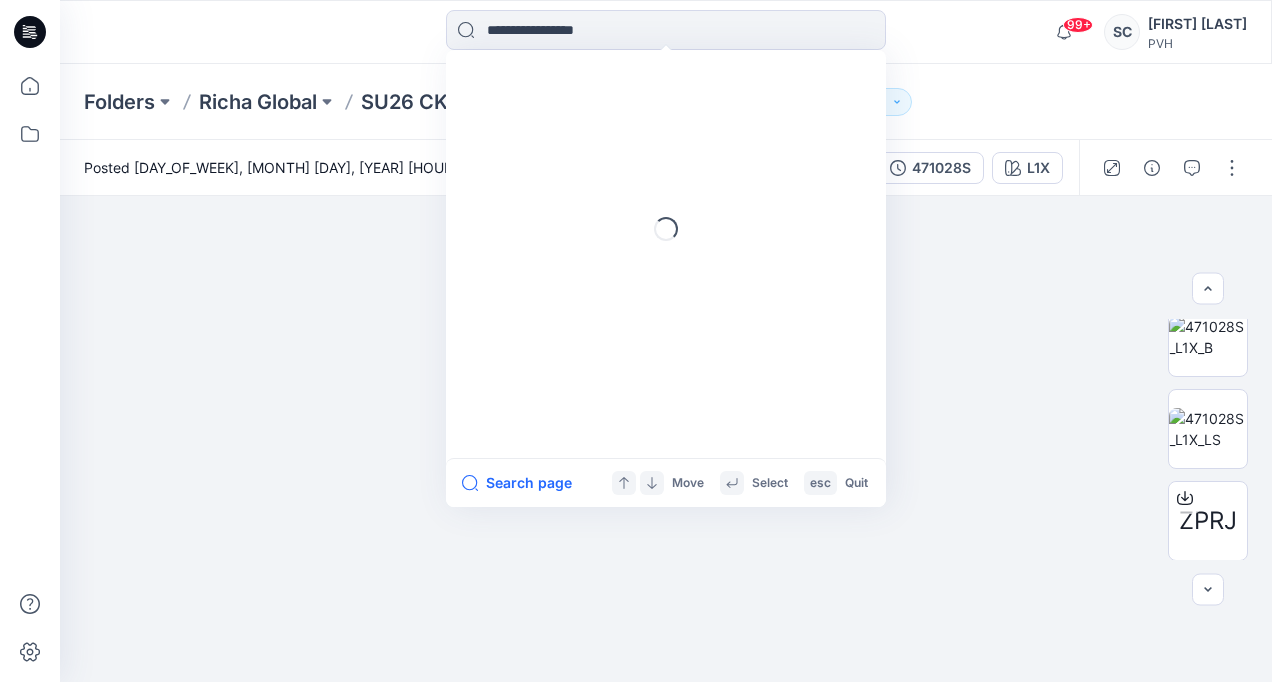 paste on "**********" 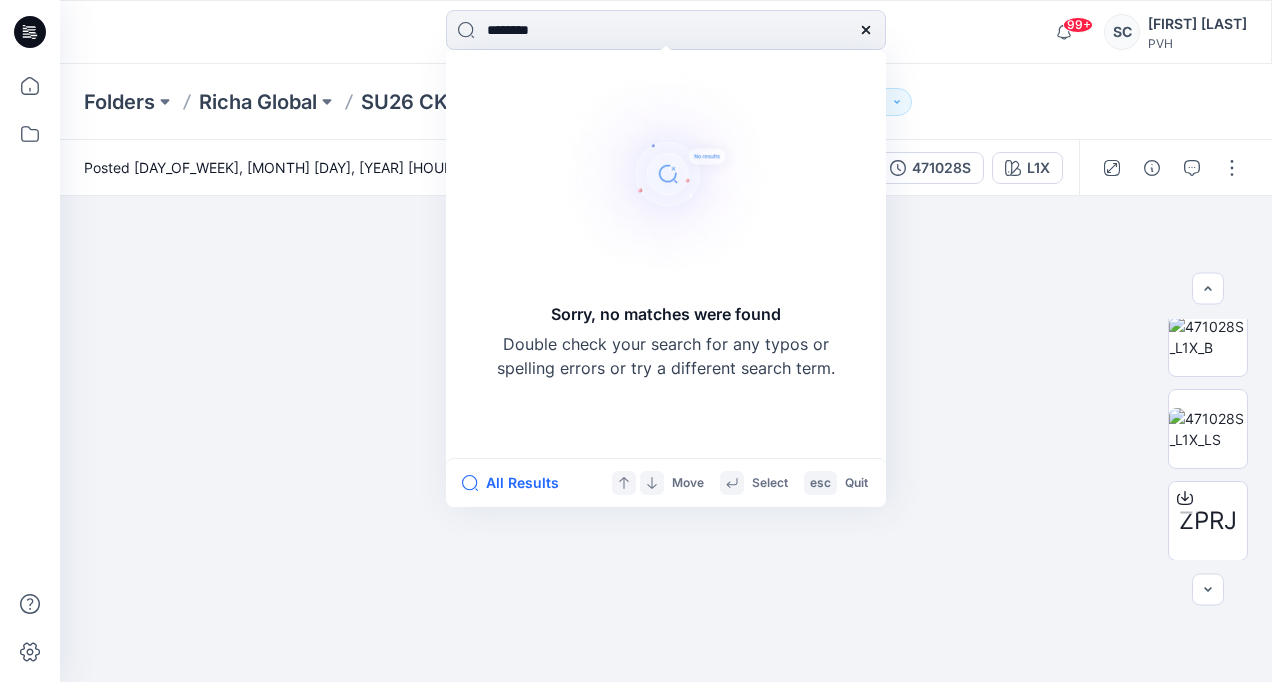 type on "*******" 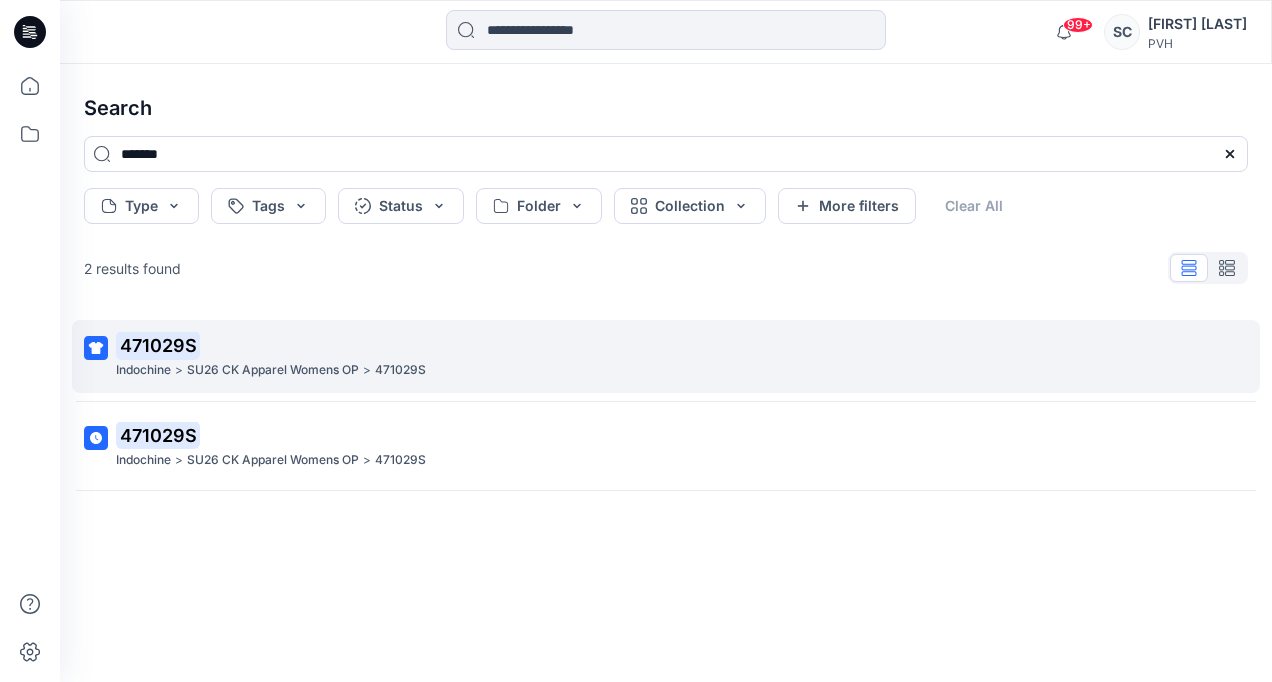 click on "471029S" at bounding box center [158, 345] 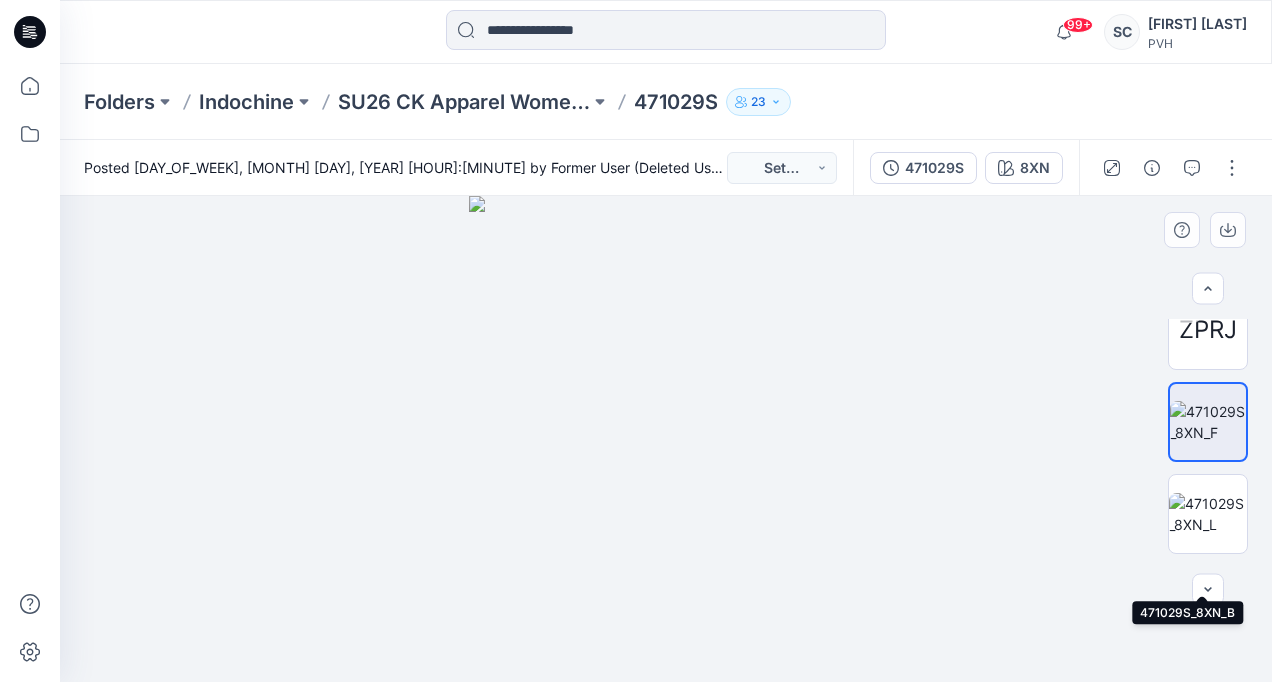 scroll, scrollTop: 0, scrollLeft: 0, axis: both 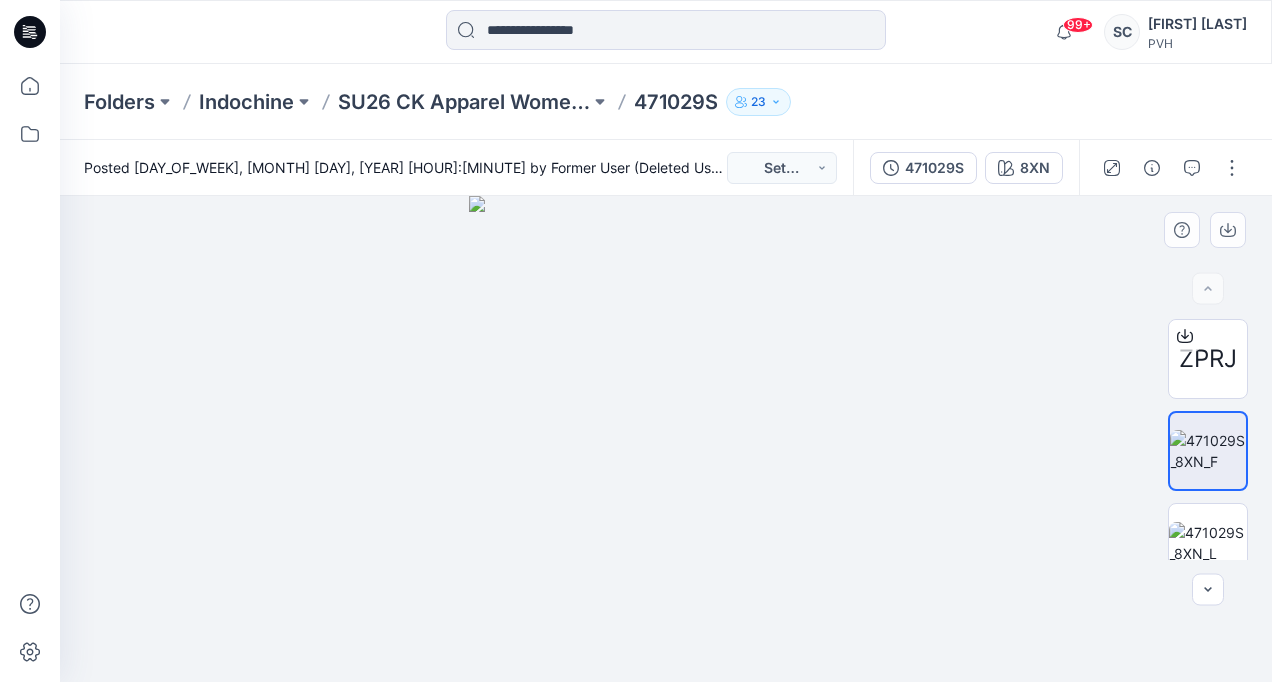 click at bounding box center (666, 439) 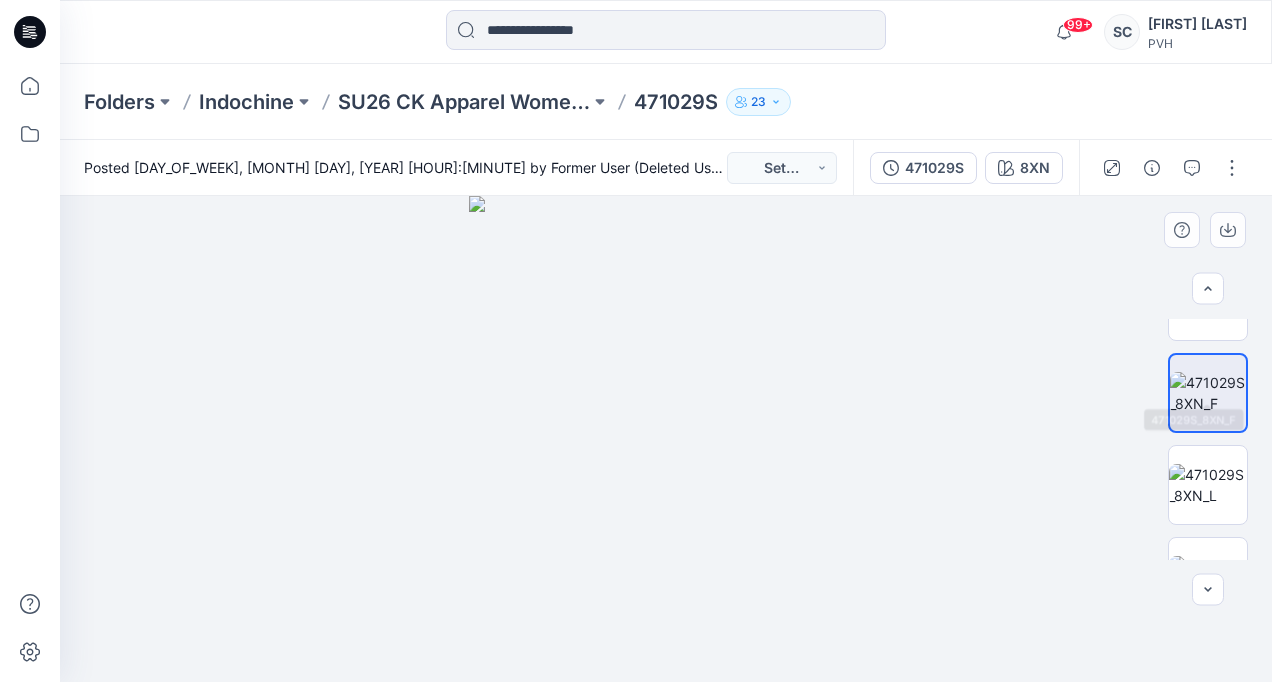 scroll, scrollTop: 114, scrollLeft: 0, axis: vertical 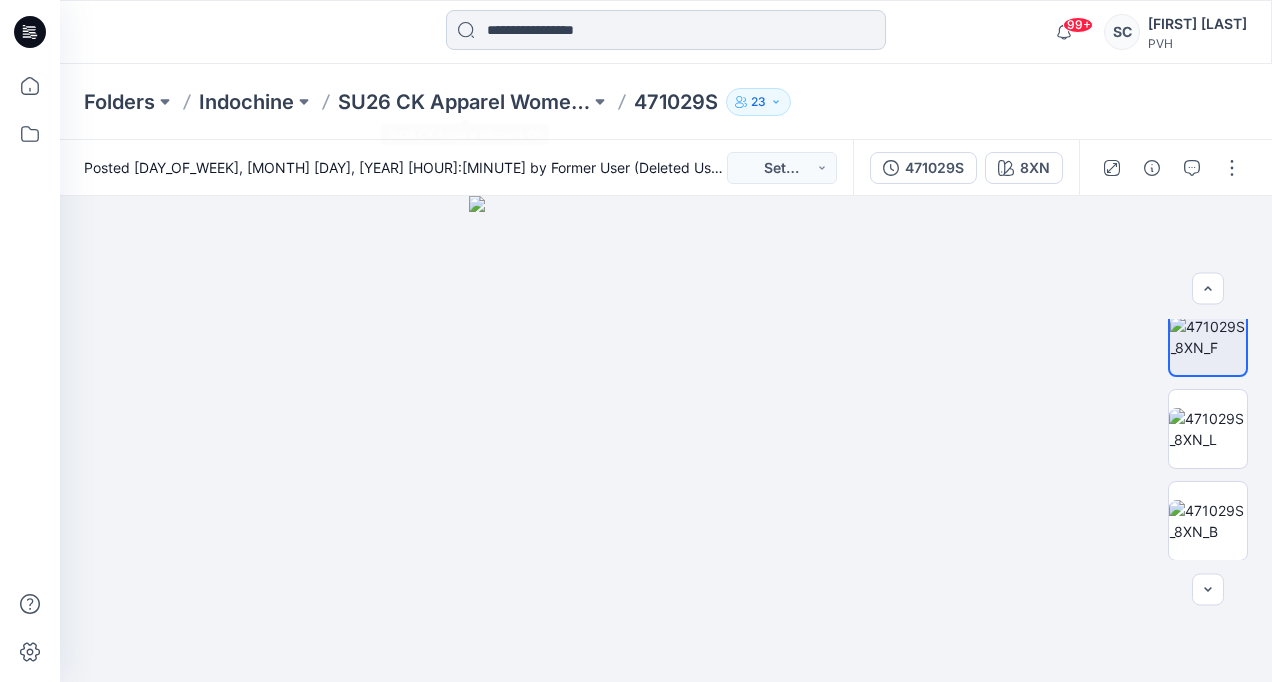 click at bounding box center (666, 30) 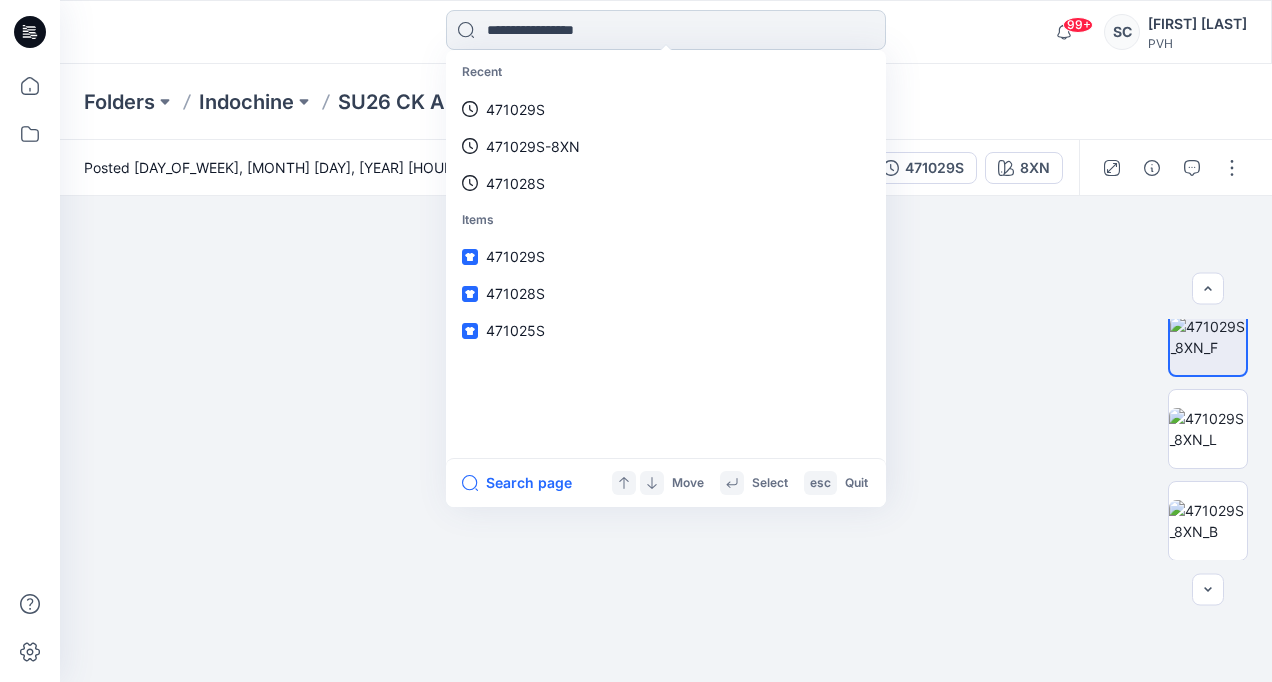 paste on "**********" 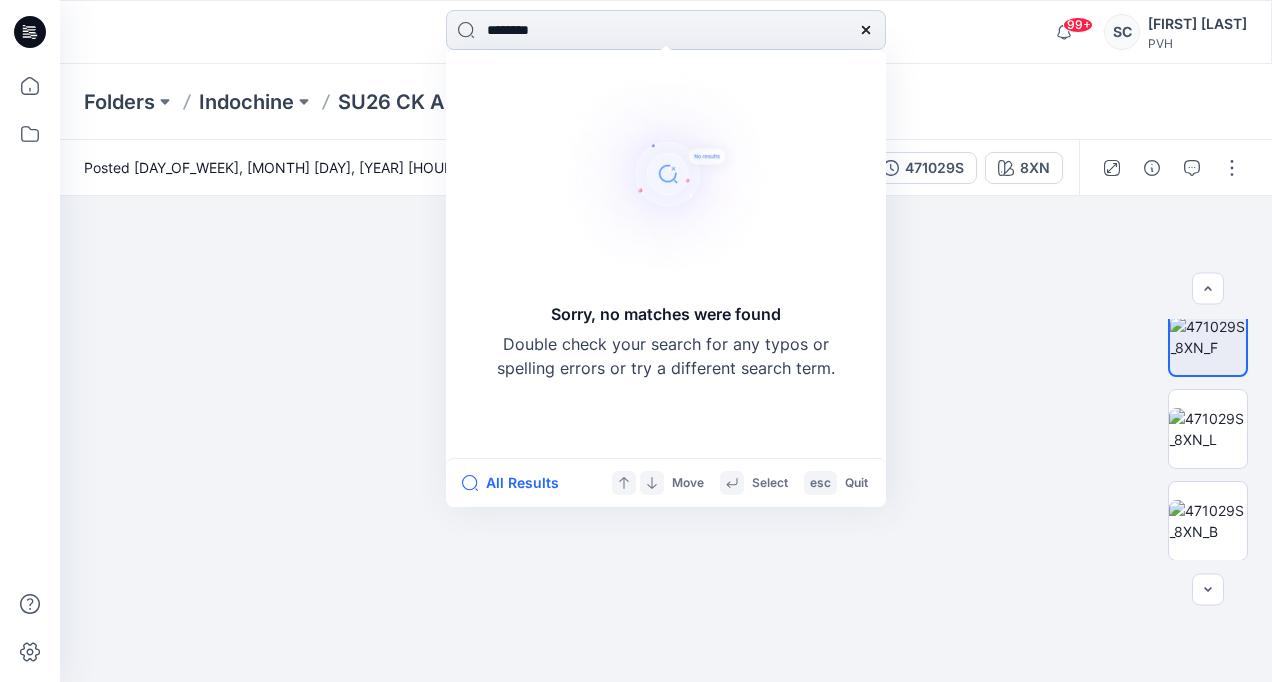 type on "*******" 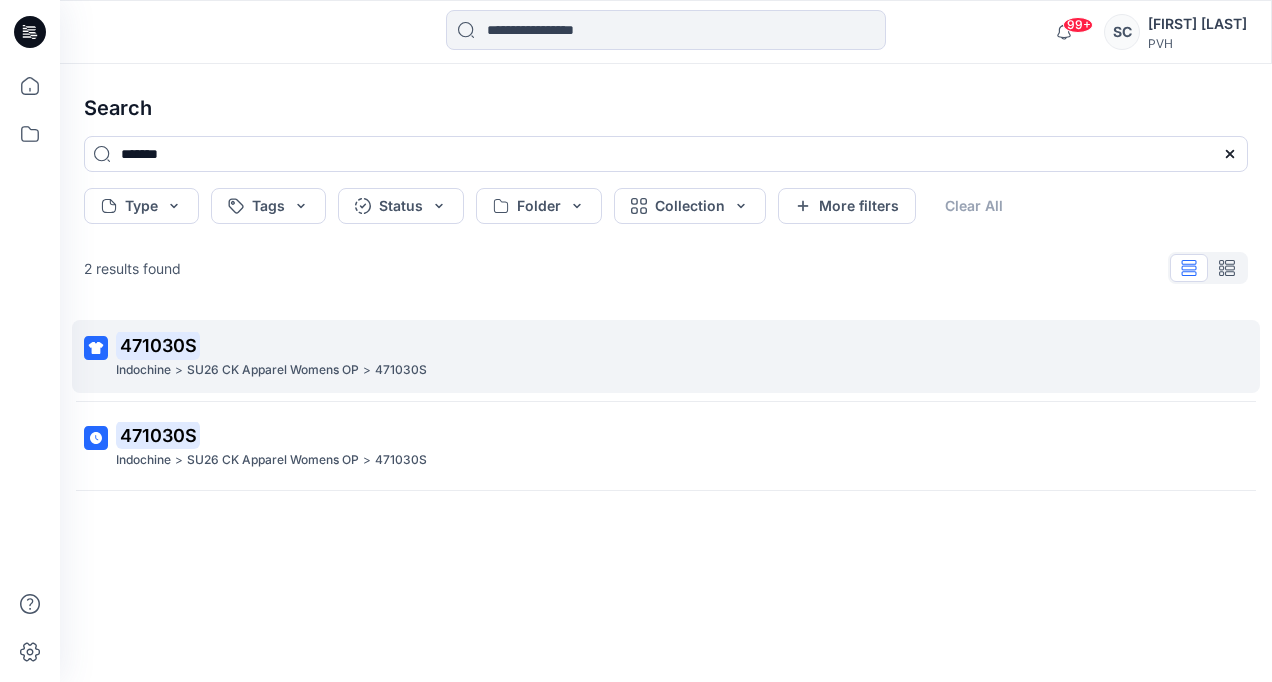click on "471030S" at bounding box center [664, 346] 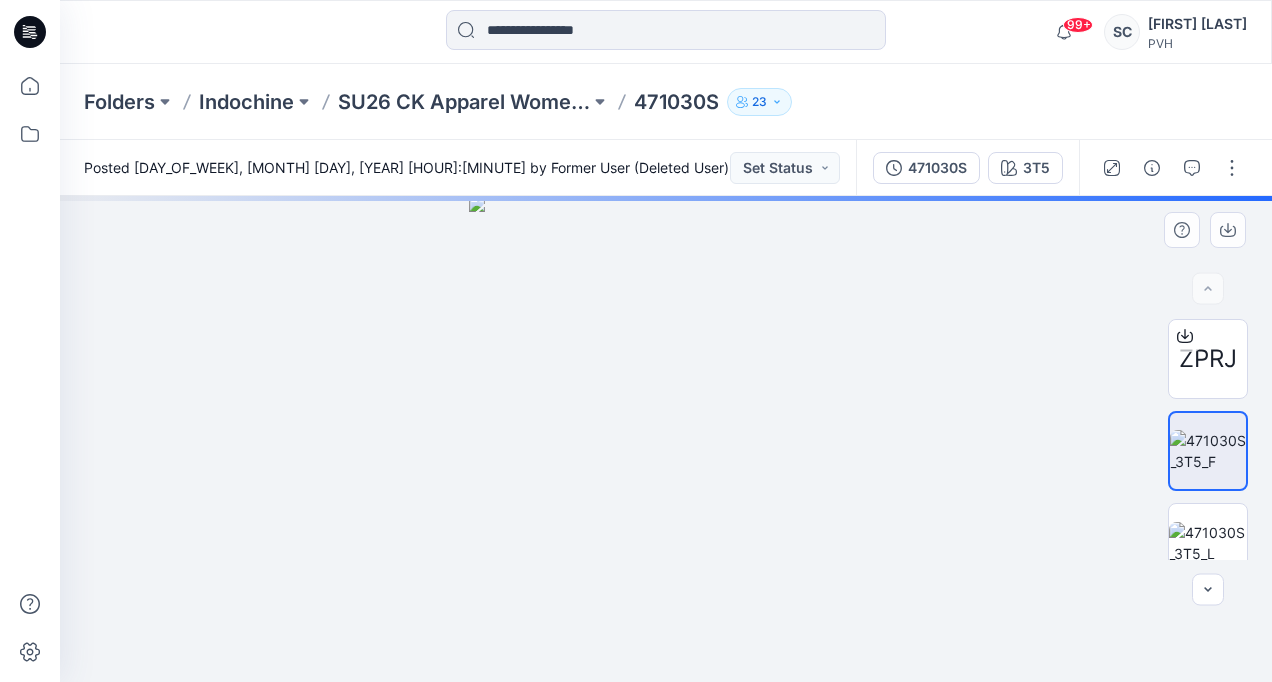 drag, startPoint x: 656, startPoint y: 541, endPoint x: 796, endPoint y: 480, distance: 152.71214 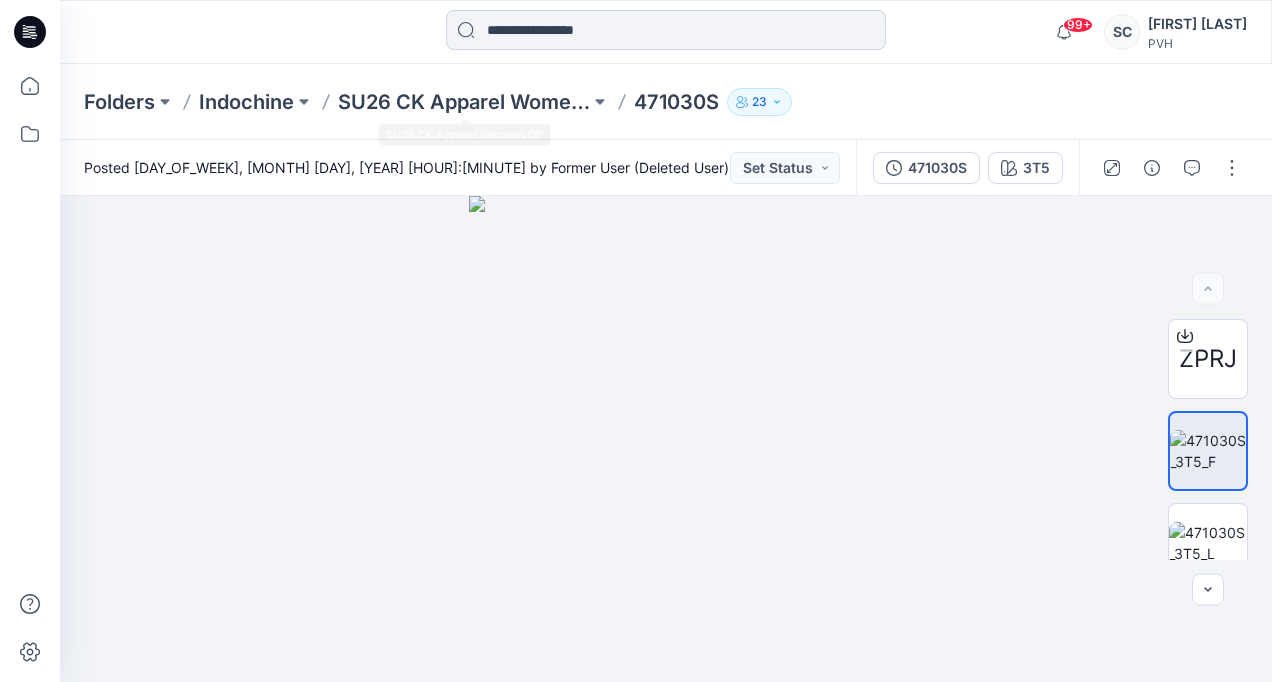 drag, startPoint x: 538, startPoint y: 26, endPoint x: 547, endPoint y: 43, distance: 19.235384 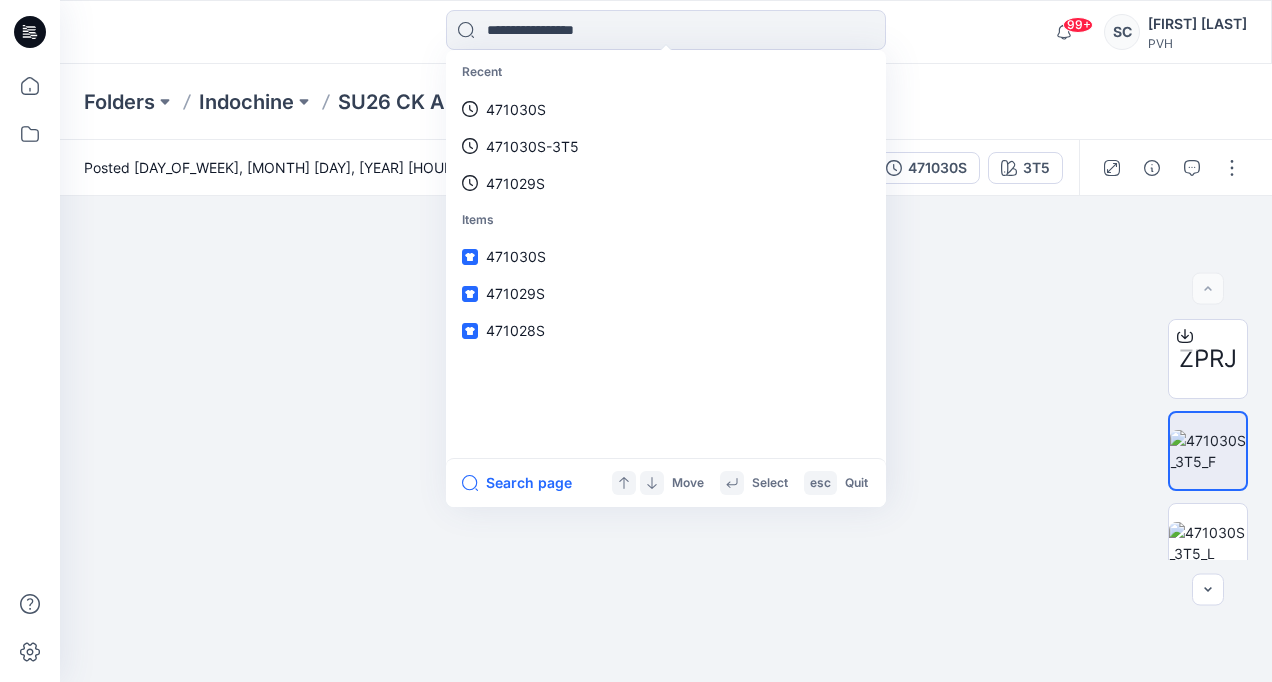 paste on "**********" 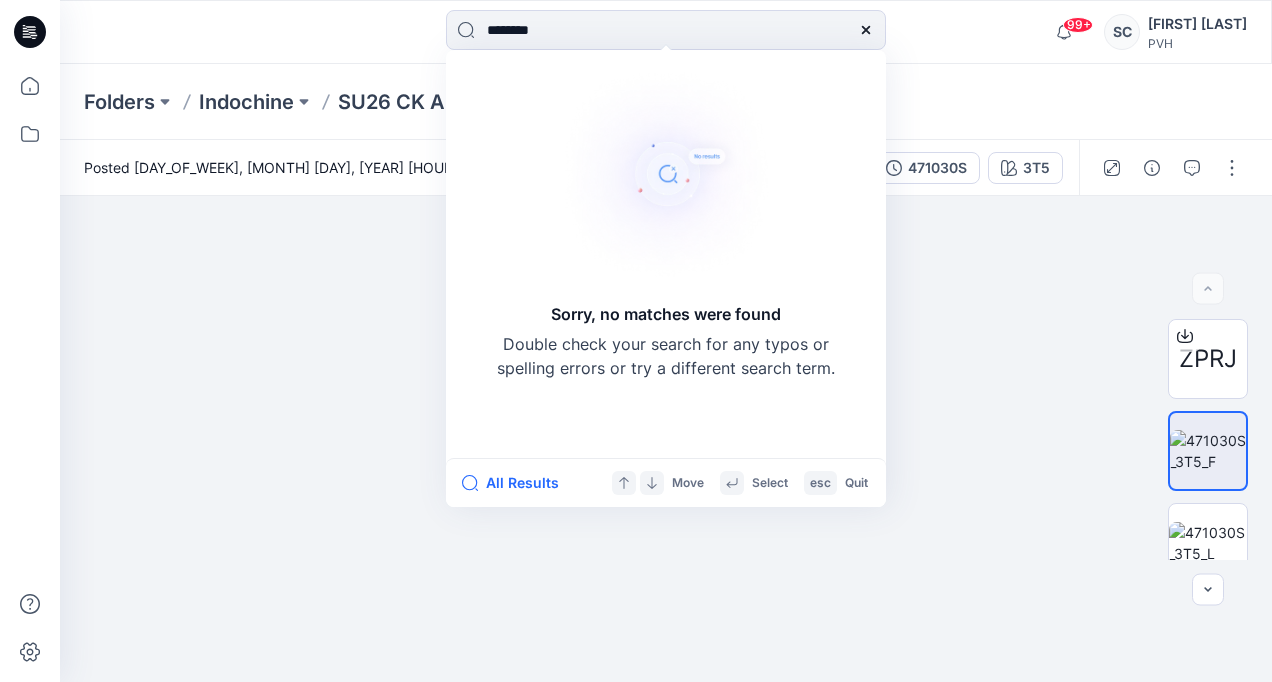 type on "*******" 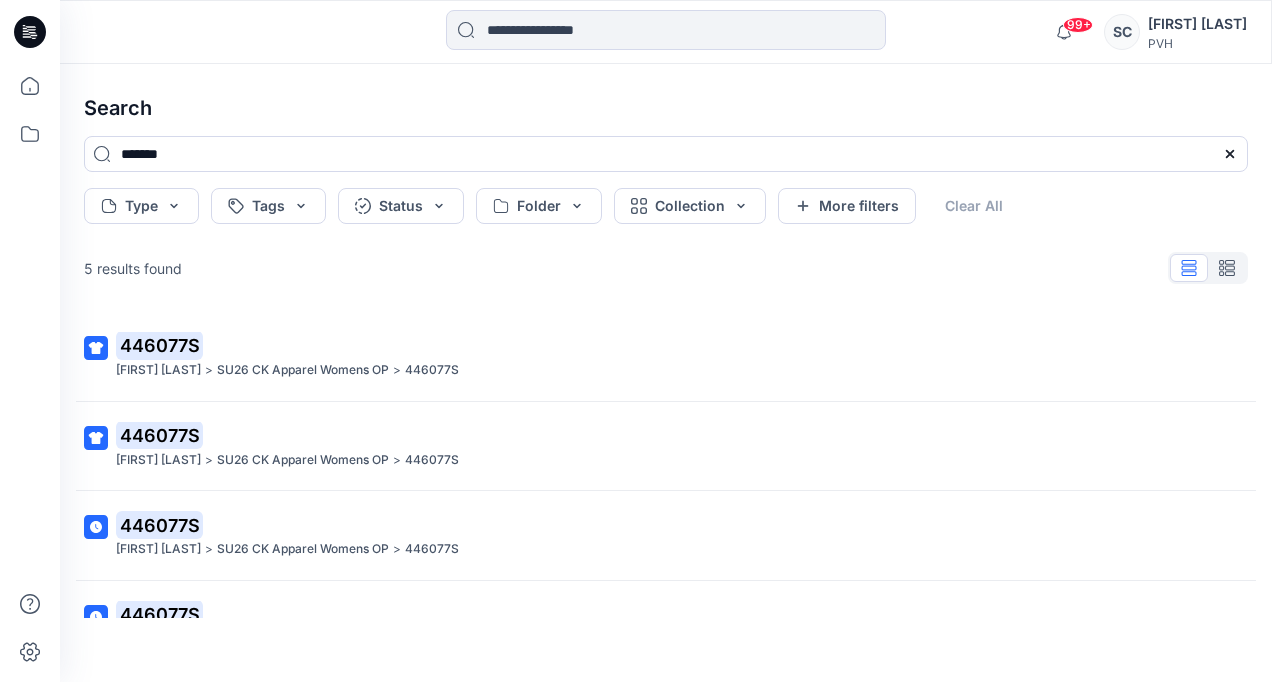 drag, startPoint x: 194, startPoint y: 470, endPoint x: 284, endPoint y: 521, distance: 103.44564 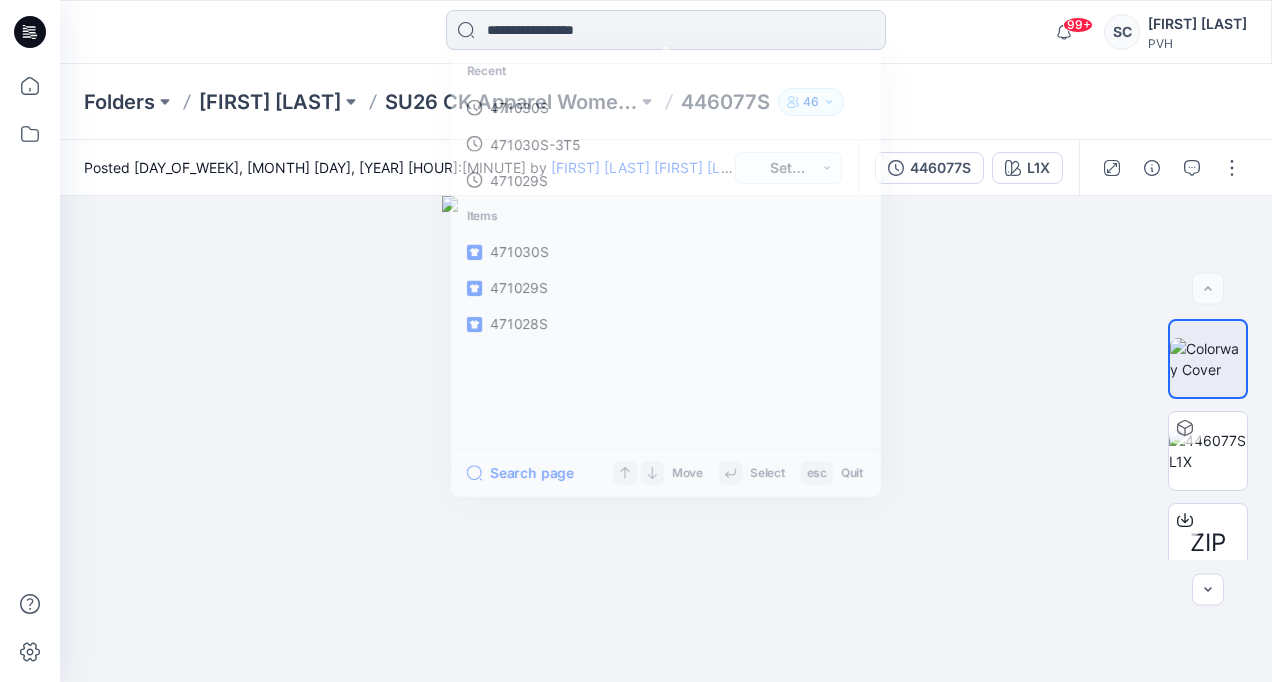 click at bounding box center (666, 30) 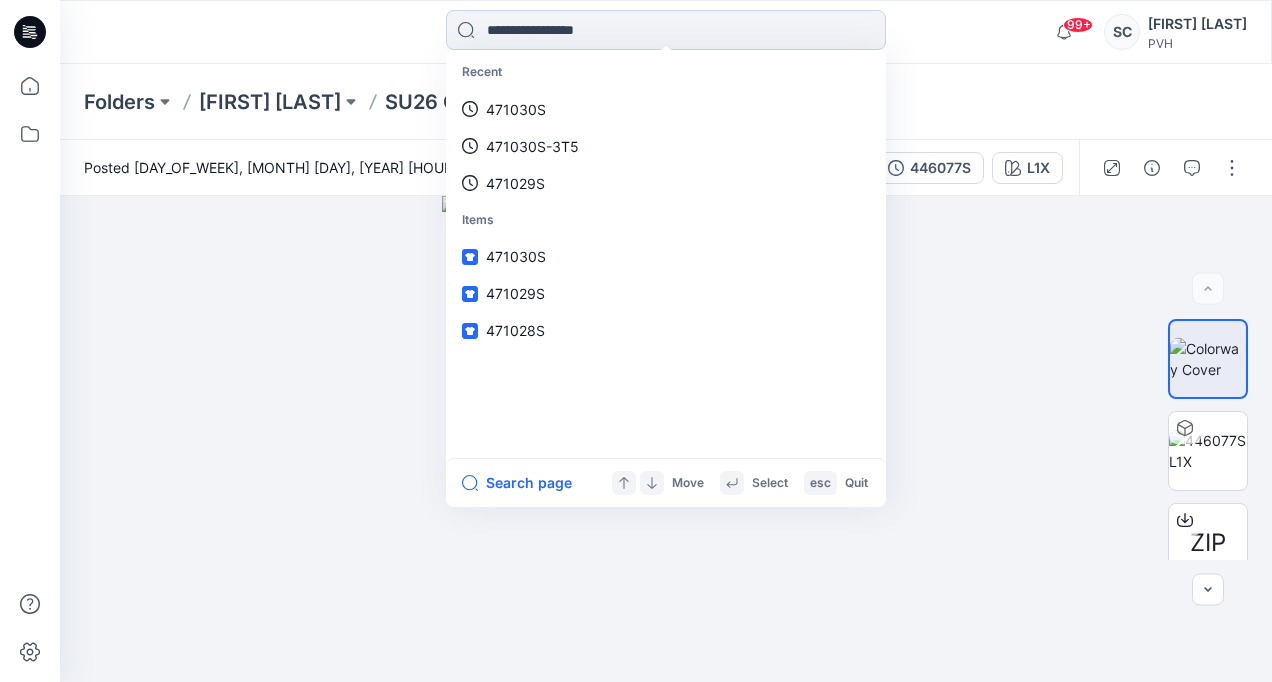 paste on "**********" 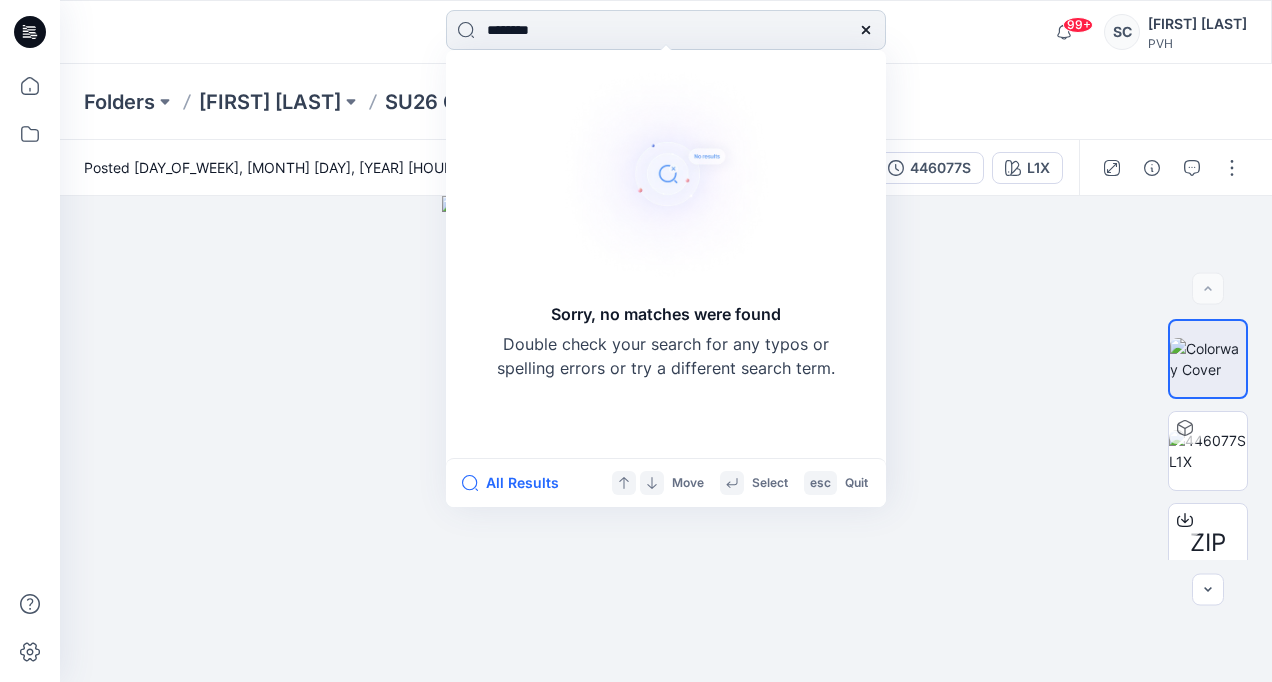 type on "*******" 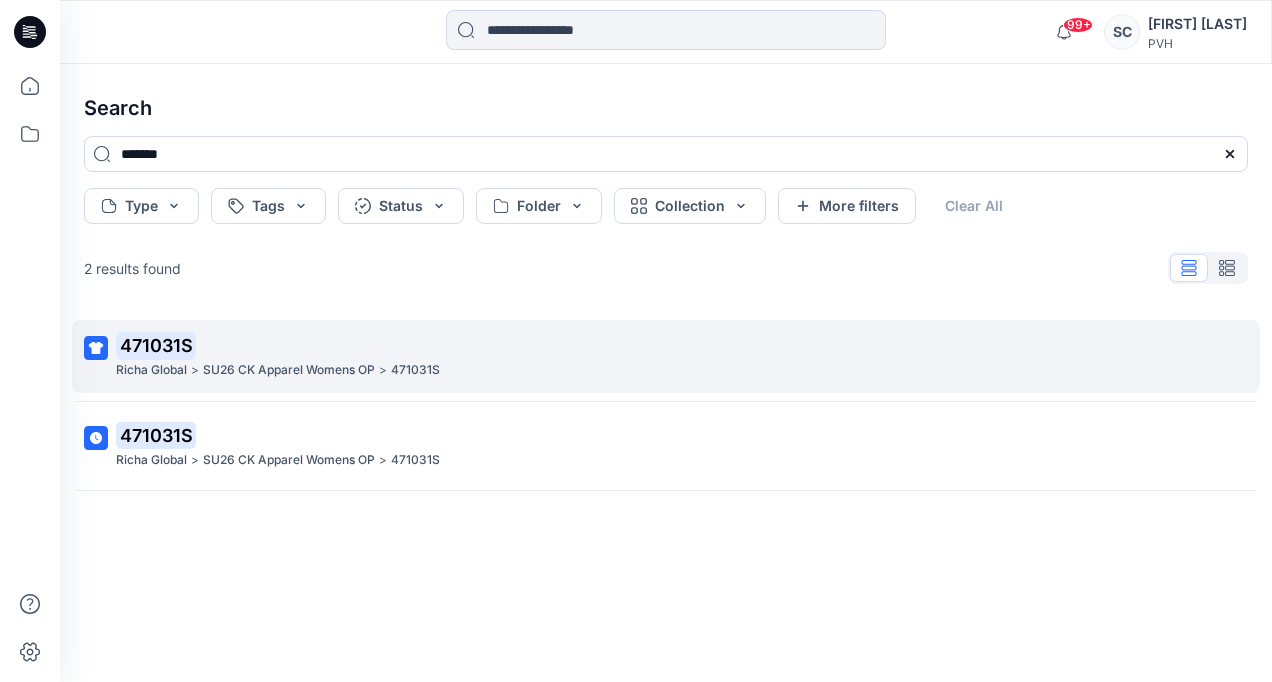 click on ">" at bounding box center [195, 370] 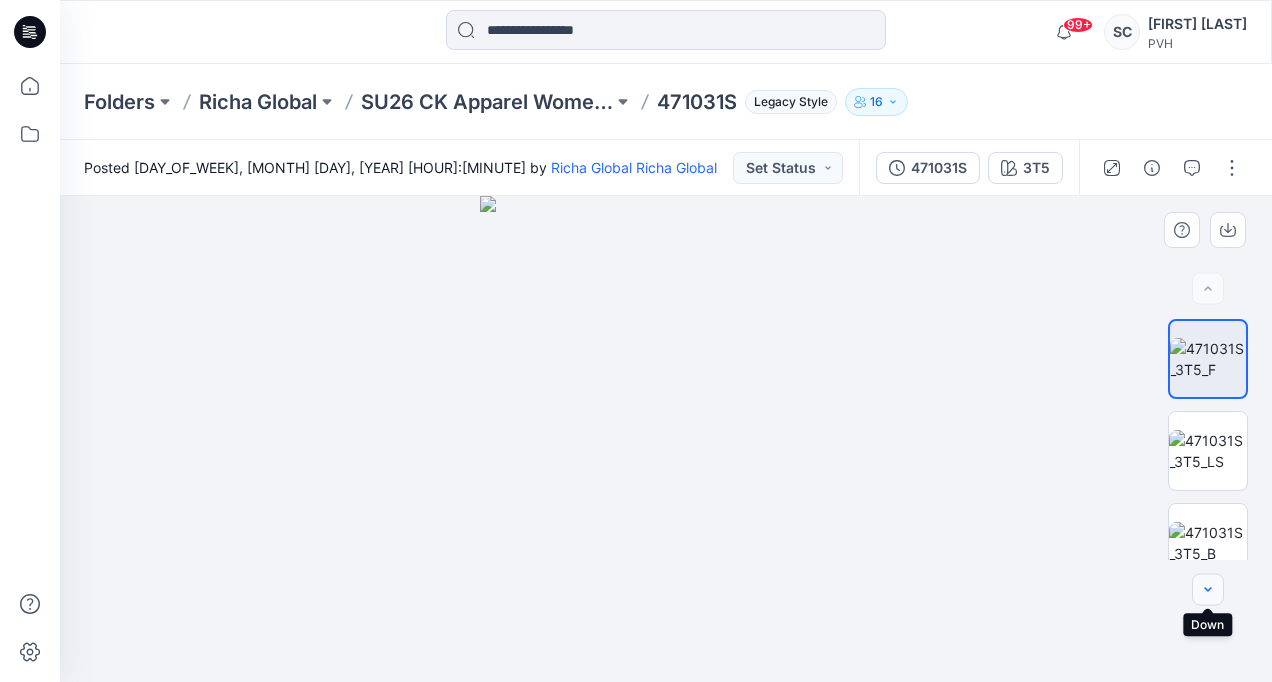 click at bounding box center (1208, 590) 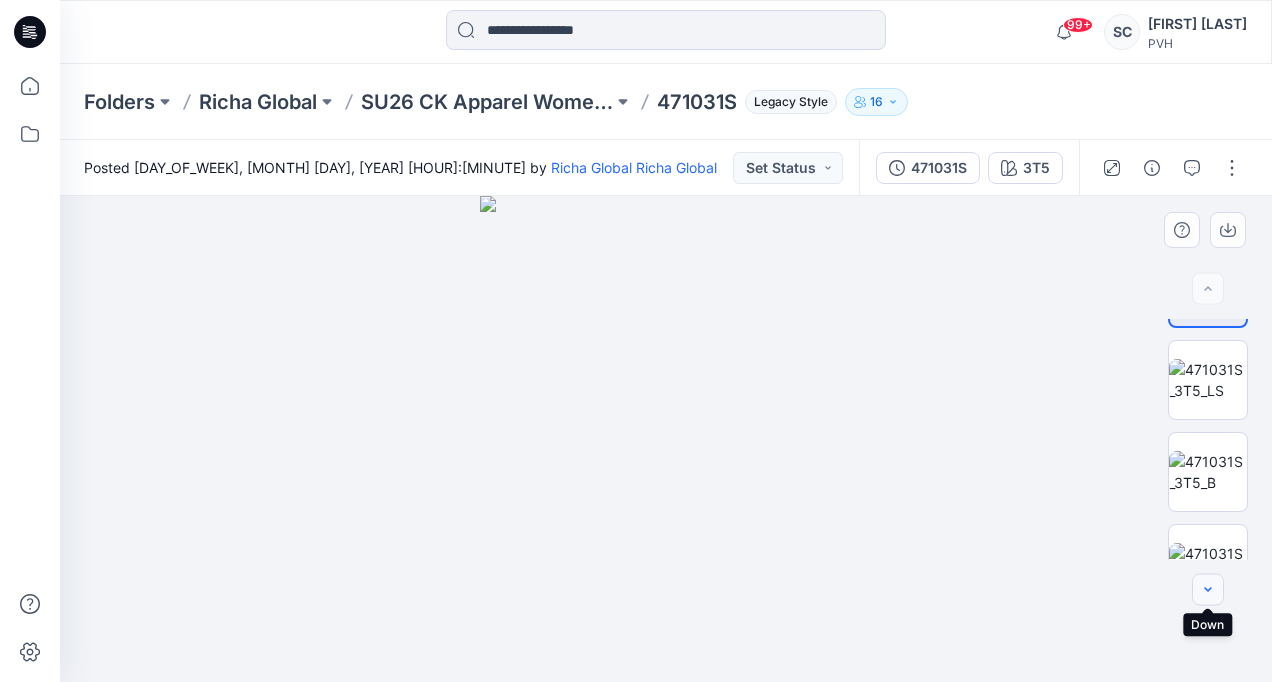 click at bounding box center [1208, 590] 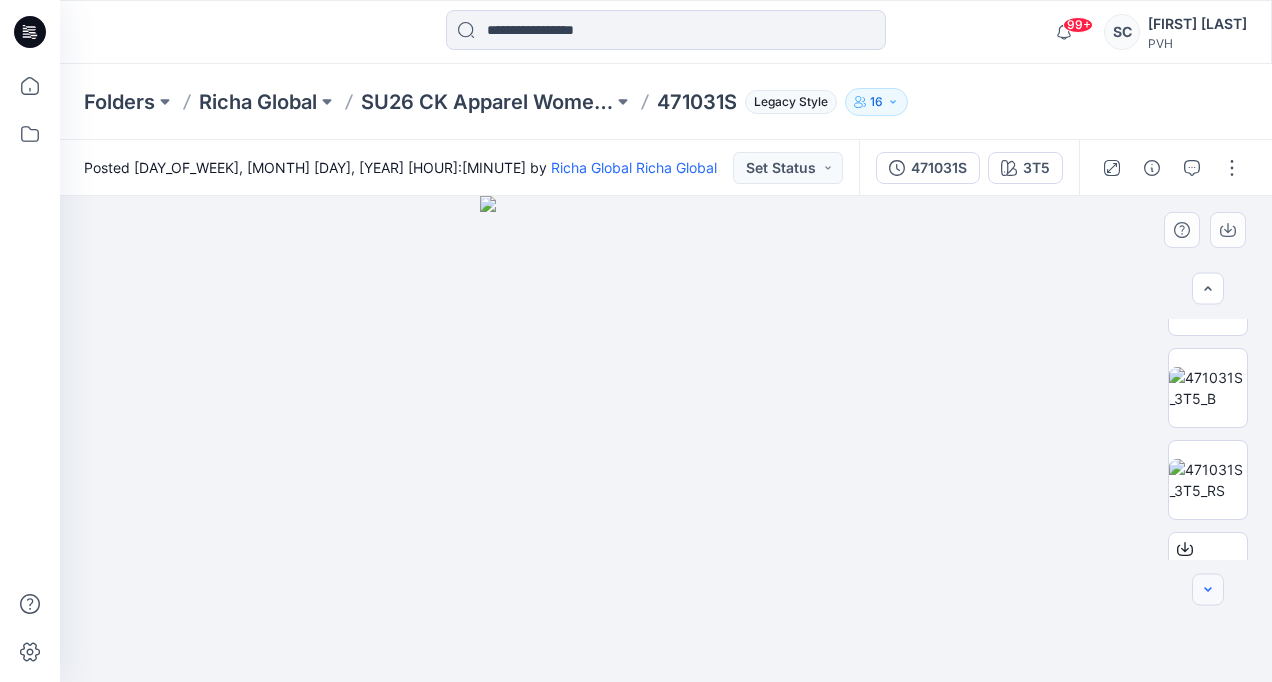 click at bounding box center (1208, 590) 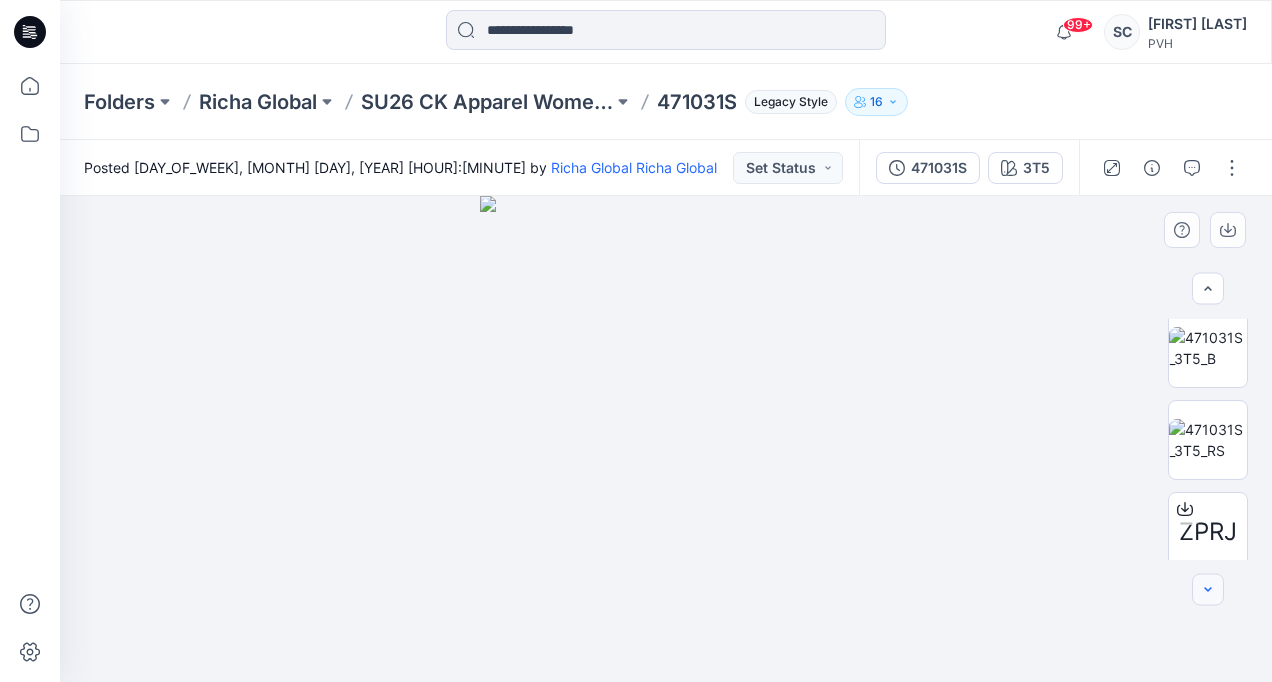 click at bounding box center (1208, 590) 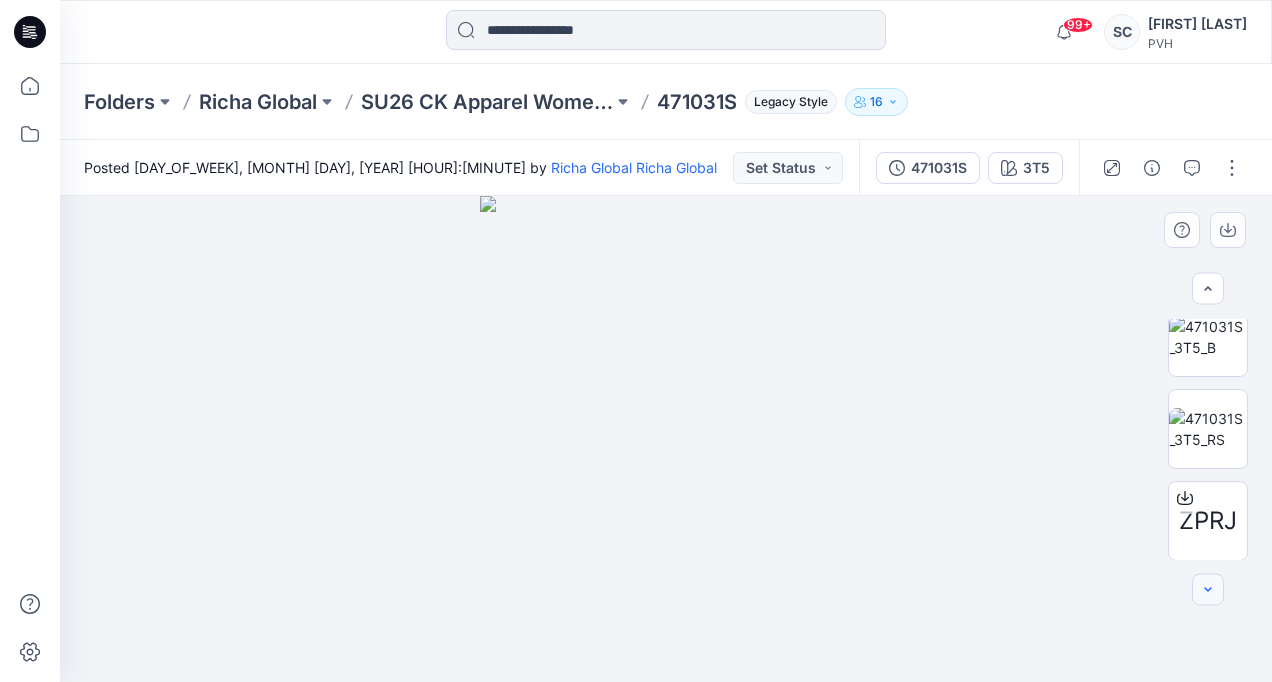 click at bounding box center [1208, 590] 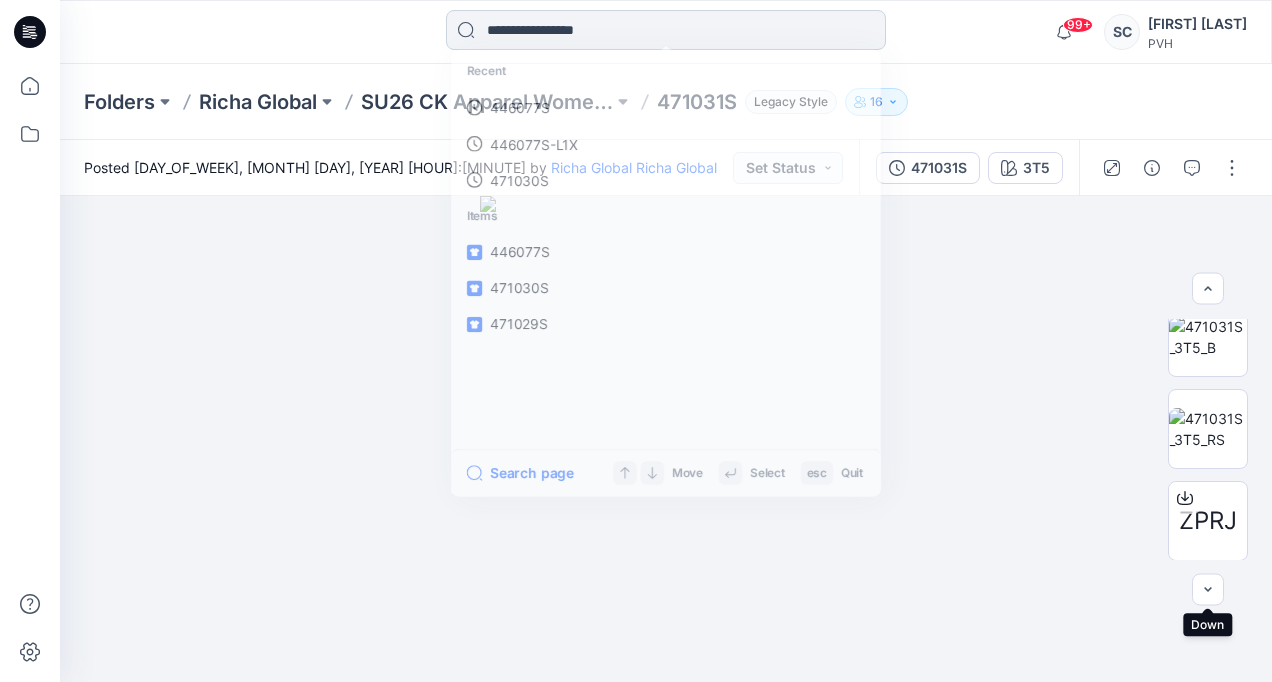 click at bounding box center [666, 30] 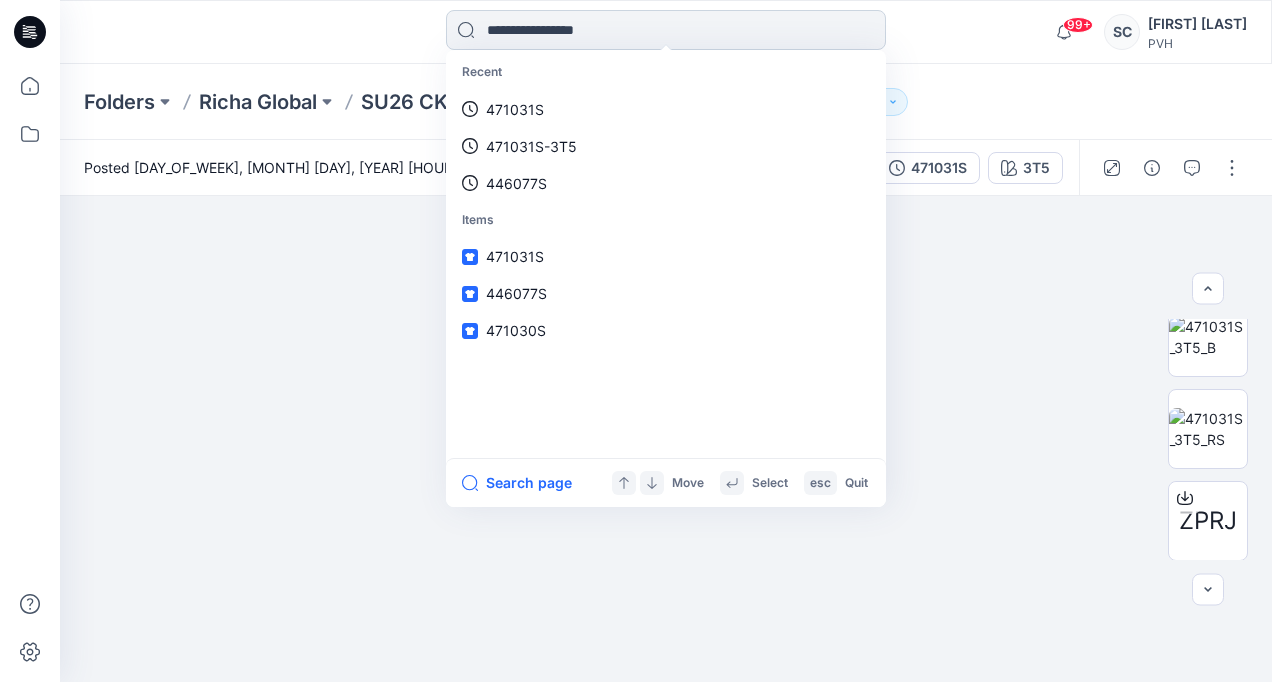 click at bounding box center (666, 30) 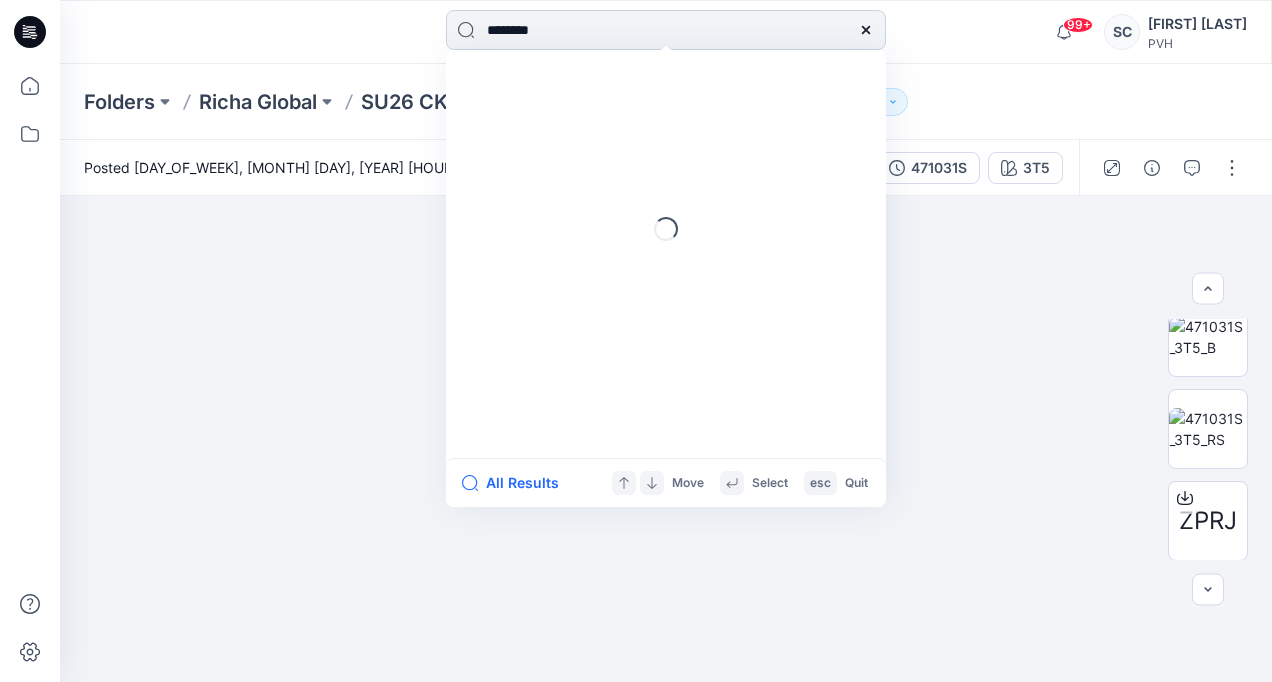 type on "*******" 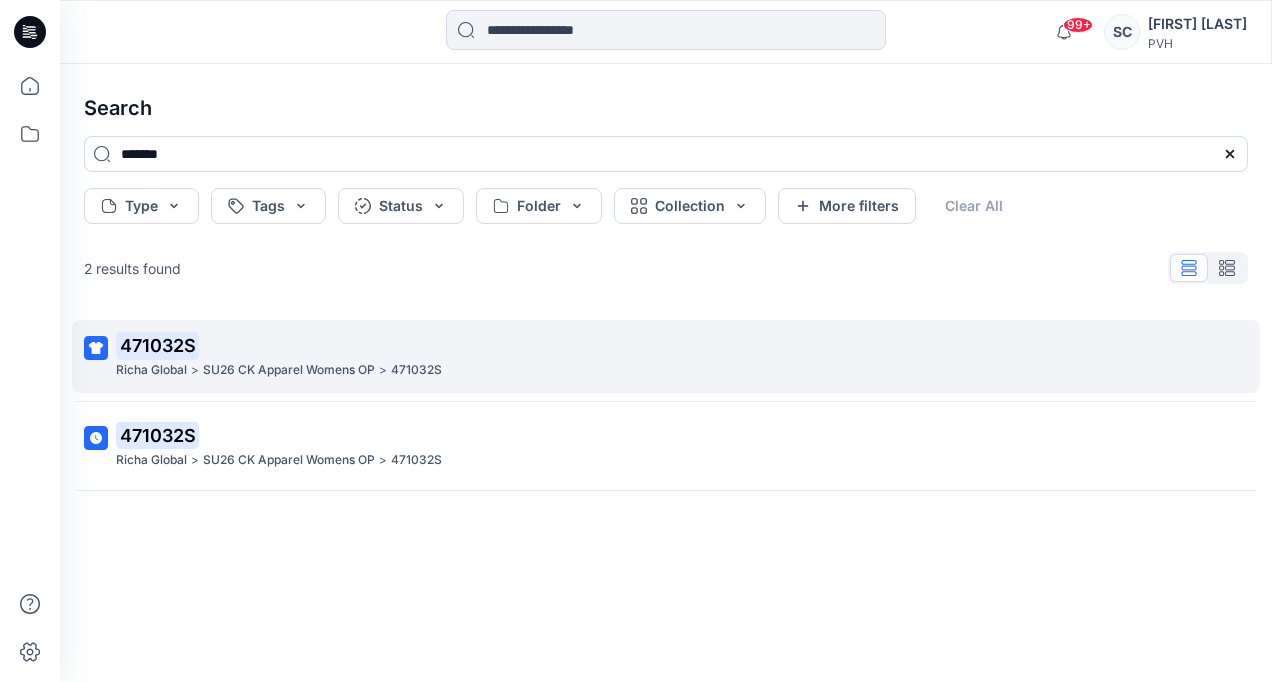 click on "Richa Global" at bounding box center (151, 370) 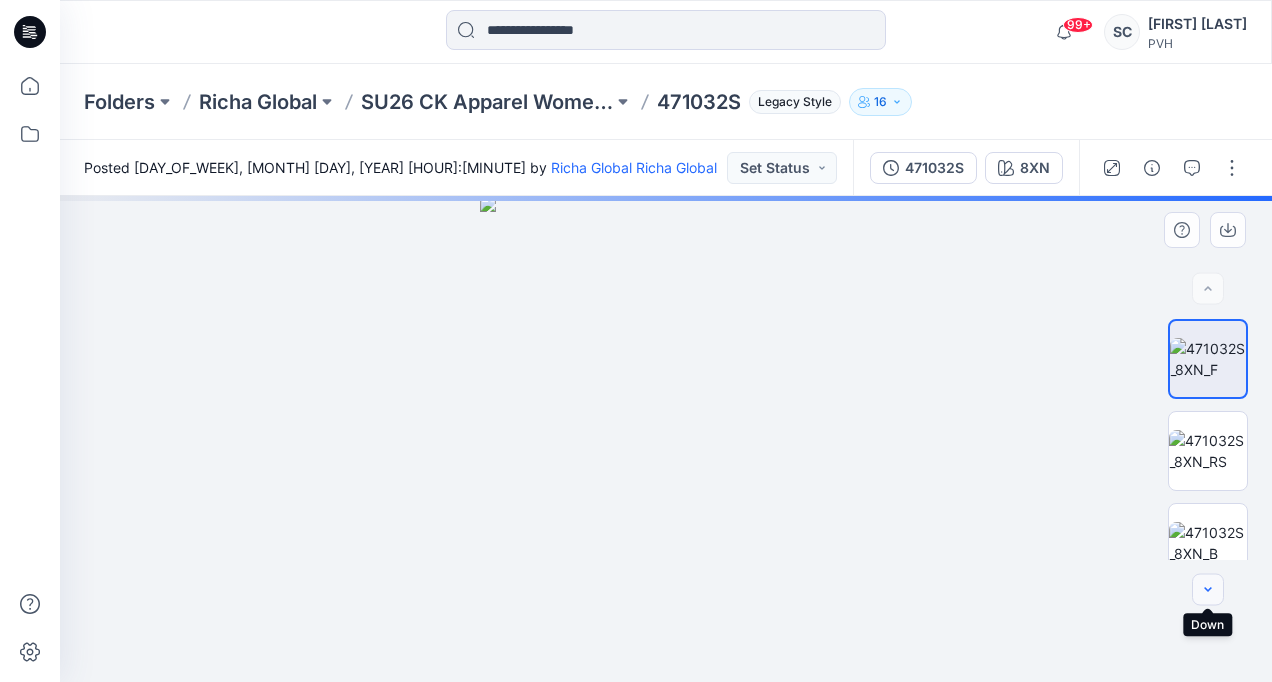 click 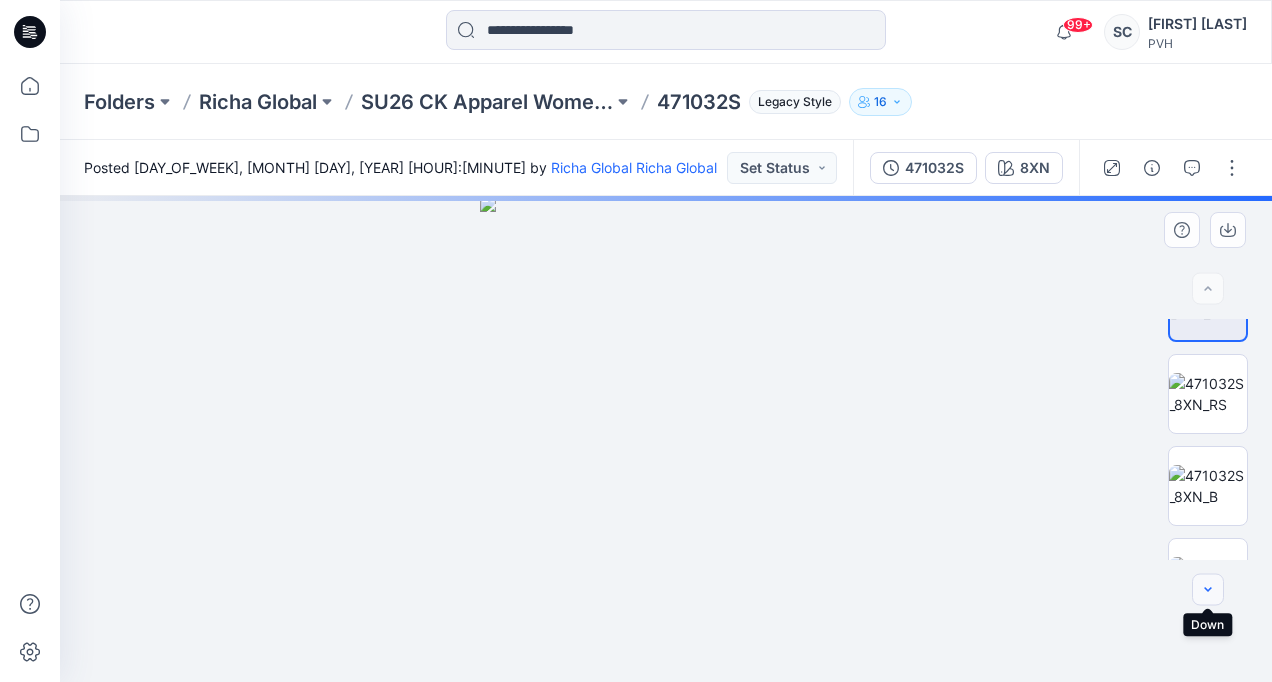 click 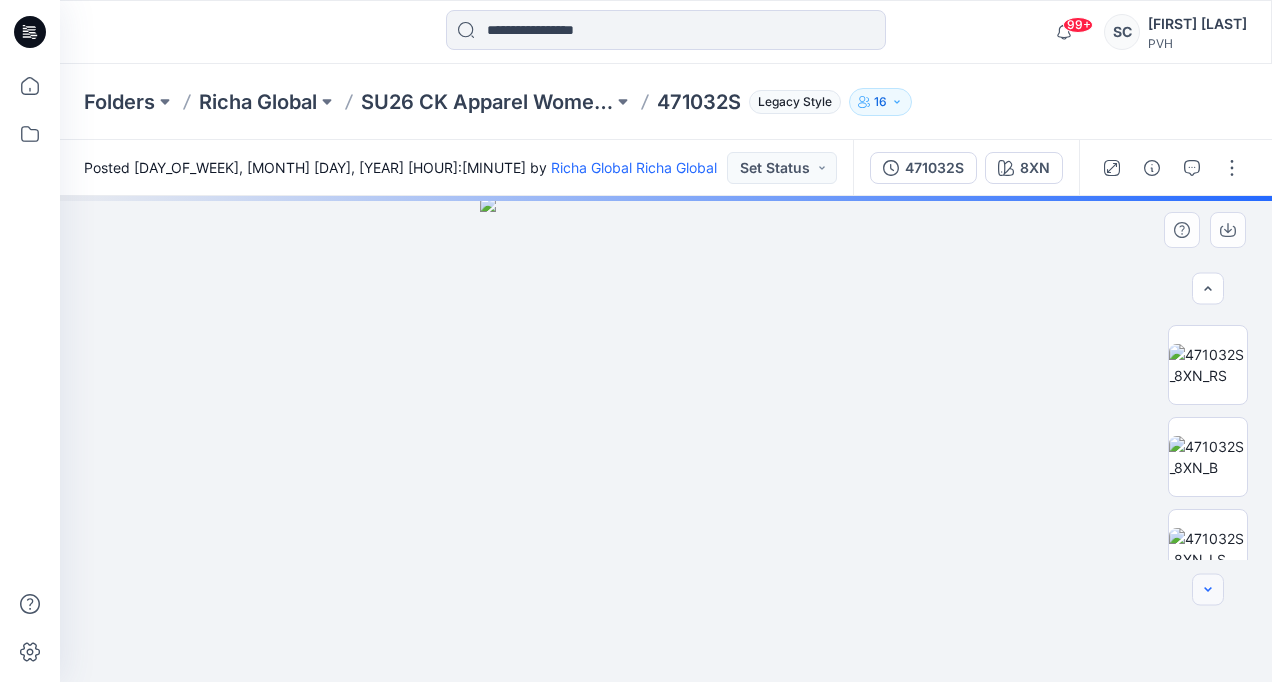click 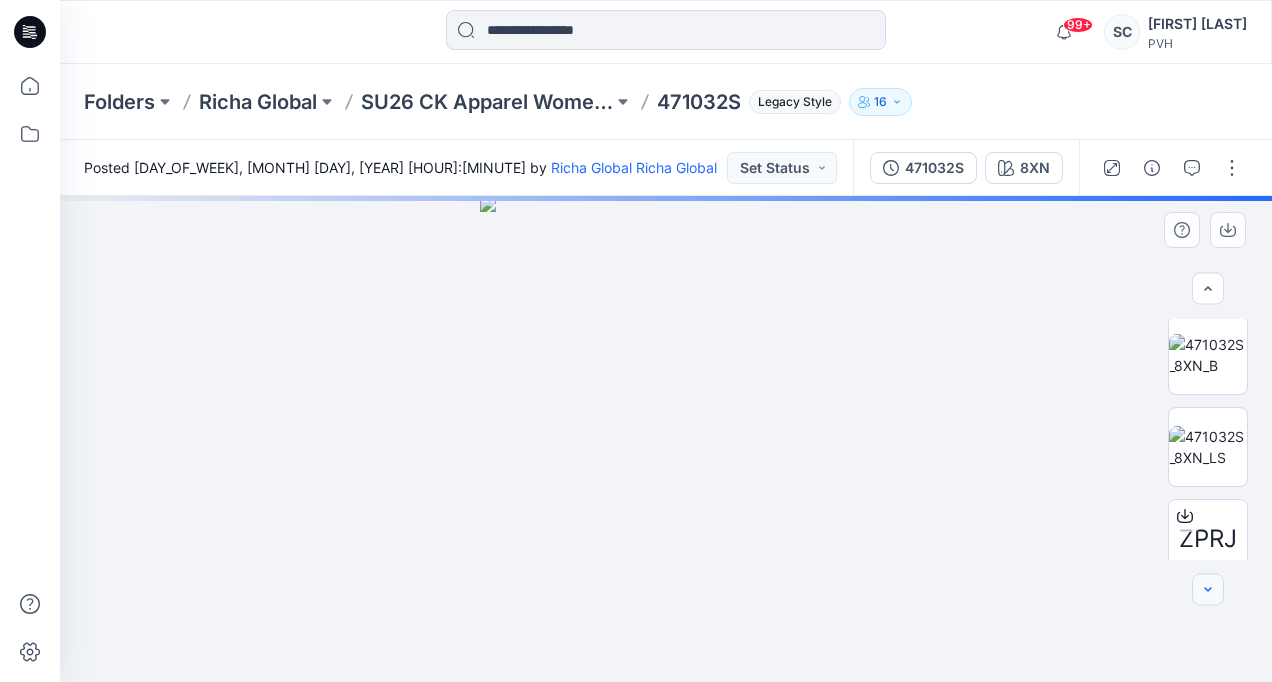 click 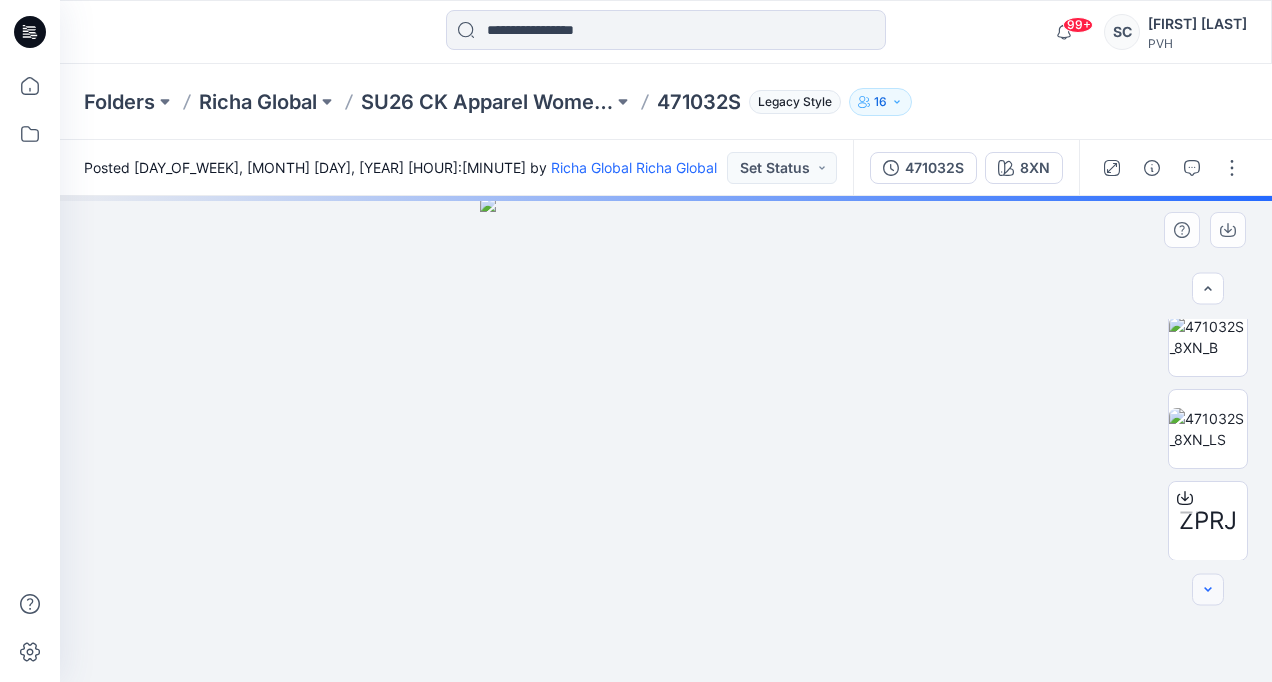 click 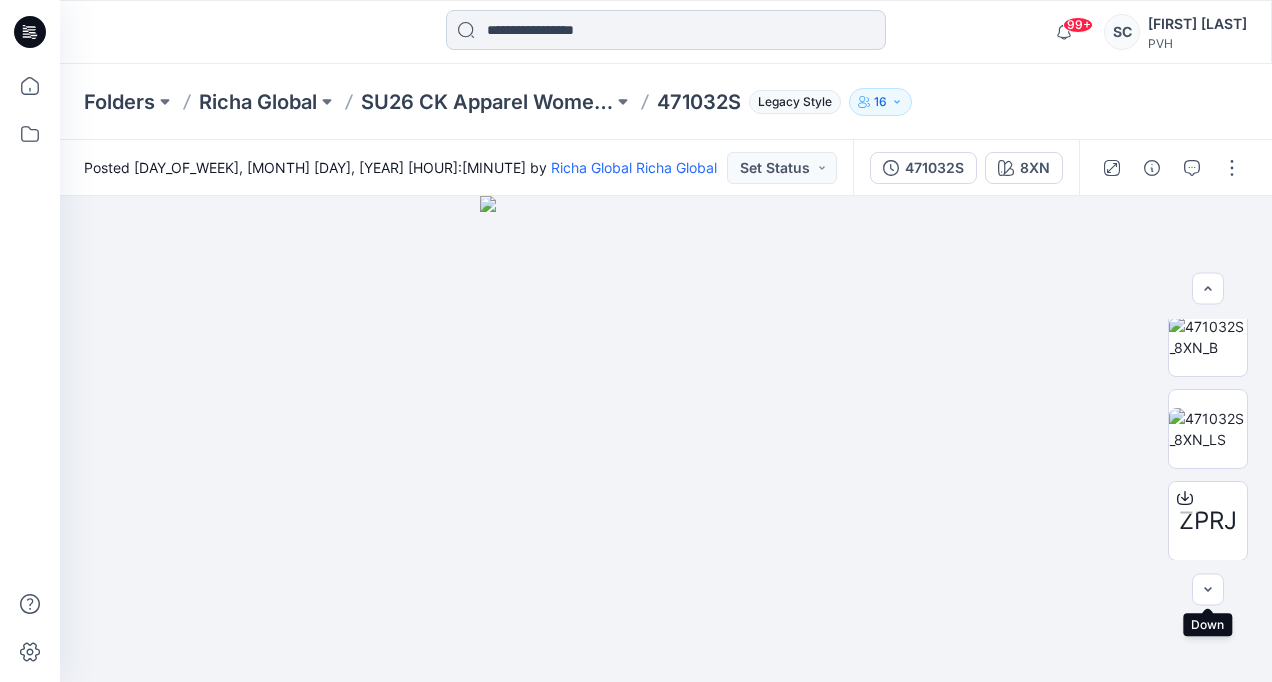 click at bounding box center (666, 30) 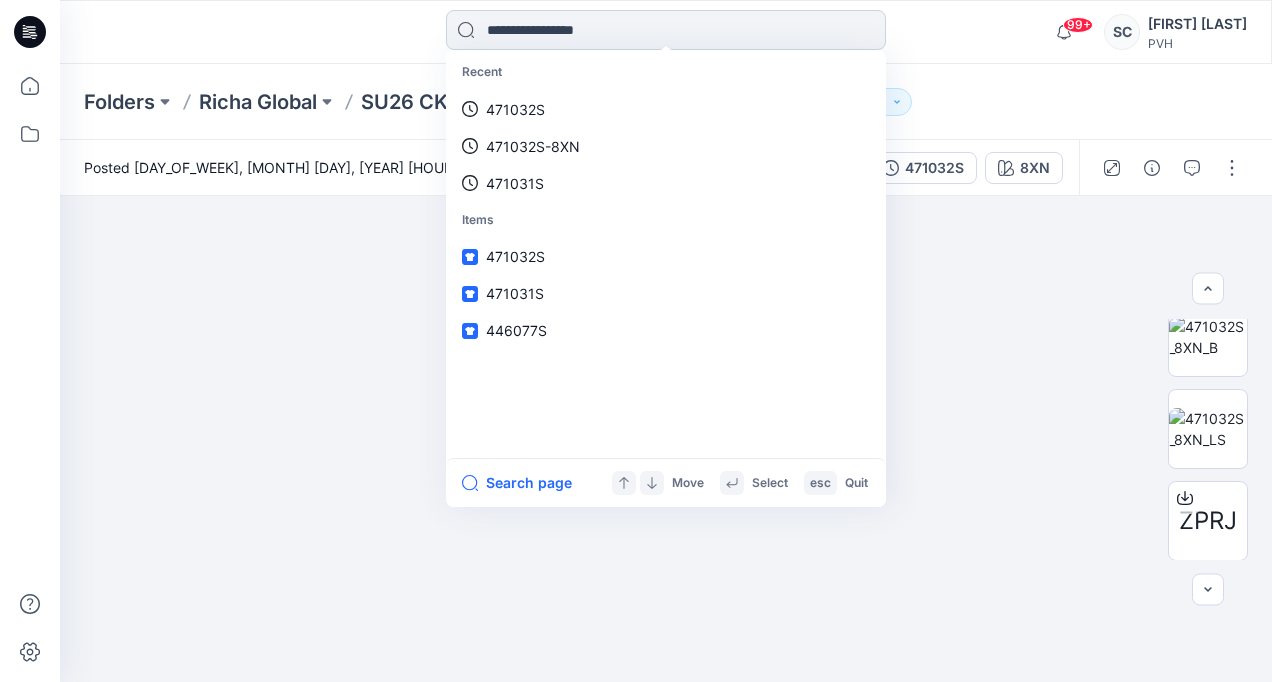 click at bounding box center (666, 30) 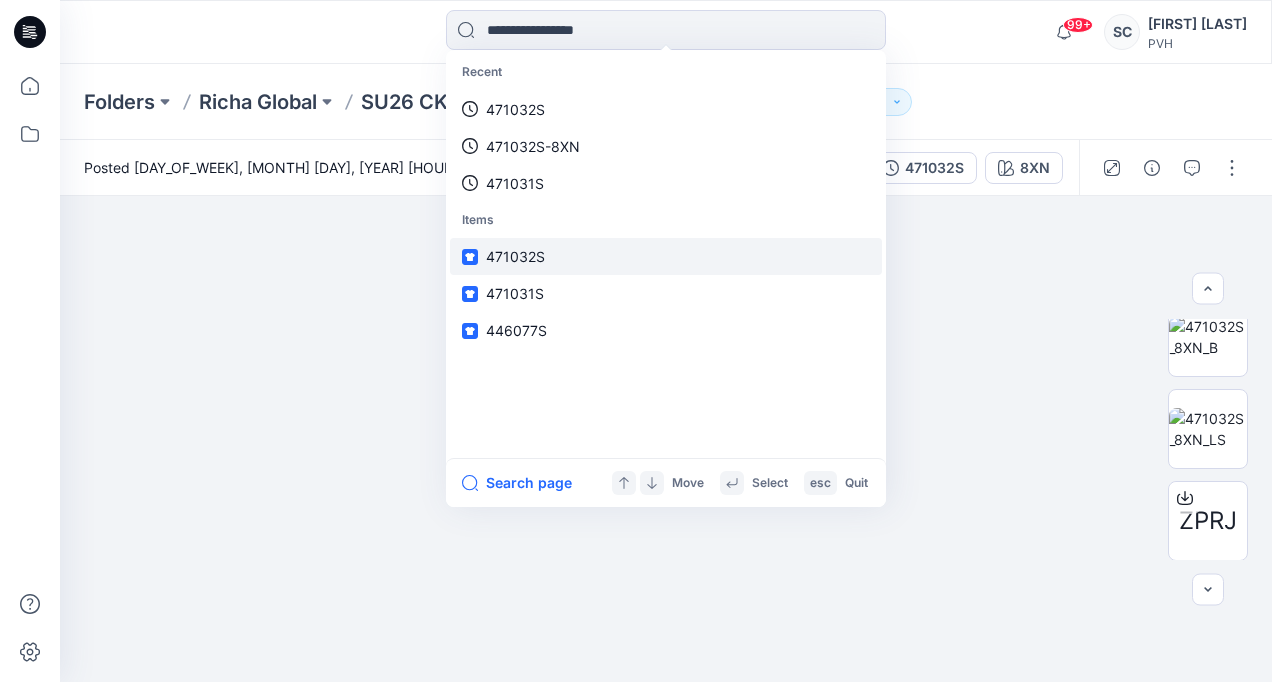 paste on "**********" 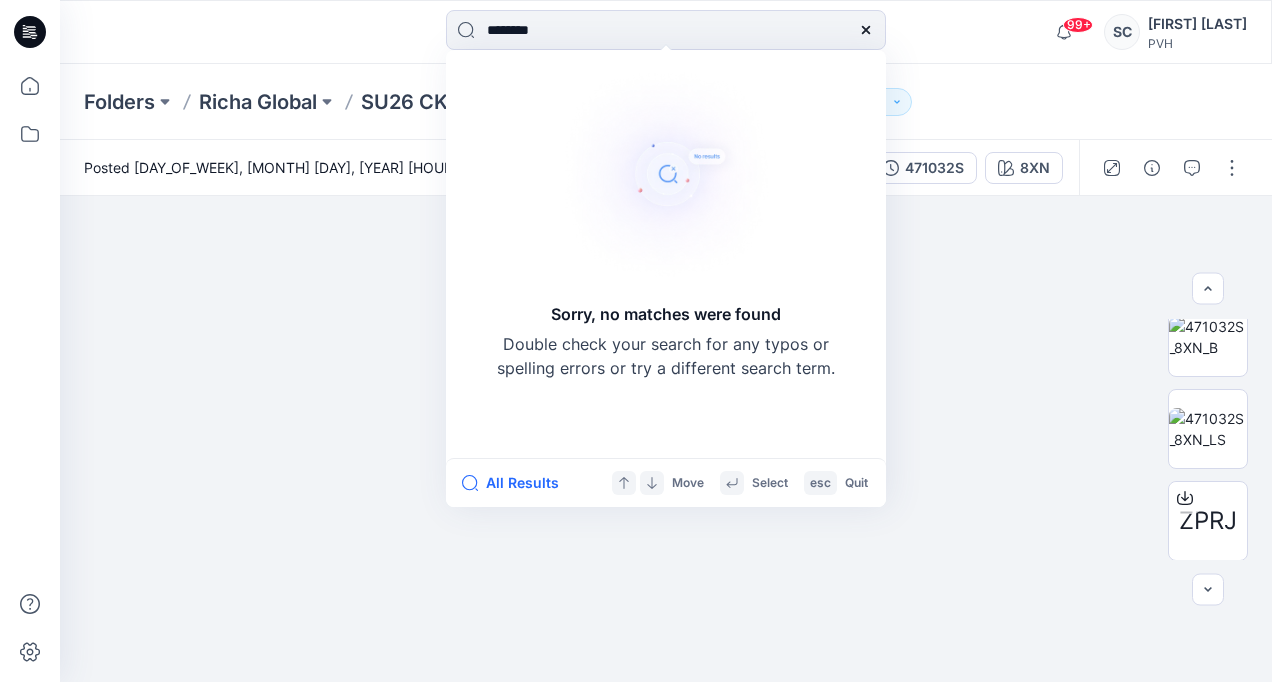type on "*******" 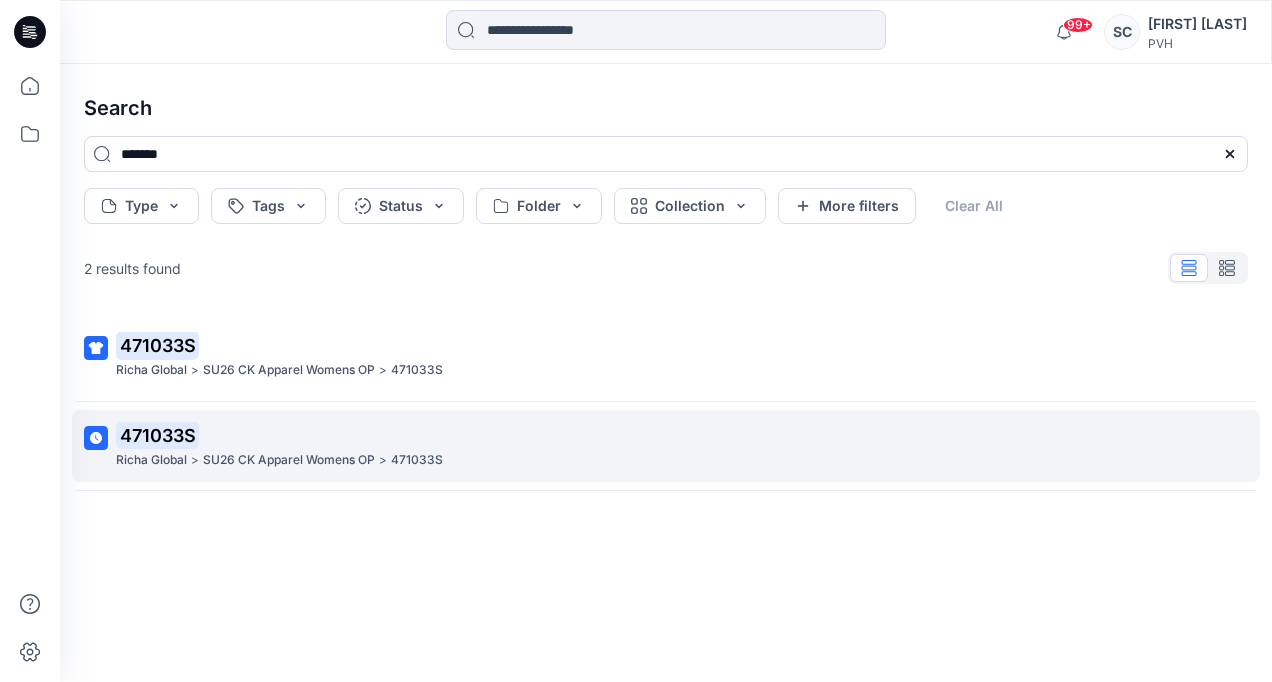 click on "[PRODUCT_CODE] [ORGANIZATION] > SU26 CK Apparel Womens OP > [PRODUCT_CODE]" at bounding box center (666, 446) 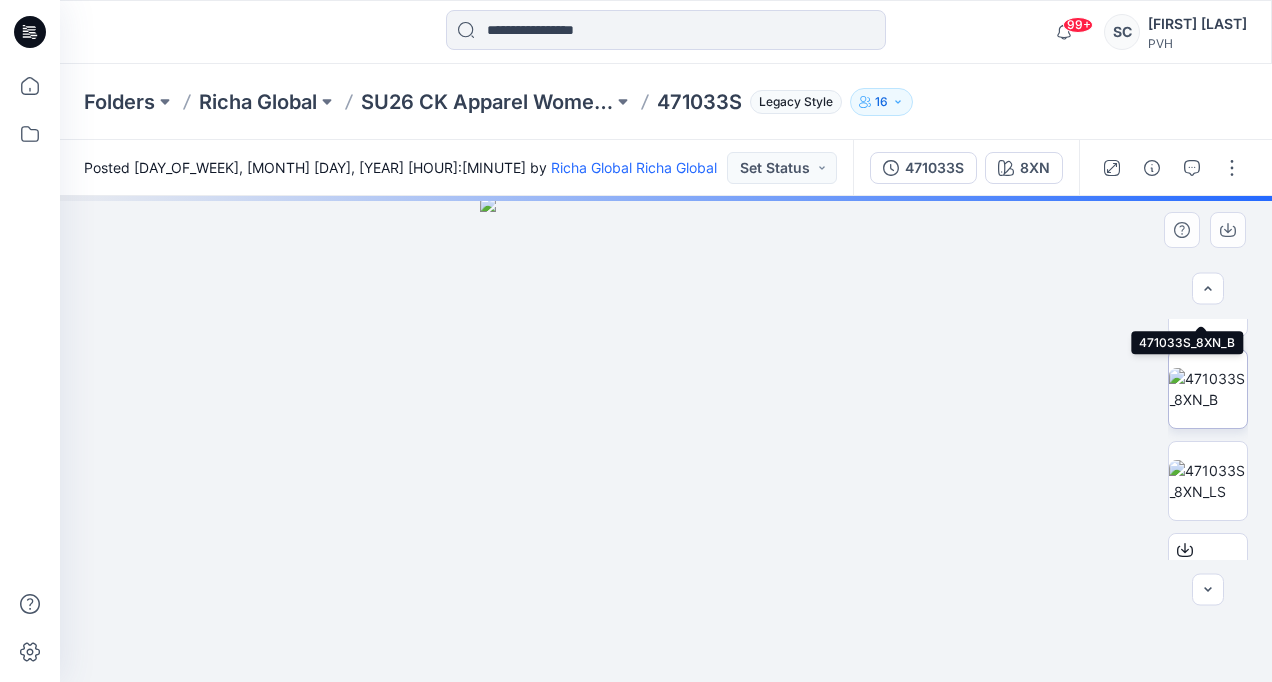scroll, scrollTop: 298, scrollLeft: 0, axis: vertical 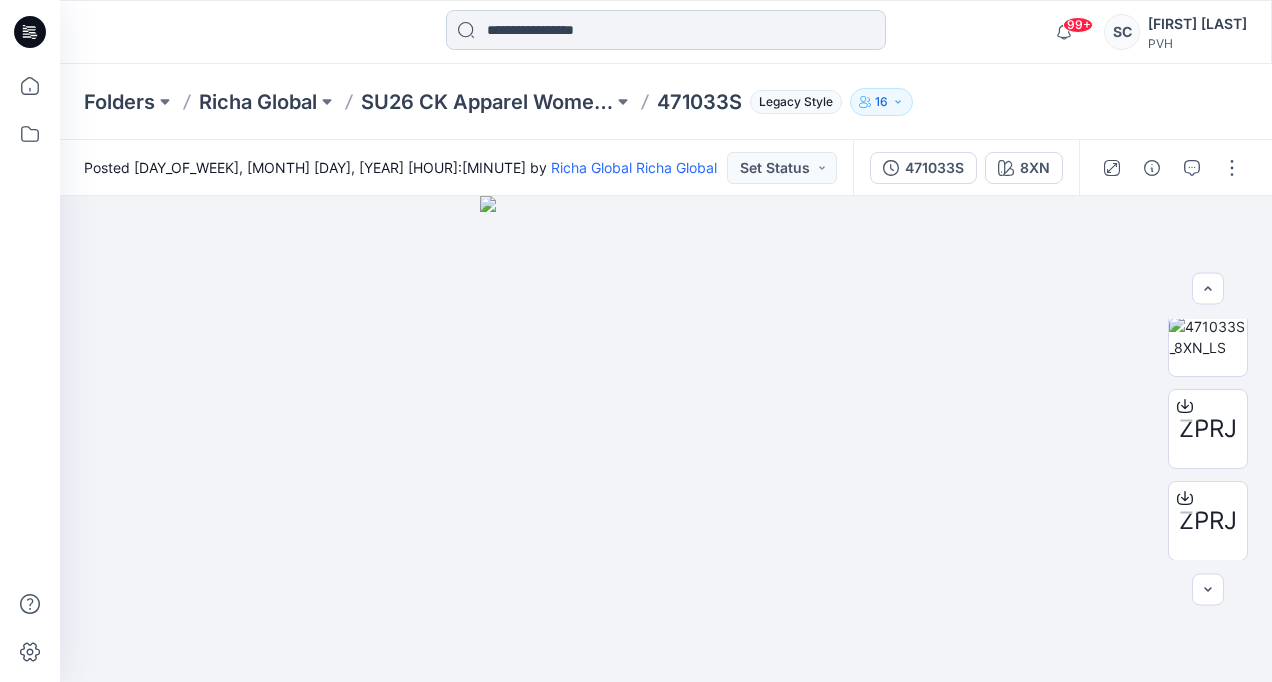 click at bounding box center (666, 30) 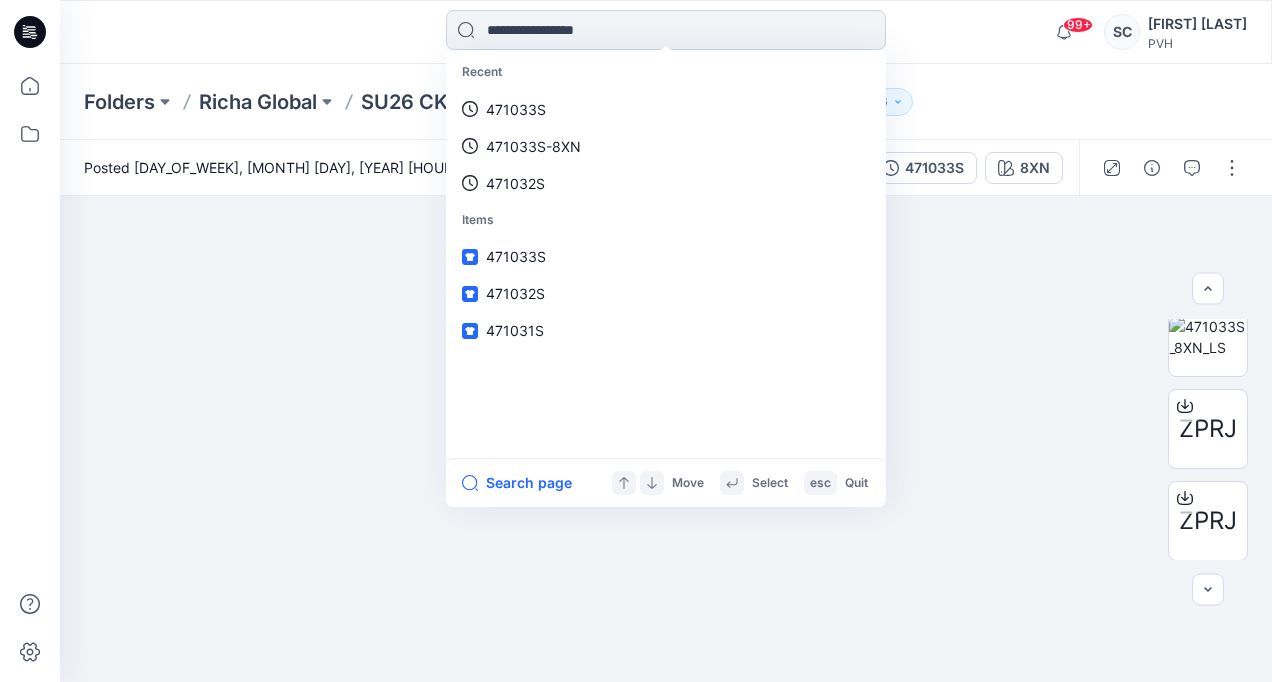 paste on "**********" 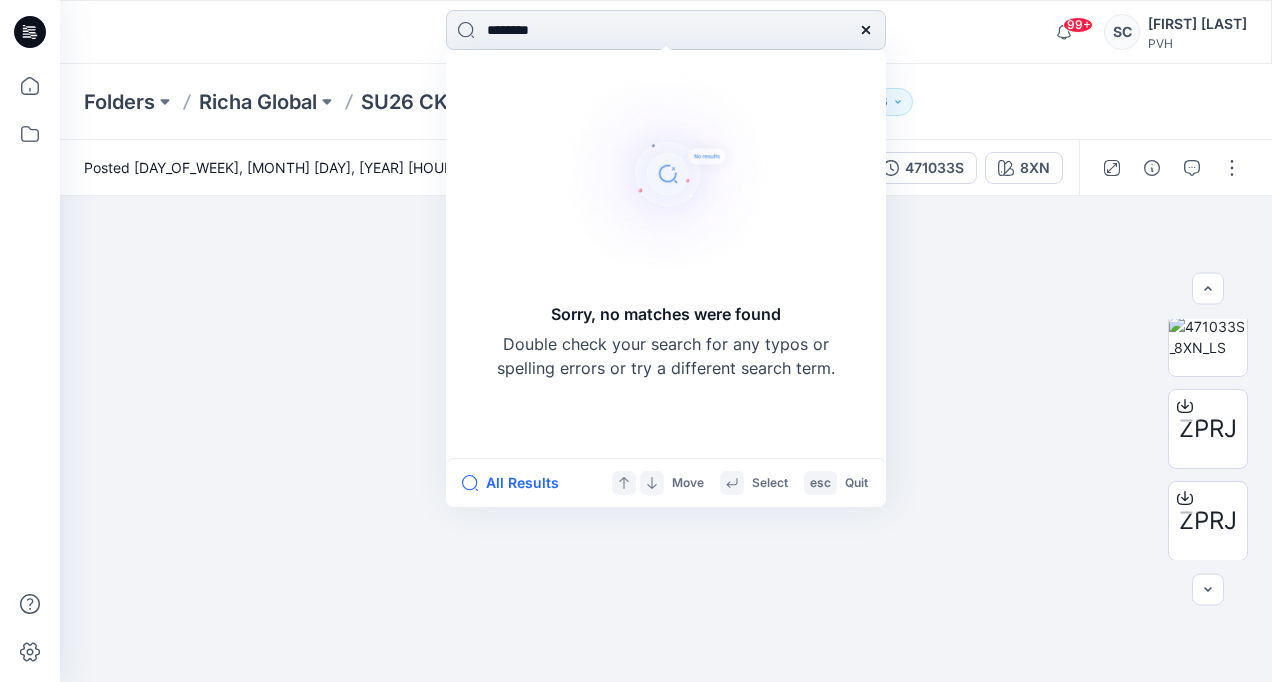 type on "*******" 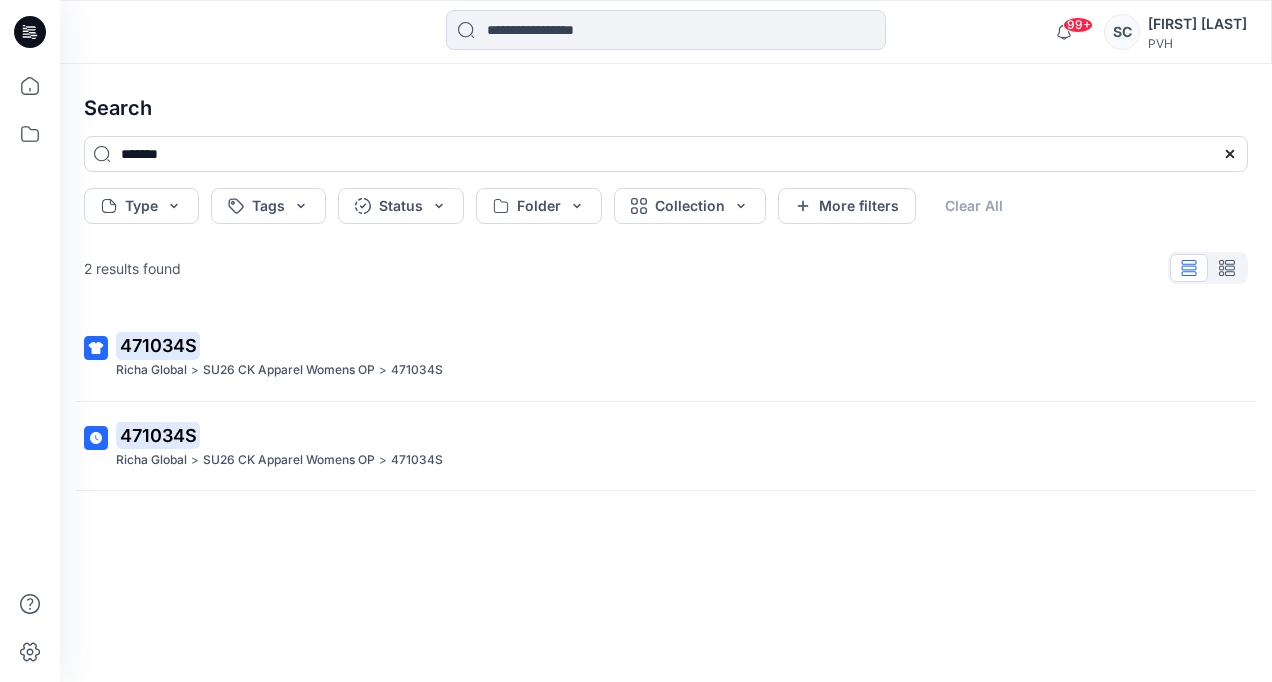 drag, startPoint x: 154, startPoint y: 360, endPoint x: 180, endPoint y: 514, distance: 156.17938 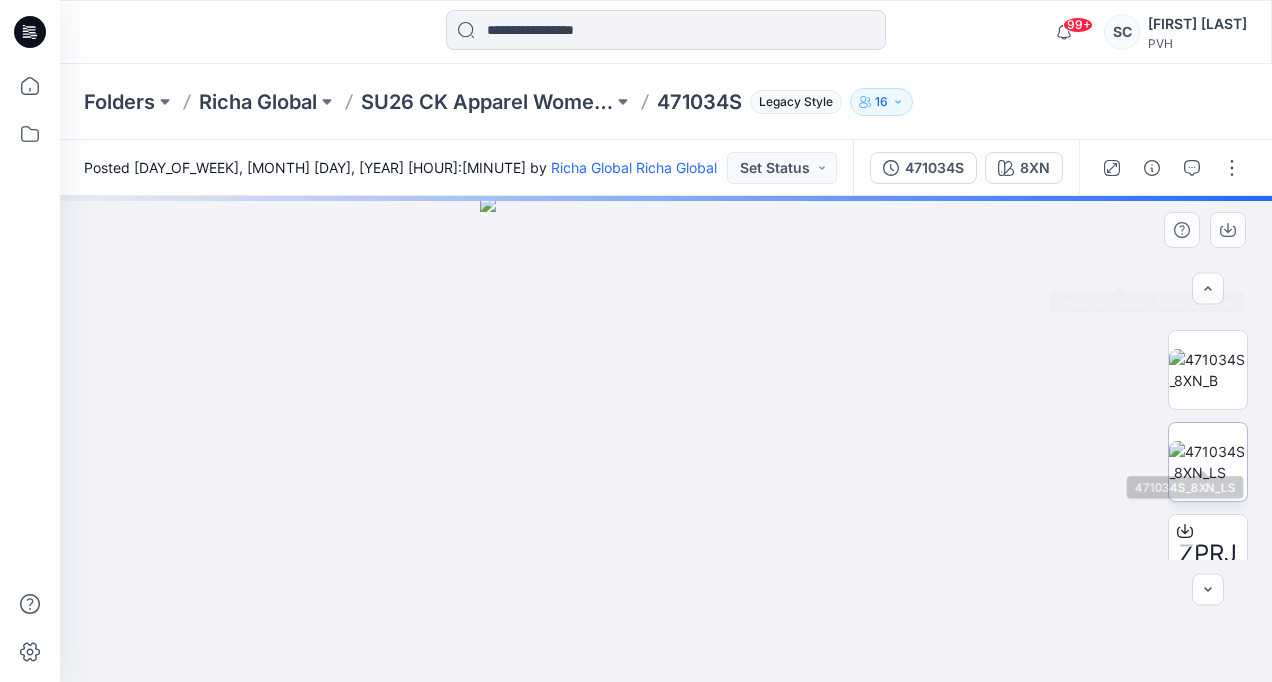 scroll, scrollTop: 206, scrollLeft: 0, axis: vertical 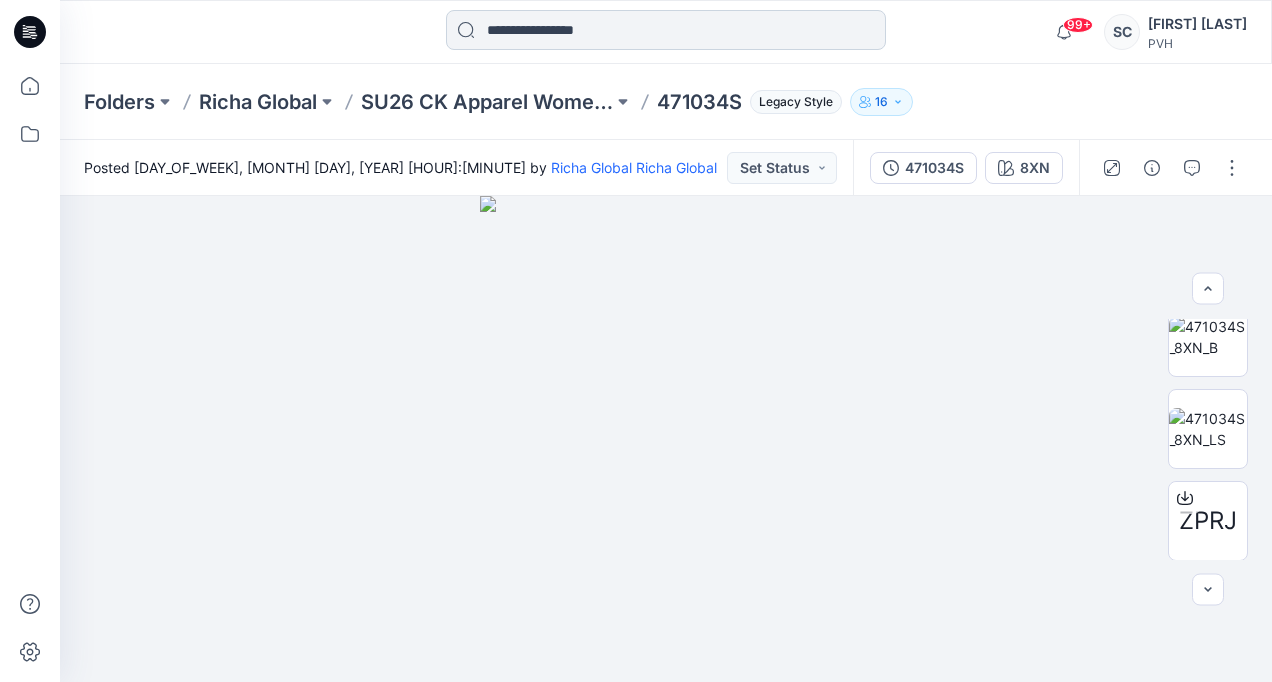 click at bounding box center [666, 30] 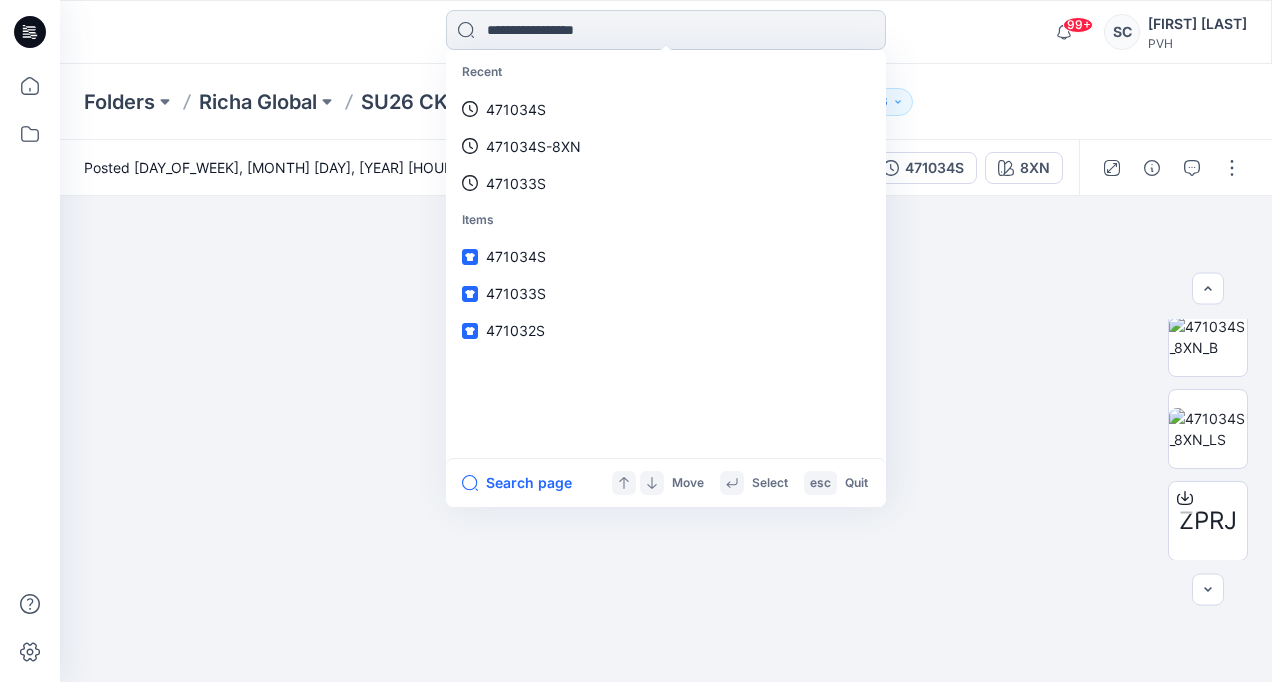 click at bounding box center (666, 30) 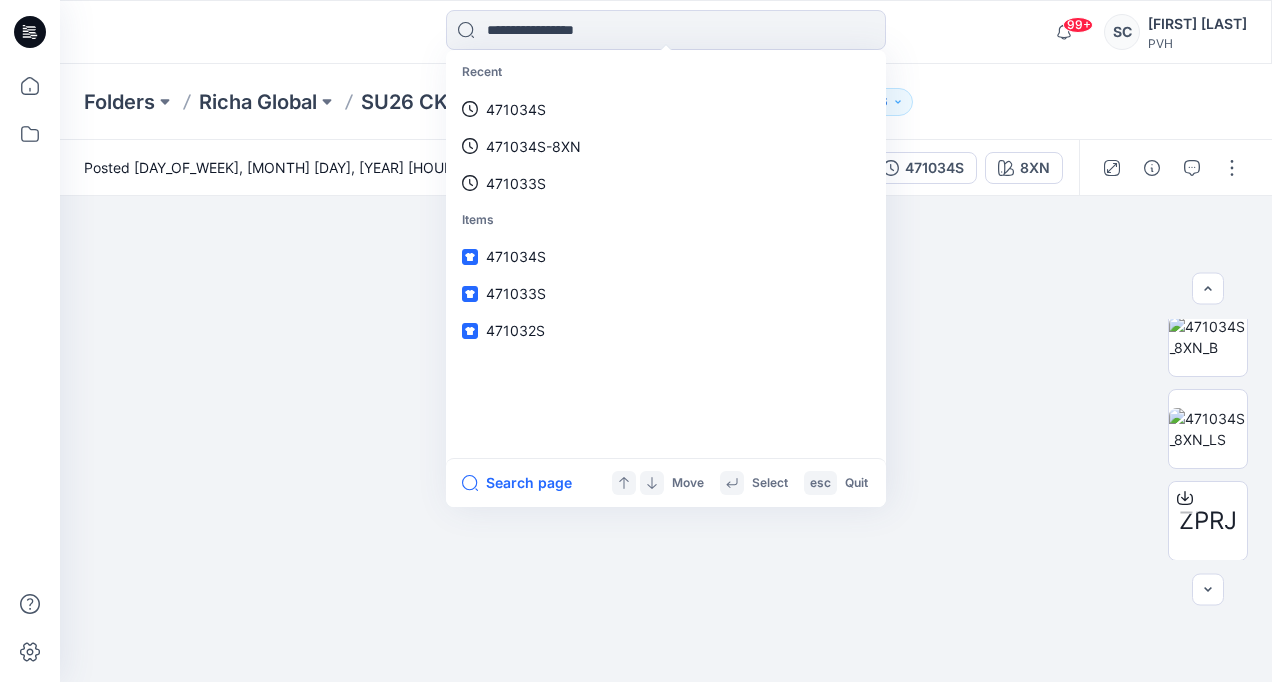 paste on "**********" 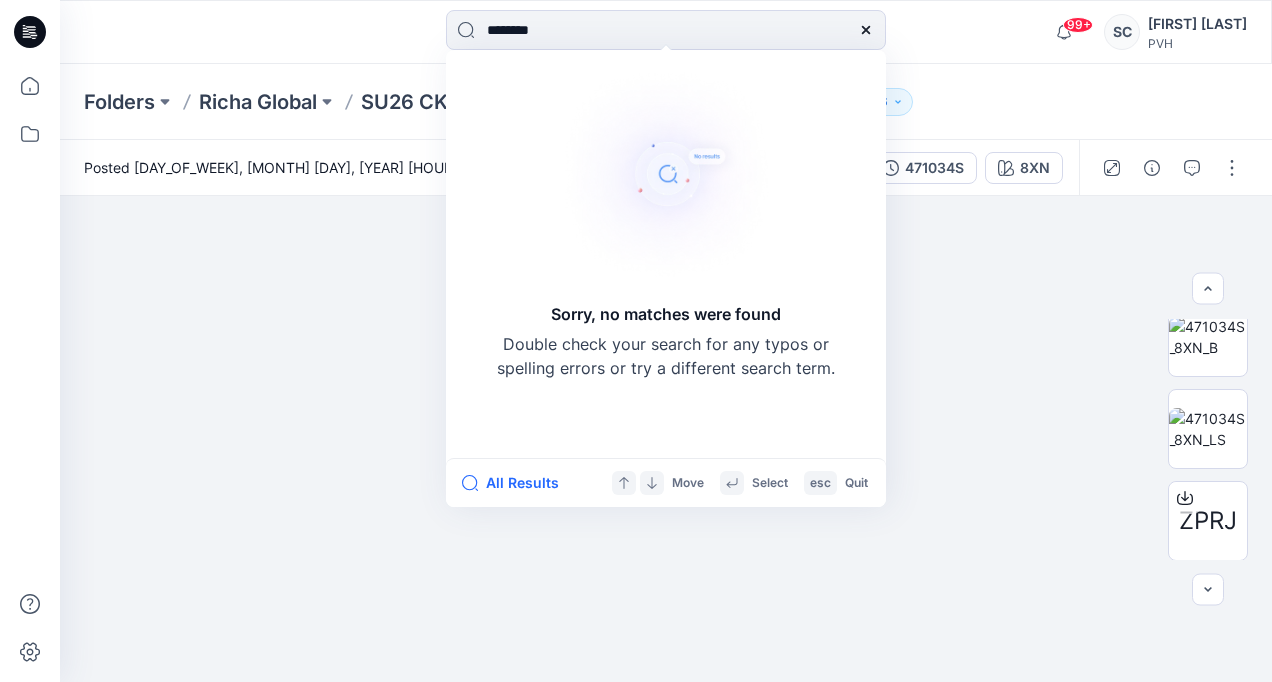 type on "*******" 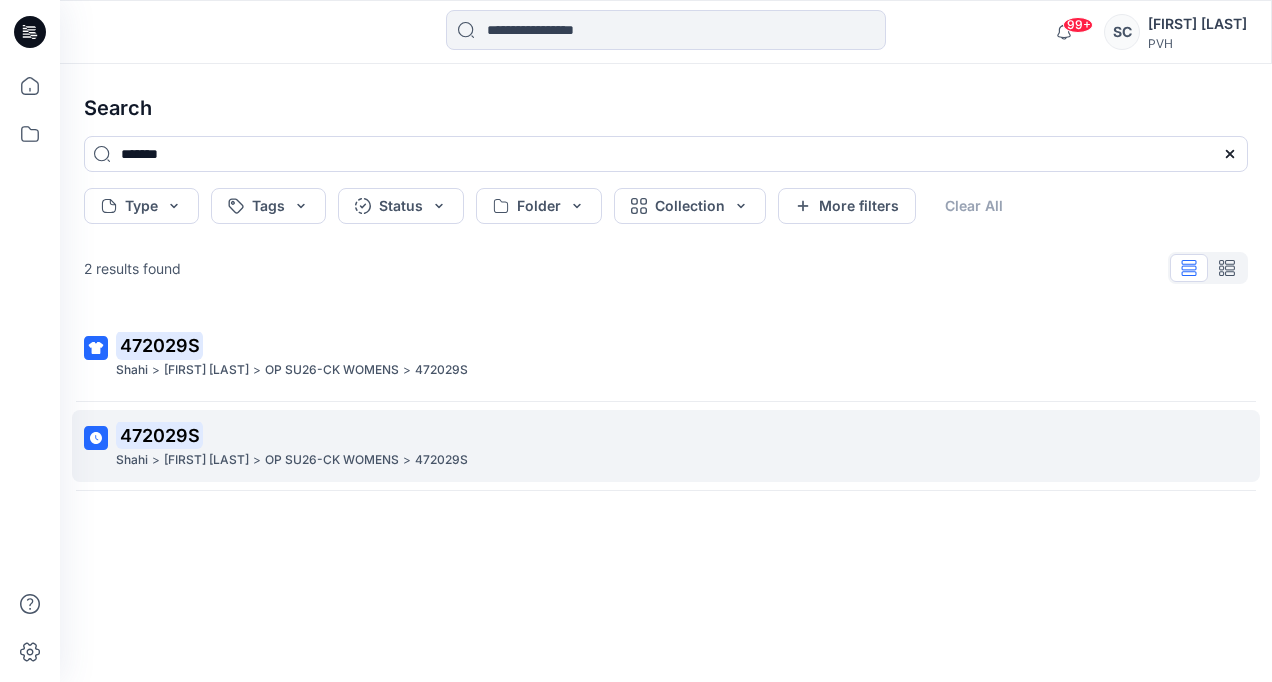 click on "OP SU26-CK WOMENS" at bounding box center [332, 460] 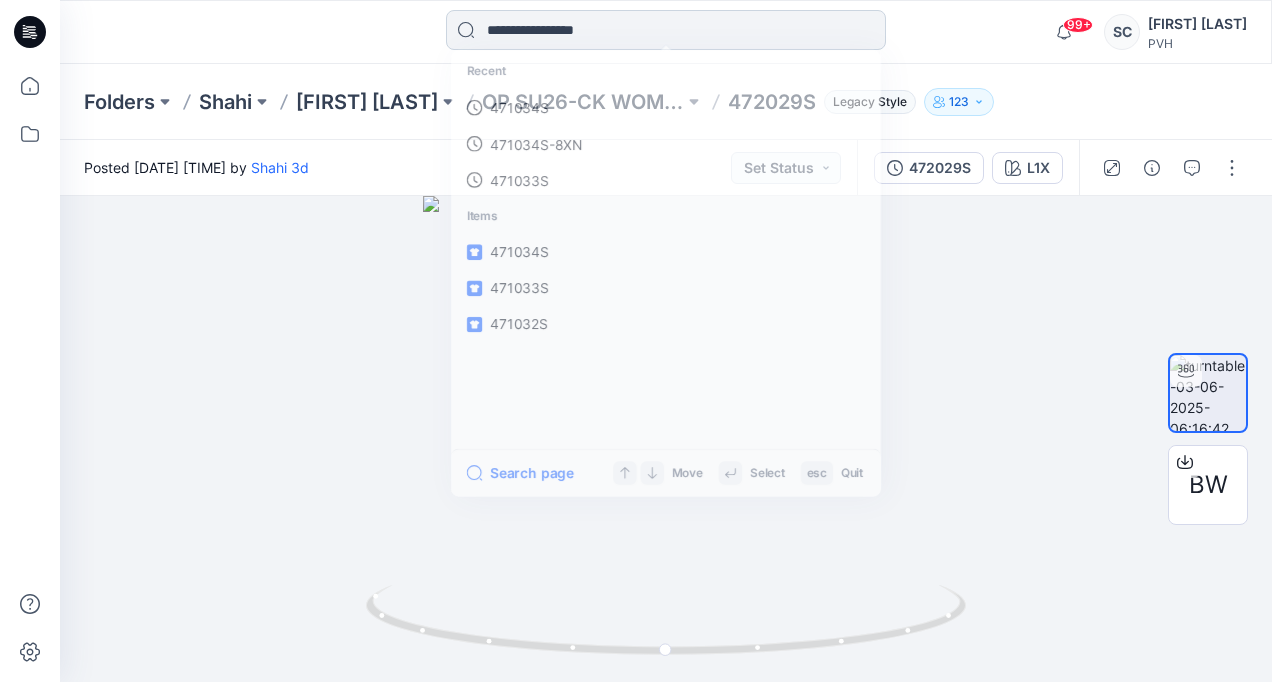 click at bounding box center (666, 30) 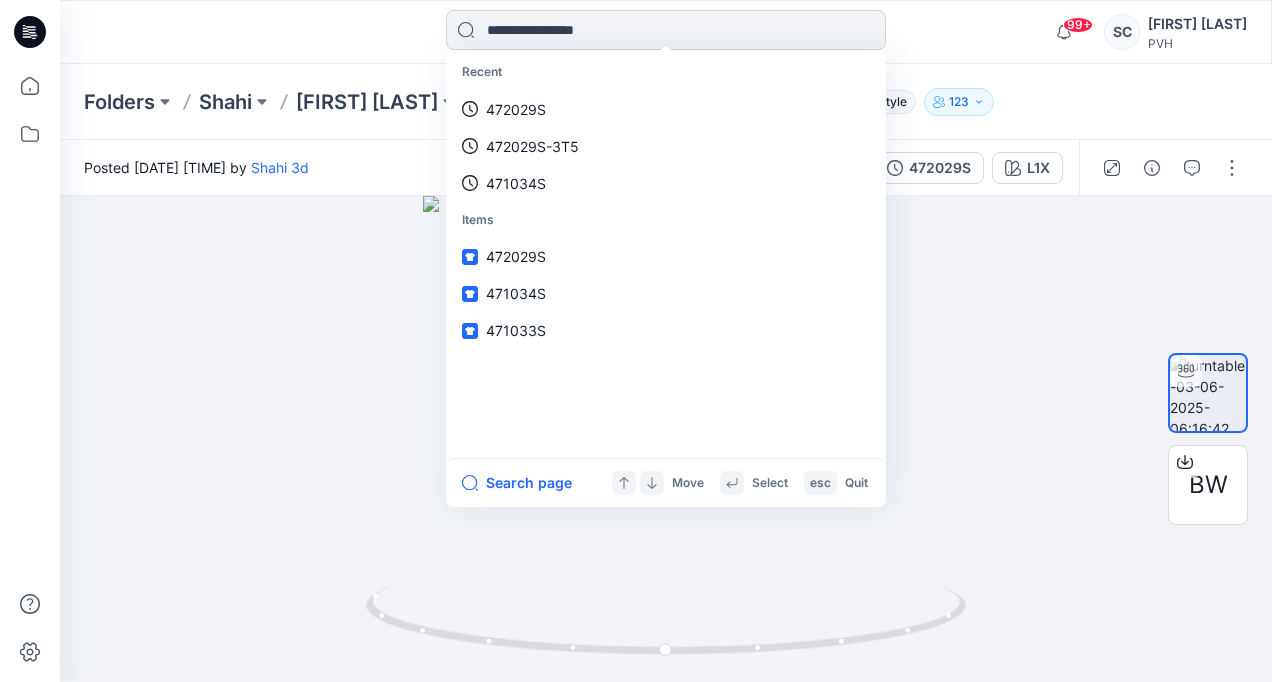 paste on "**********" 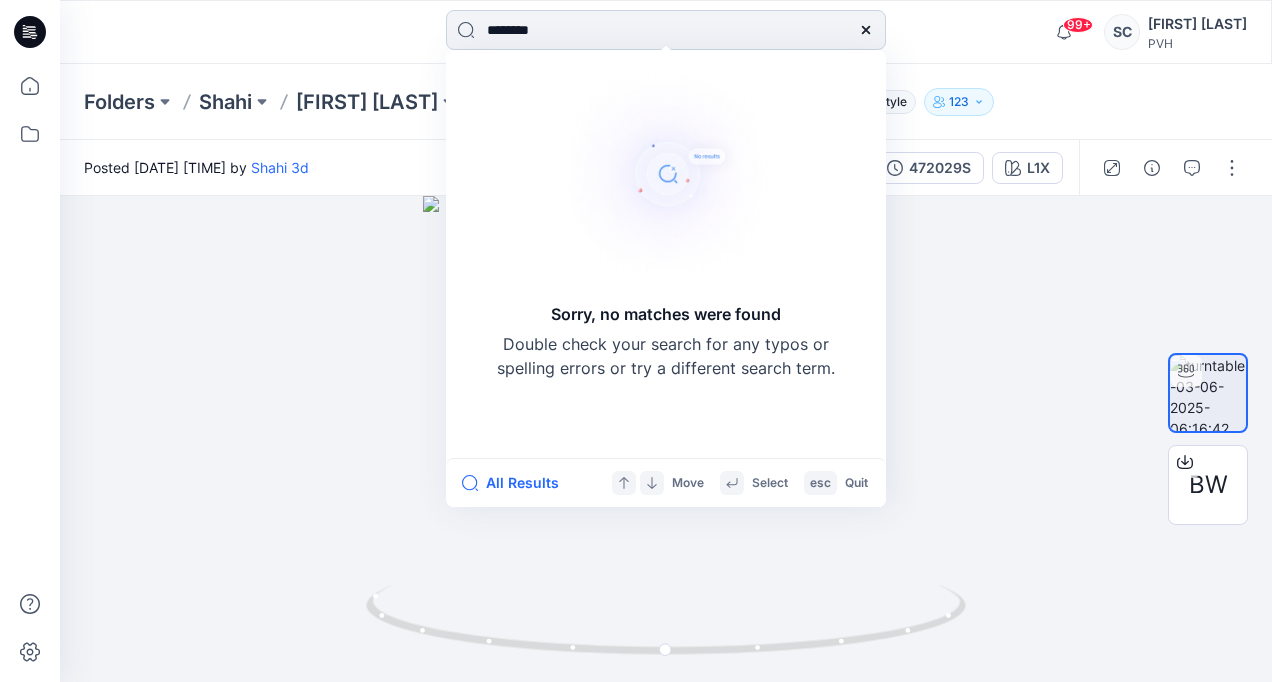 type on "*******" 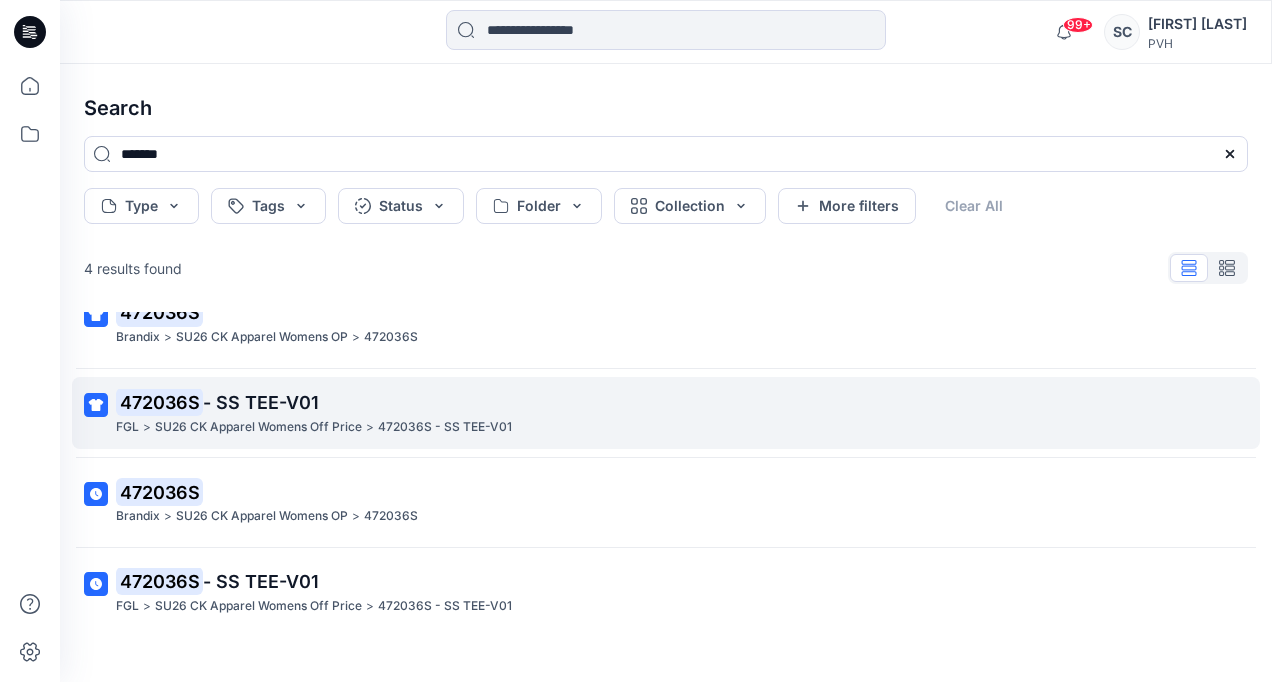 scroll, scrollTop: 50, scrollLeft: 0, axis: vertical 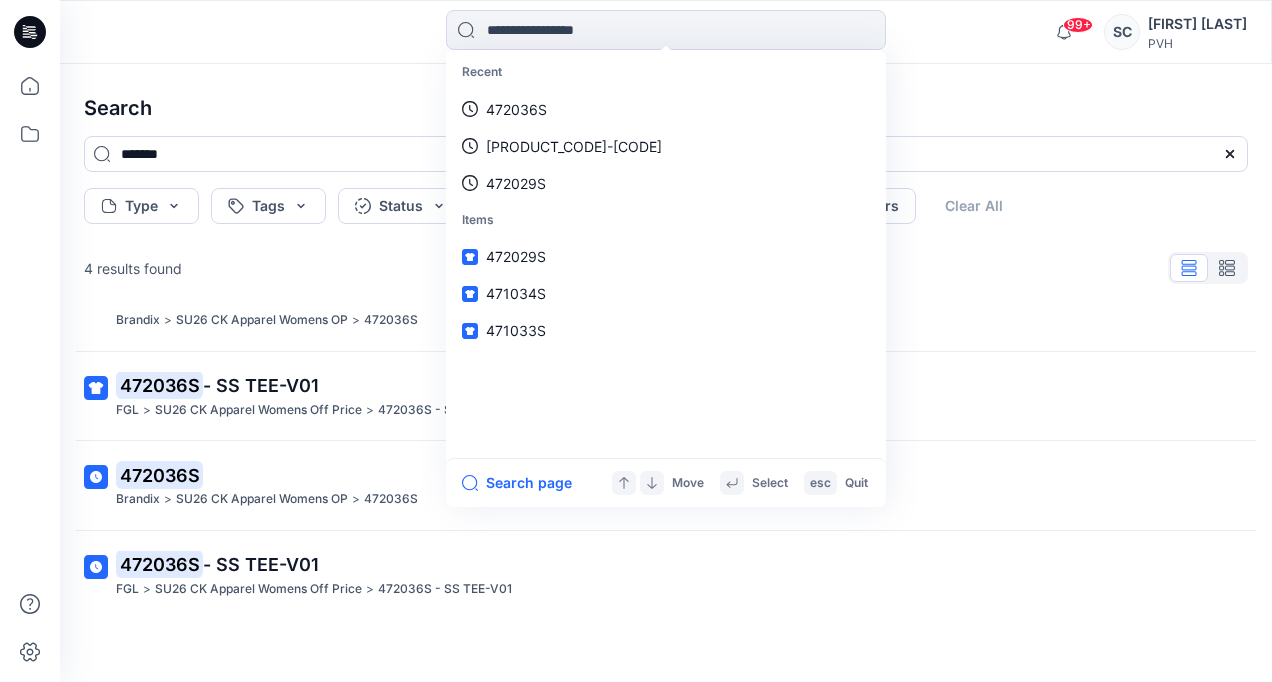 click at bounding box center [30, 373] 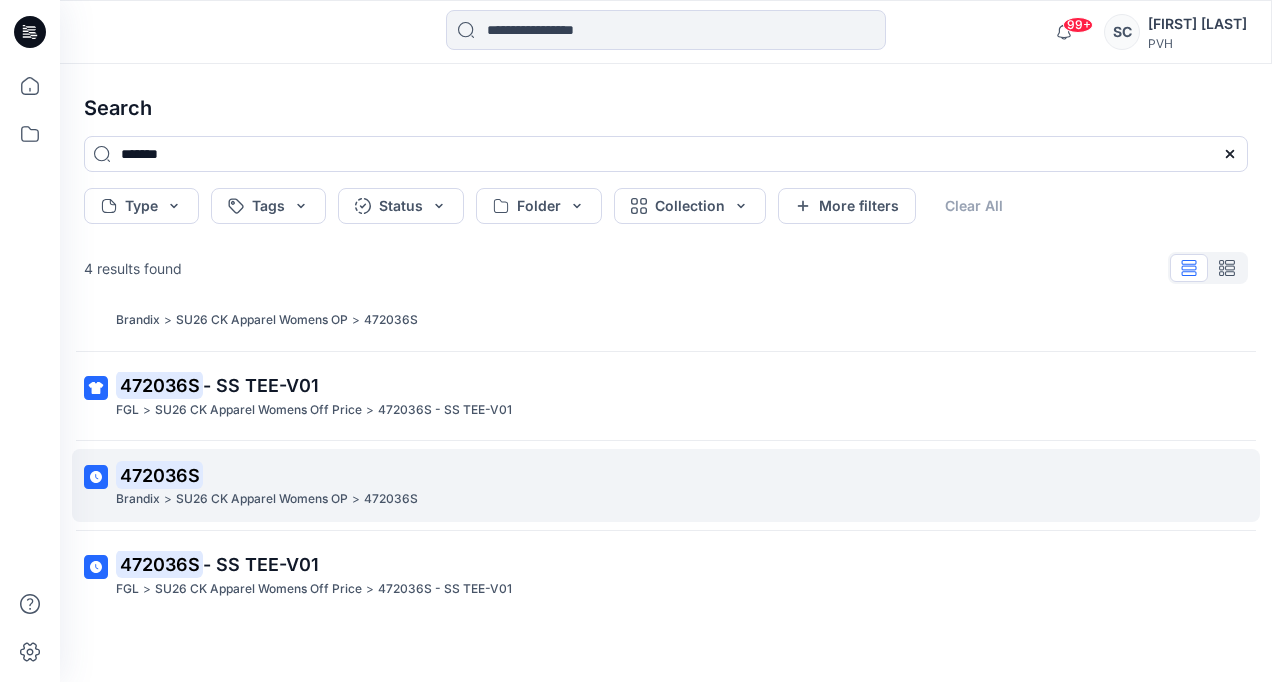 click on "SU26 CK Apparel Womens OP" at bounding box center (262, 499) 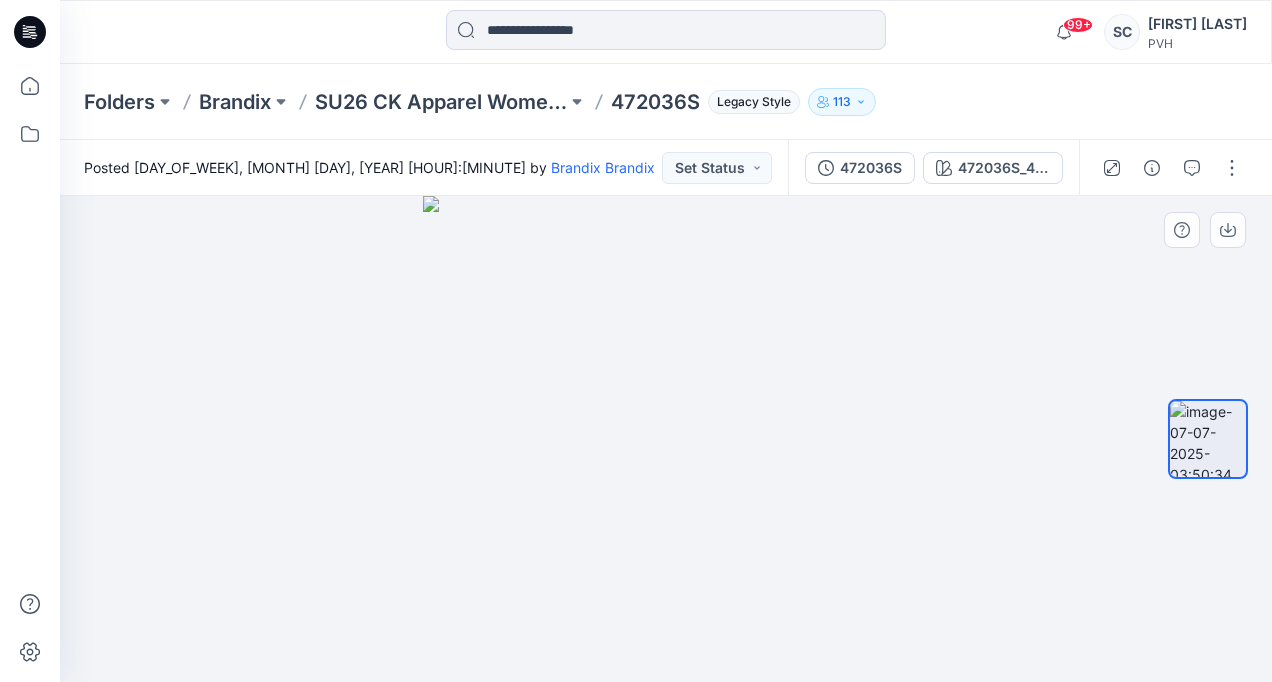 click at bounding box center [666, 439] 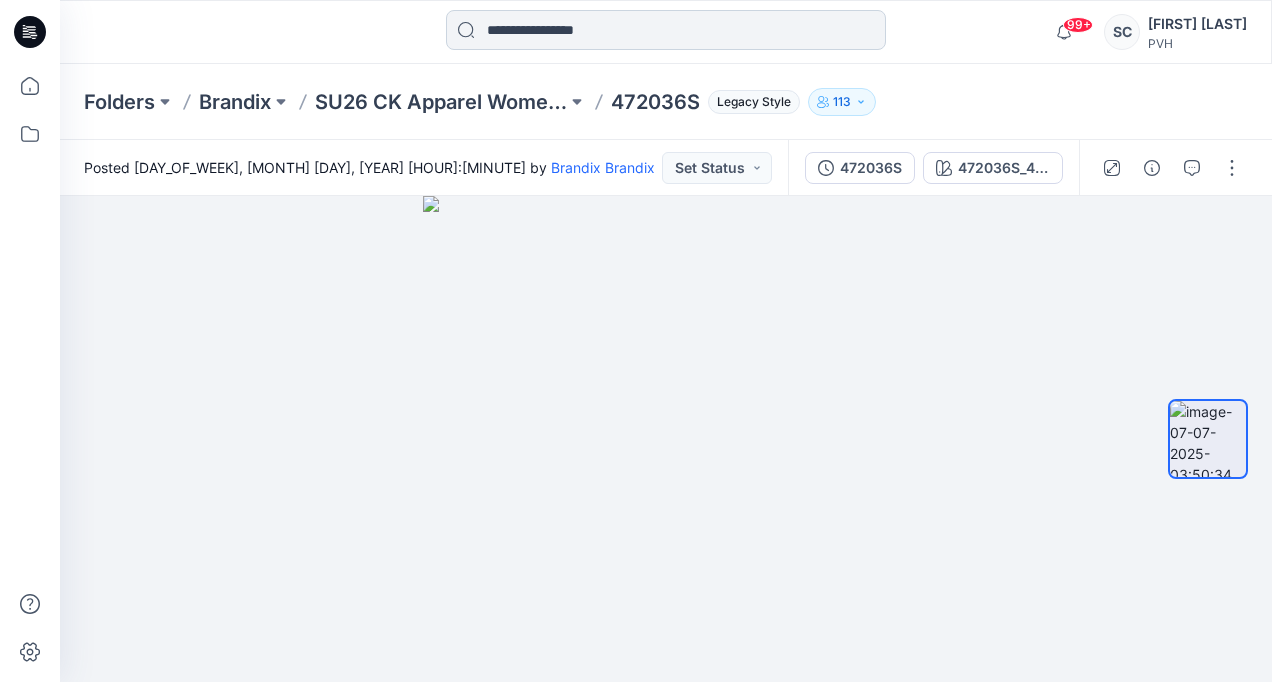 drag, startPoint x: 492, startPoint y: 32, endPoint x: 509, endPoint y: 48, distance: 23.345236 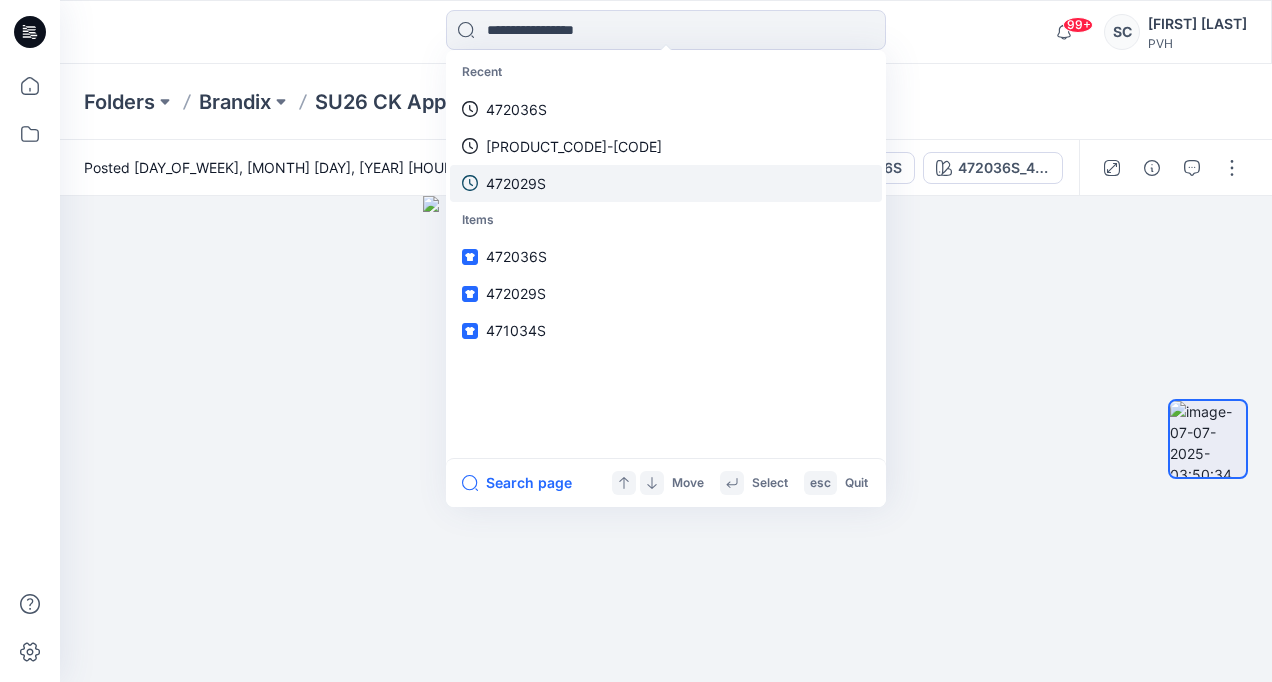 paste on "**********" 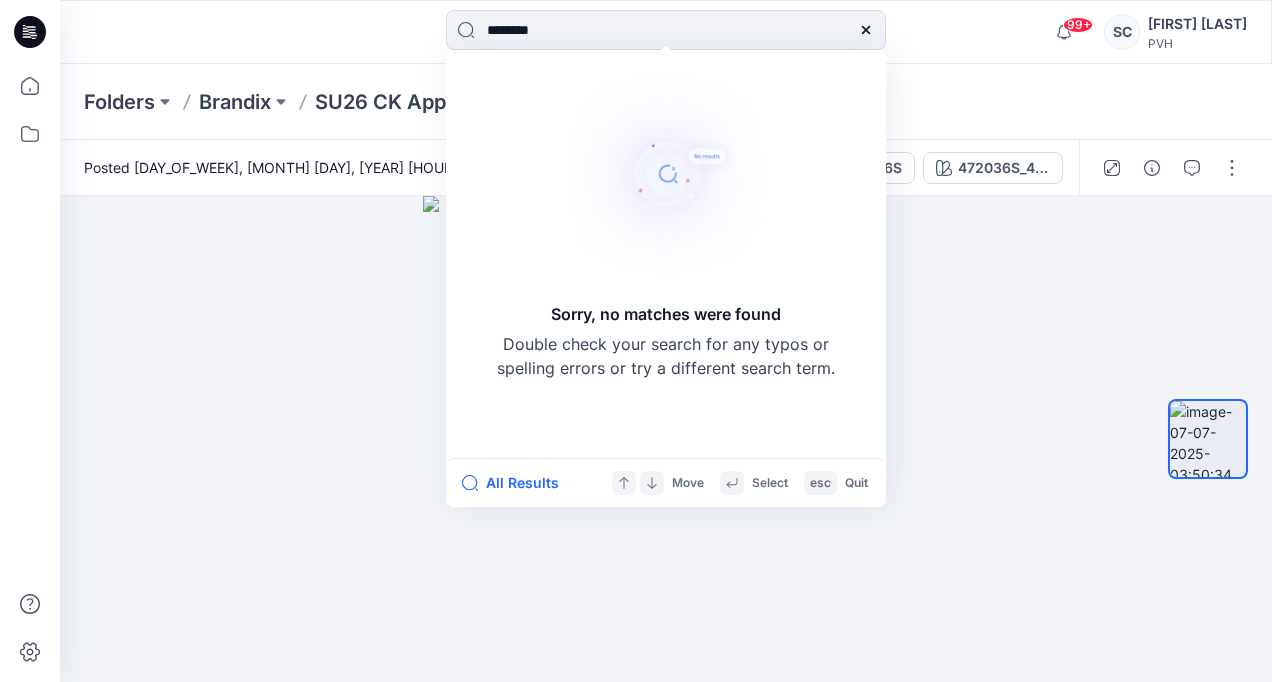 type on "*******" 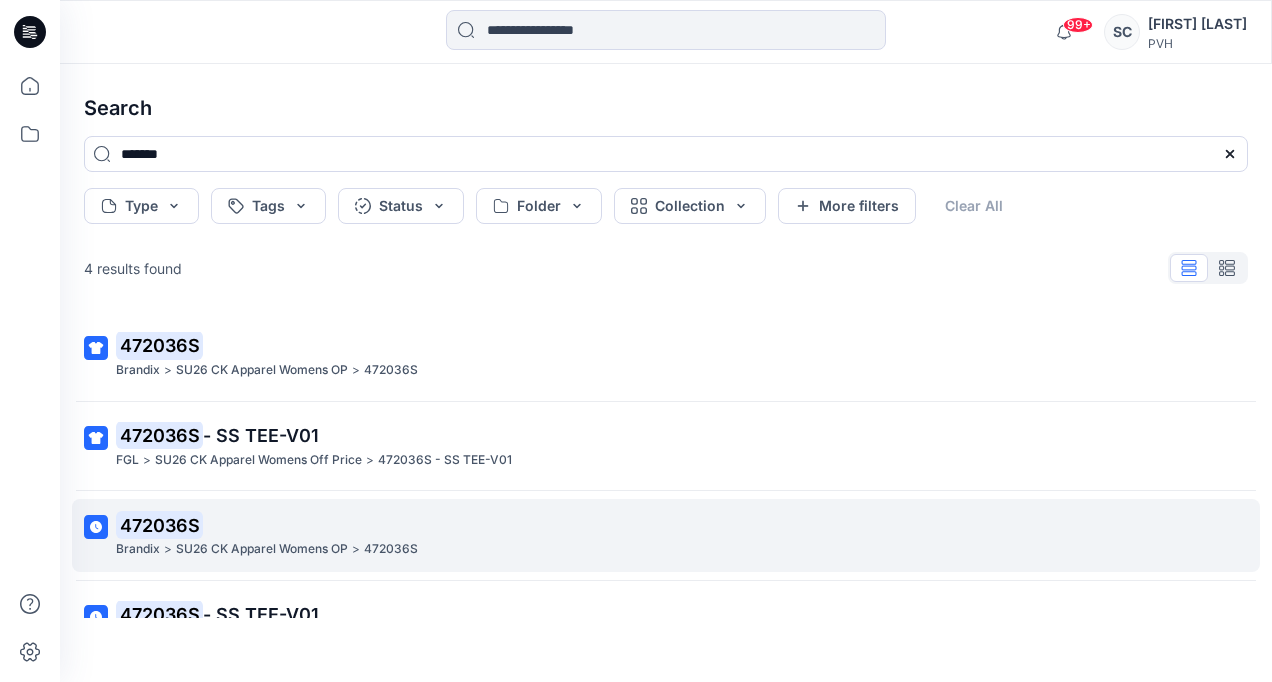 scroll, scrollTop: 50, scrollLeft: 0, axis: vertical 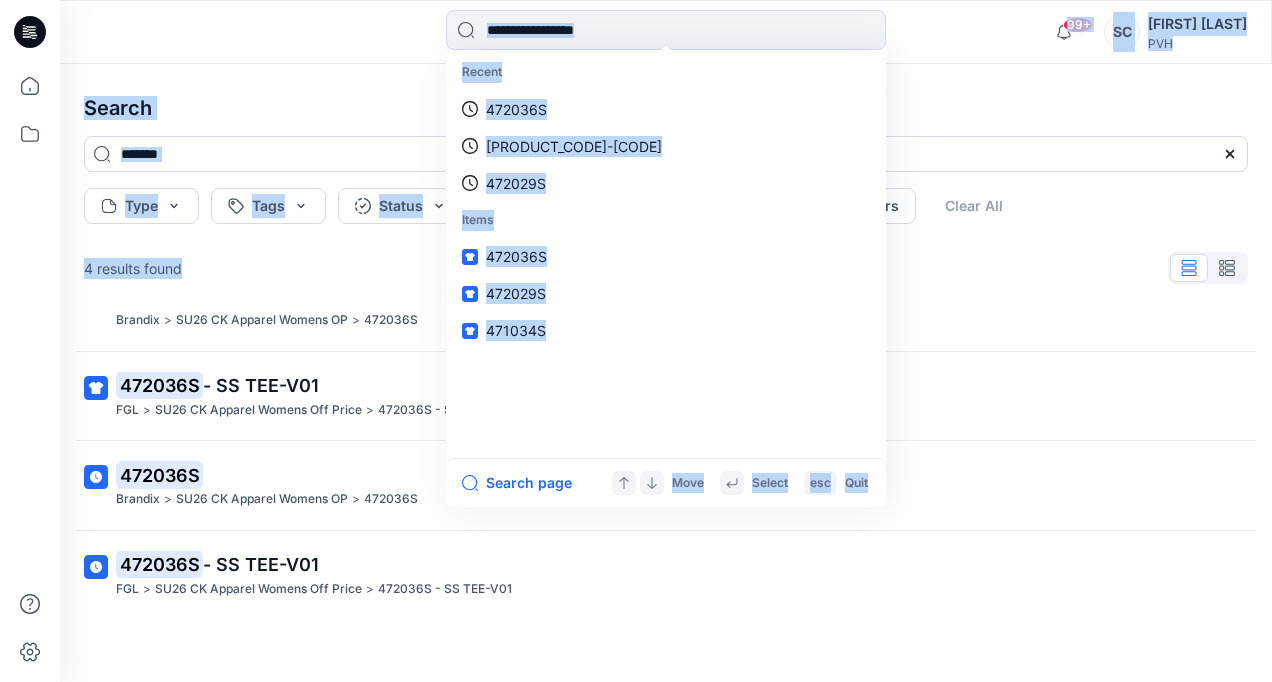 click on "Recent 472036S 472036S-45M 472029S Items 472036S 472029S 471034S Search page Move Select esc Quit 99+ Notifications Unisource Trend shared XW0XW08929 - W AMERICANA STRIPED TEE_proto in SU26 THW (Unknown) [TIME] ago Unisource Trend shared XW0XW08939 - W POOLSIDE TEE_proto in SU26 THW (Unknown) [TIME] ago Unisource Trend shared XW0XW04779 - W MULTI TOMMY TEE_proto in SU26 THW (Unknown) [TIME] ago Unisource Trend shared XW0XW08909 - W AMERICANA FLAG TEE_proto in SU26 THW (Unknown) [TIME] ago Unisource Trend shared XW0XW08894 - W SAMMY TEE_proto in SU26 THW (Unknown) [TIME] ago Unisource Trend shared XW0XW08942 - W GINGER TEE_proto in SU26 THW (Unknown) [TIME] ago Unisource Trend shared XW0XW08897 - W DITA TEE_proto in SU26 THW (Unknown) [TIME] ago Unisource Trend shared XW0XW08897 - W DITA TEE_proto in Unknown Folder (Unknown) [TIME] ago Unisource Trend shared XW0XW04782 - W ITHACA TOMMY TEE_proto in SU26 THW (Unknown) [TIME] ago Unisource Trend shared in SC PVH 4" at bounding box center (636, 341) 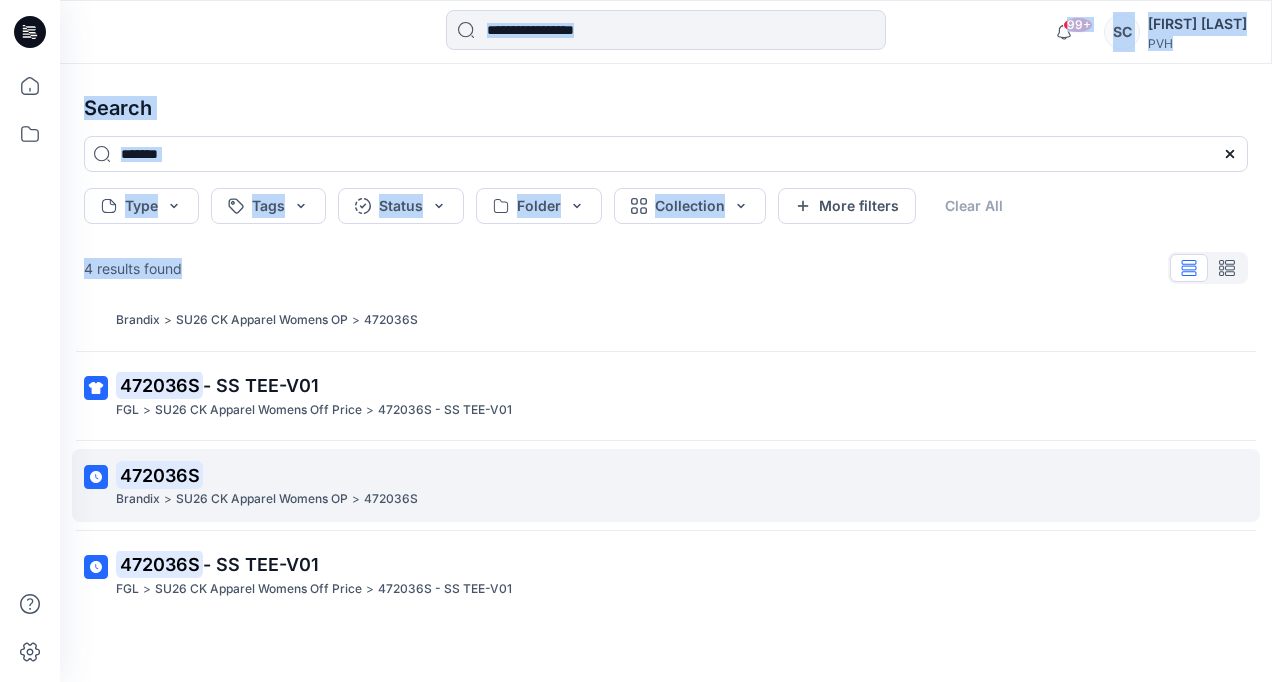 click on "472036S" at bounding box center [391, 499] 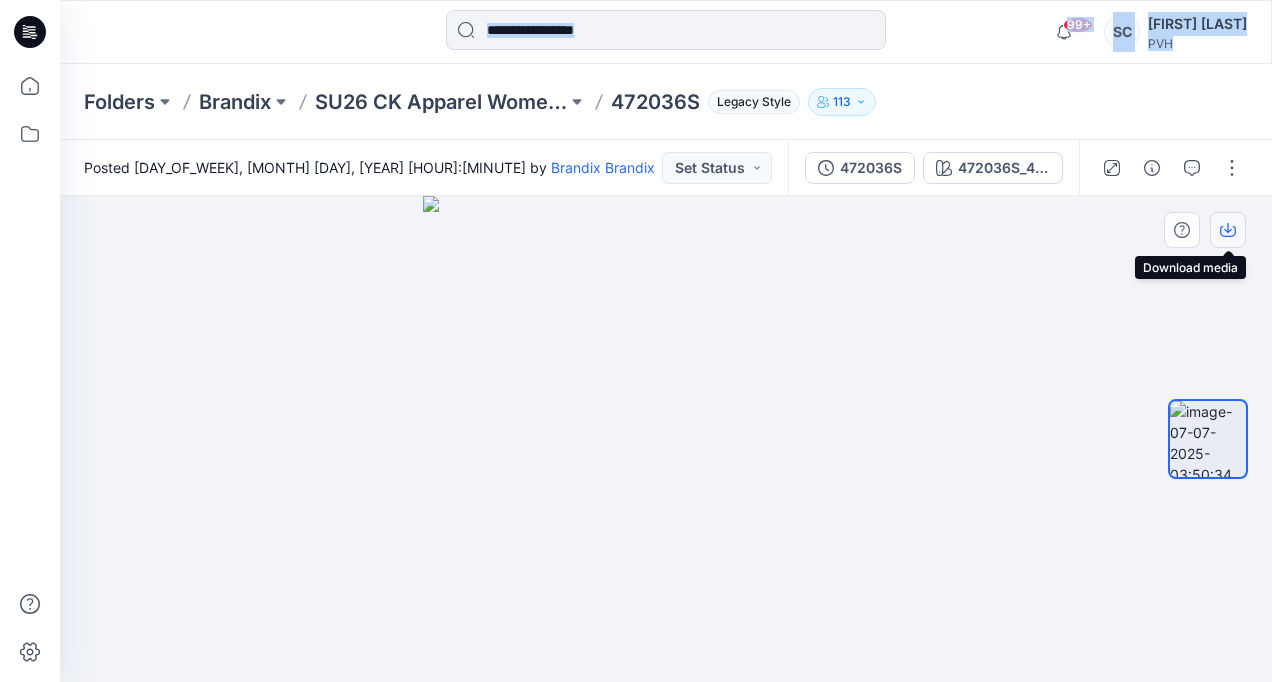 click at bounding box center [1228, 230] 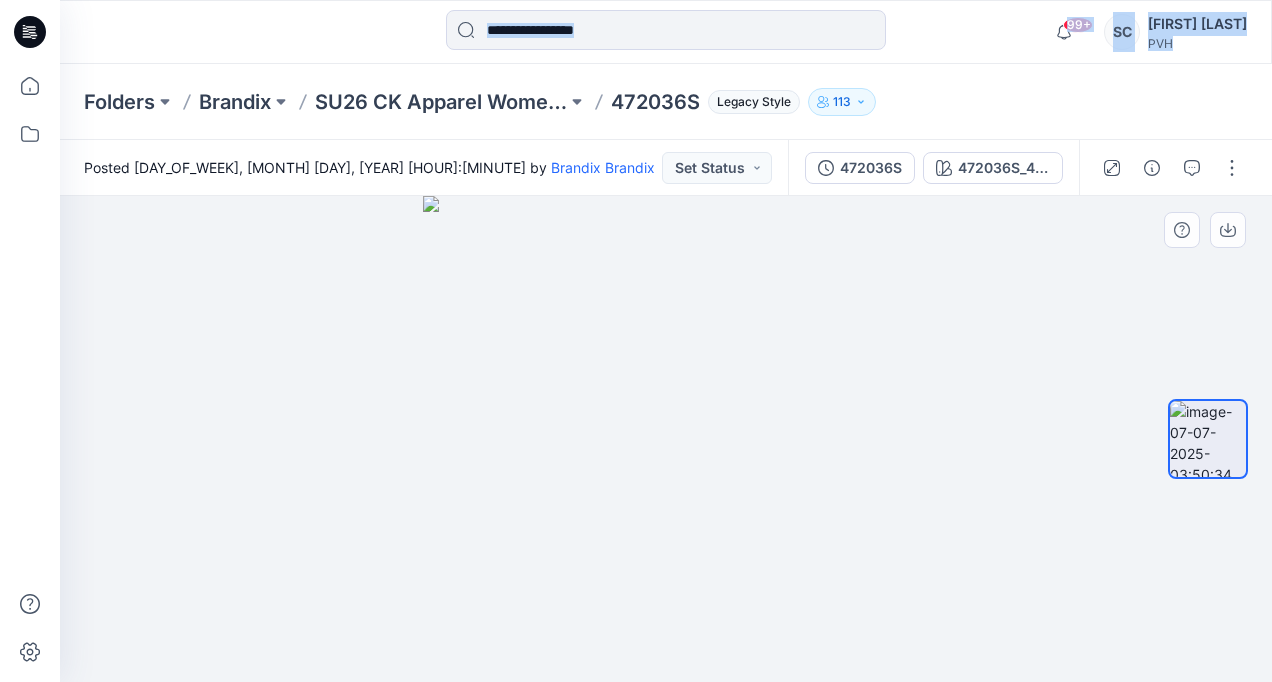 click at bounding box center (666, 439) 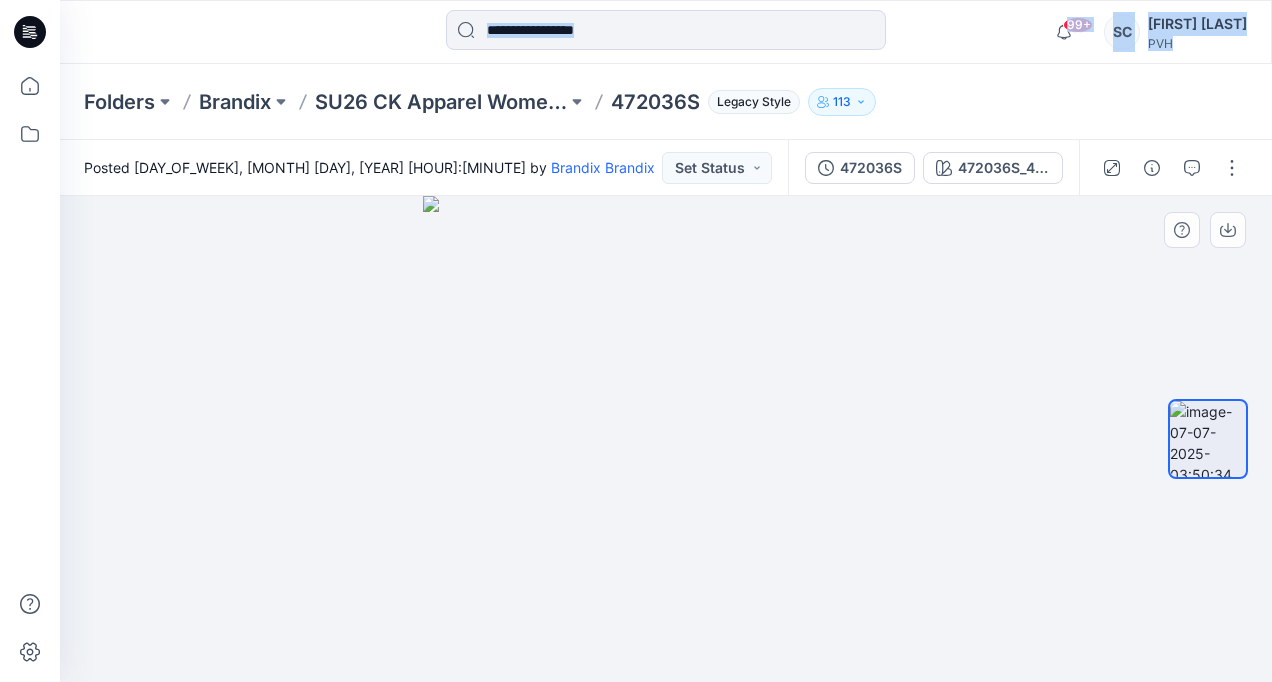 click at bounding box center [666, 439] 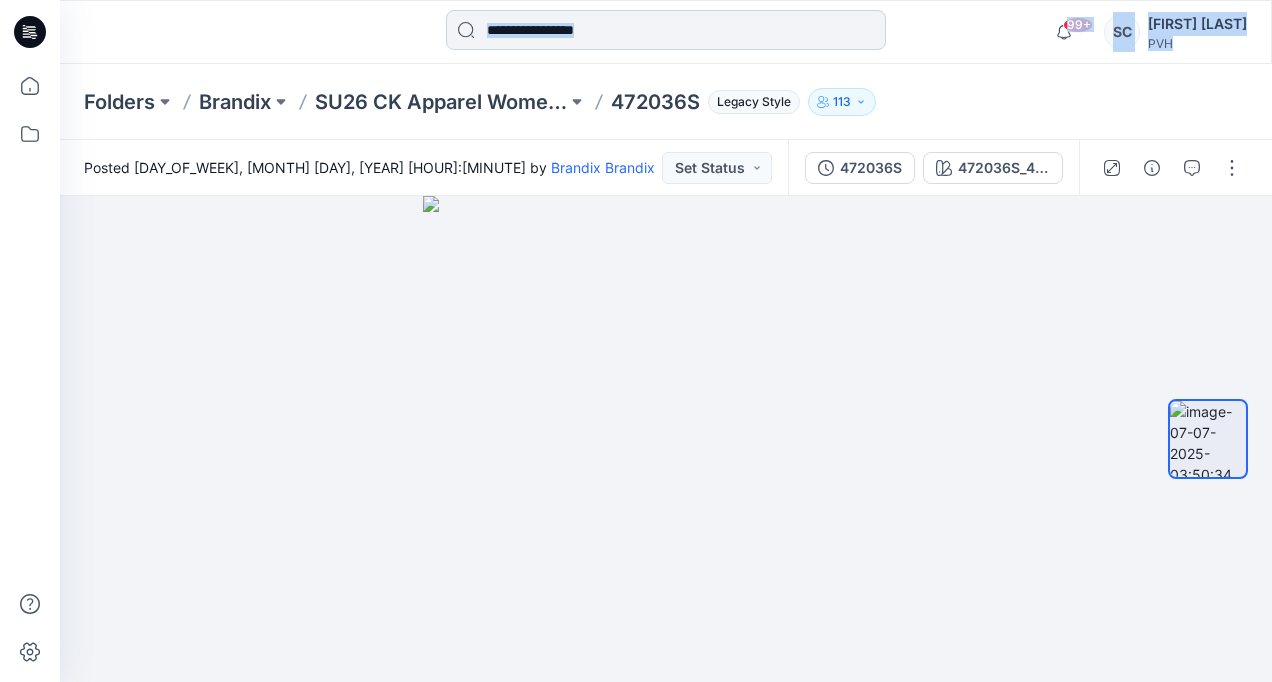 click at bounding box center [666, 30] 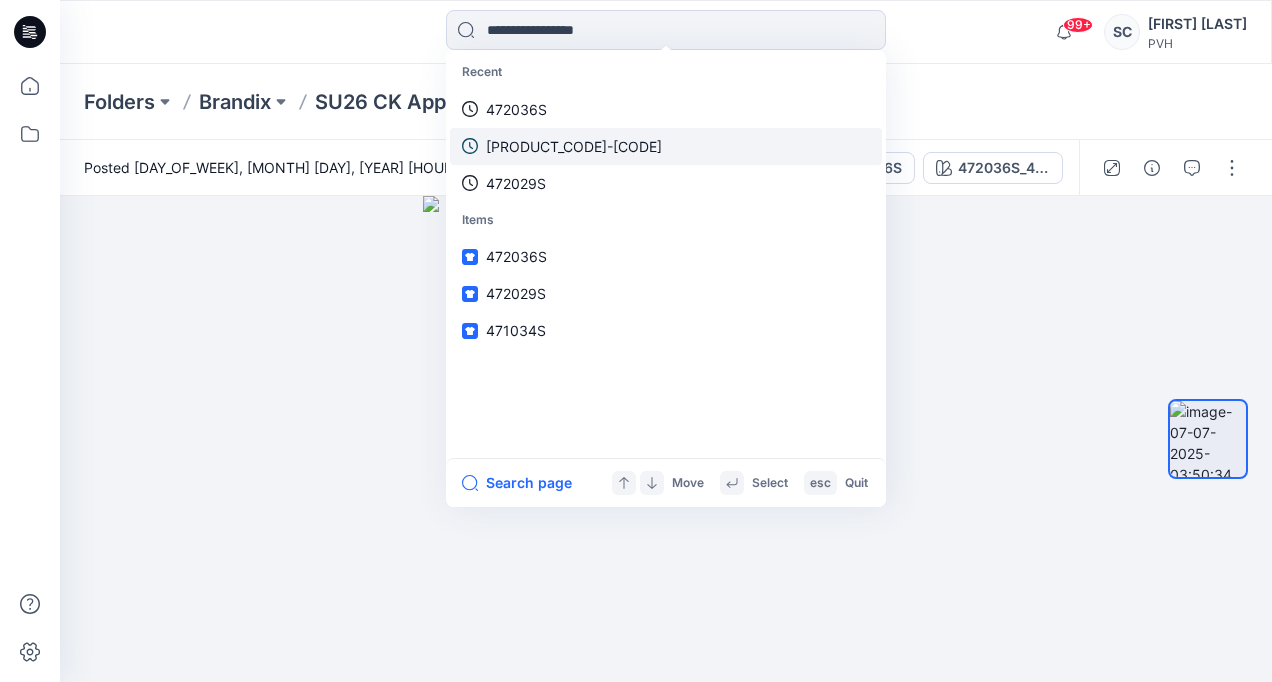 paste on "**********" 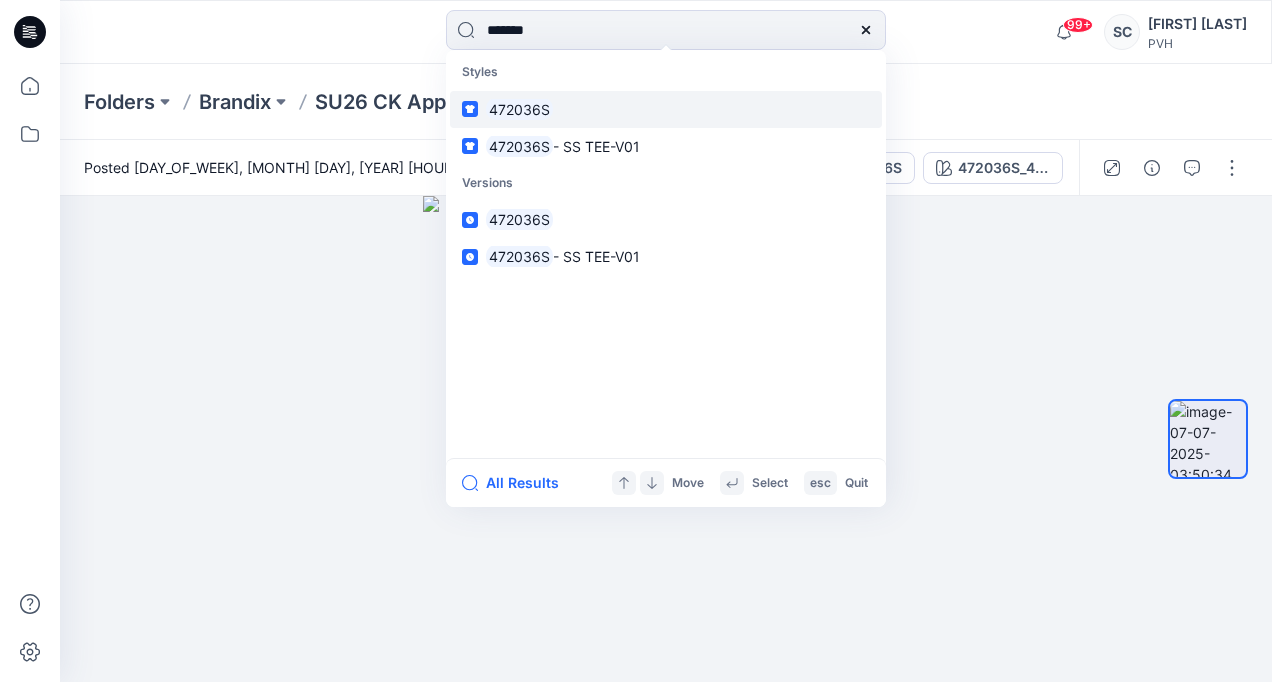 type on "*******" 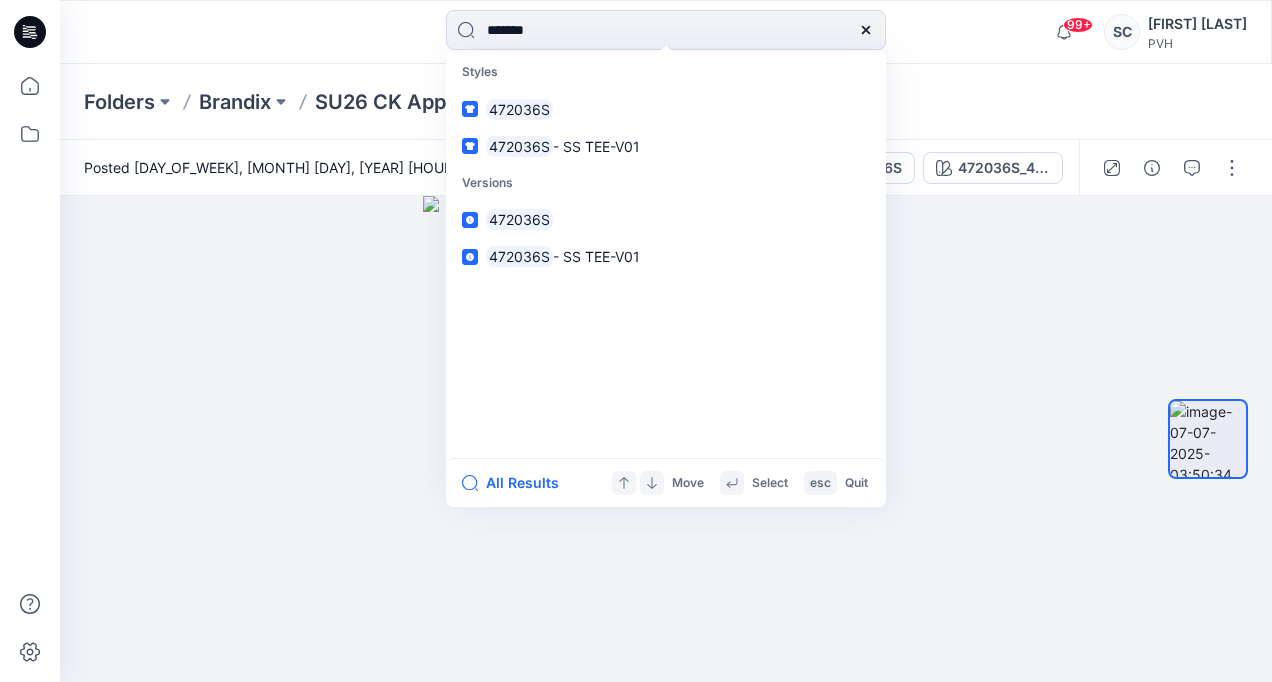 drag, startPoint x: 535, startPoint y: 96, endPoint x: 545, endPoint y: 184, distance: 88.56636 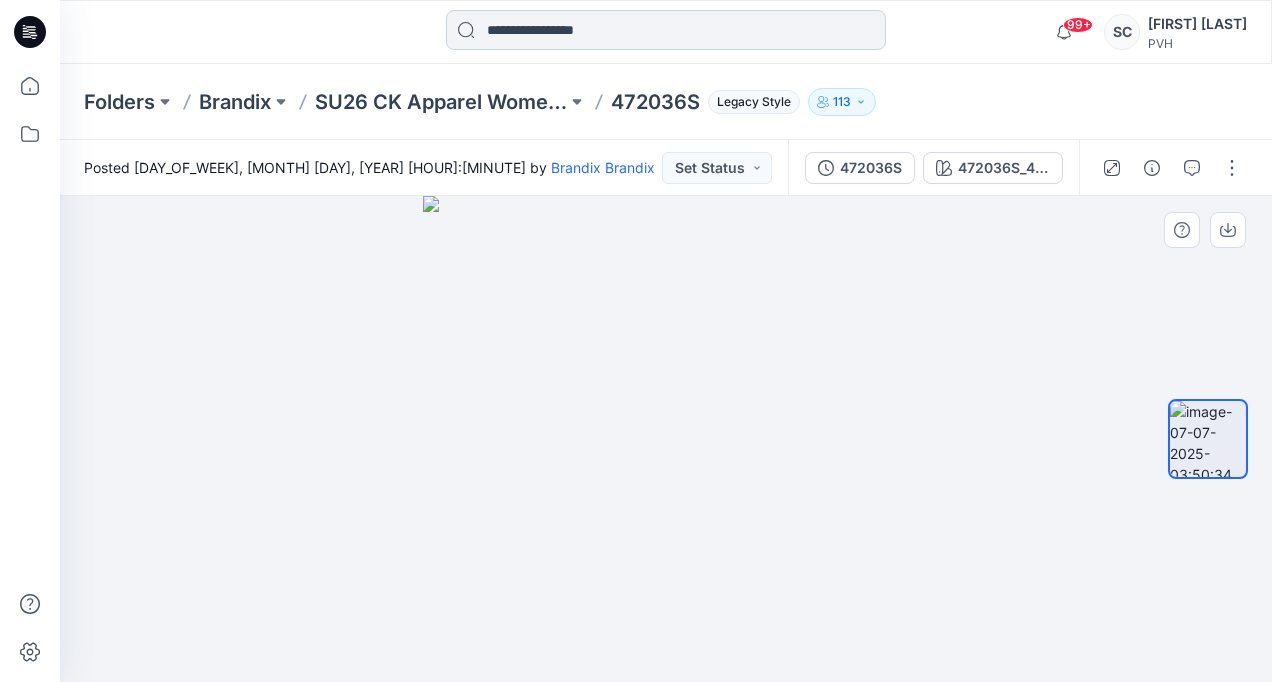 click at bounding box center [666, 30] 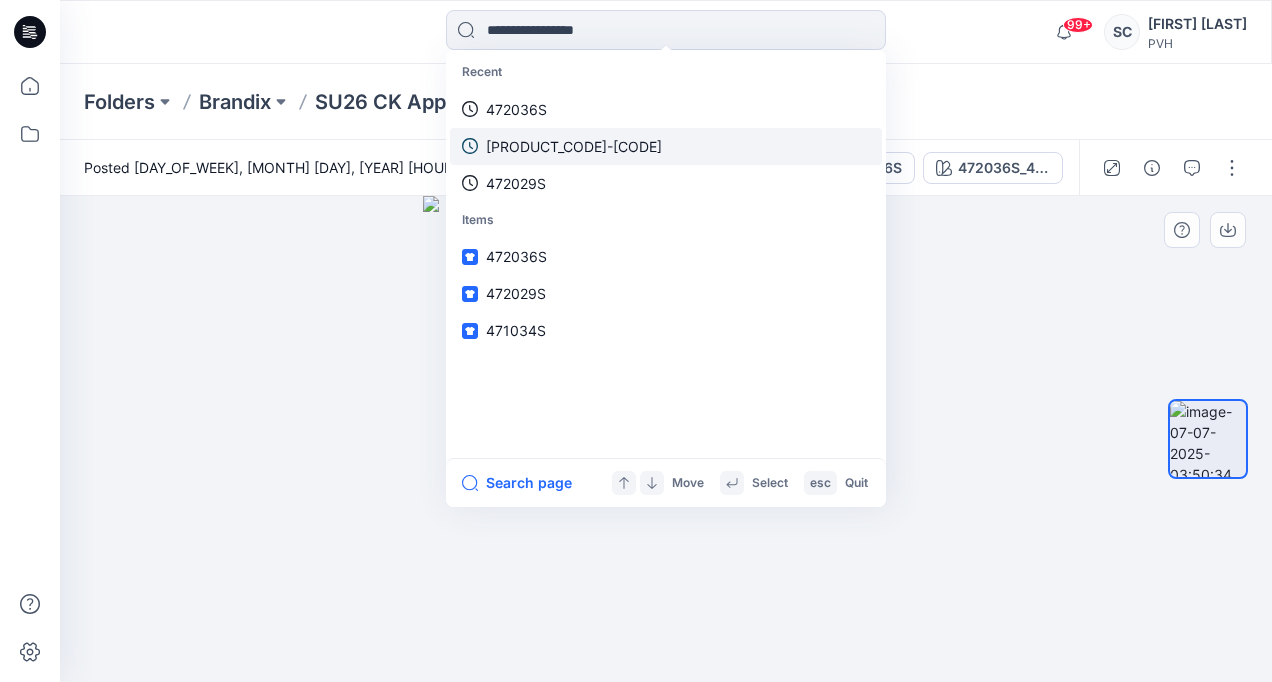 paste on "**********" 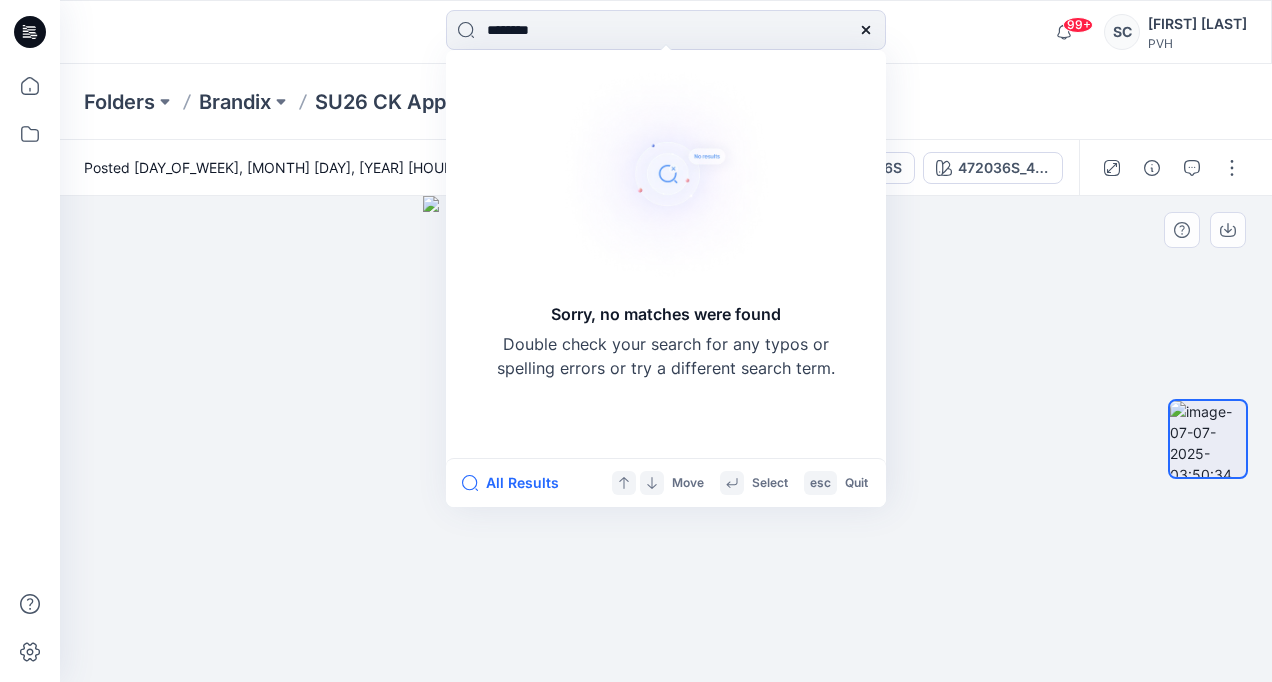 type on "*******" 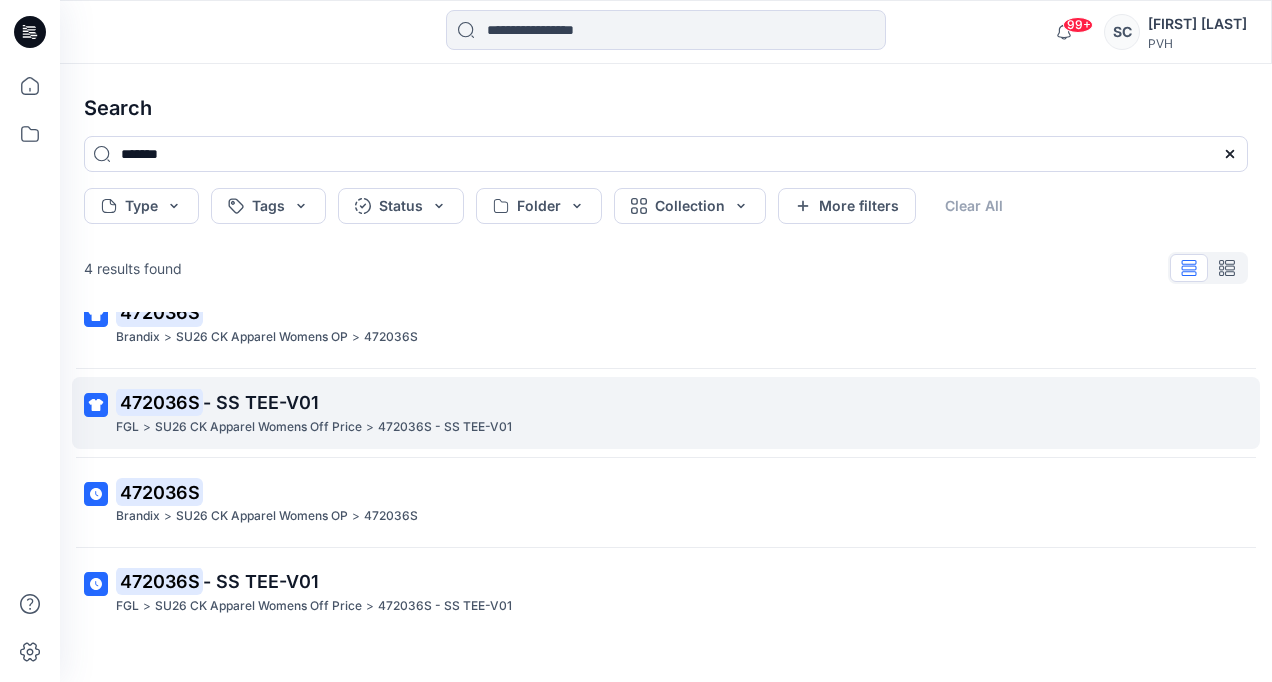 scroll, scrollTop: 50, scrollLeft: 0, axis: vertical 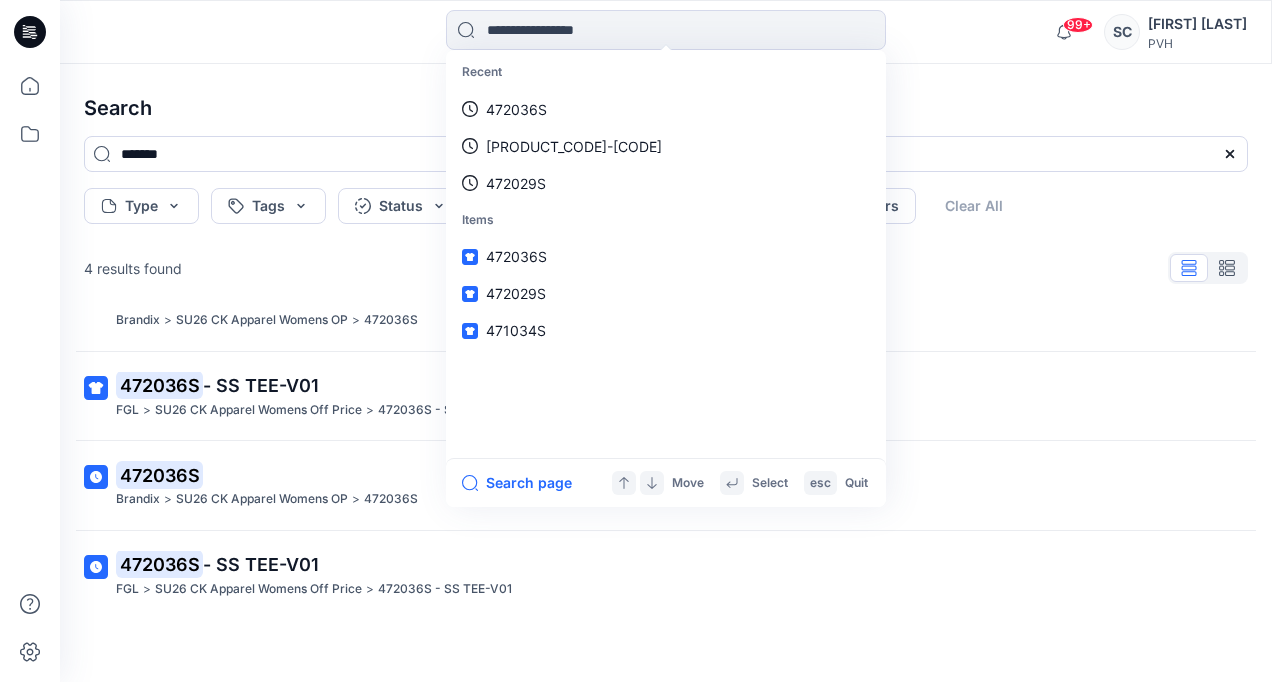 click at bounding box center (30, 341) 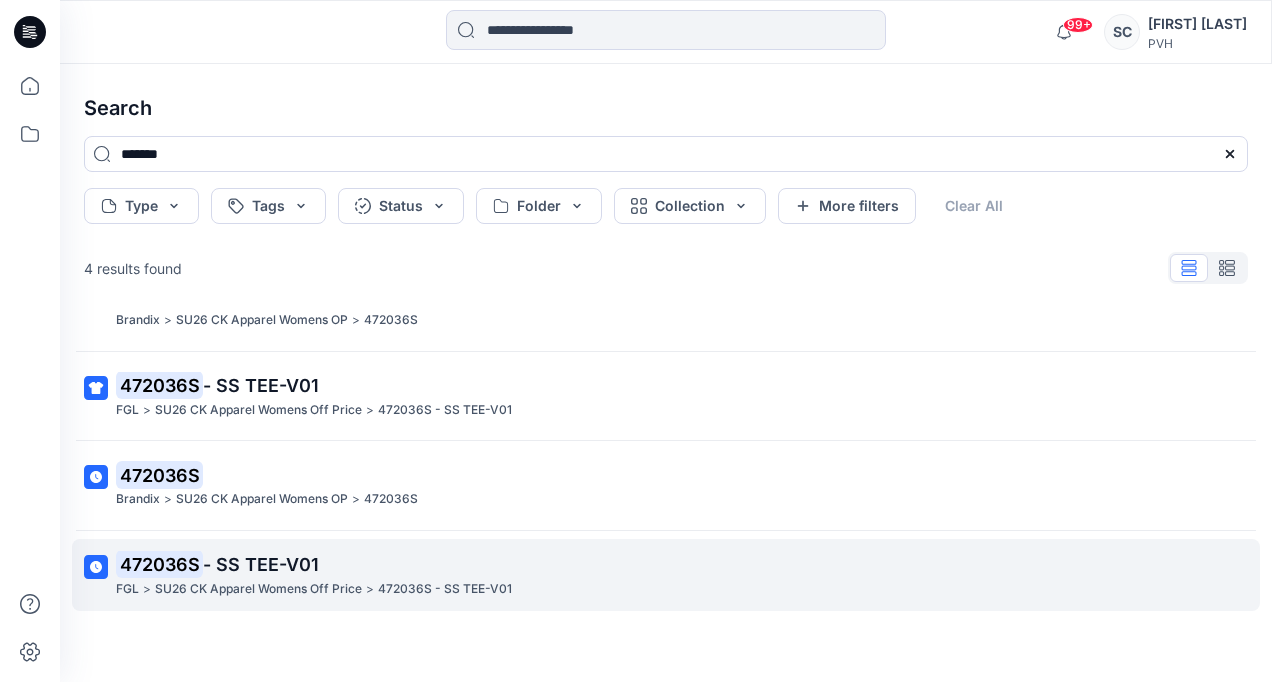 click on "SU26 CK Apparel Womens Off Price" at bounding box center (258, 589) 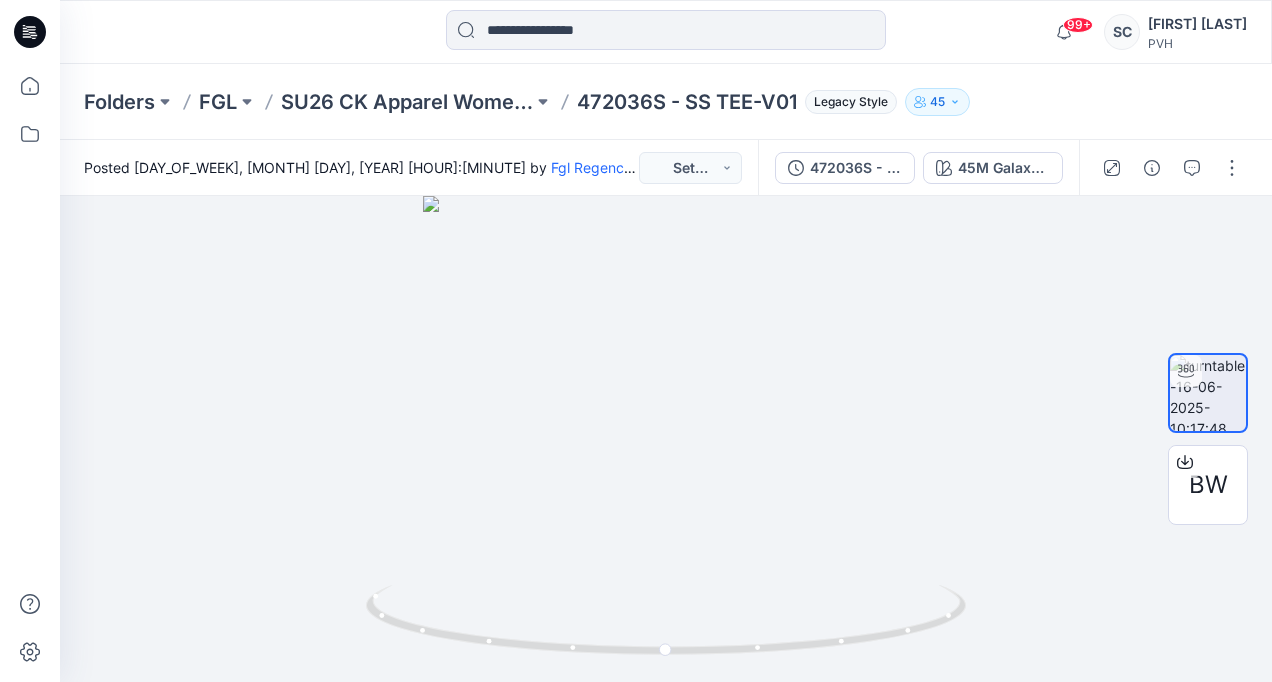 click on "99+ Notifications [ORGANIZATION]  shared  [PRODUCT_CODE] - [PRODUCT_NAME]_proto  in  SU26 THW (Unknown) 7 hours ago [ORGANIZATION]  shared  [PRODUCT_CODE] - [PRODUCT_NAME]_proto  in  SU26 THW (Unknown) 8 hours ago [ORGANIZATION]  shared  [PRODUCT_CODE] - [PRODUCT_NAME]_proto  in  SU26 THW (Unknown) 8 hours ago [ORGANIZATION]  shared  [PRODUCT_CODE] - [PRODUCT_NAME]_proto  in  SU26 THW (Unknown) 8 hours ago [ORGANIZATION]  shared  [PRODUCT_CODE] - [PRODUCT_NAME]_proto  in  SU26 THW (Unknown) 8 hours ago [ORGANIZATION]  shared  [PRODUCT_CODE] - [PRODUCT_NAME]_proto  in  SU26 THW (Unknown) 9 hours ago [ORGANIZATION]  shared  [PRODUCT_CODE] - [PRODUCT_NAME]_proto  in  SU26 THW (Unknown) 9 hours ago [ORGANIZATION]  shared  [PRODUCT_CODE] - [PRODUCT_NAME]_proto  in  Unknown Folder (Unknown) 9 hours ago [ORGANIZATION]  shared  [PRODUCT_CODE] - [PRODUCT_NAME]_proto  in  9 hours ago 4" at bounding box center [666, 32] 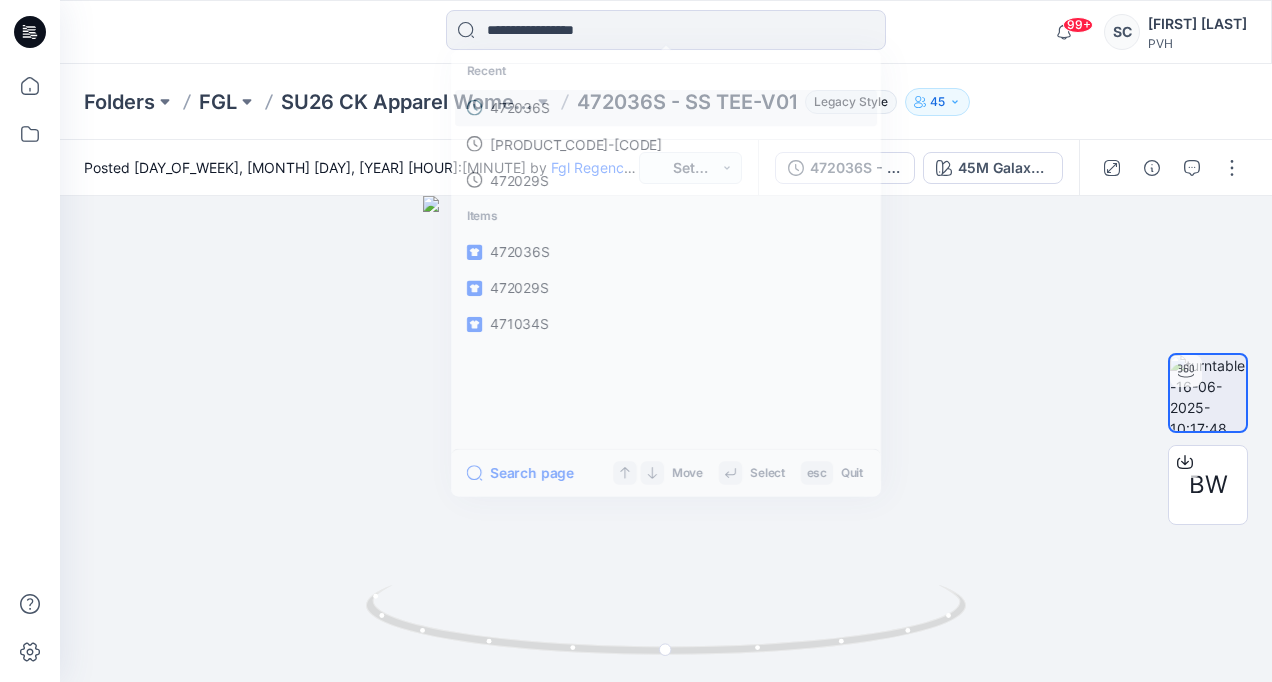 drag, startPoint x: 568, startPoint y: 40, endPoint x: 592, endPoint y: 90, distance: 55.461697 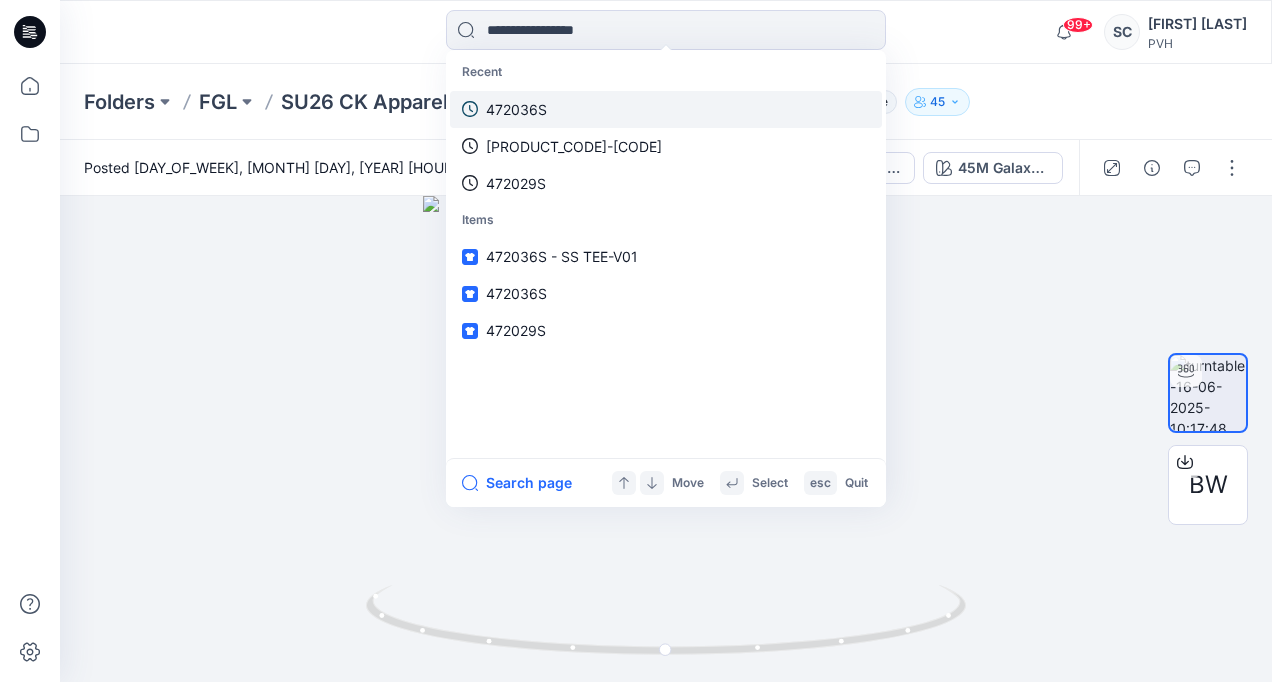 paste on "**********" 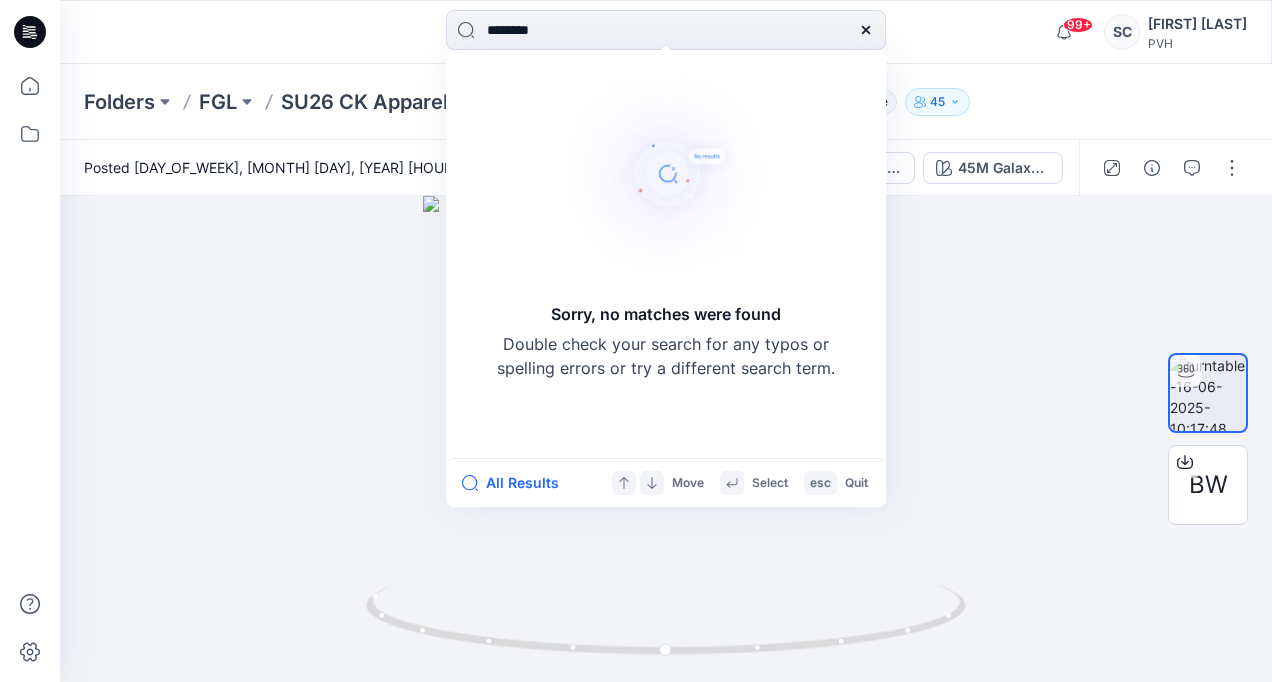 type on "*******" 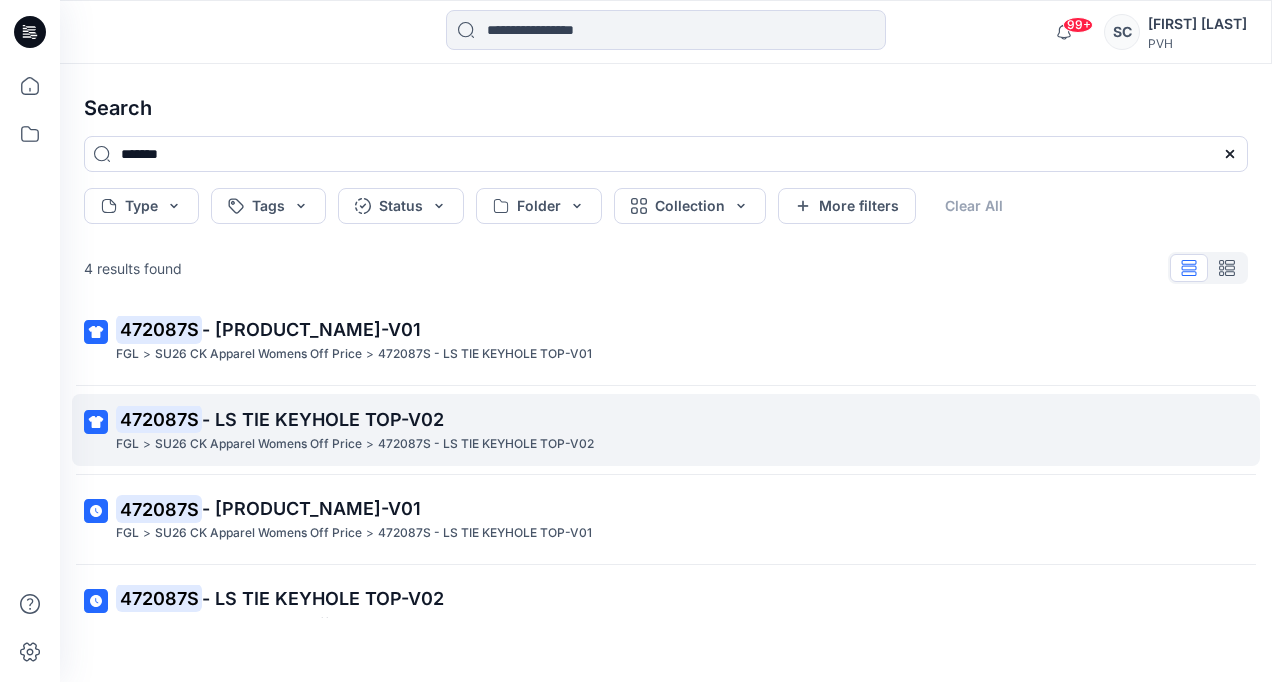 scroll, scrollTop: 0, scrollLeft: 0, axis: both 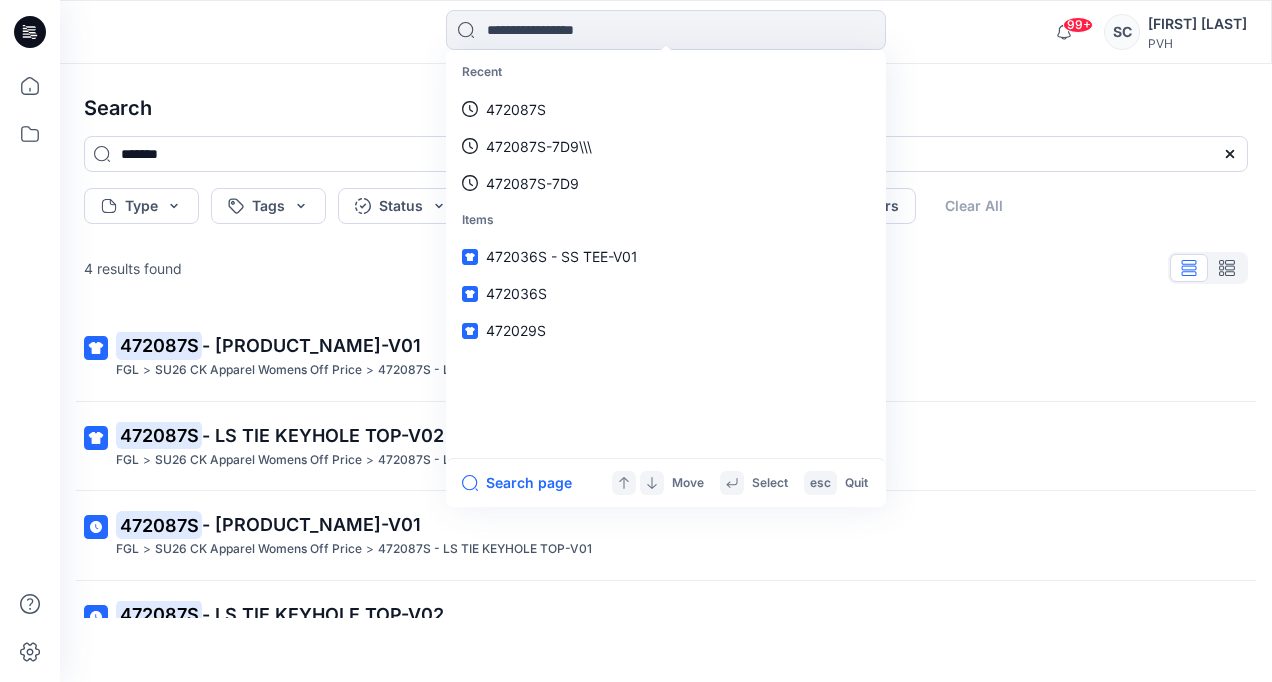 click at bounding box center [30, 373] 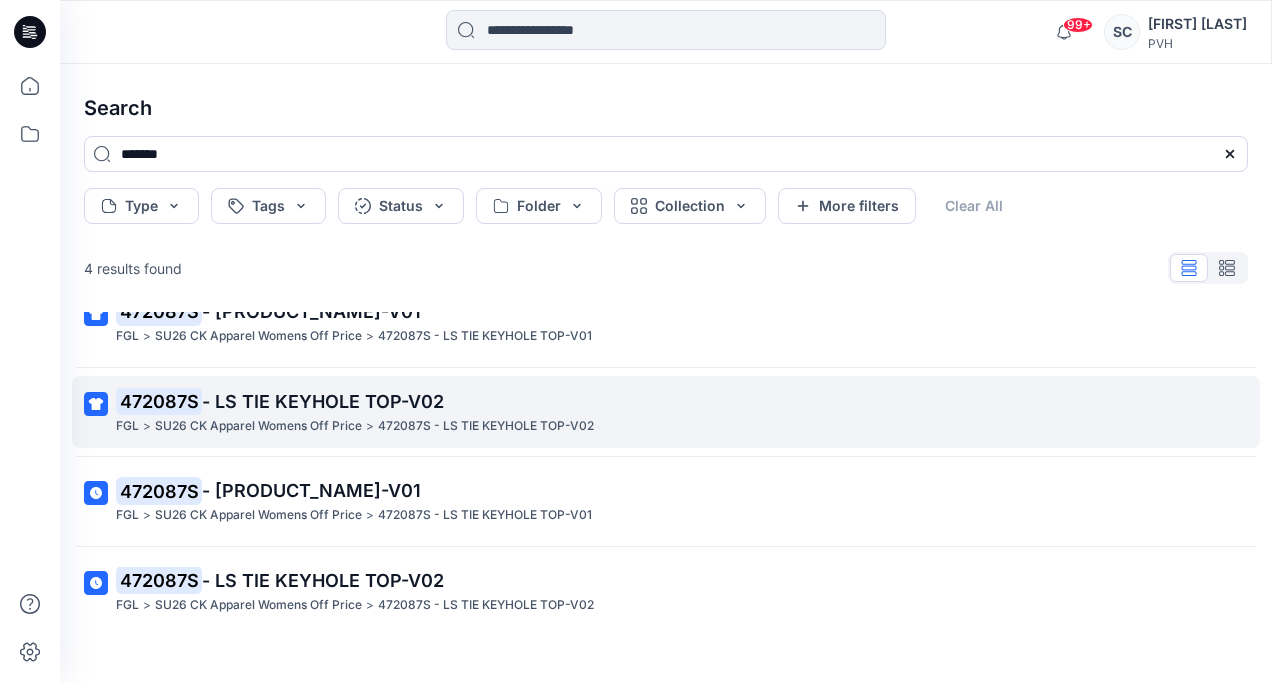 scroll, scrollTop: 50, scrollLeft: 0, axis: vertical 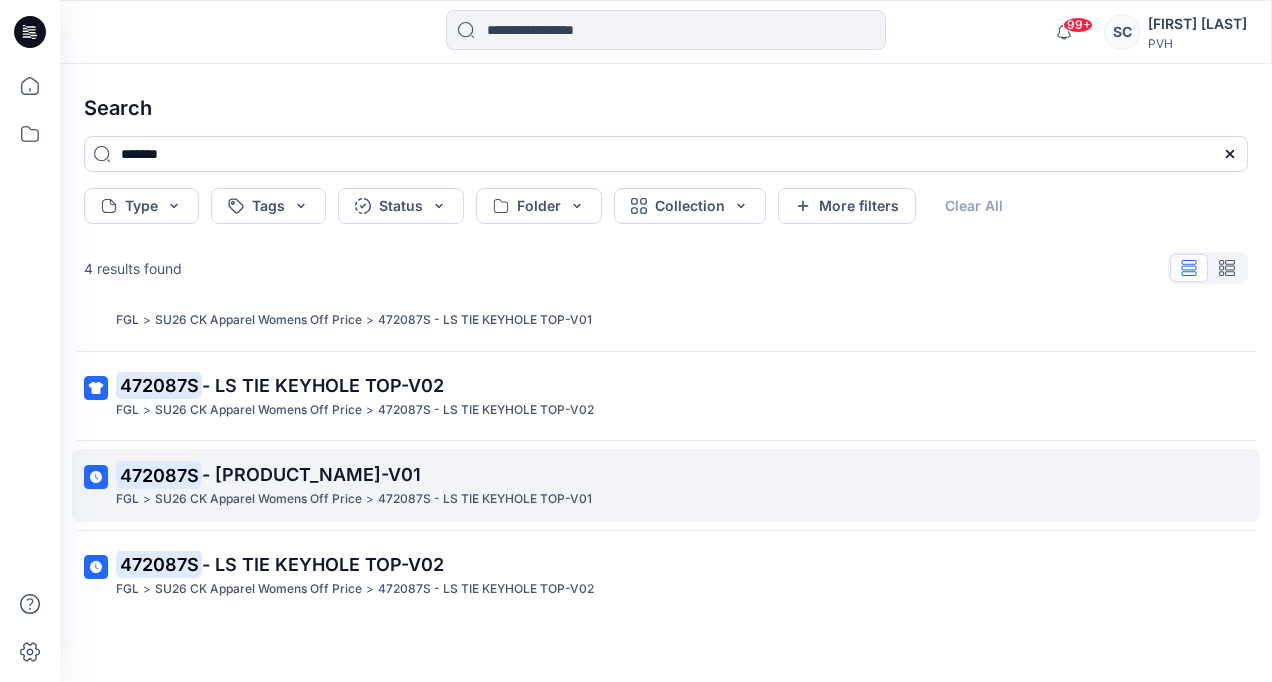 click on "- [PRODUCT_NAME]-V01" at bounding box center [311, 474] 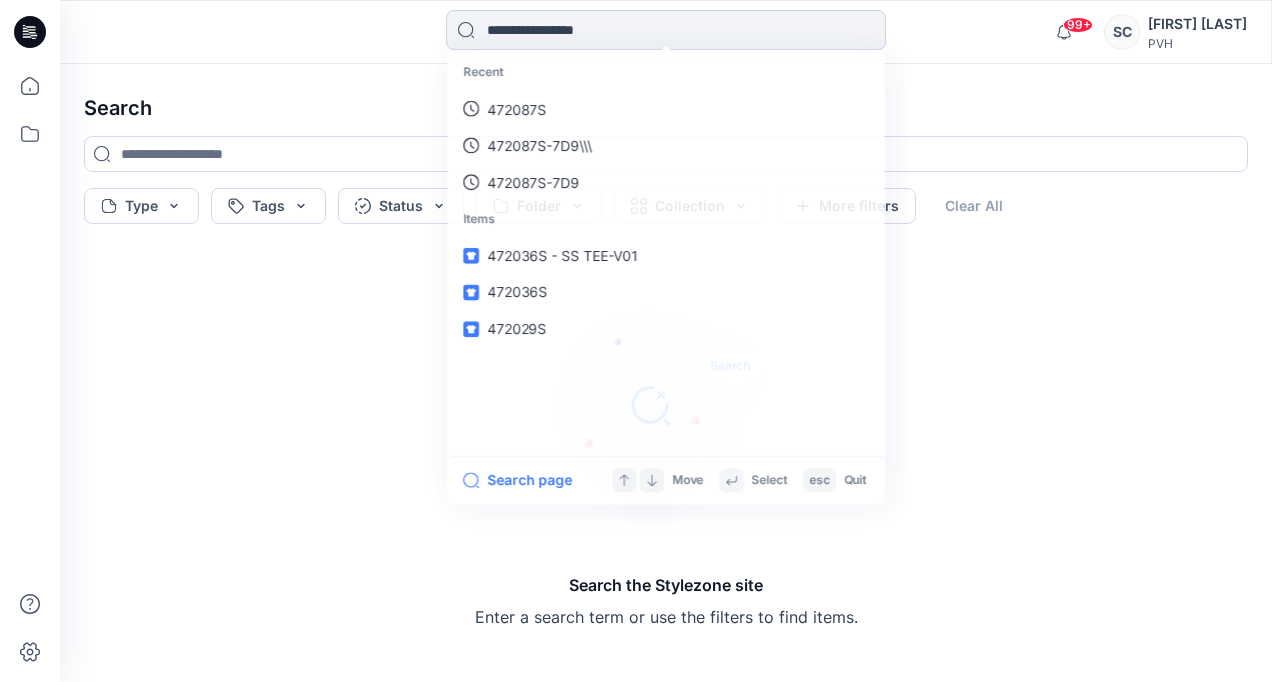 click at bounding box center [666, 30] 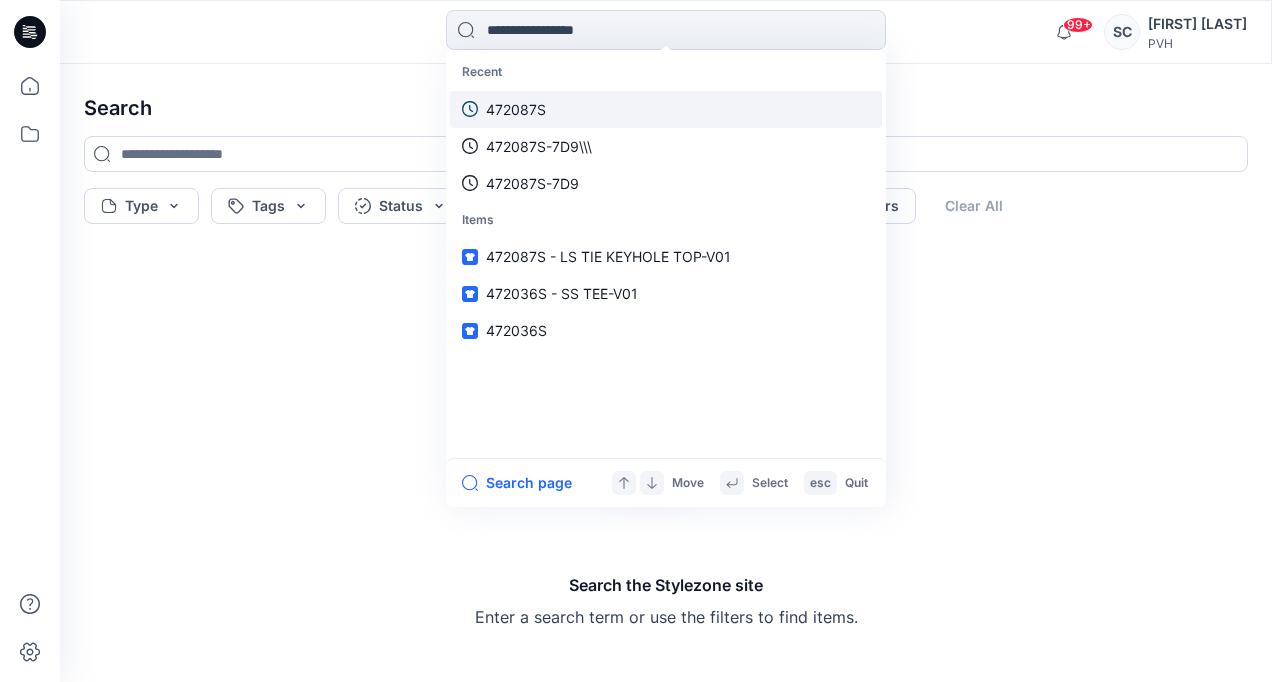 paste on "**********" 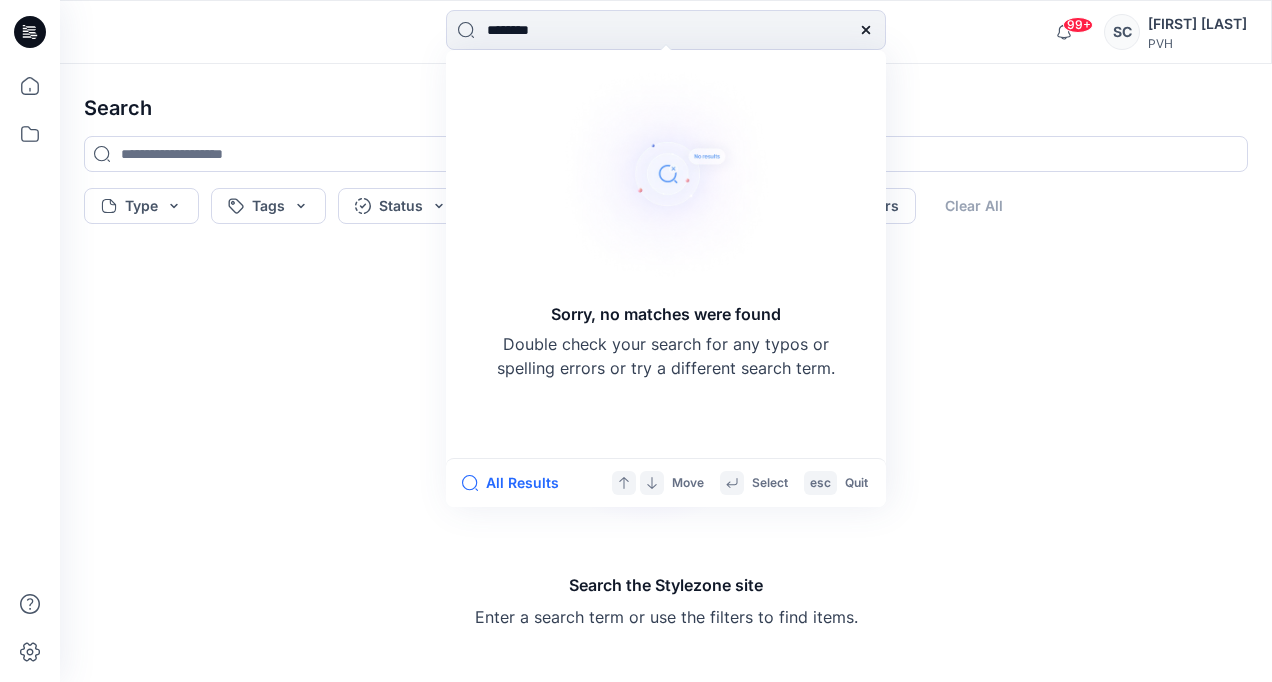 type on "*******" 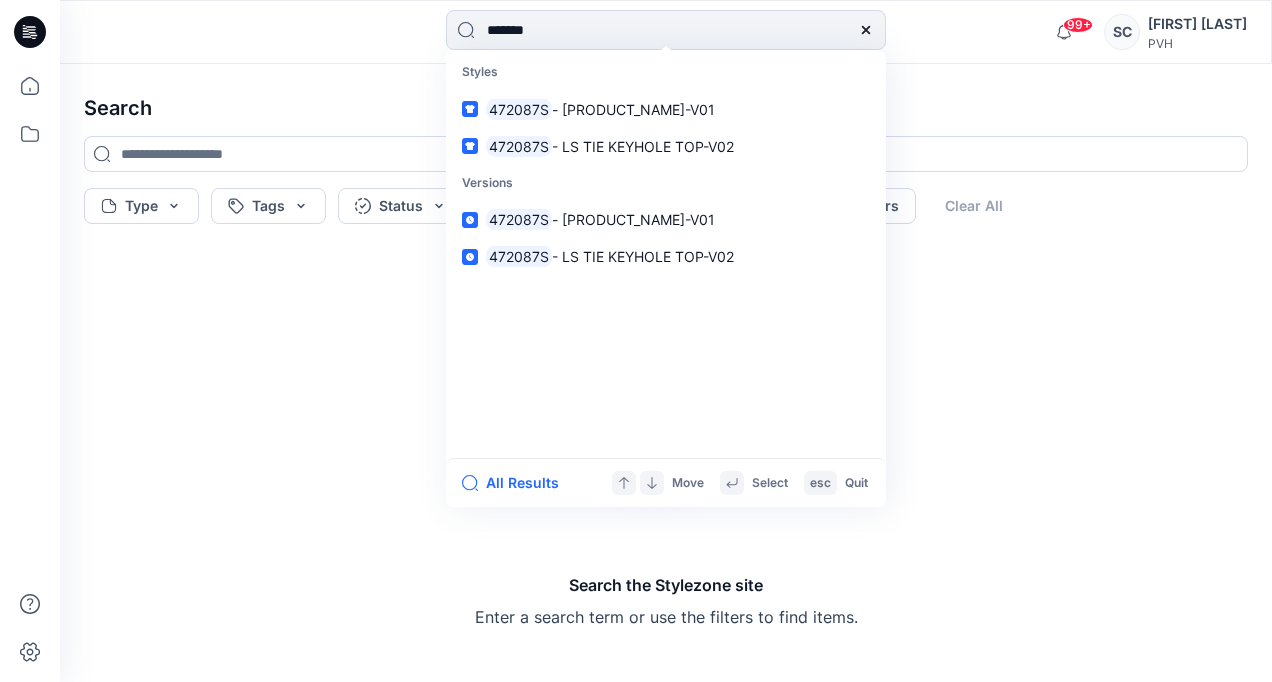 type 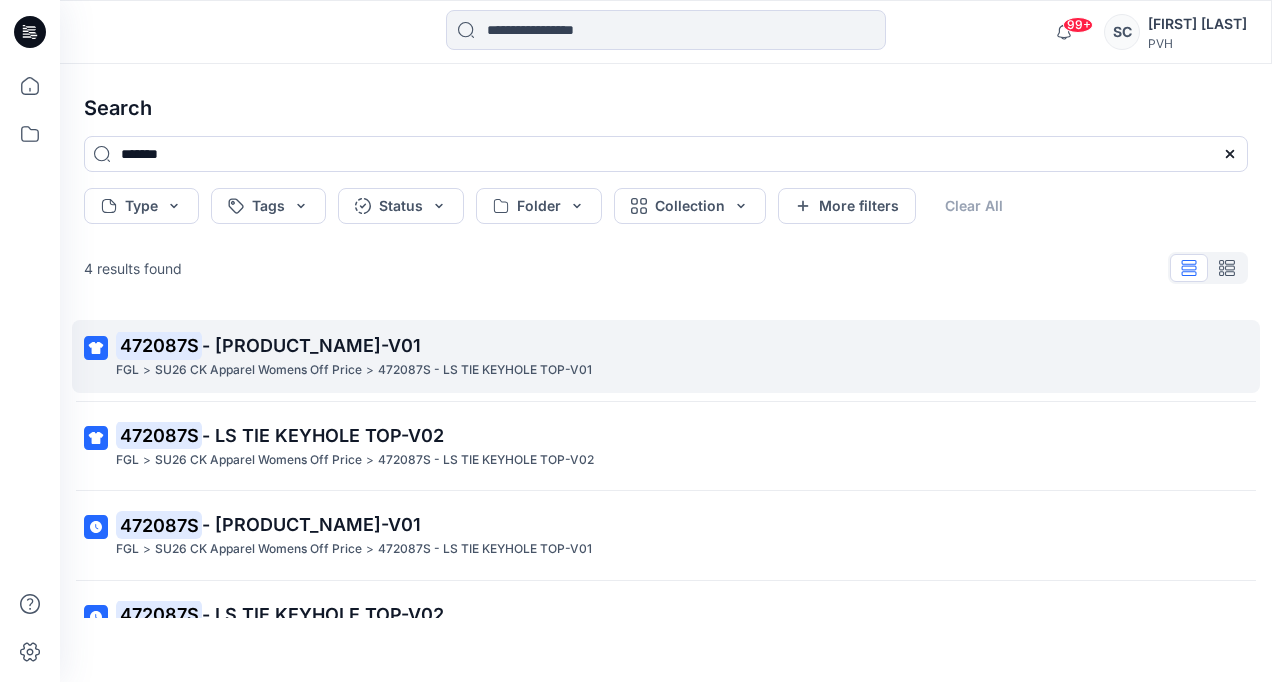 click on "- [PRODUCT_NAME]-V01" at bounding box center (311, 345) 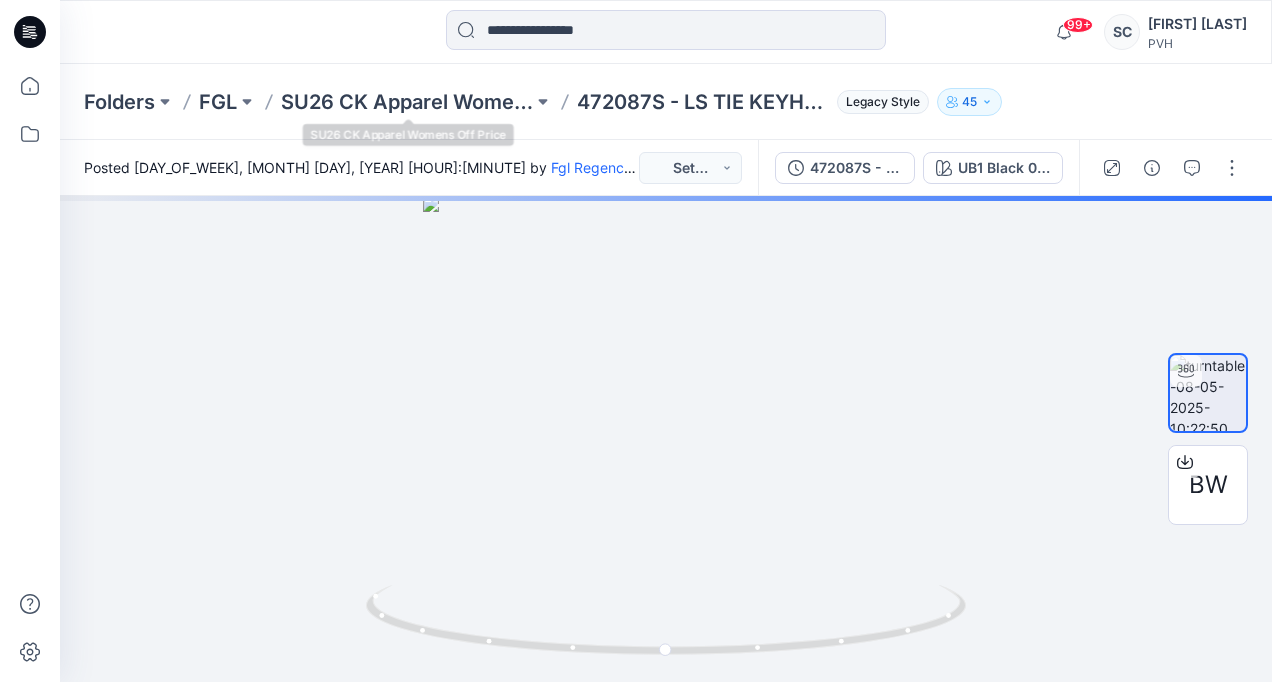 click on "99+ Notifications [ORGANIZATION]  shared  [PRODUCT_CODE] - [PRODUCT_NAME]_proto  in  SU26 THW (Unknown) 7 hours ago [ORGANIZATION]  shared  [PRODUCT_CODE] - [PRODUCT_NAME]_proto  in  SU26 THW (Unknown) 8 hours ago [ORGANIZATION]  shared  [PRODUCT_CODE] - [PRODUCT_NAME]_proto  in  SU26 THW (Unknown) 8 hours ago [ORGANIZATION]  shared  [PRODUCT_CODE] - [PRODUCT_NAME]_proto  in  SU26 THW (Unknown) 8 hours ago [ORGANIZATION]  shared  [PRODUCT_CODE] - [PRODUCT_NAME]_proto  in  SU26 THW (Unknown) 8 hours ago [ORGANIZATION]  shared  [PRODUCT_CODE] - [PRODUCT_NAME]_proto  in  SU26 THW (Unknown) 9 hours ago [ORGANIZATION]  shared  [PRODUCT_CODE] - [PRODUCT_NAME]_proto  in  SU26 THW (Unknown) 9 hours ago [ORGANIZATION]  shared  [PRODUCT_CODE] - [PRODUCT_NAME]_proto  in  Unknown Folder (Unknown) 9 hours ago [ORGANIZATION]  shared  [PRODUCT_CODE] - [PRODUCT_NAME]_proto  in  9 hours ago 4" at bounding box center [666, 32] 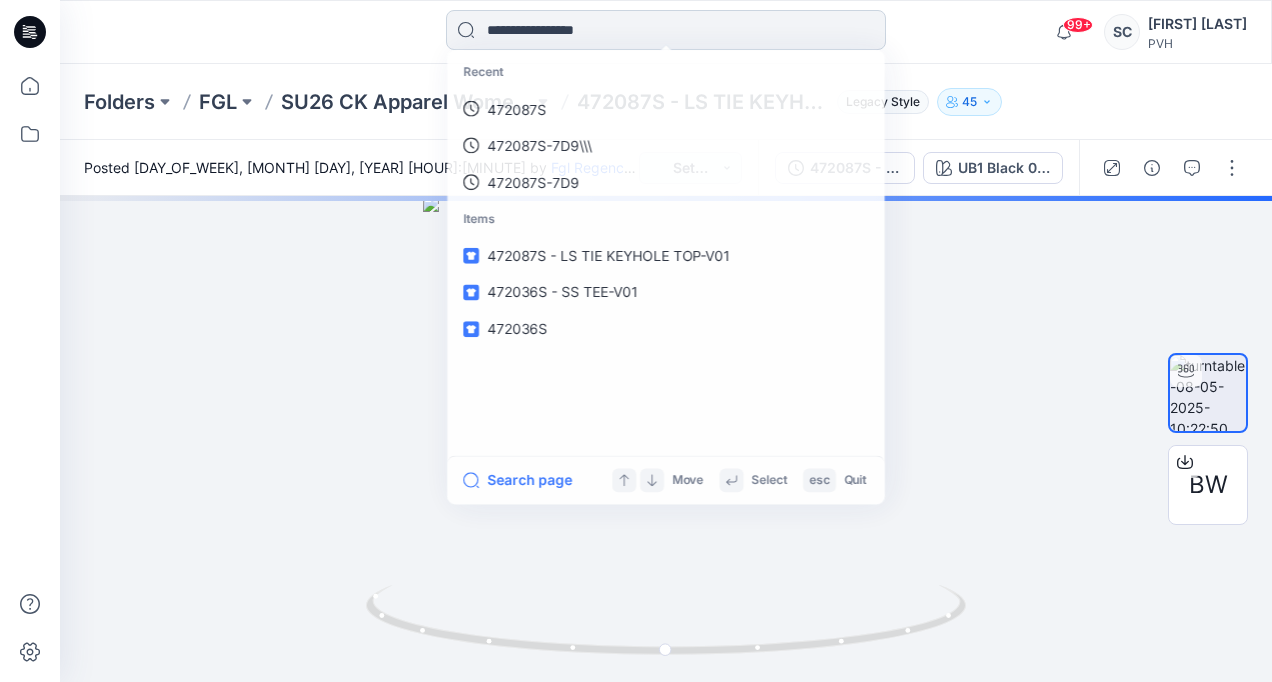 click at bounding box center [666, 30] 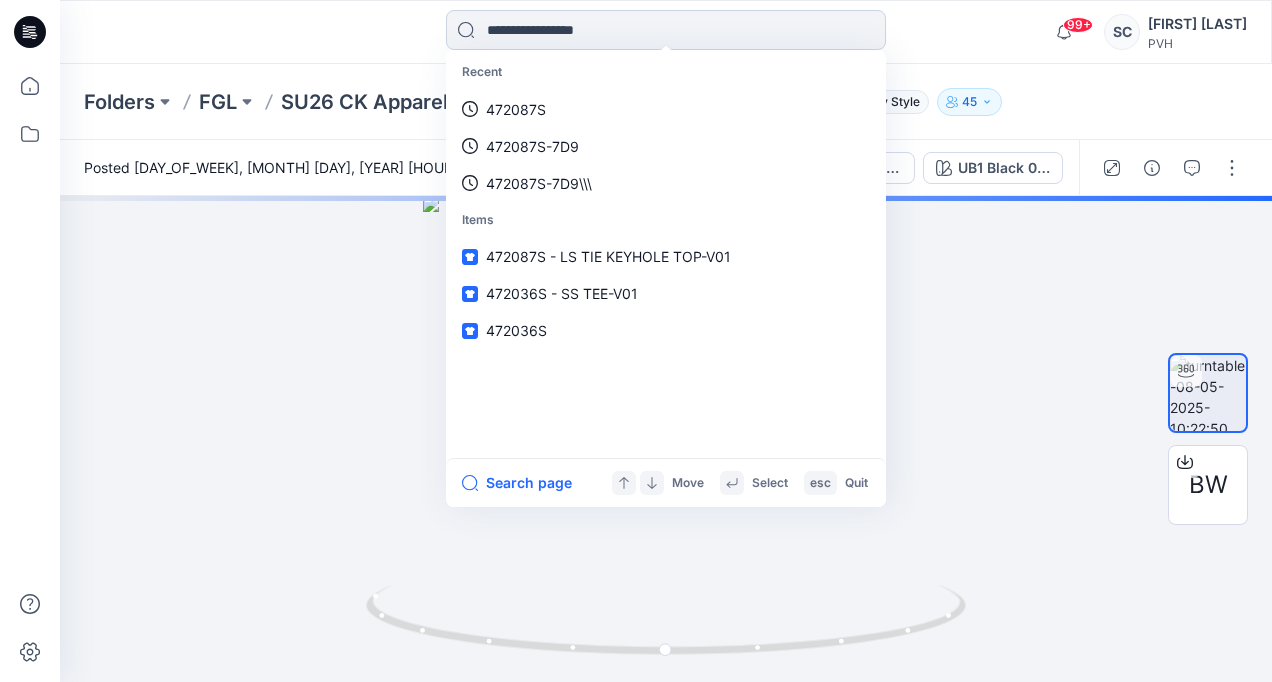 paste on "**********" 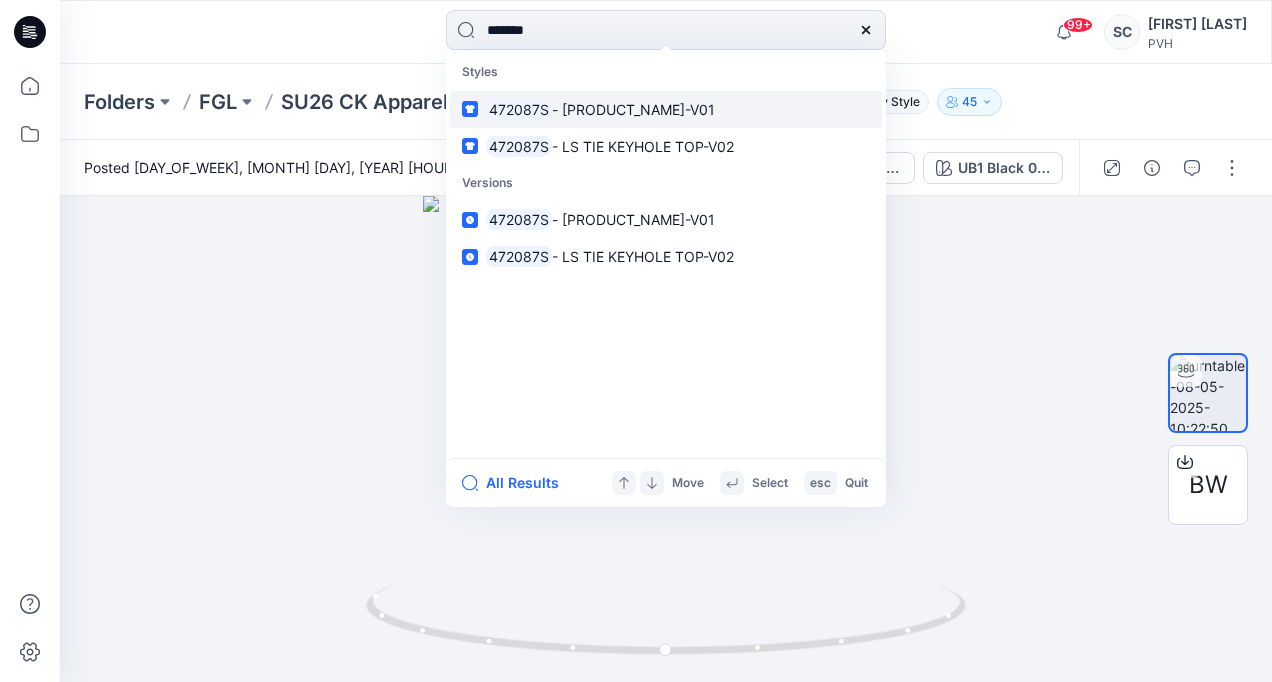 type on "*******" 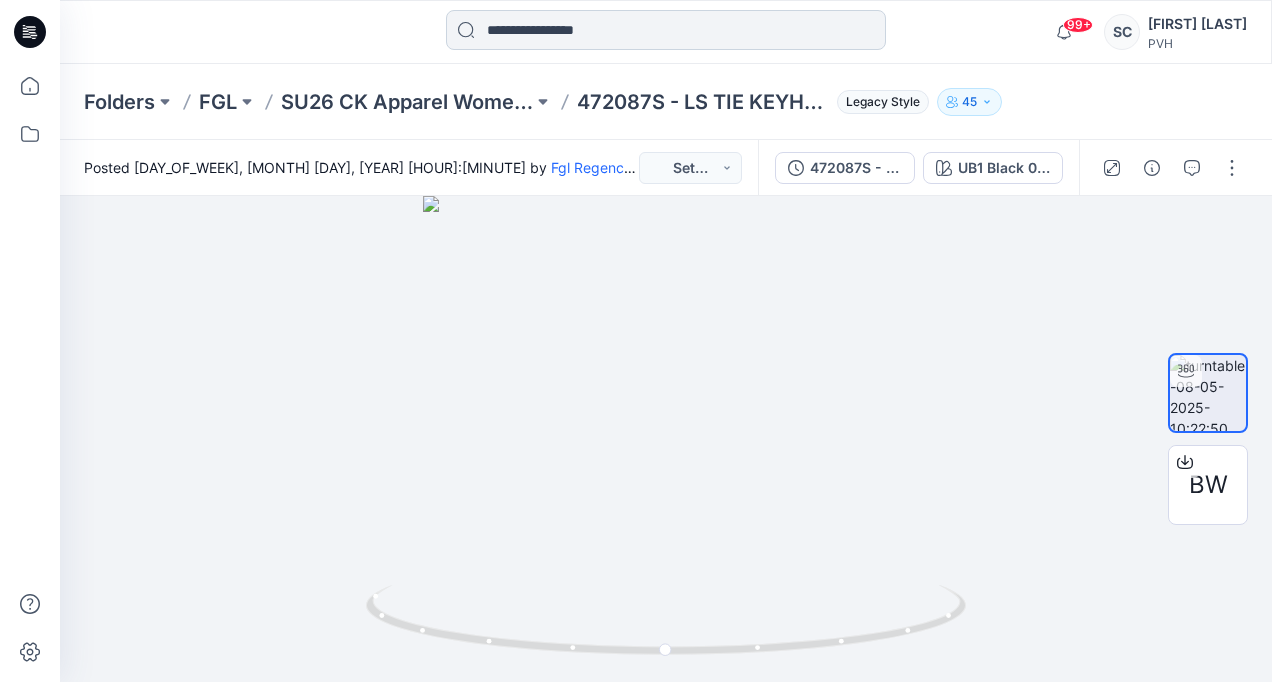 click at bounding box center (666, 30) 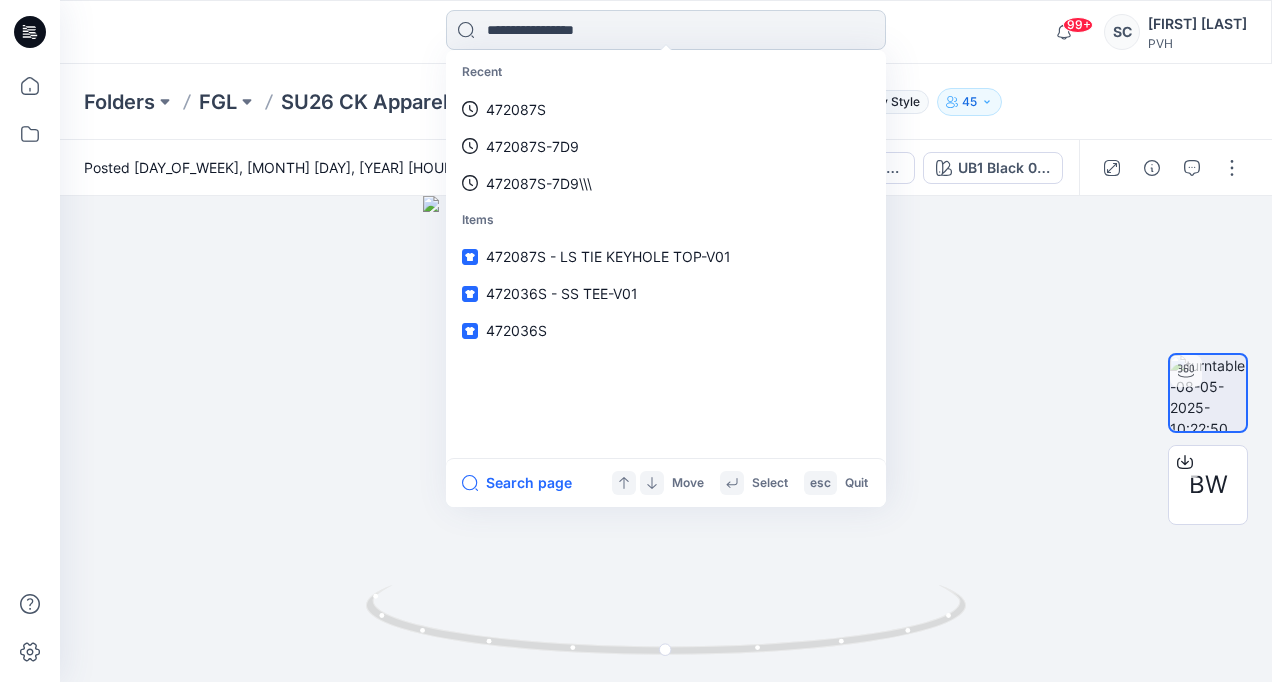 paste on "**********" 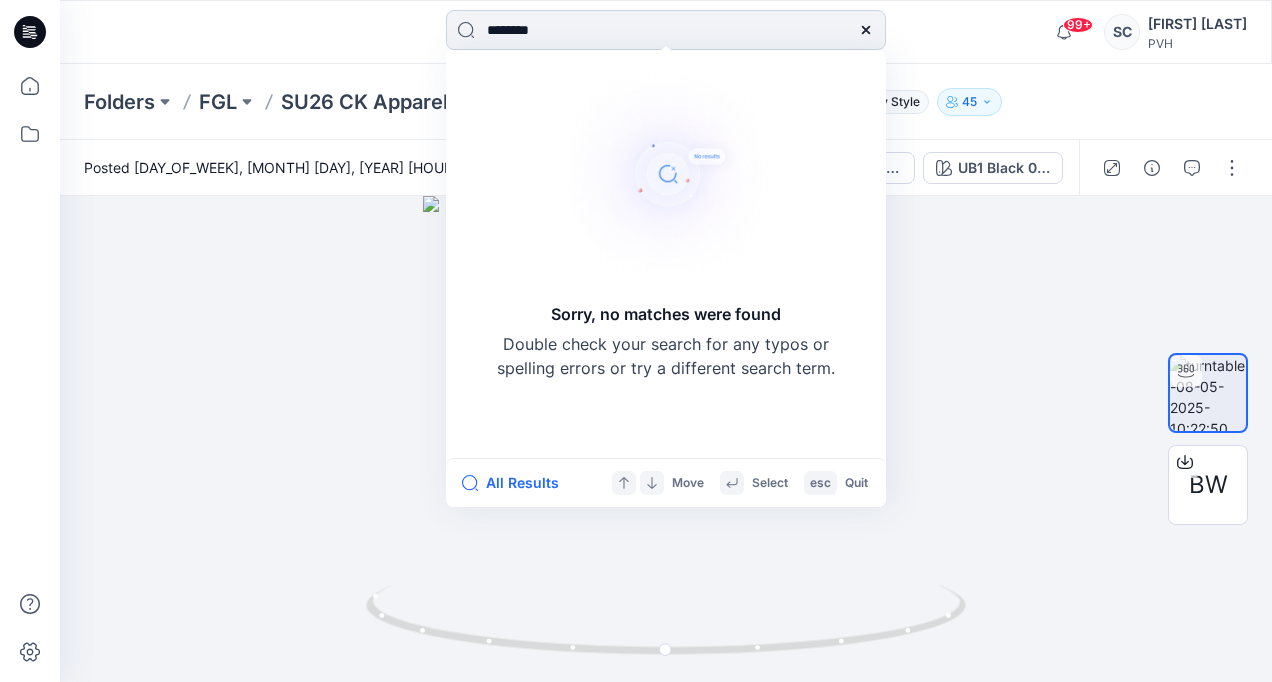 type on "*******" 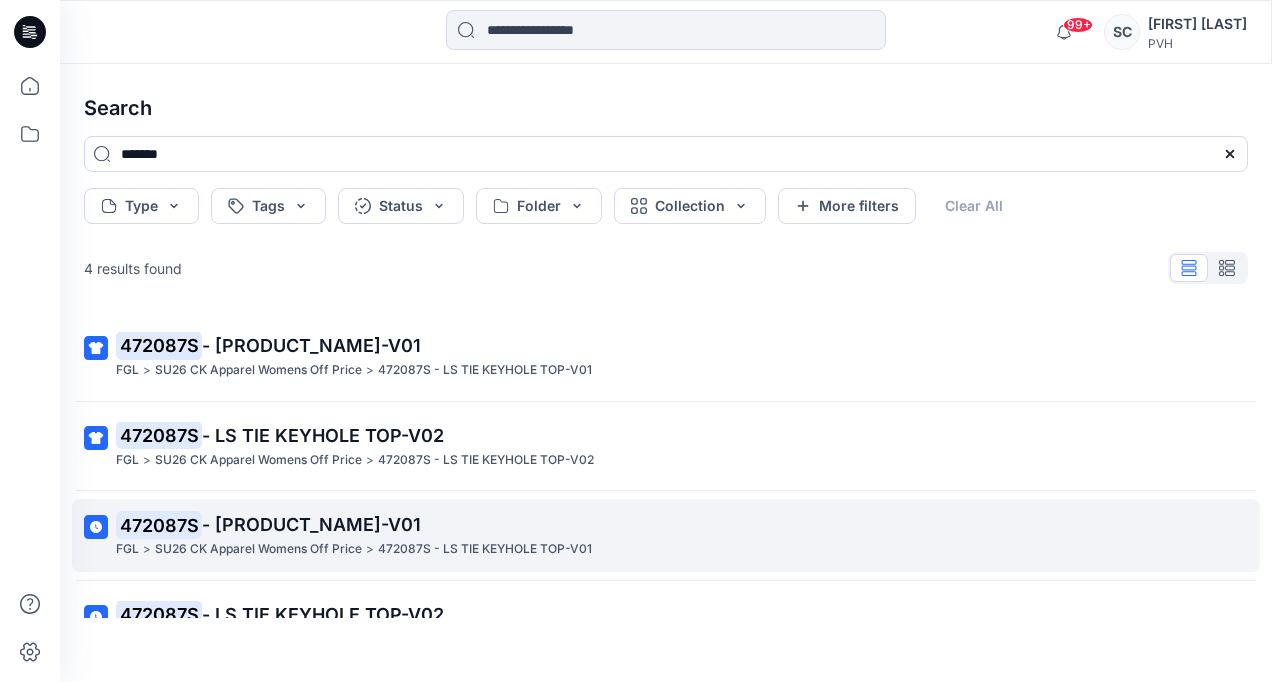 click on "SU26 CK Apparel Womens Off Price" at bounding box center (258, 549) 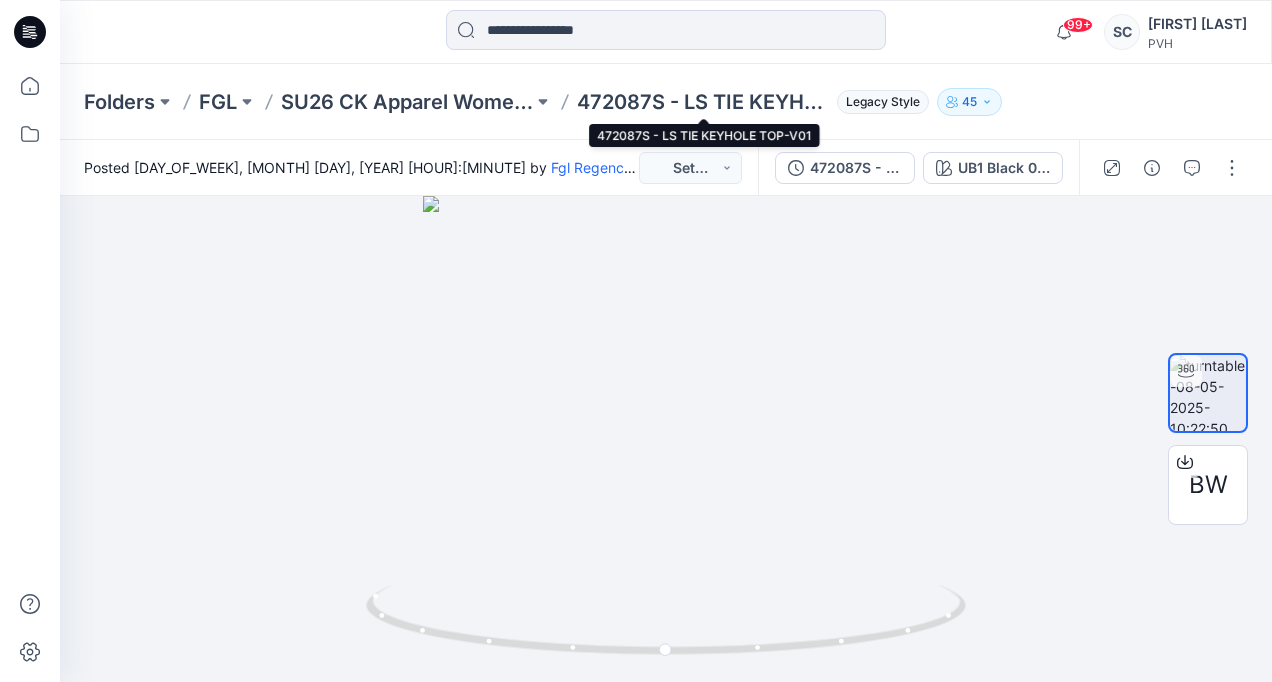 click on "472087S - LS TIE KEYHOLE TOP-V01" at bounding box center [703, 102] 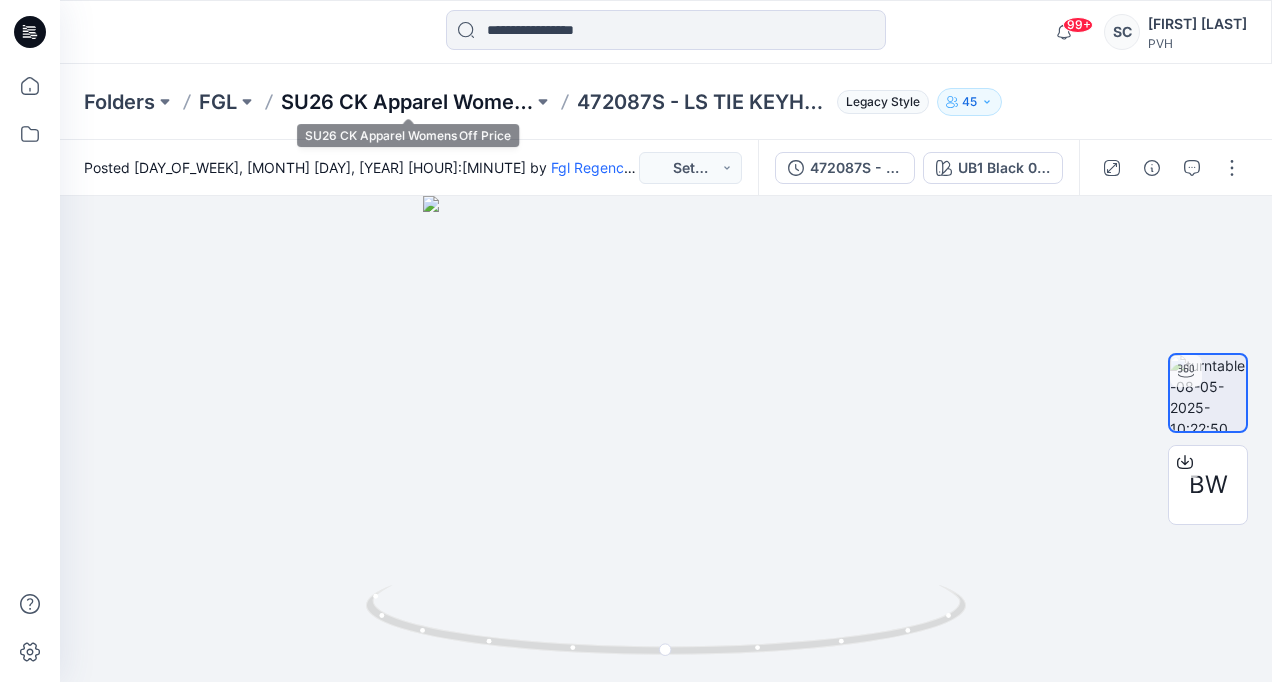 click on "SU26 CK Apparel Womens Off Price" at bounding box center (407, 102) 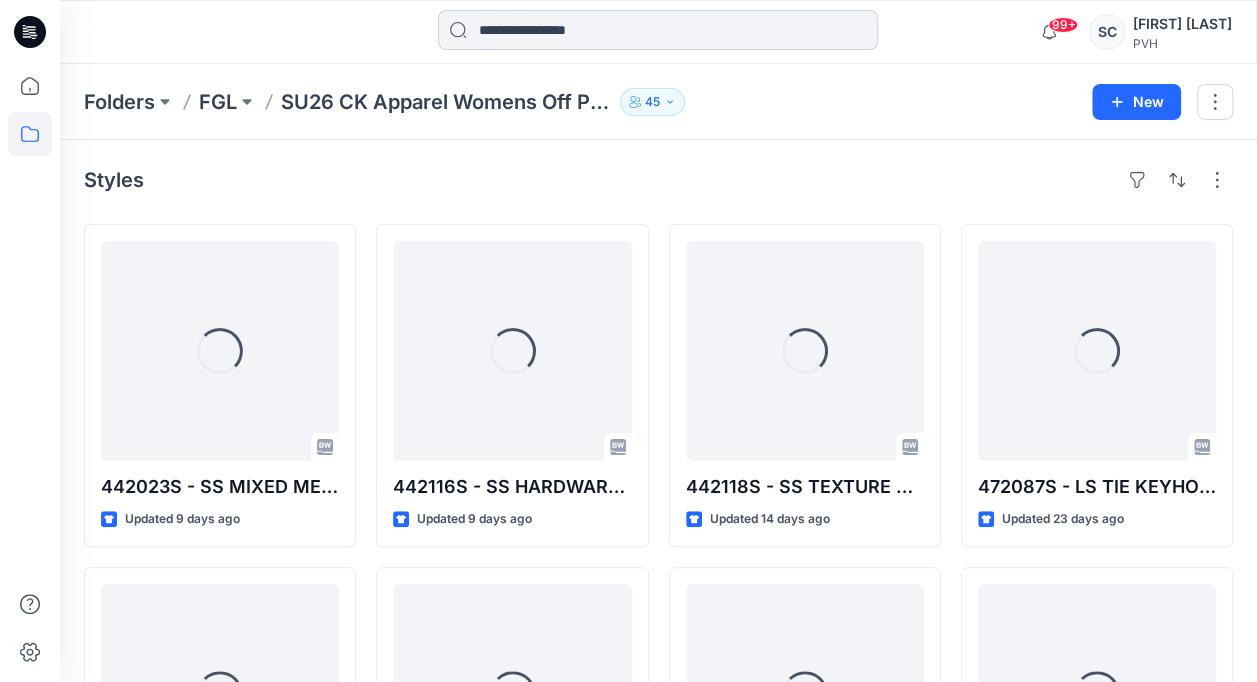 click at bounding box center [658, 30] 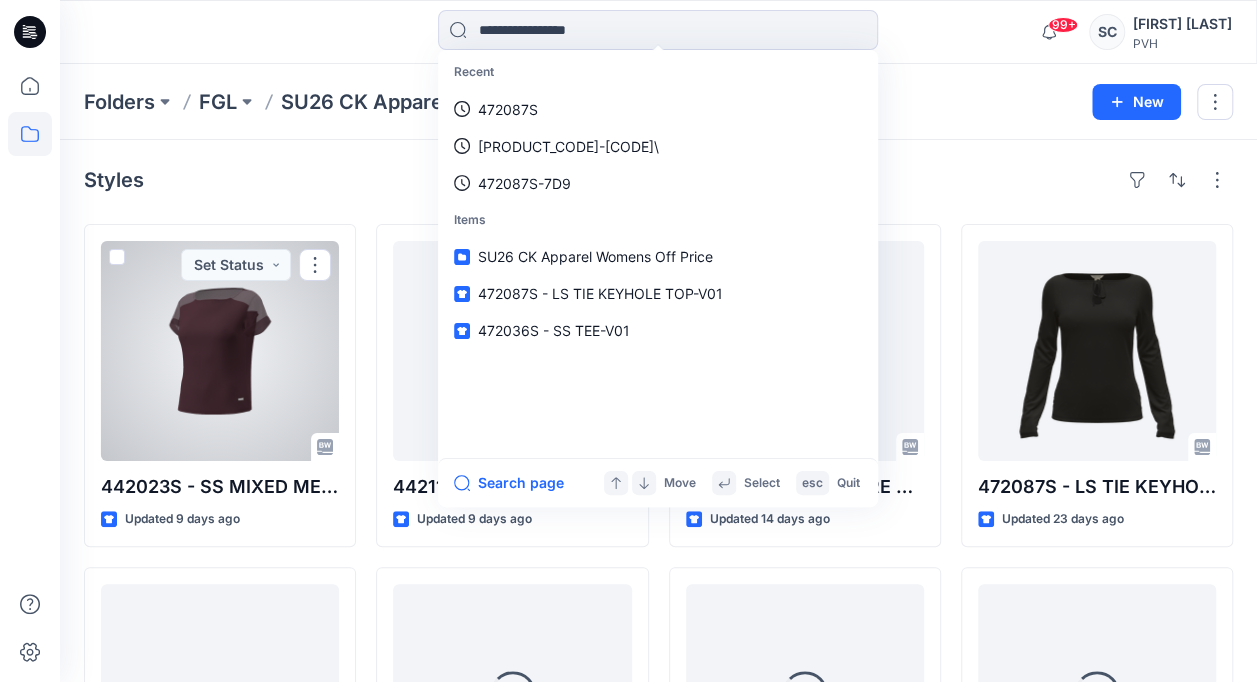 paste on "**********" 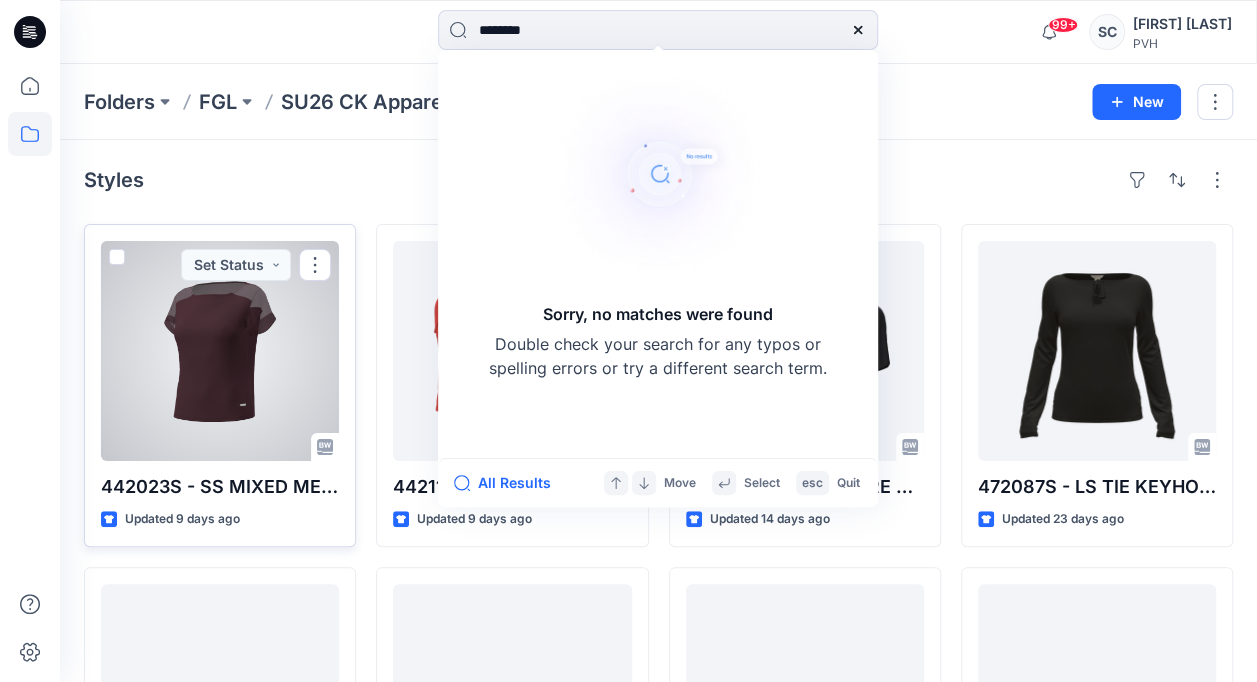 type on "*******" 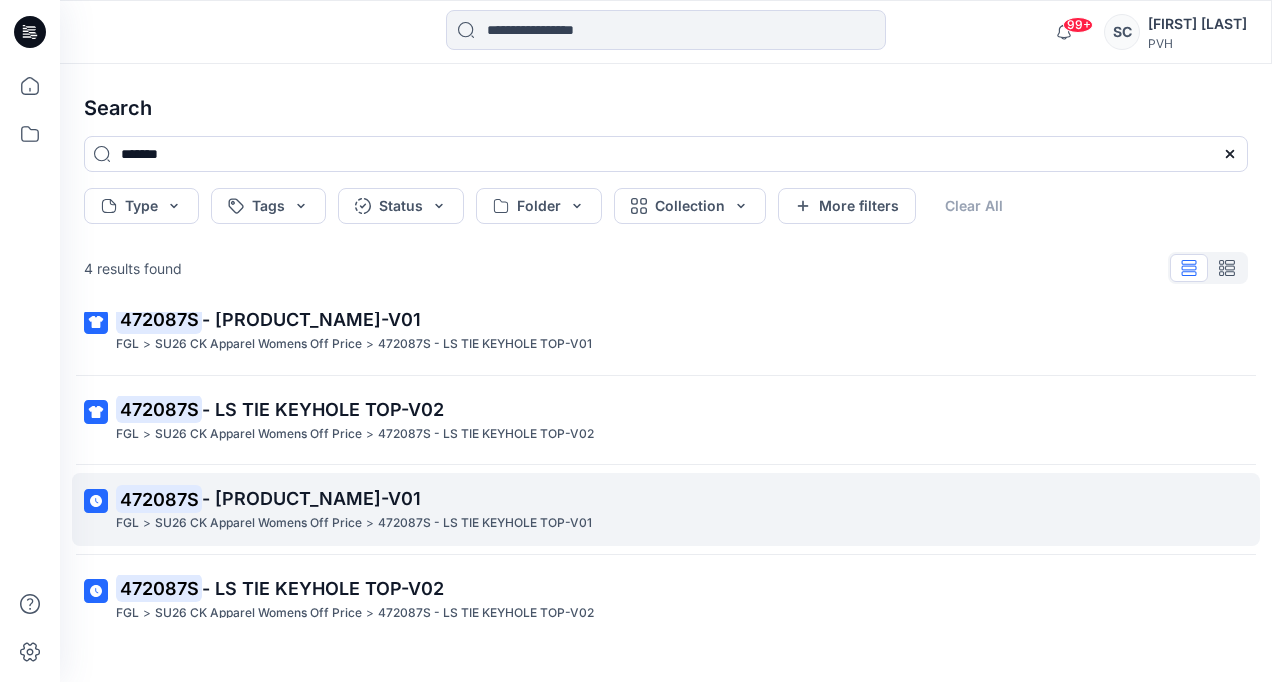 scroll, scrollTop: 50, scrollLeft: 0, axis: vertical 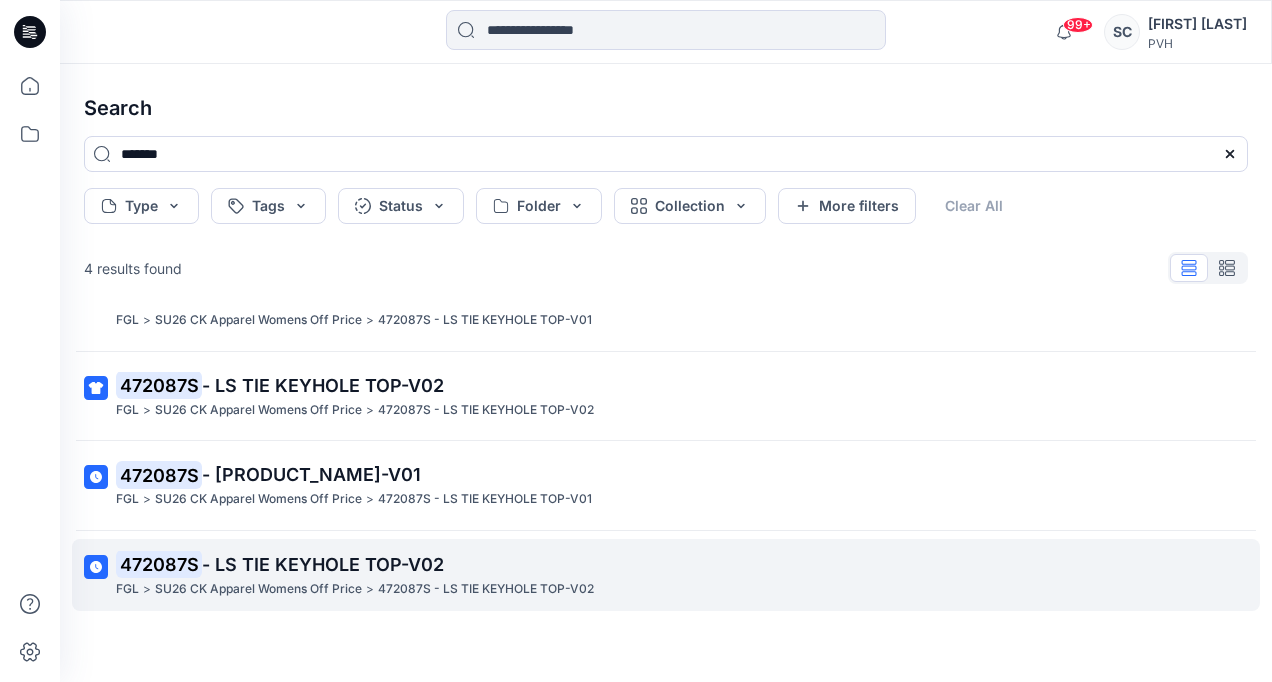 click on "- LS TIE KEYHOLE TOP-V02" at bounding box center [323, 564] 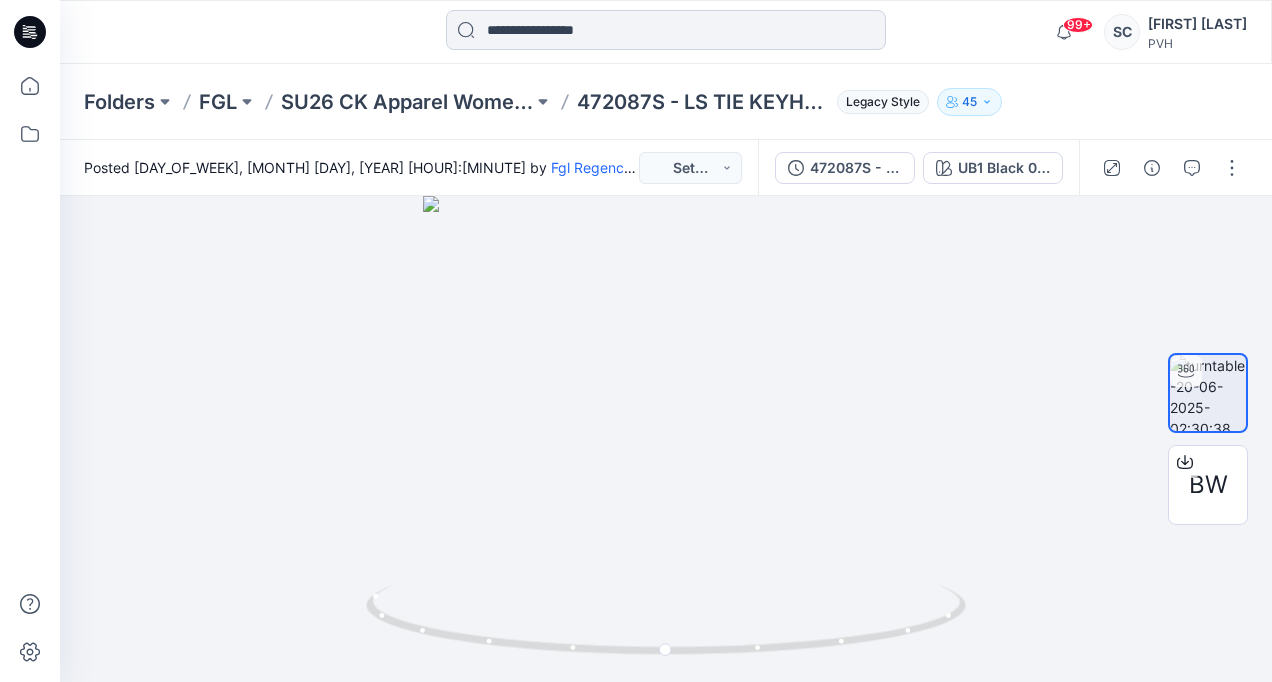 click at bounding box center (666, 30) 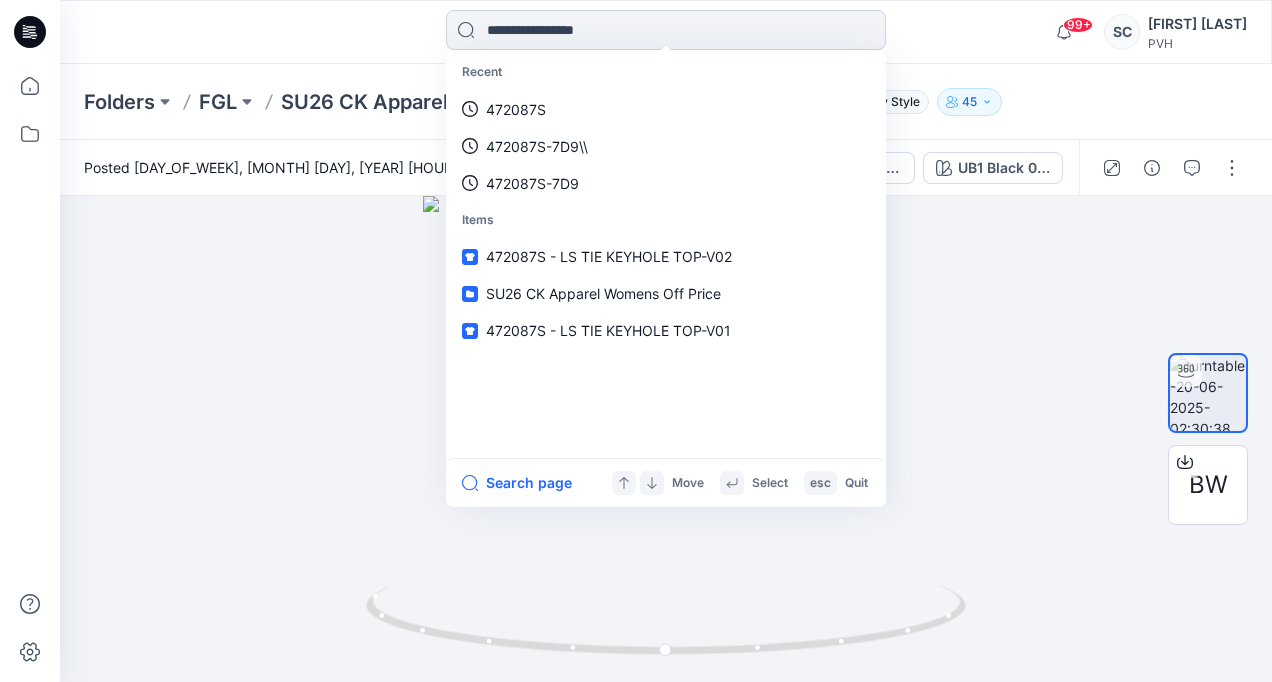 paste on "**********" 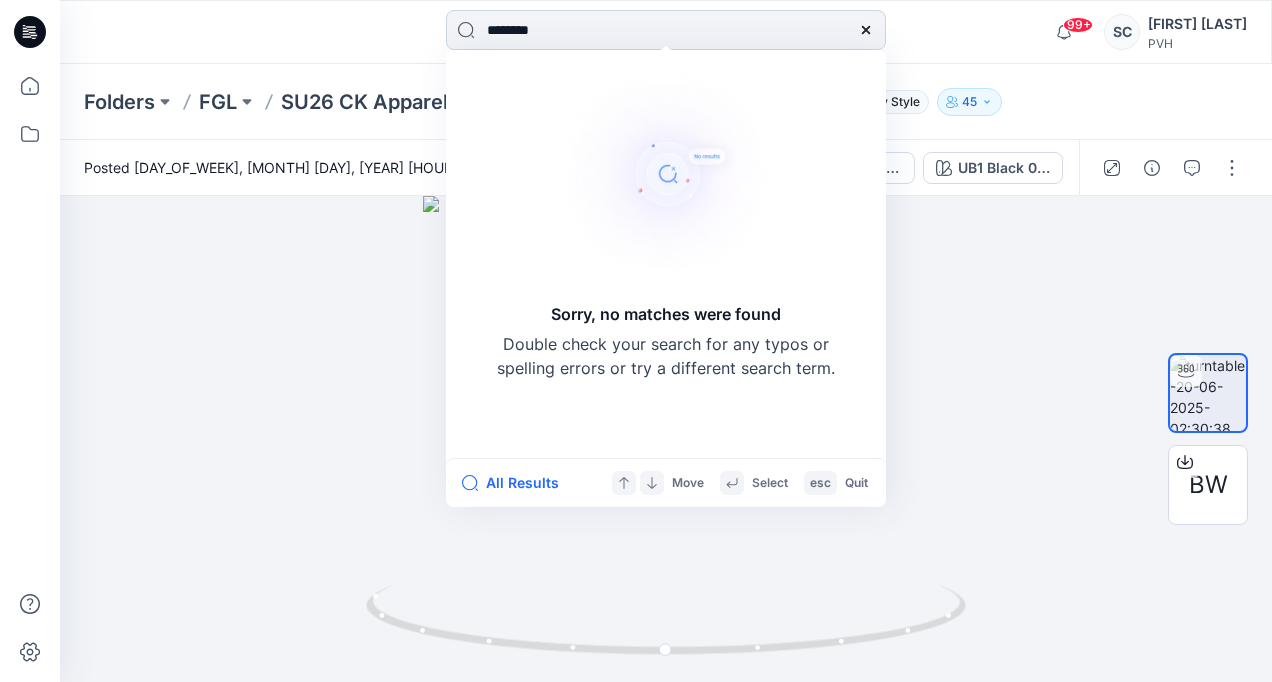 type on "*******" 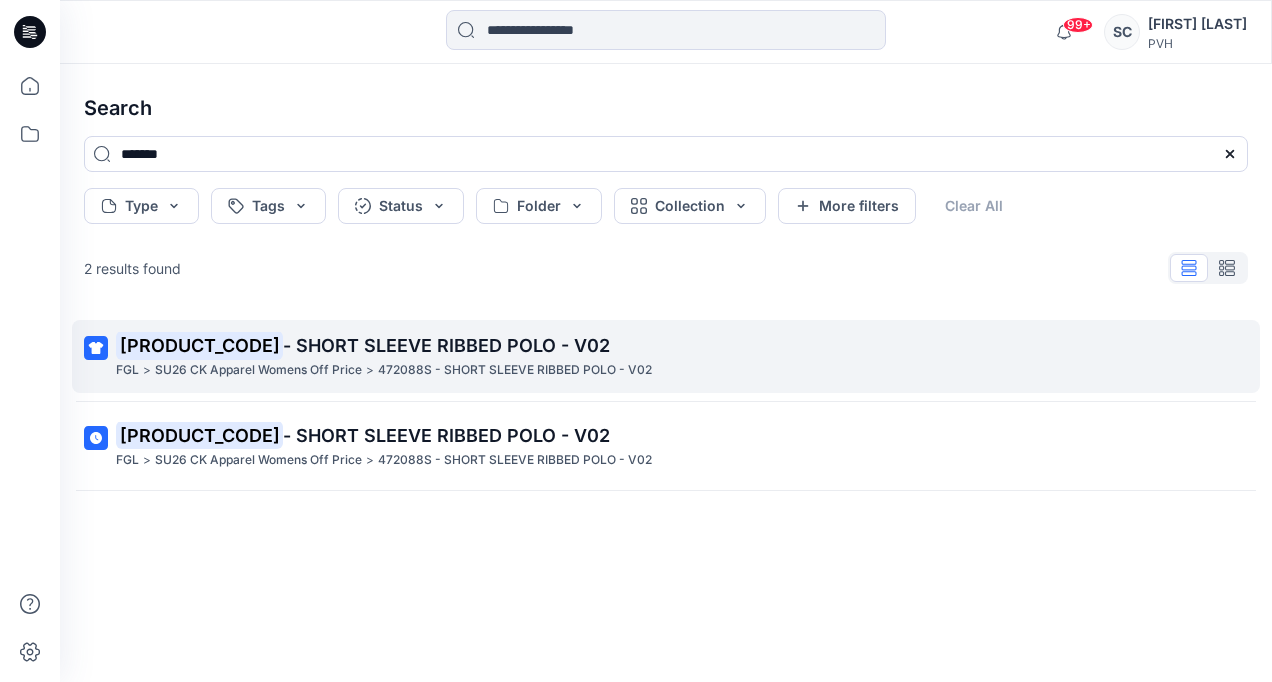 click on "- SHORT SLEEVE RIBBED POLO - V02" at bounding box center [446, 345] 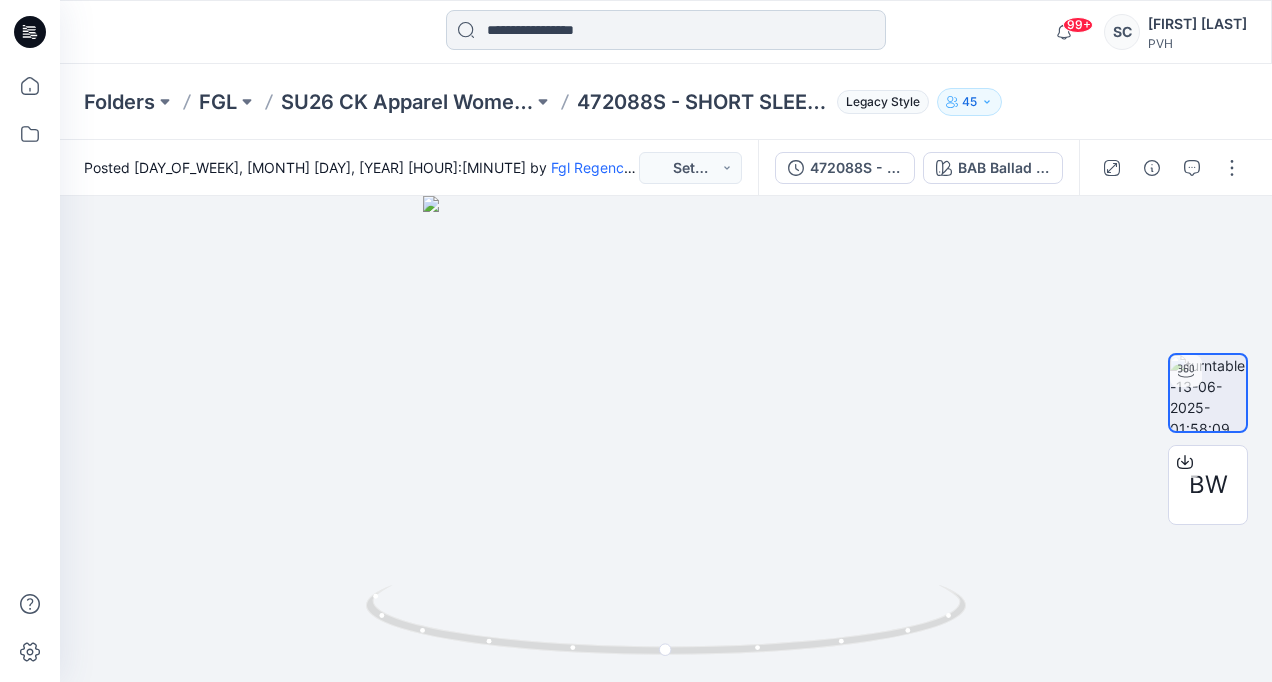 click at bounding box center [666, 30] 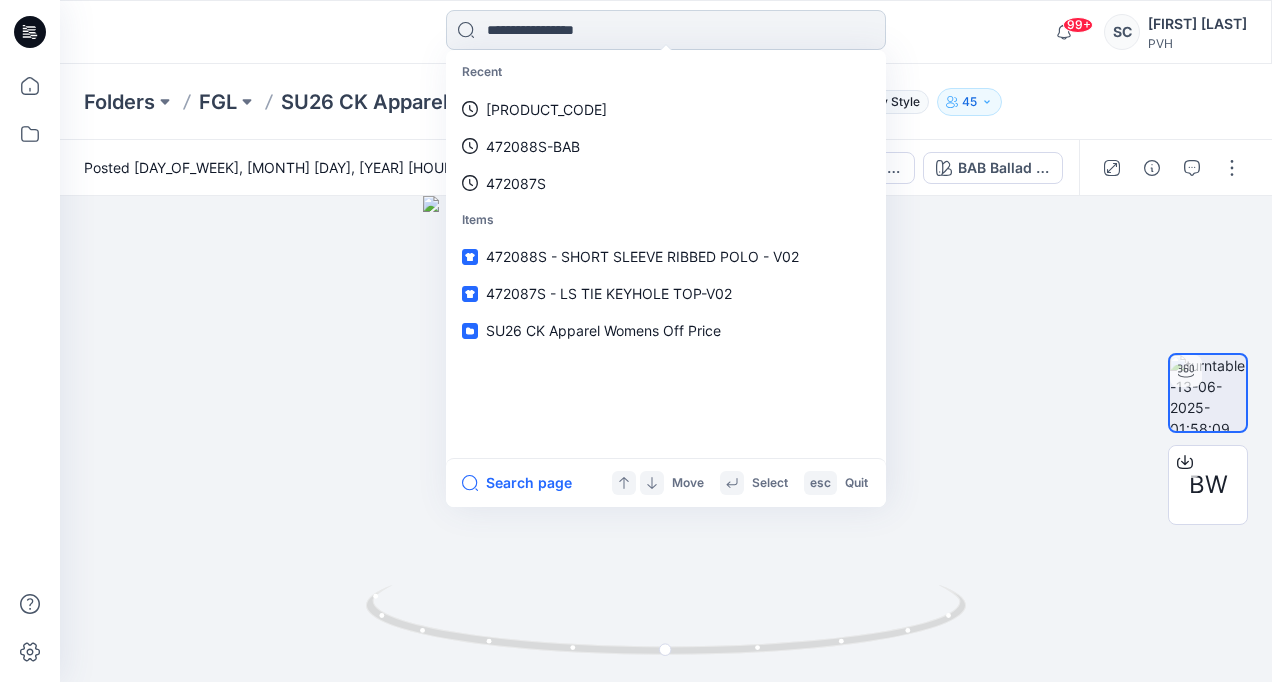 click at bounding box center (666, 30) 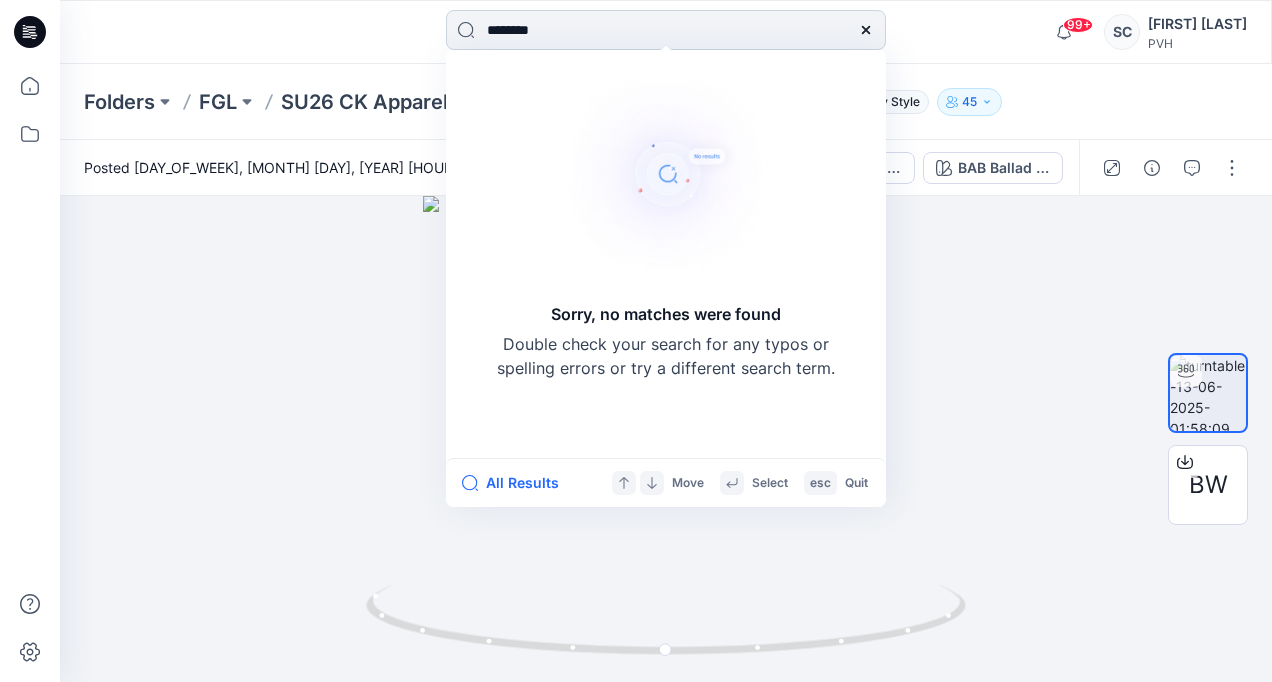 type on "*******" 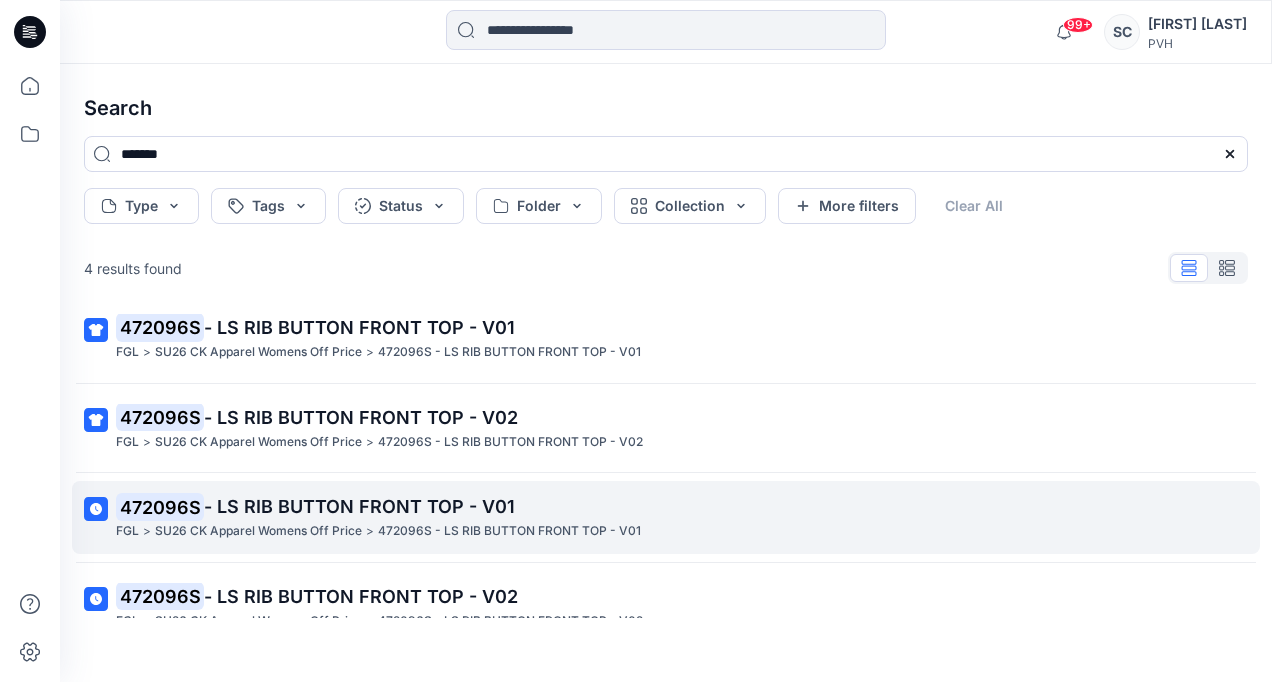 scroll, scrollTop: 0, scrollLeft: 0, axis: both 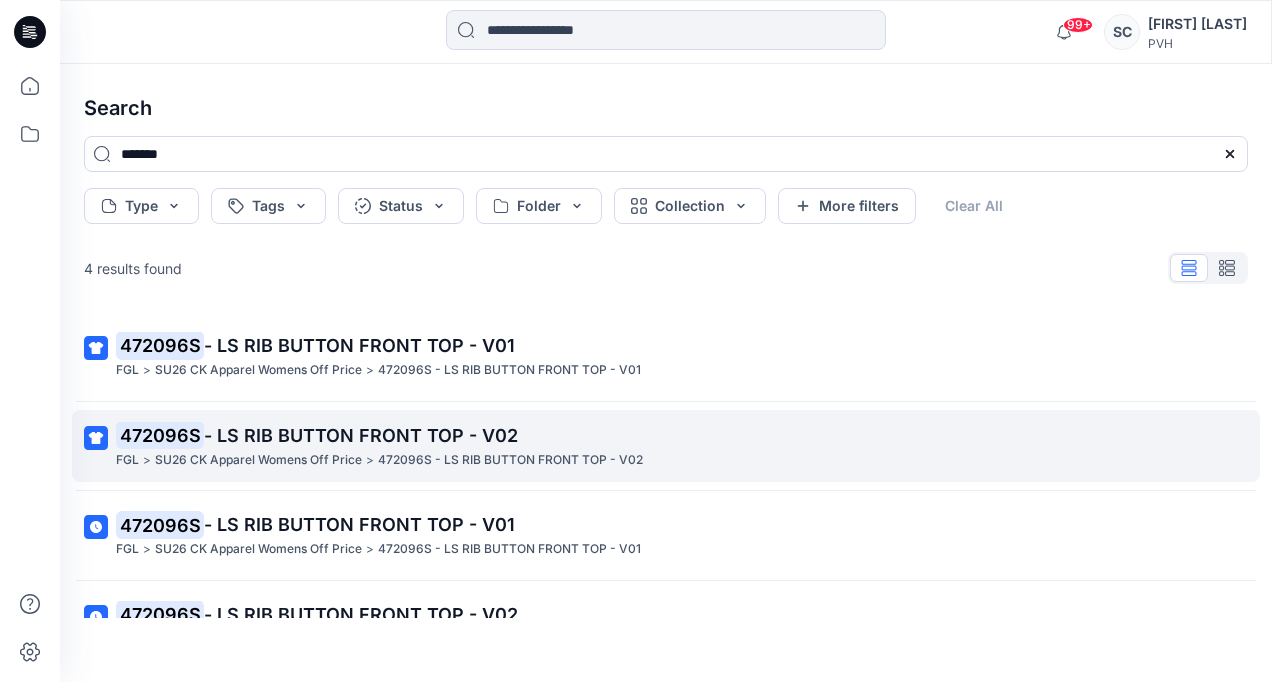 click on "472096S  - LS RIB BUTTON FRONT TOP - V02" at bounding box center [664, 436] 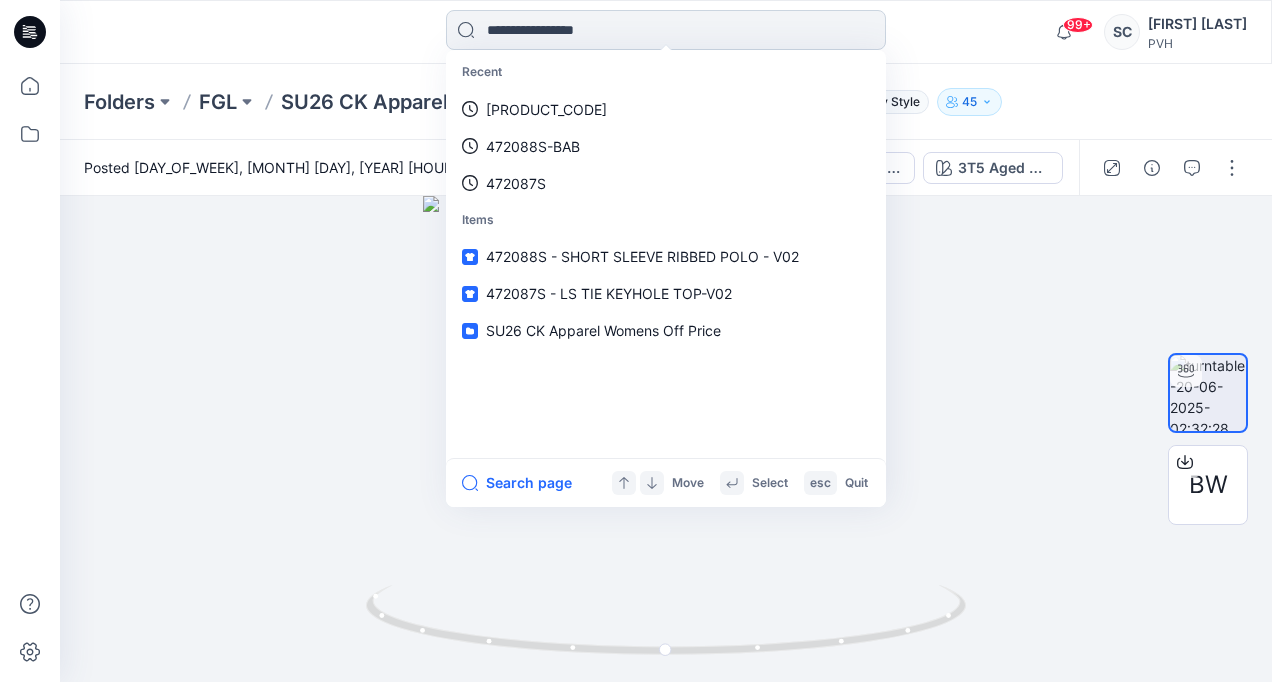 click at bounding box center (666, 30) 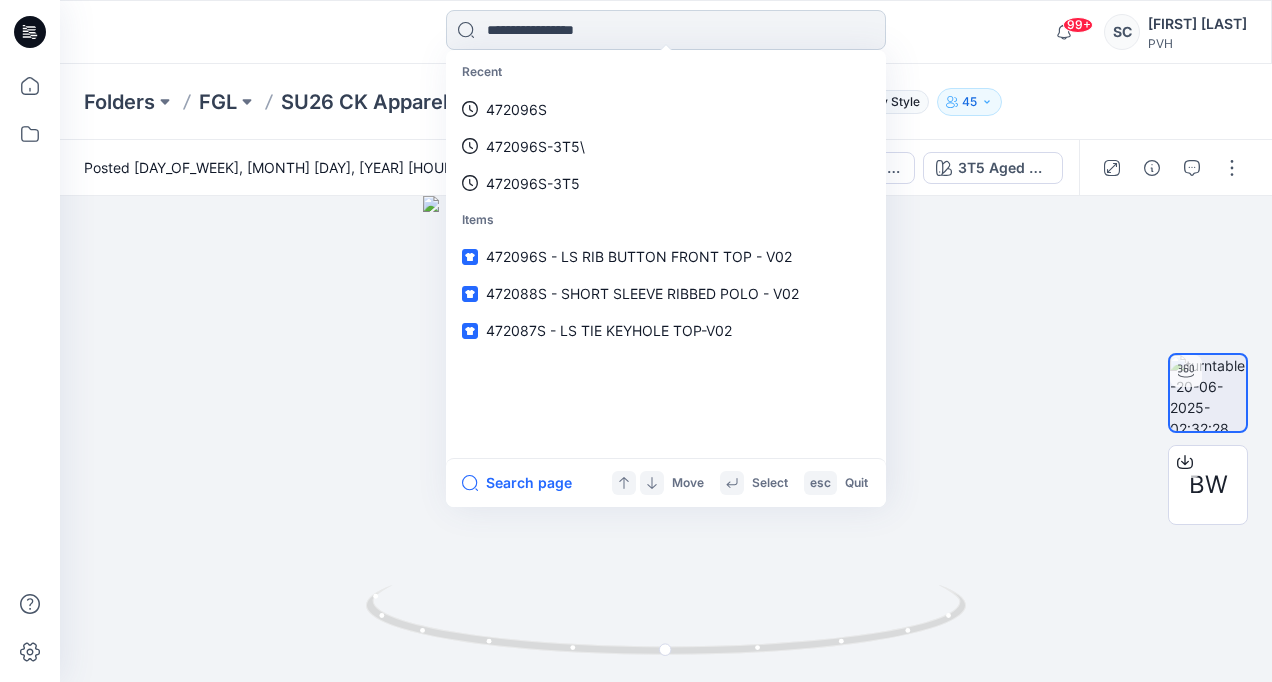 paste on "**********" 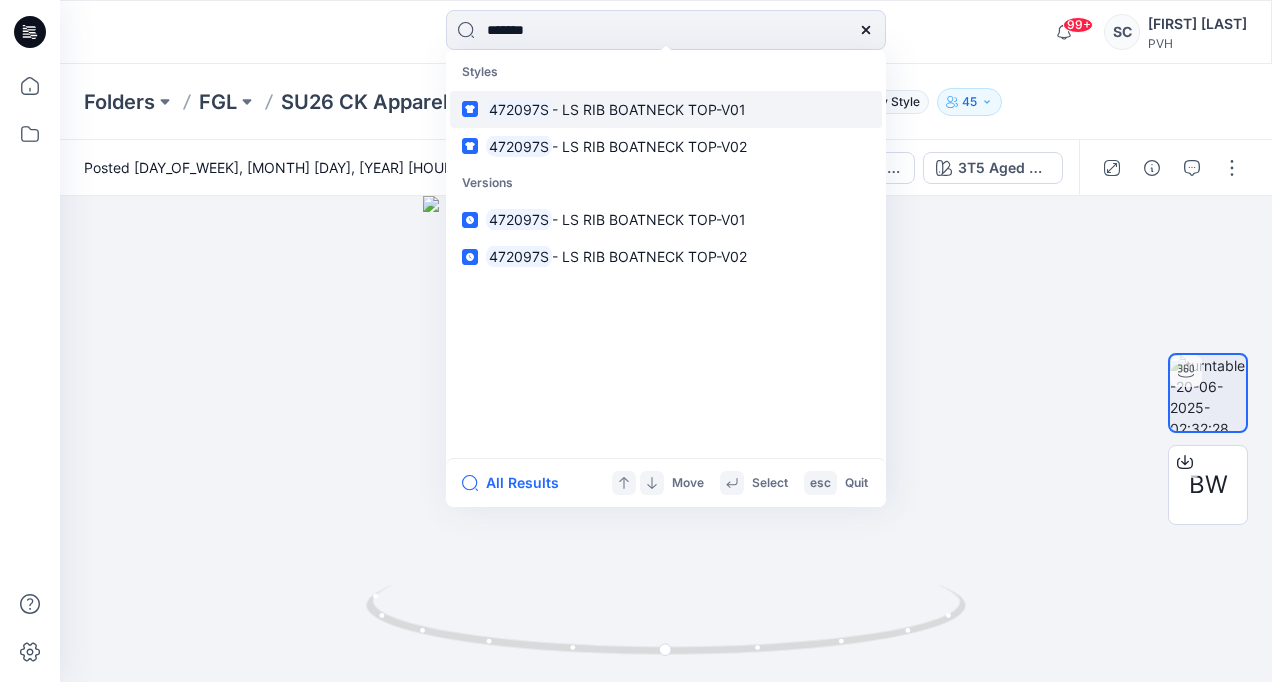type on "*******" 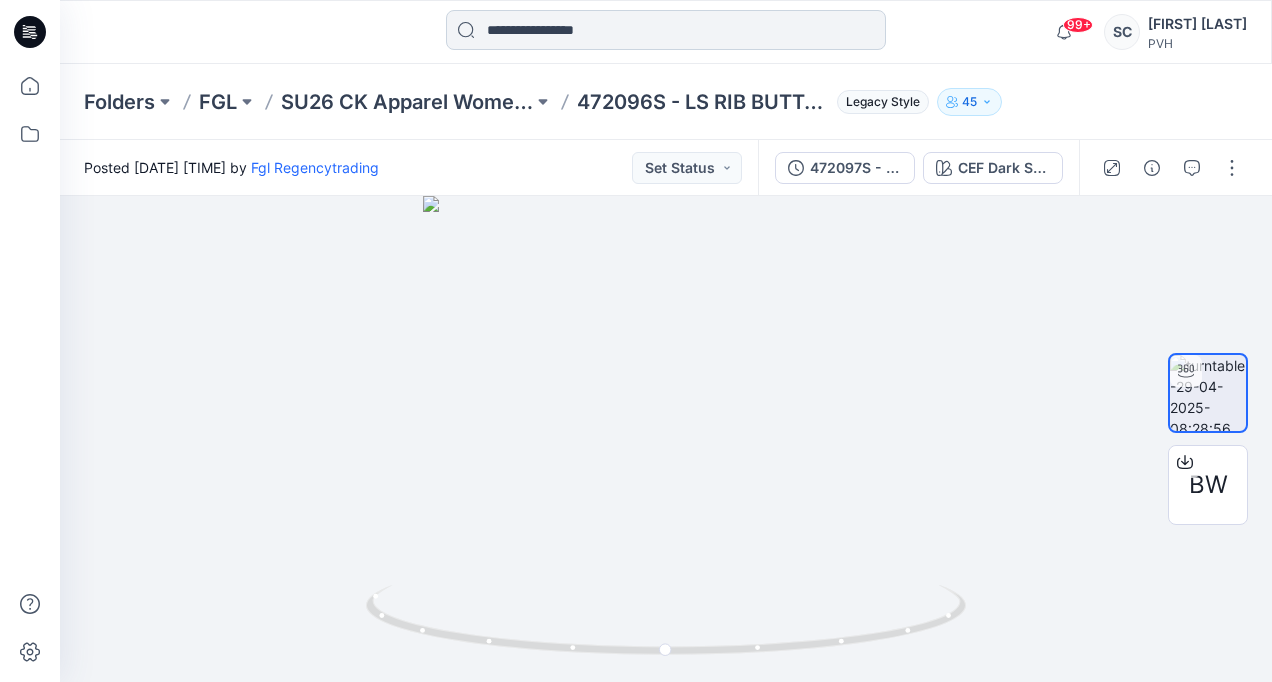 click at bounding box center (666, 30) 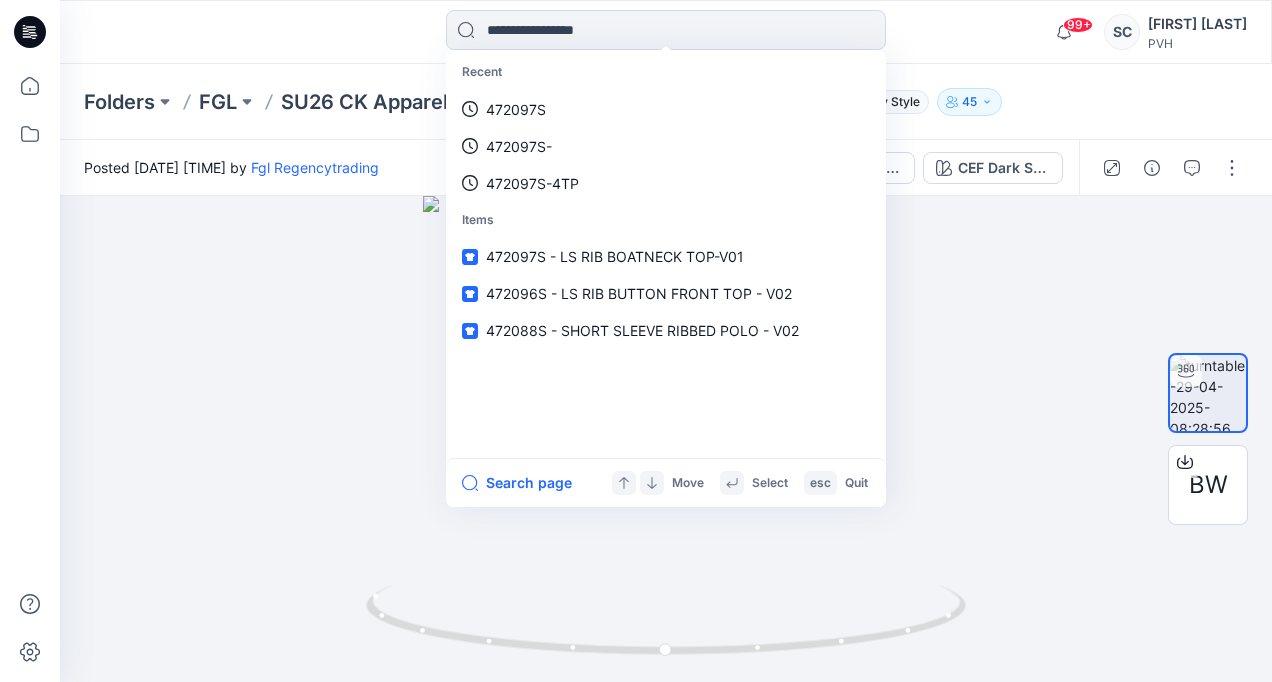 paste on "**********" 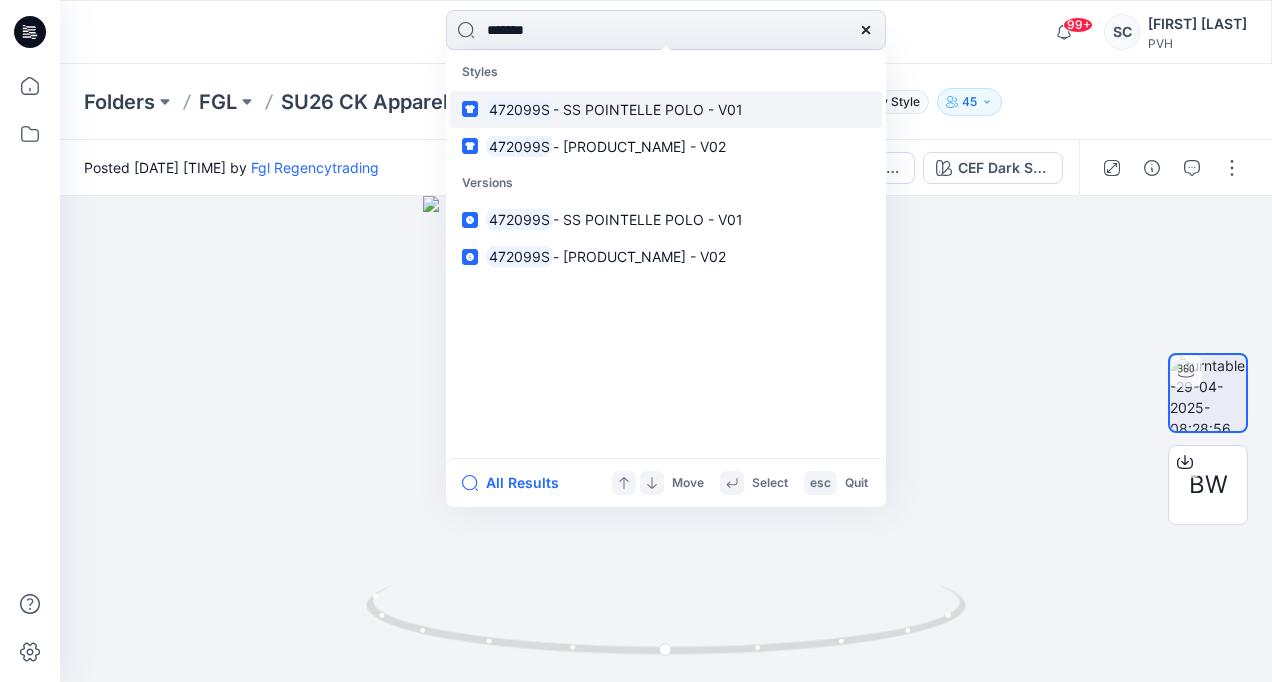 type on "*******" 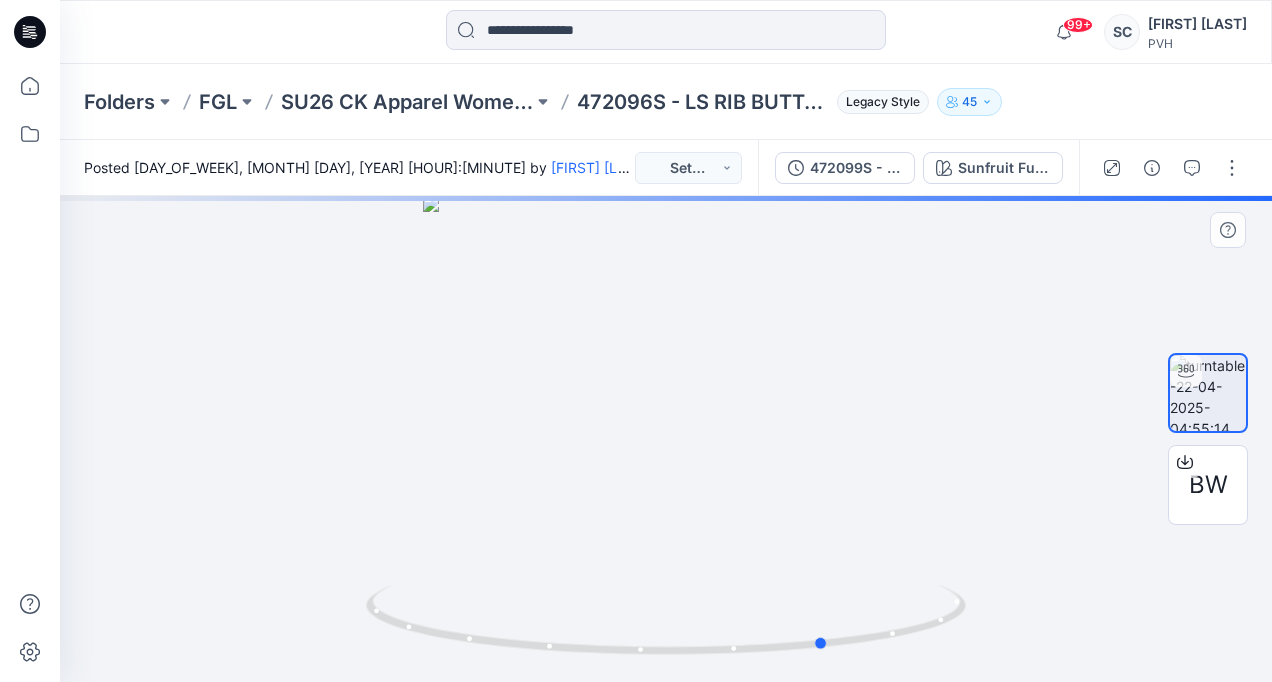 drag, startPoint x: 705, startPoint y: 438, endPoint x: 941, endPoint y: 420, distance: 236.68544 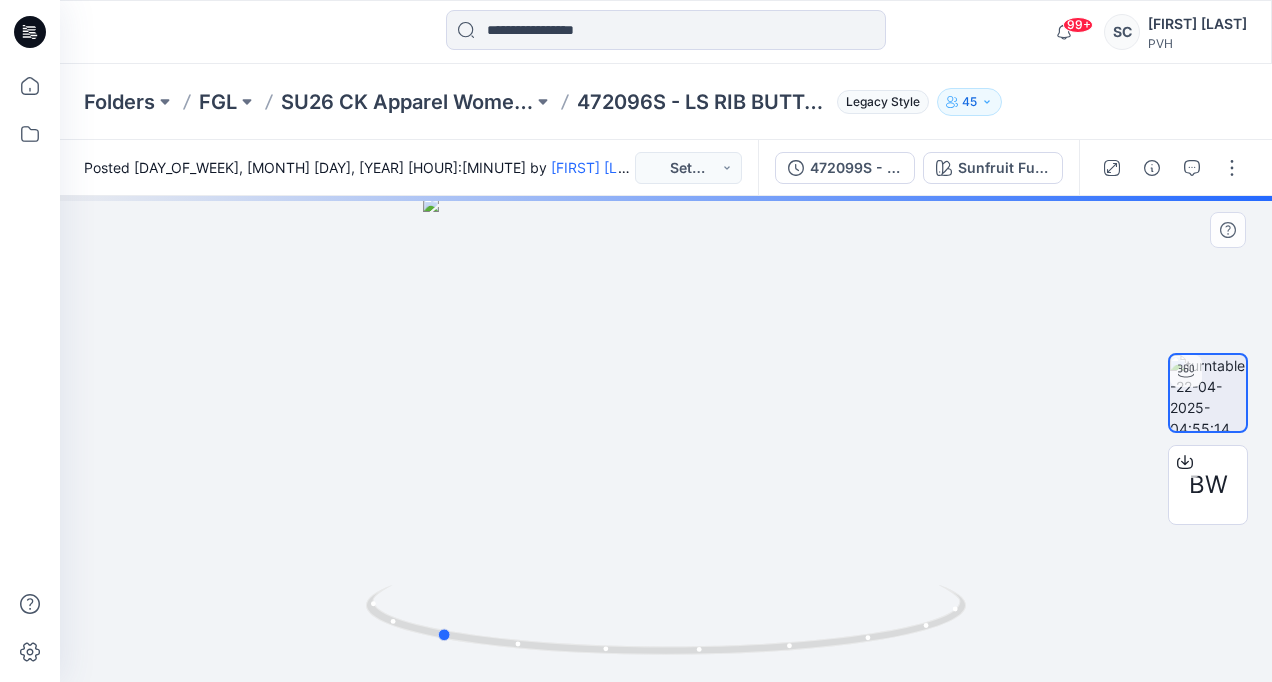 drag, startPoint x: 681, startPoint y: 440, endPoint x: 816, endPoint y: 433, distance: 135.18137 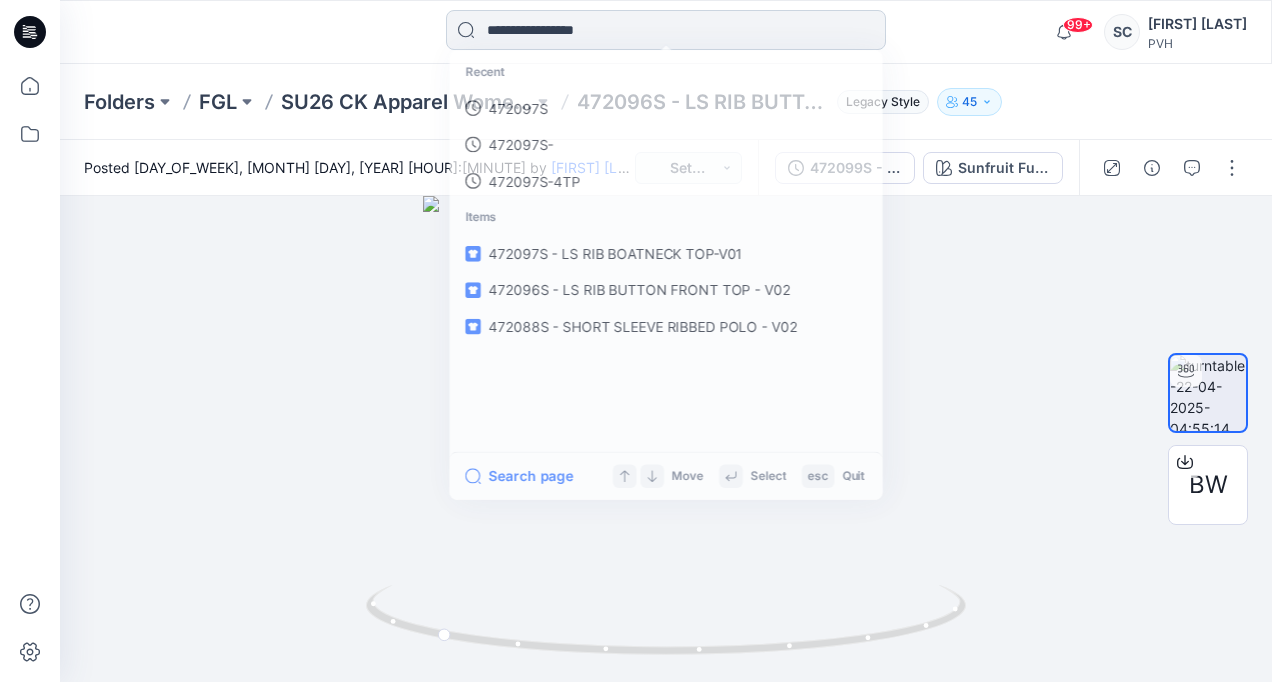 click at bounding box center (666, 30) 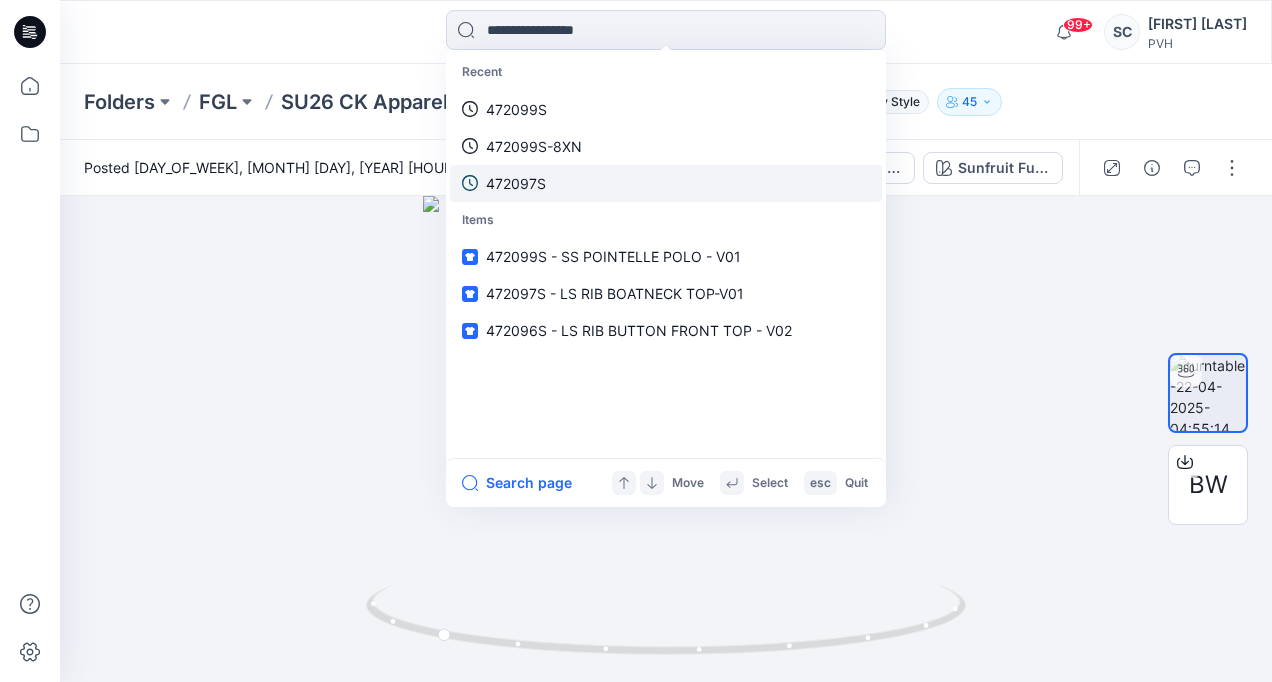 paste on "**********" 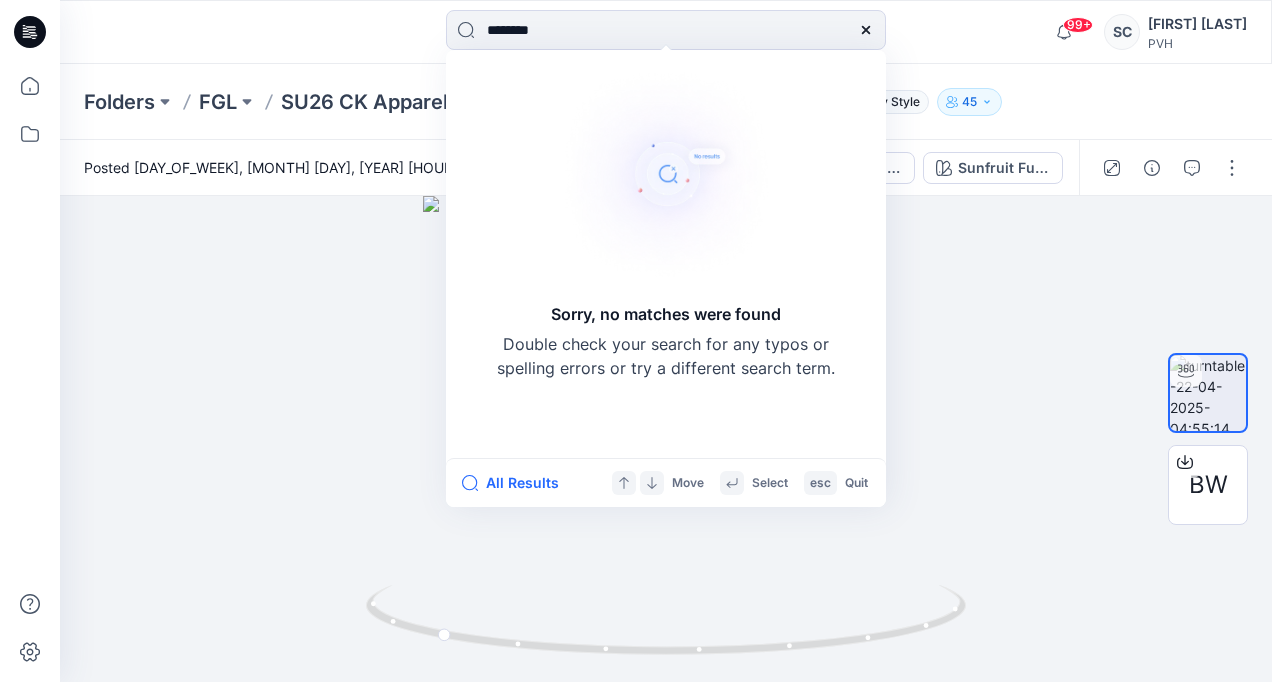 type on "*******" 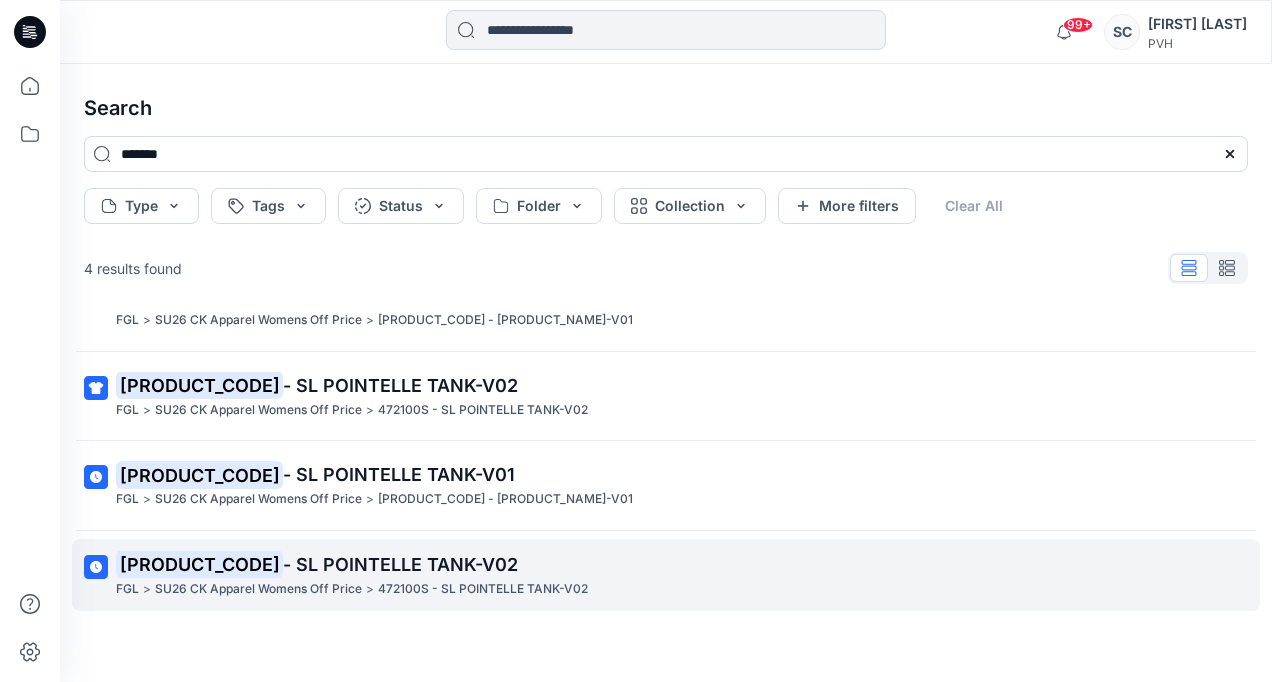 scroll, scrollTop: 0, scrollLeft: 0, axis: both 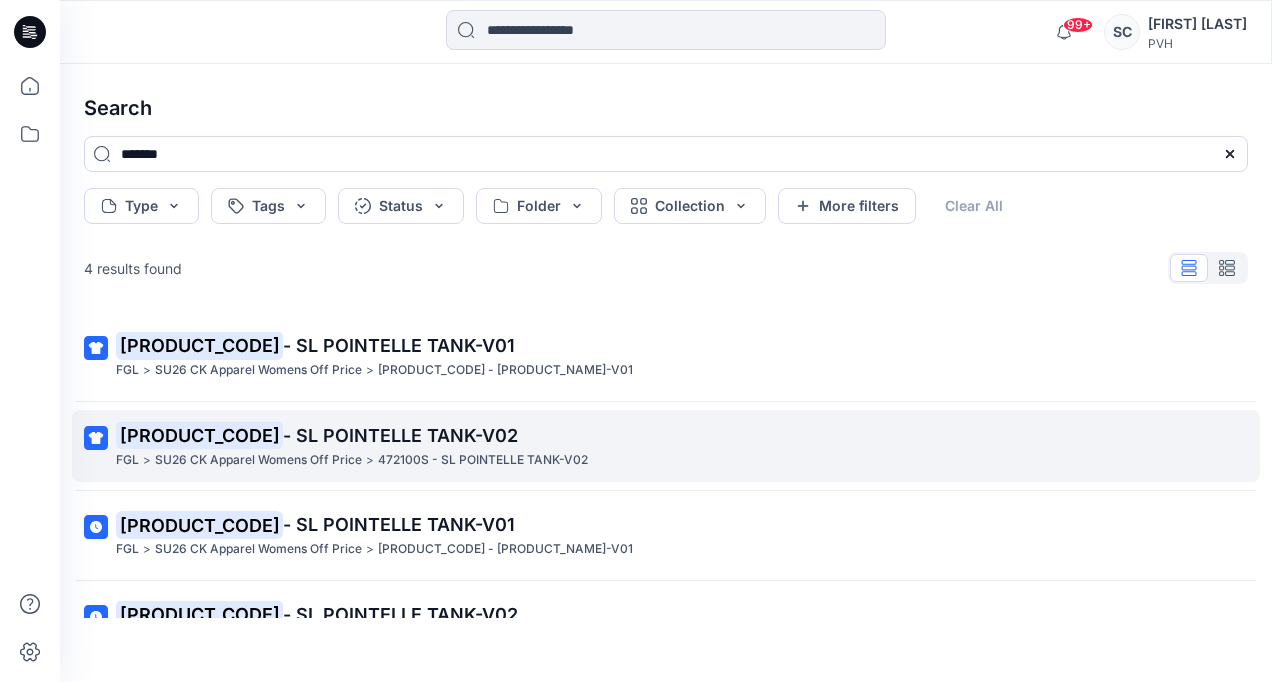 click on "- SL POINTELLE TANK-V02" at bounding box center [400, 435] 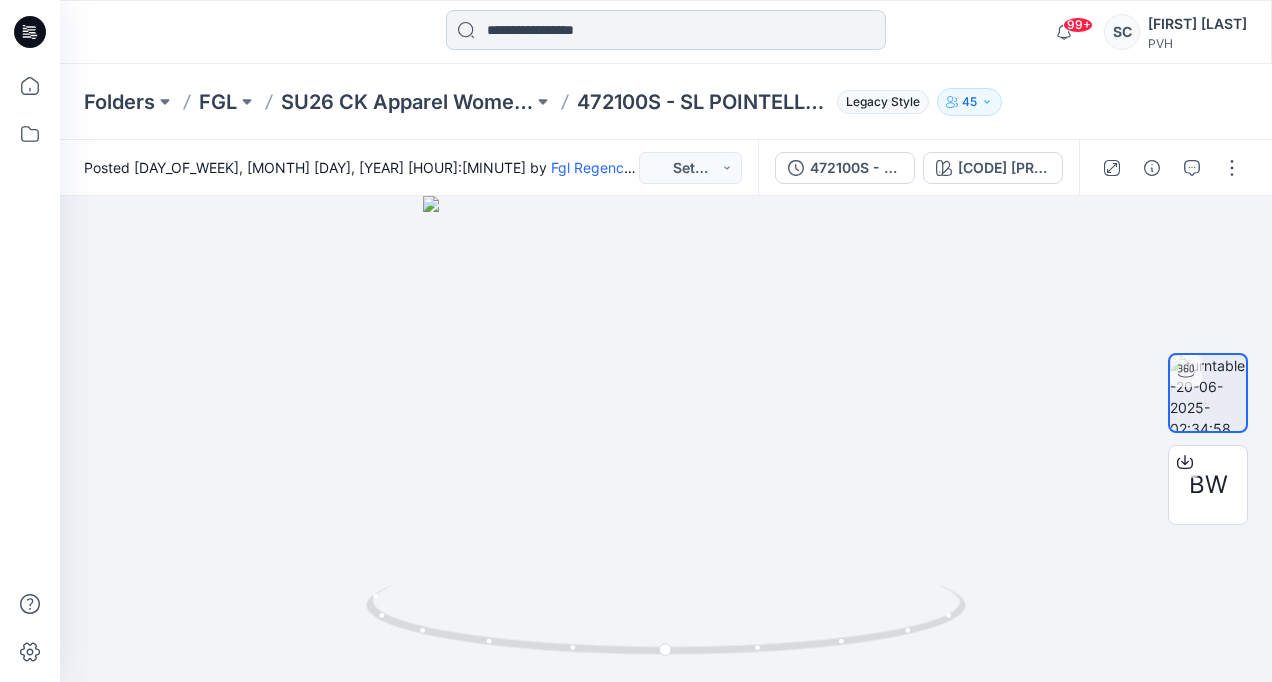 click at bounding box center [666, 30] 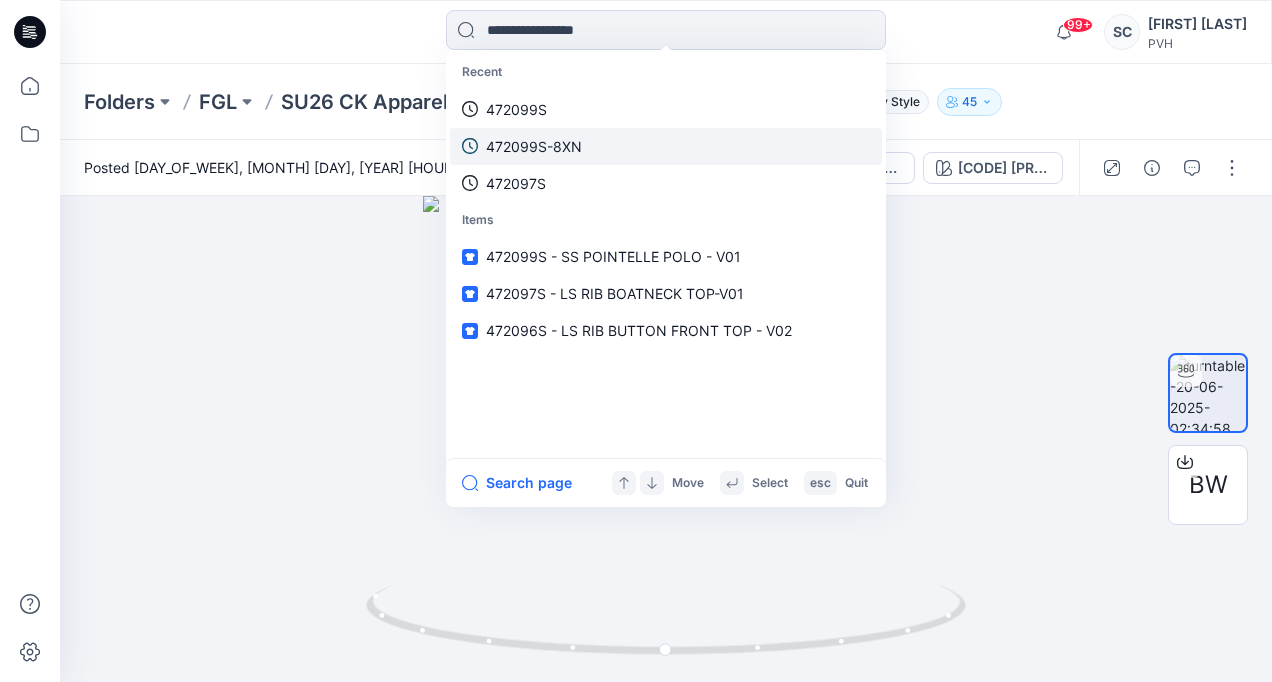 paste on "**********" 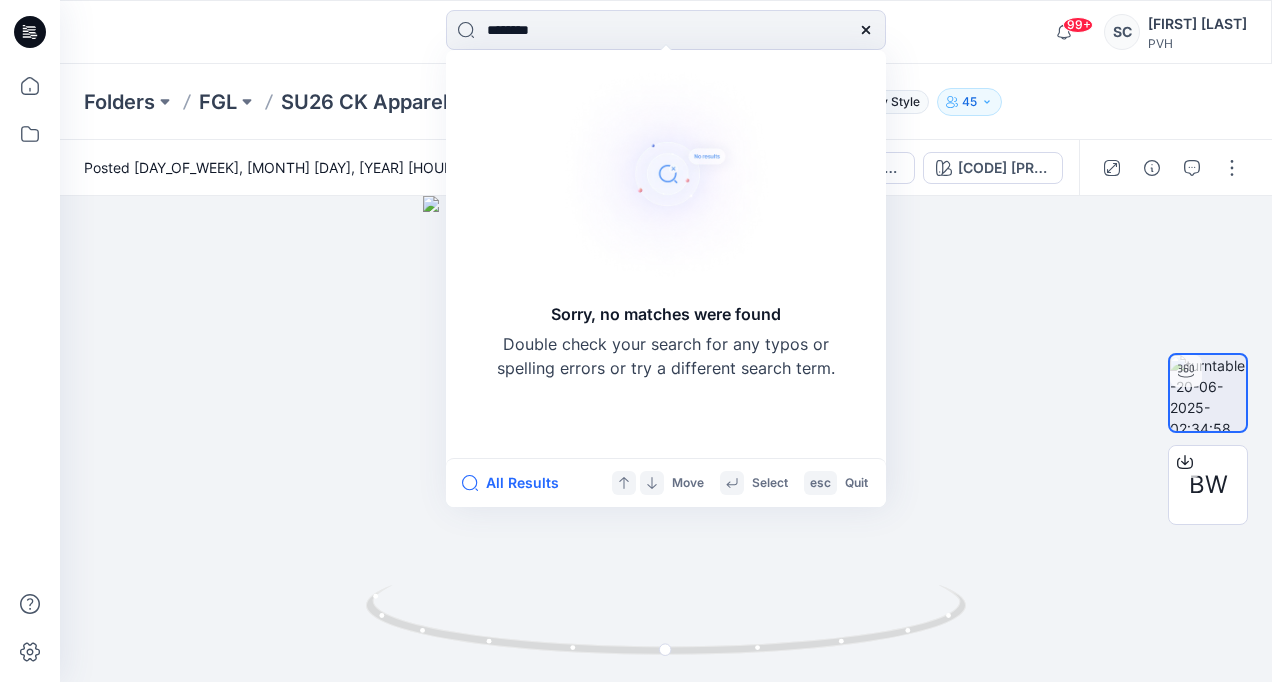 type on "*******" 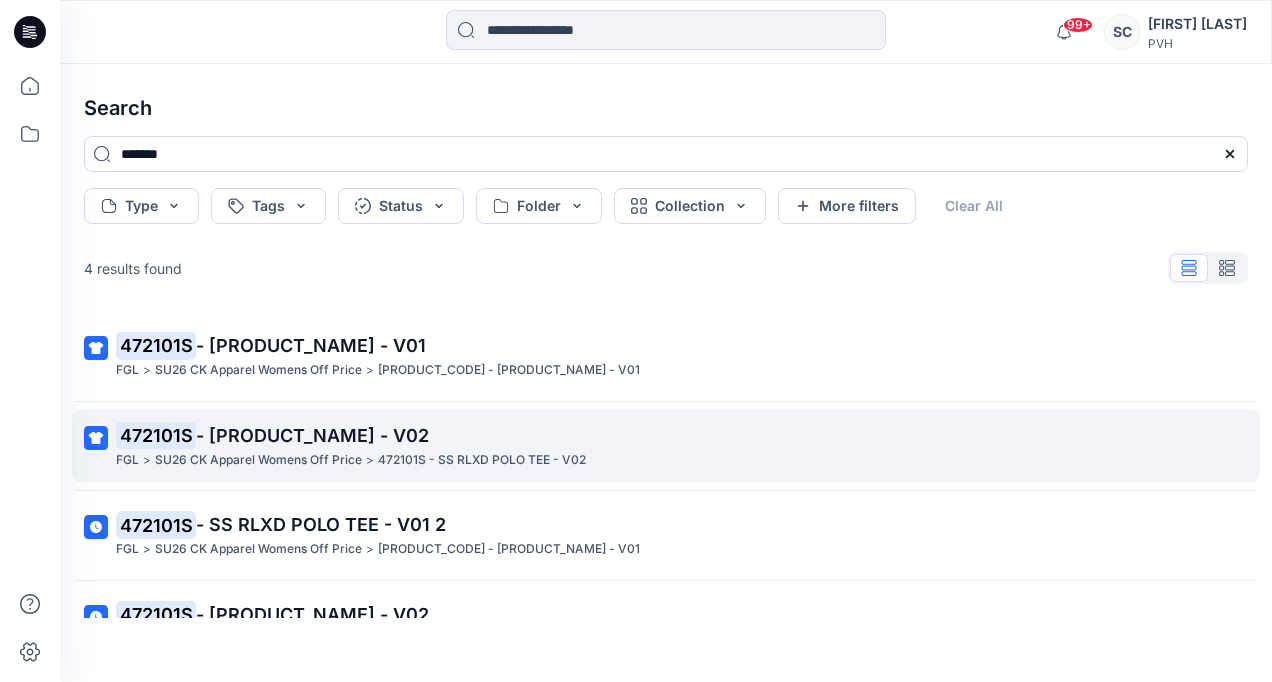 click on "SU26 CK Apparel Womens Off Price" at bounding box center (258, 460) 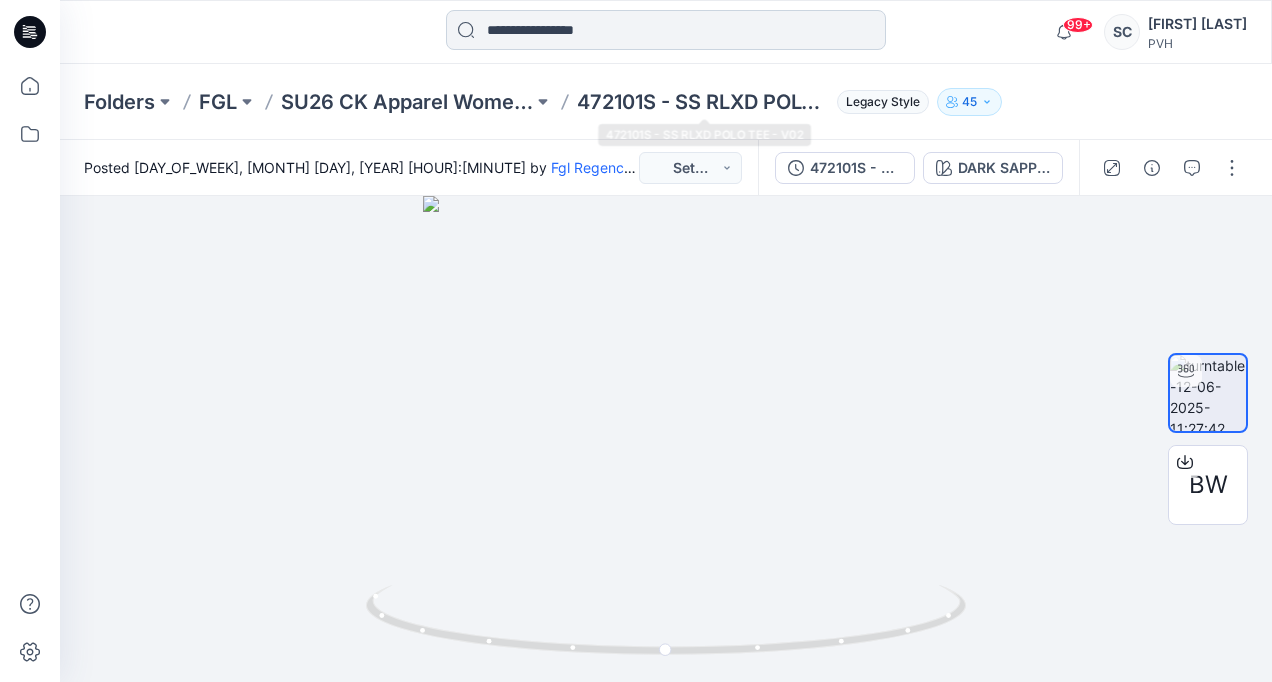 click at bounding box center [666, 30] 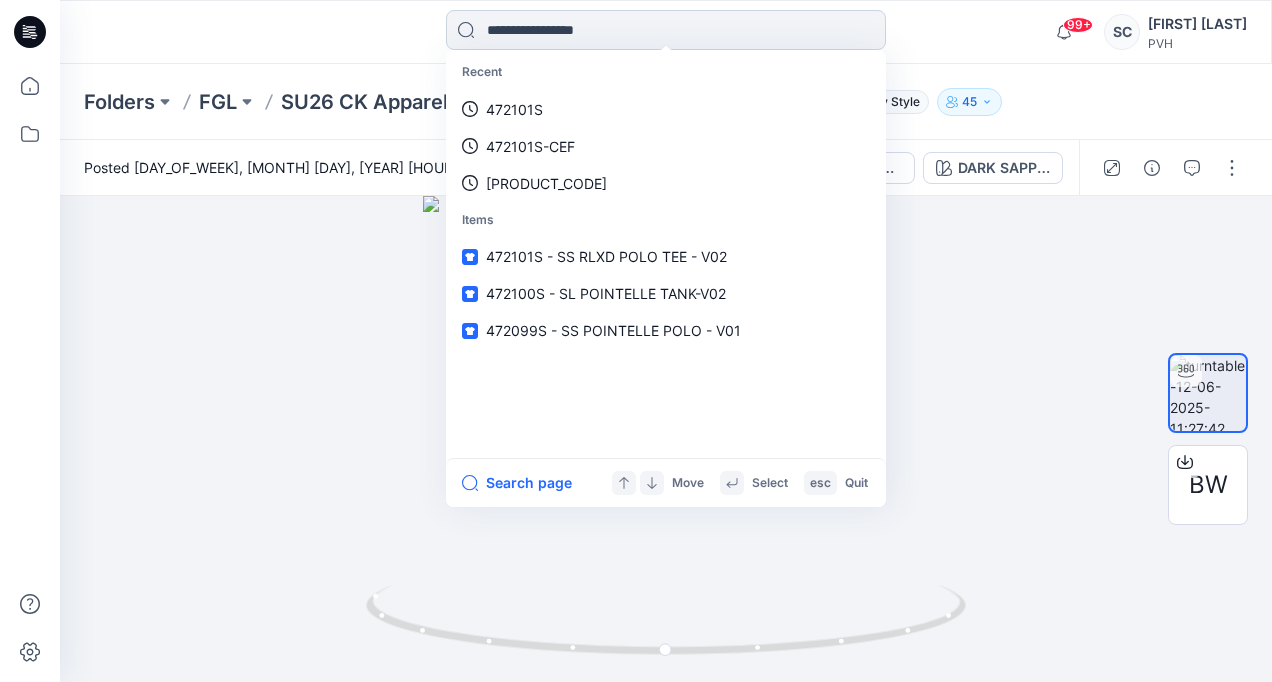 click at bounding box center [666, 30] 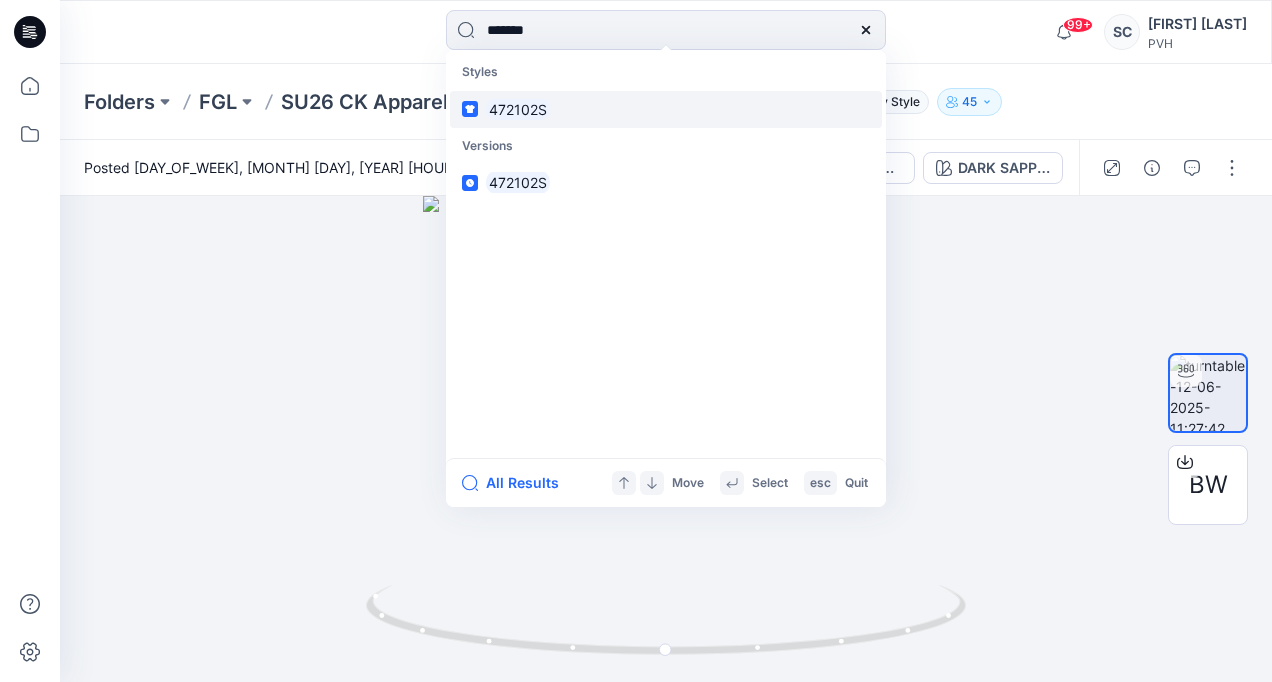 type on "*******" 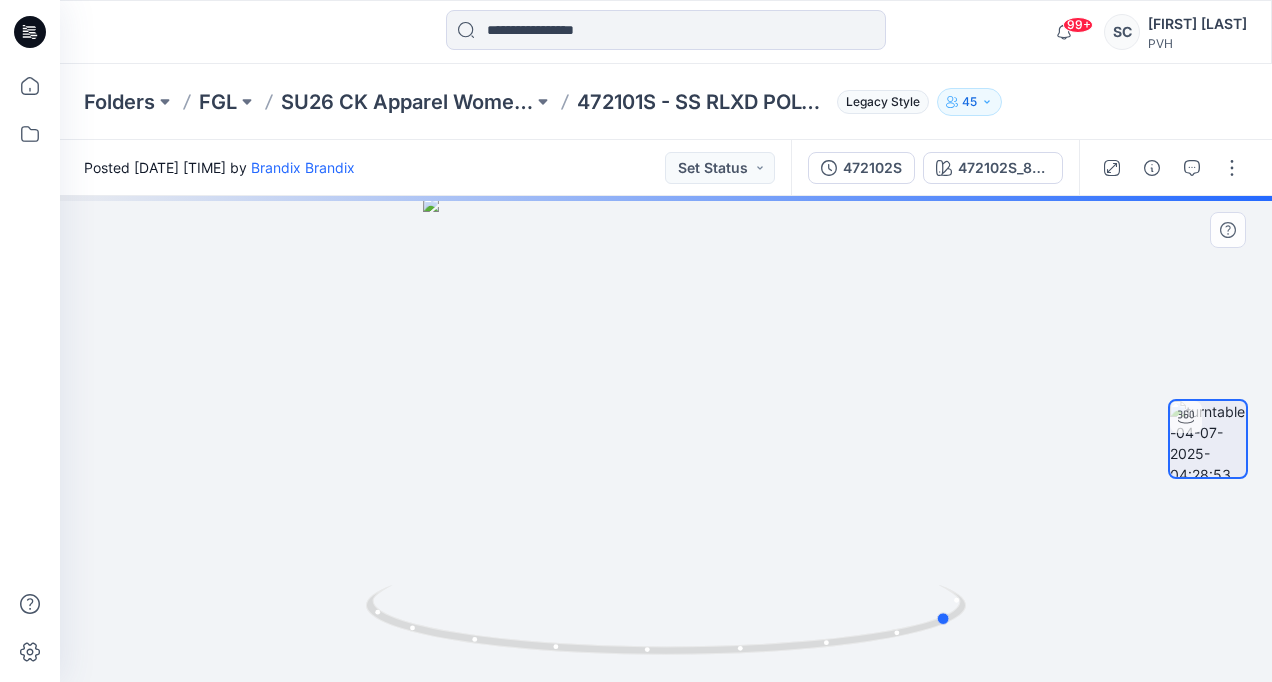 drag, startPoint x: 608, startPoint y: 397, endPoint x: 984, endPoint y: 404, distance: 376.06516 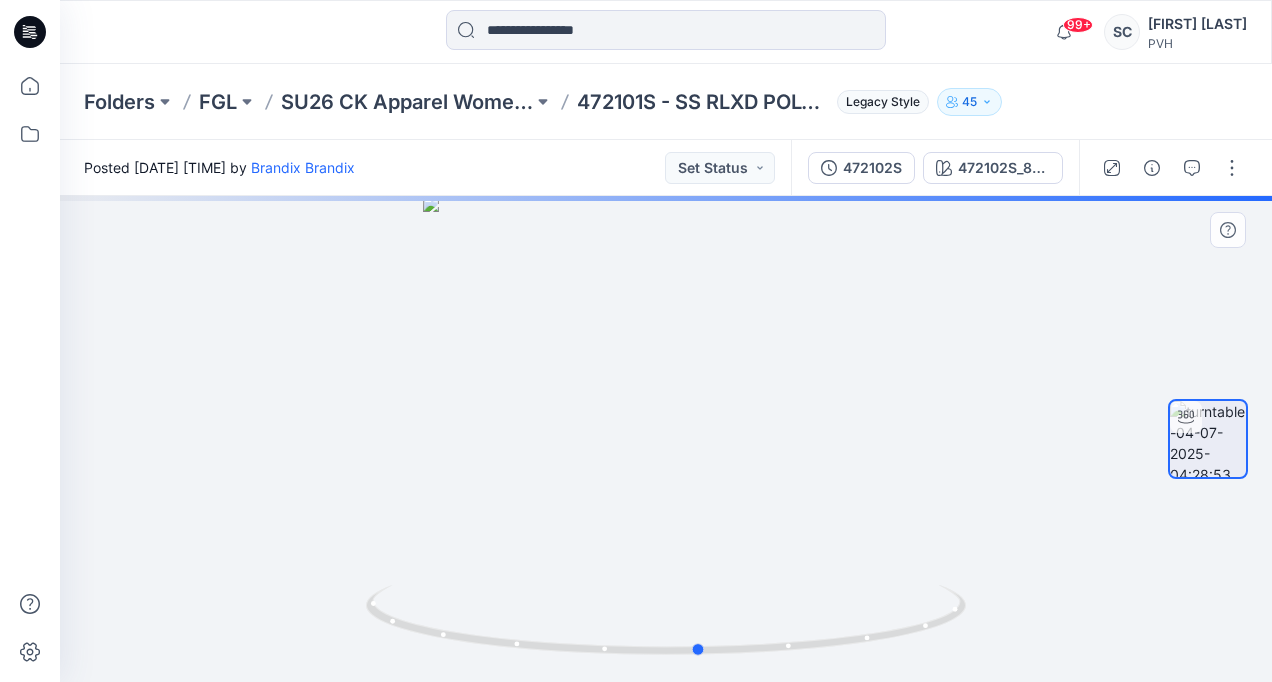 drag, startPoint x: 564, startPoint y: 328, endPoint x: 896, endPoint y: 392, distance: 338.1124 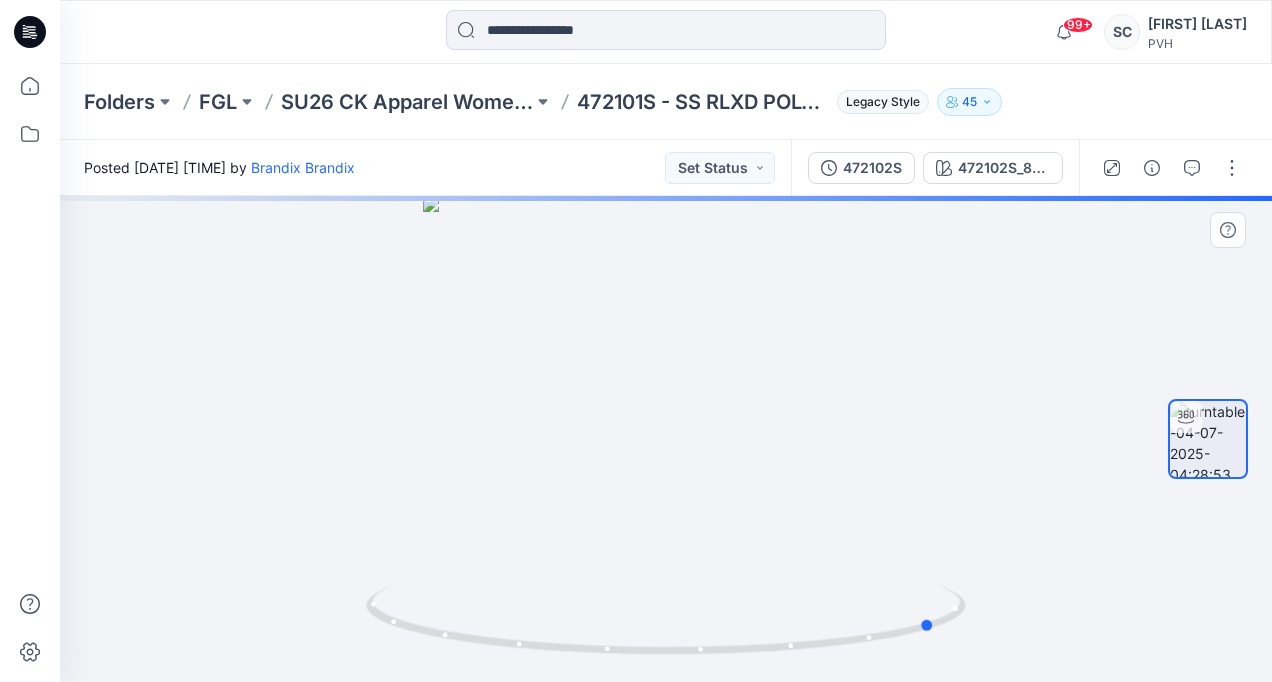 drag, startPoint x: 599, startPoint y: 396, endPoint x: 762, endPoint y: 404, distance: 163.1962 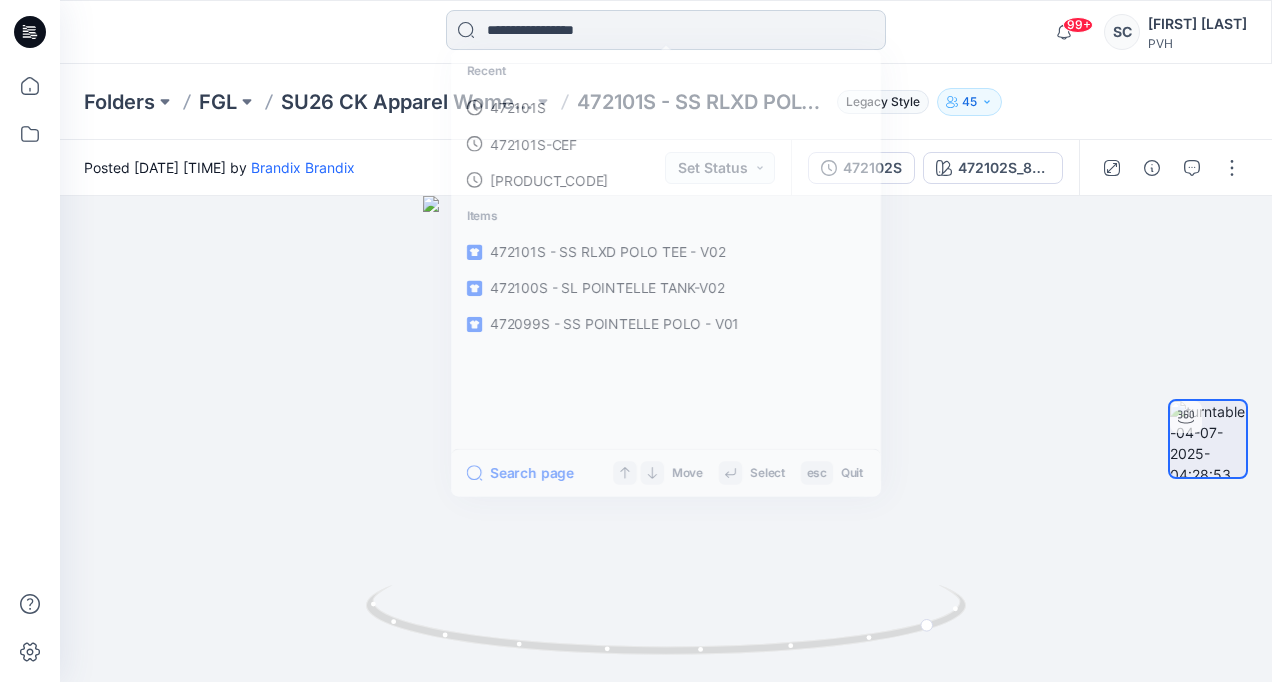 click at bounding box center [666, 30] 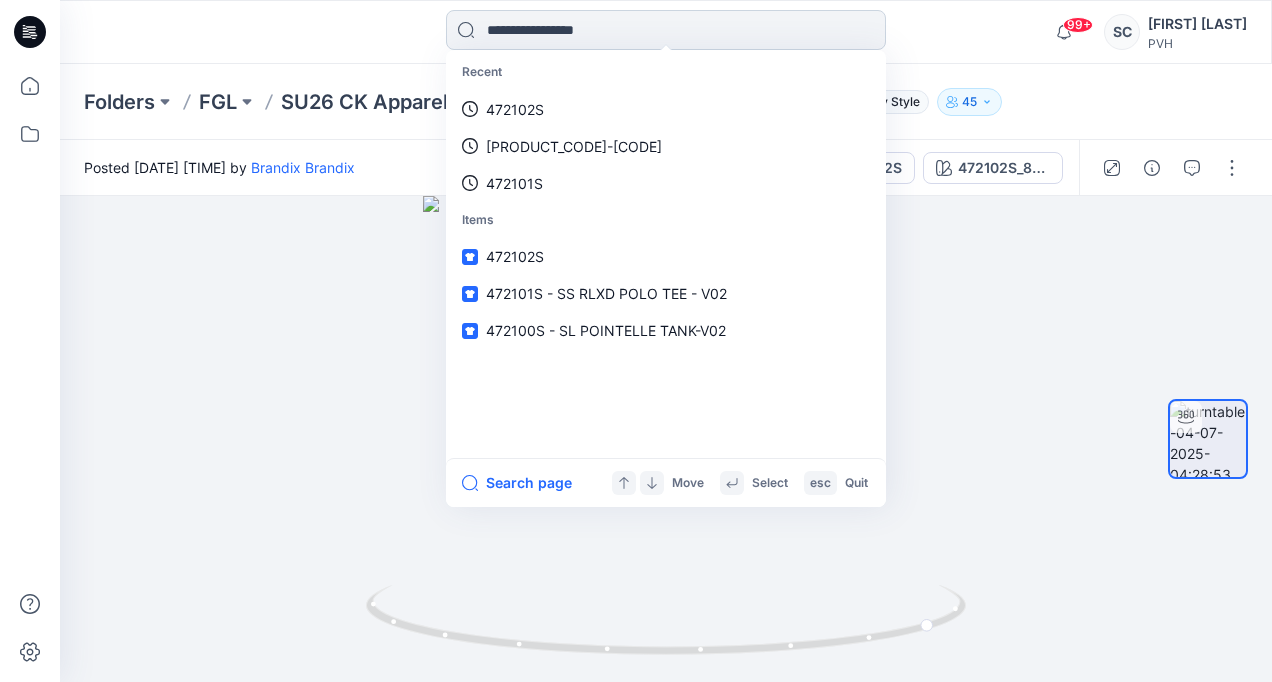 paste on "**********" 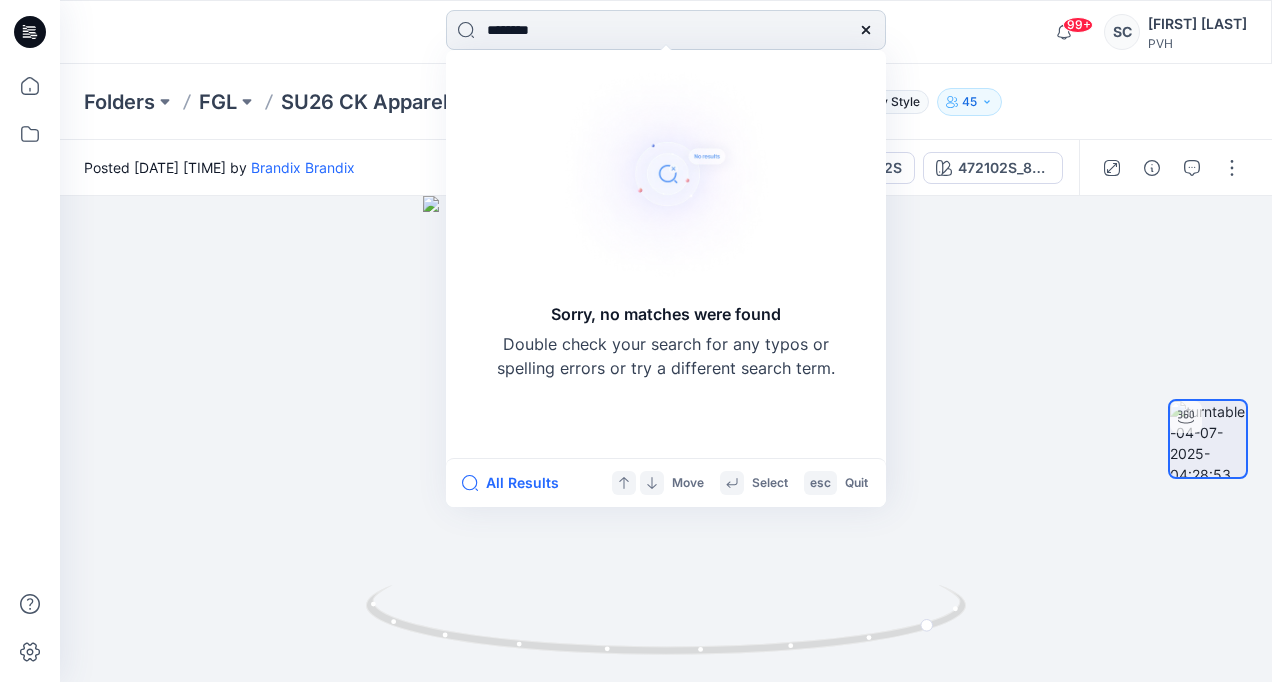 type on "*******" 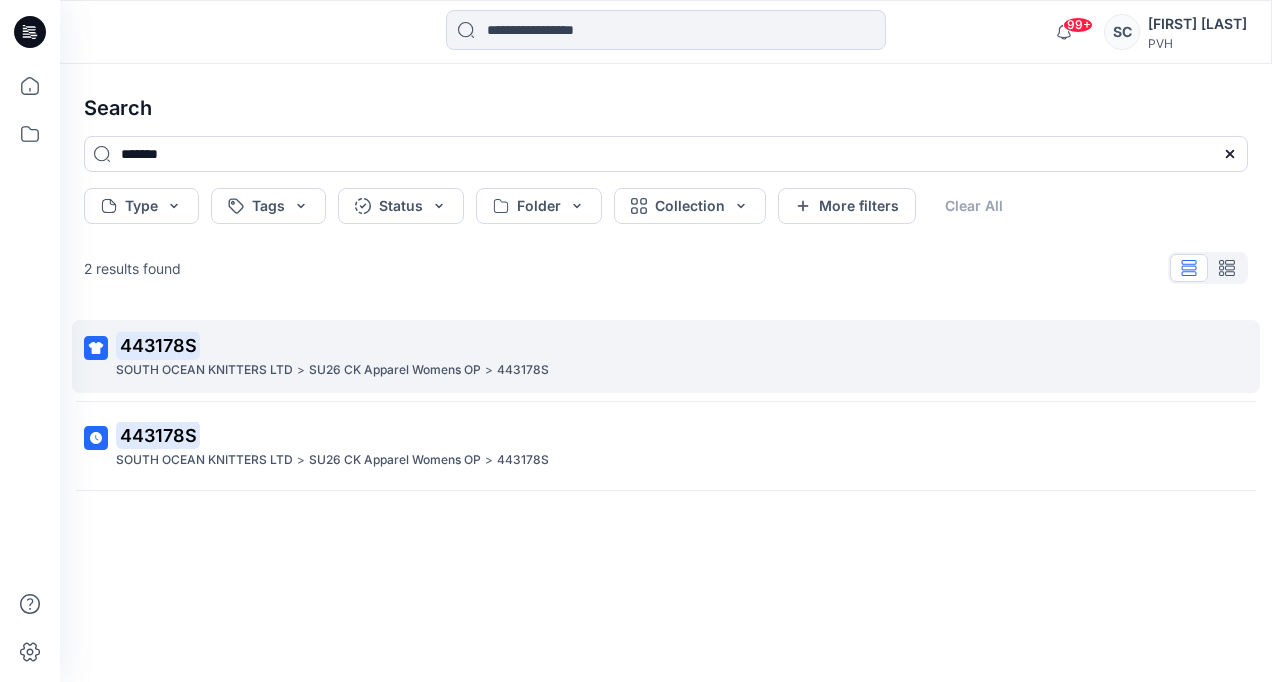 click on "443178S" at bounding box center [664, 346] 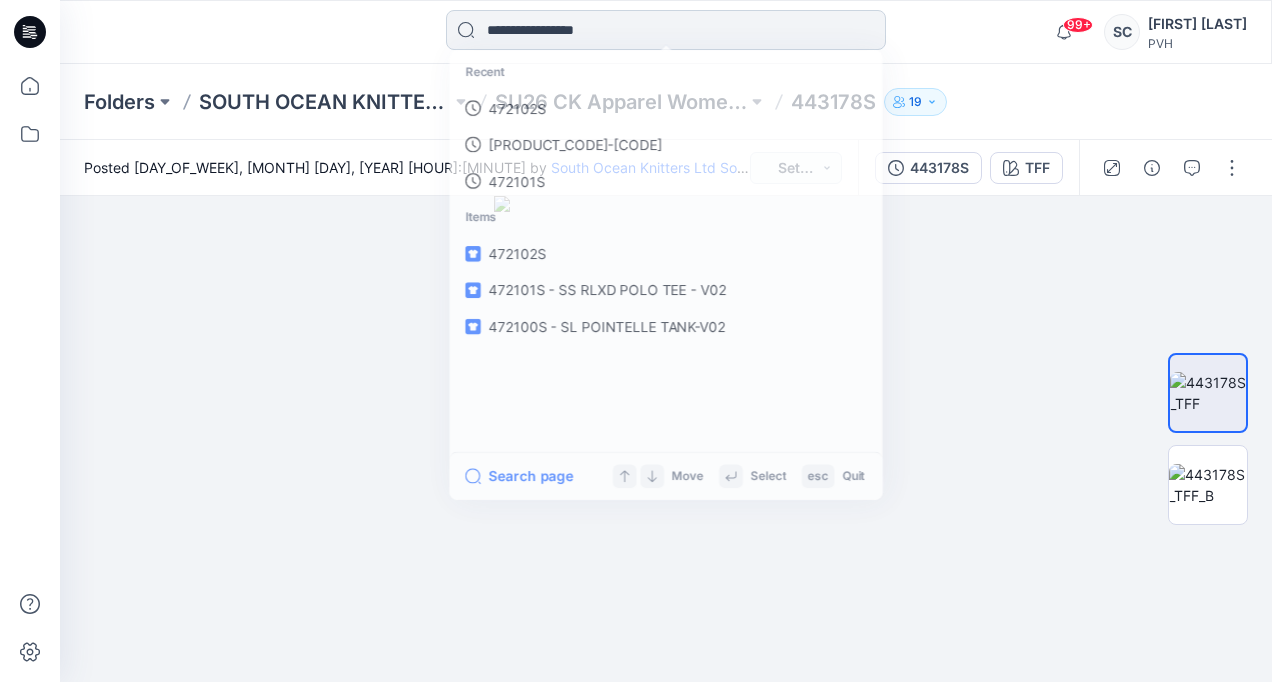 click at bounding box center [666, 30] 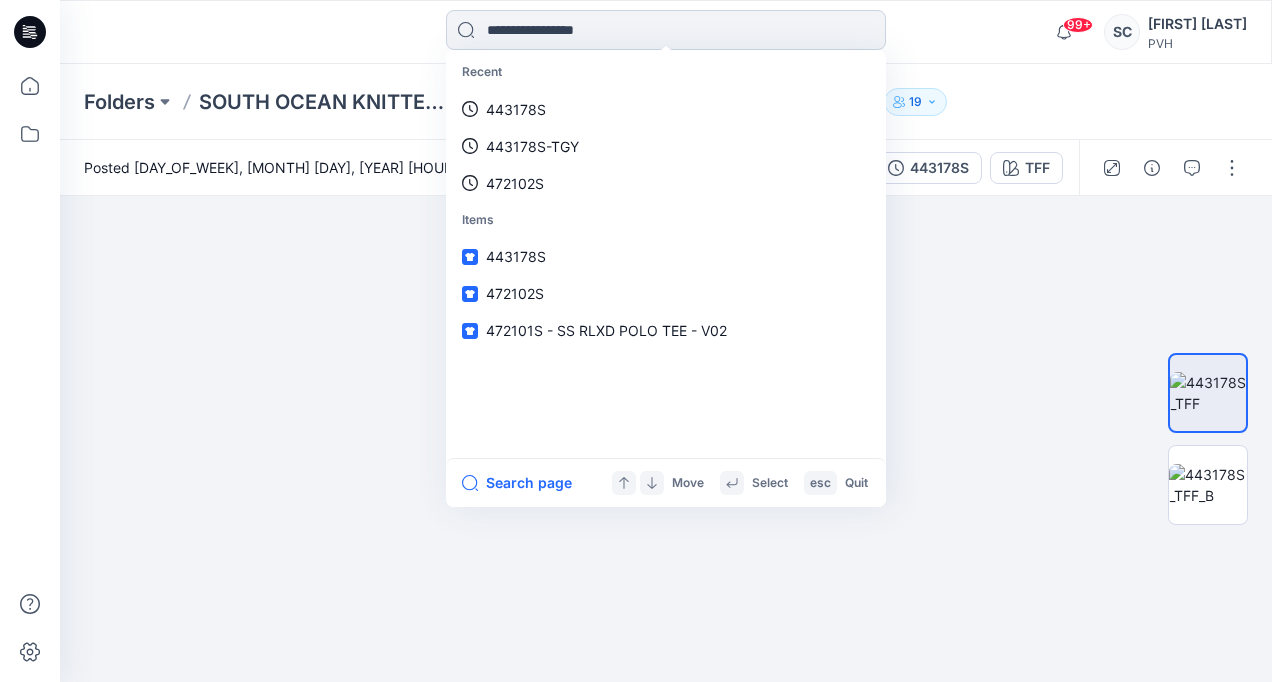 paste on "**********" 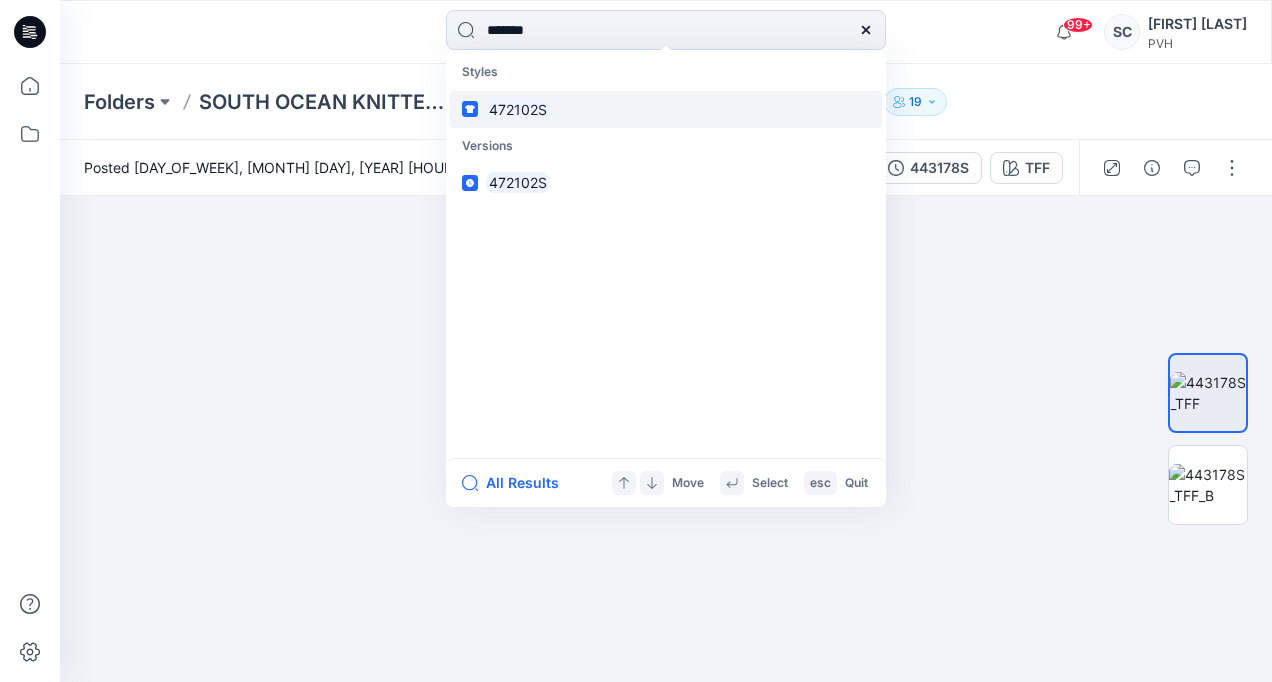 type on "*******" 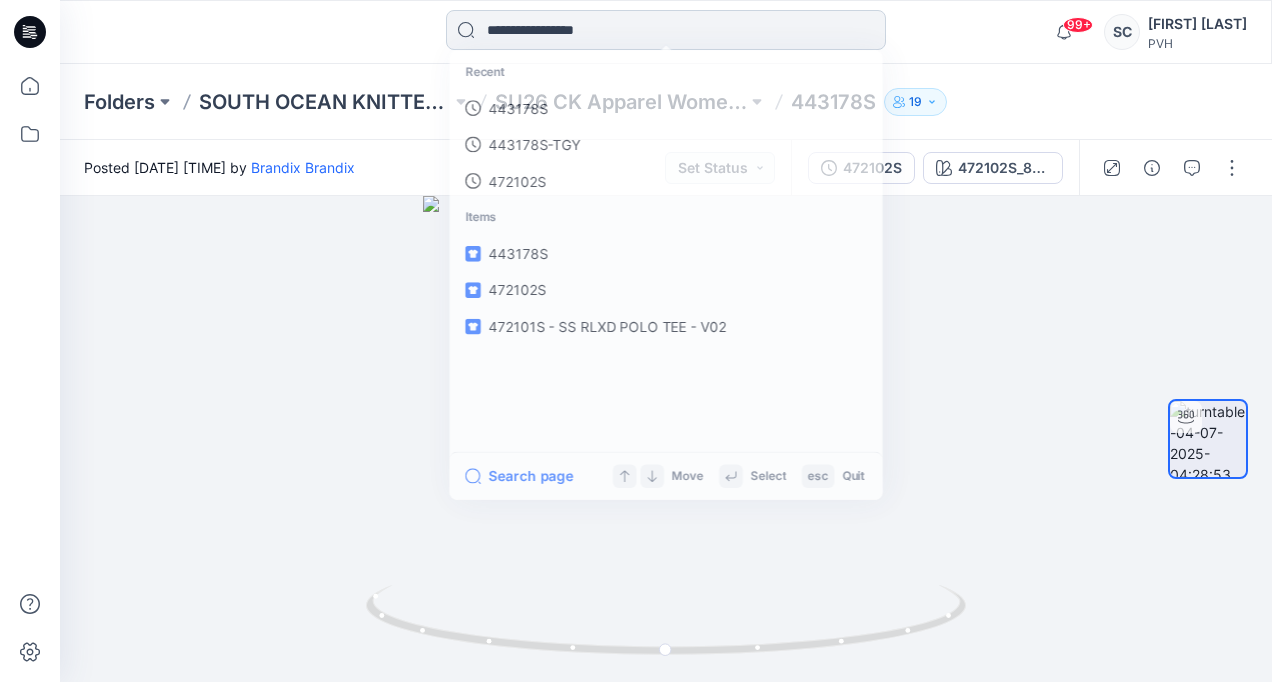 click at bounding box center [666, 30] 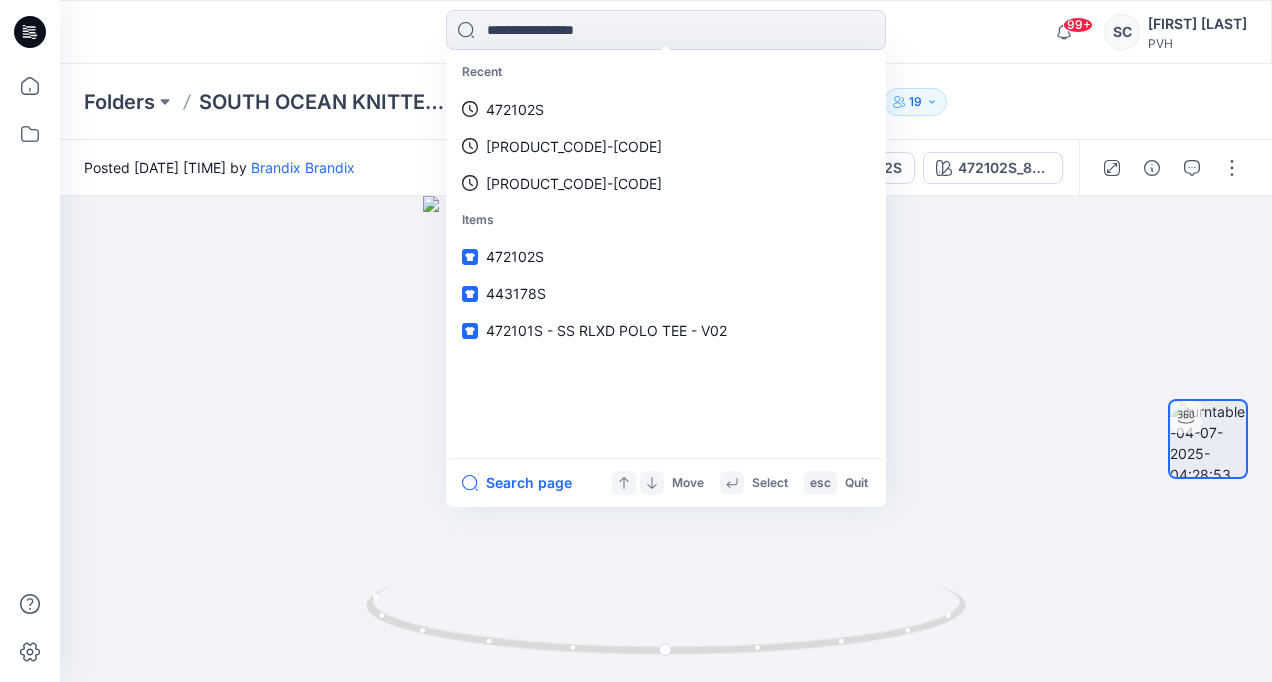 paste on "**********" 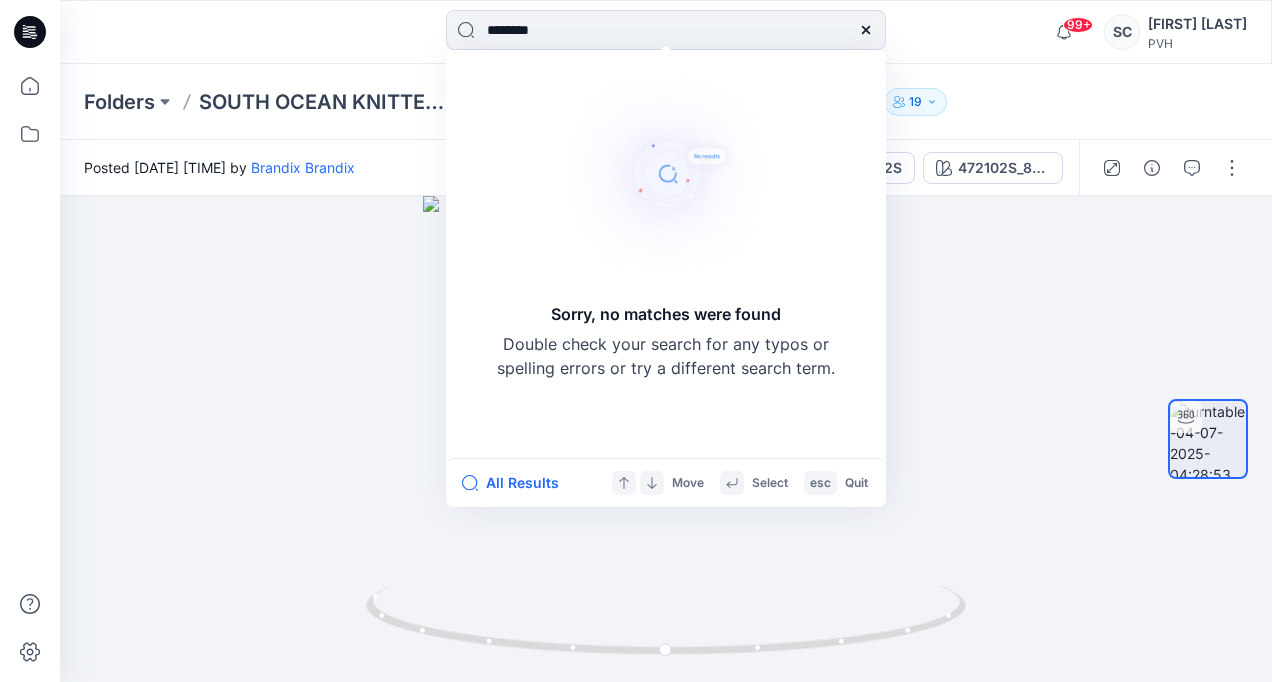 type on "*******" 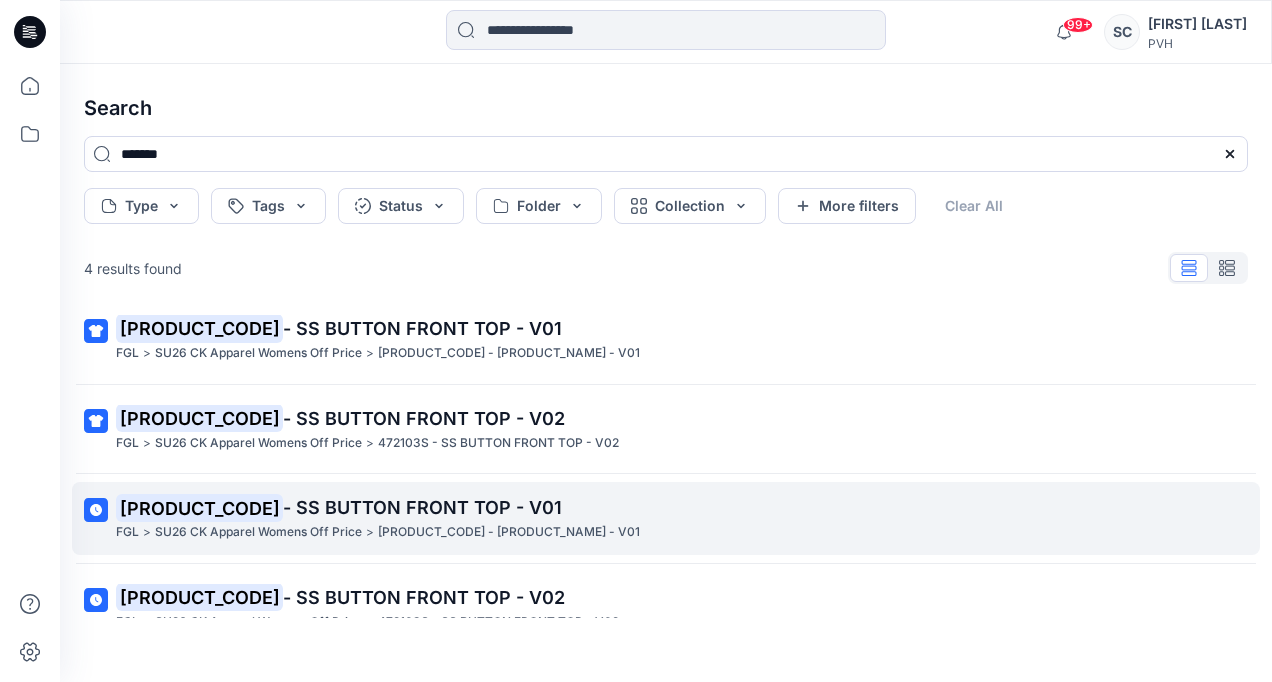 scroll, scrollTop: 0, scrollLeft: 0, axis: both 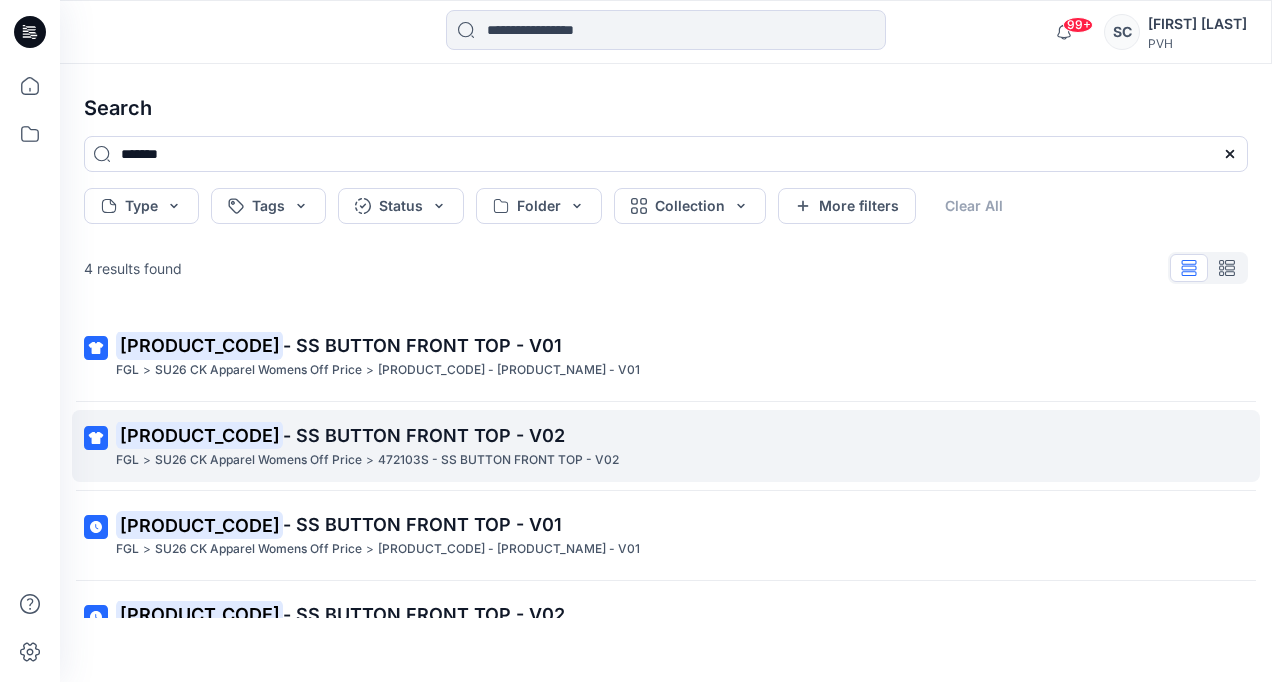 click on "SU26 CK Apparel Womens Off Price" at bounding box center [258, 460] 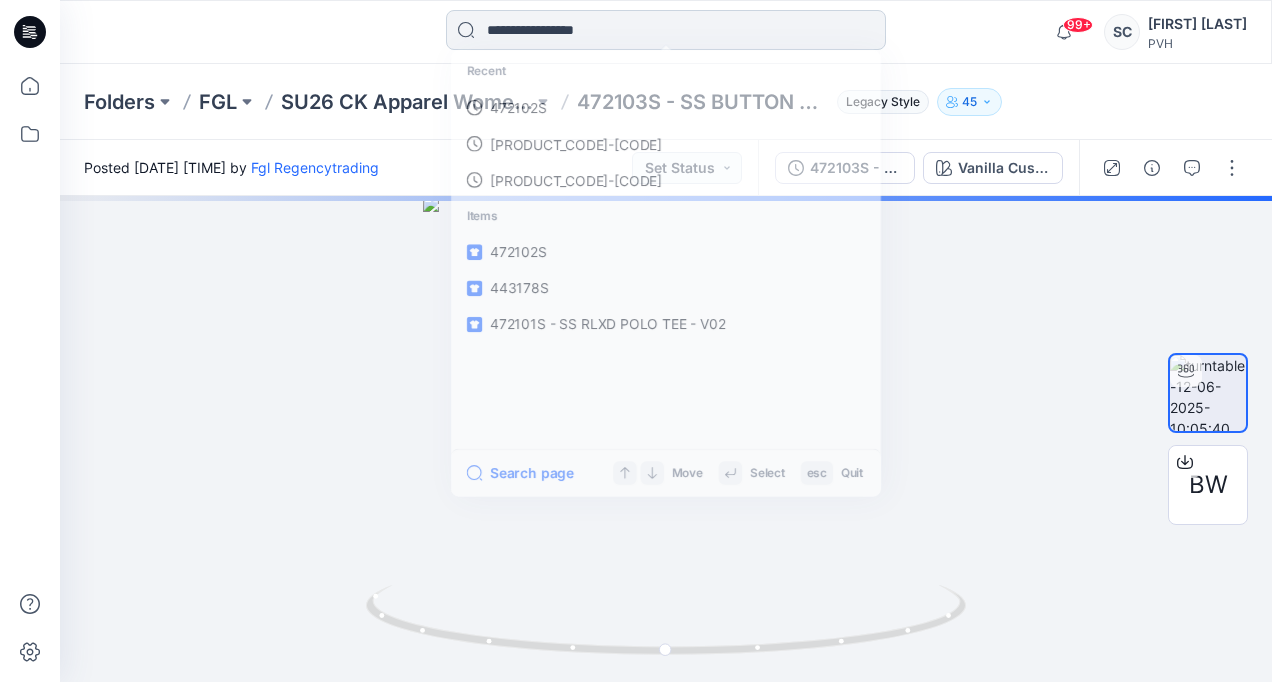 click at bounding box center (666, 30) 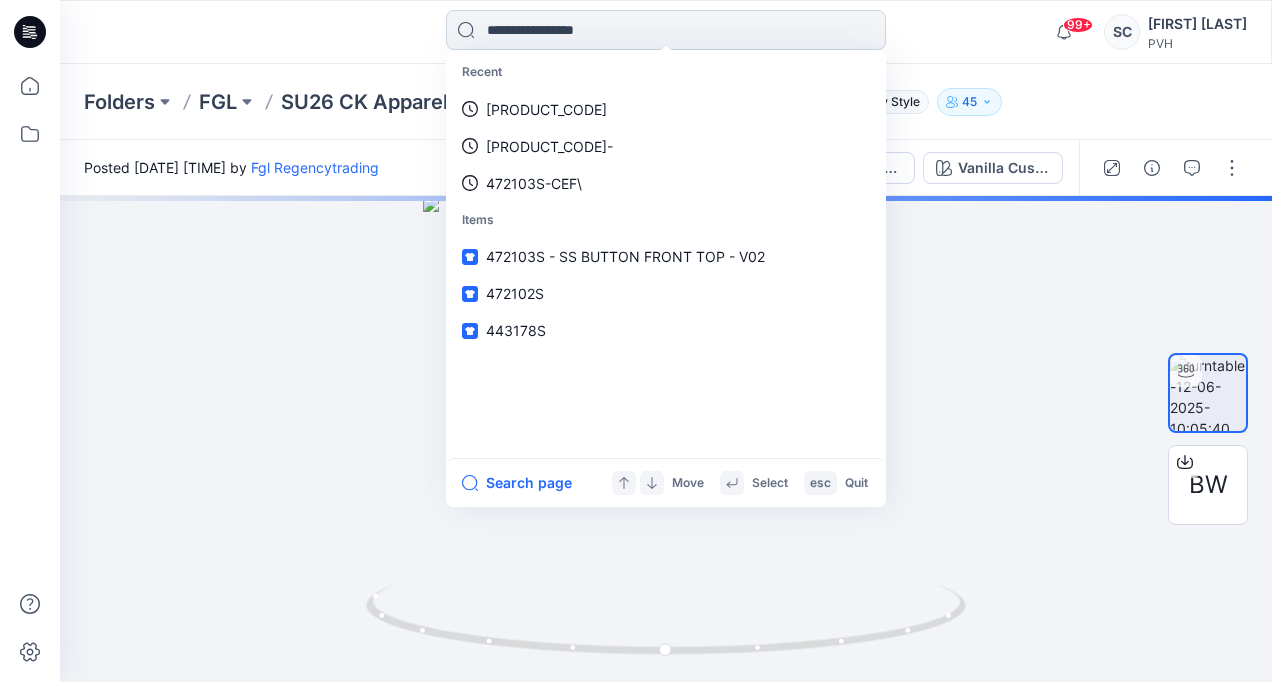 paste on "**********" 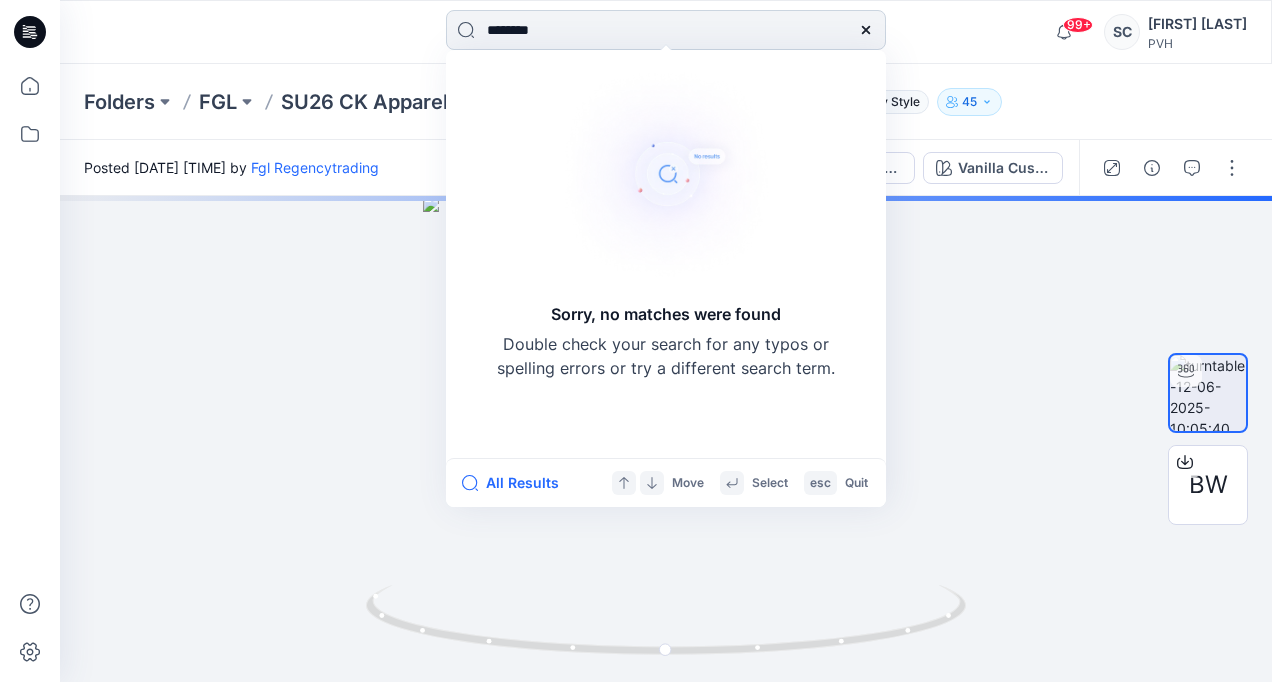 type on "*******" 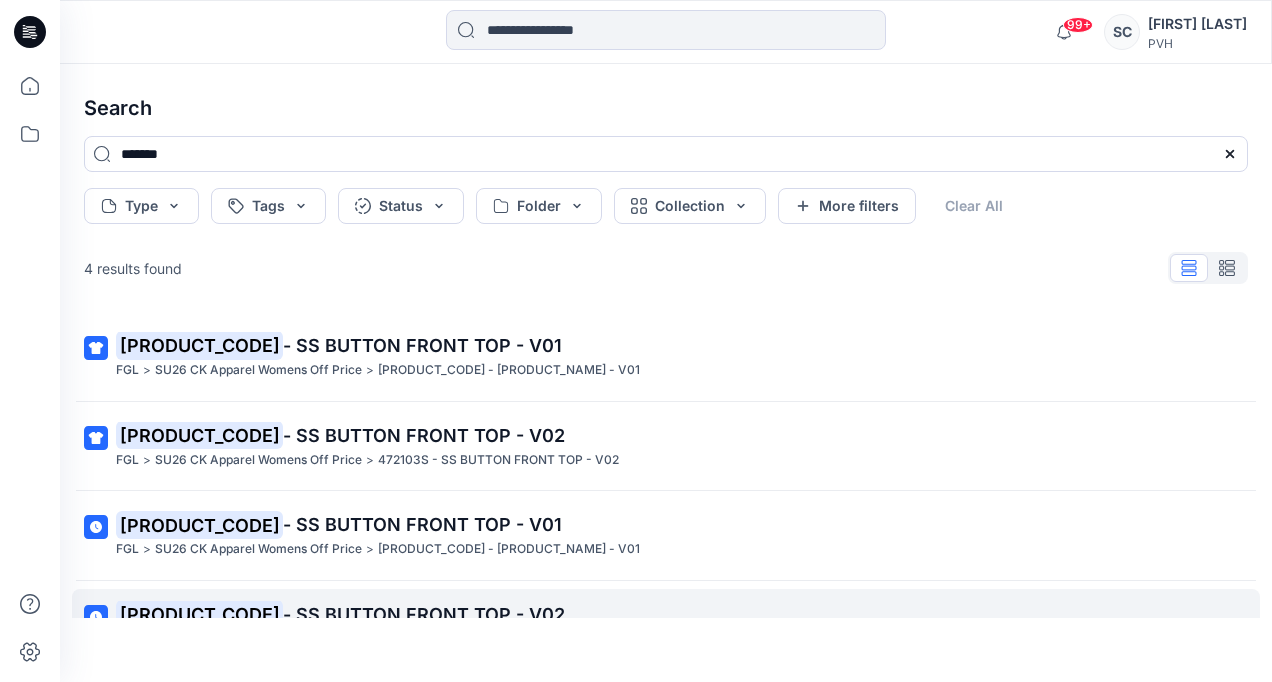 click on "[PRODUCT_CODE]  - [PRODUCT_NAME] - V02 [ORGANIZATION] [PRODUCT_CATEGORY] [PRODUCT_CATEGORY] [PRODUCT_CODE] - [PRODUCT_NAME] - V02" at bounding box center [666, 625] 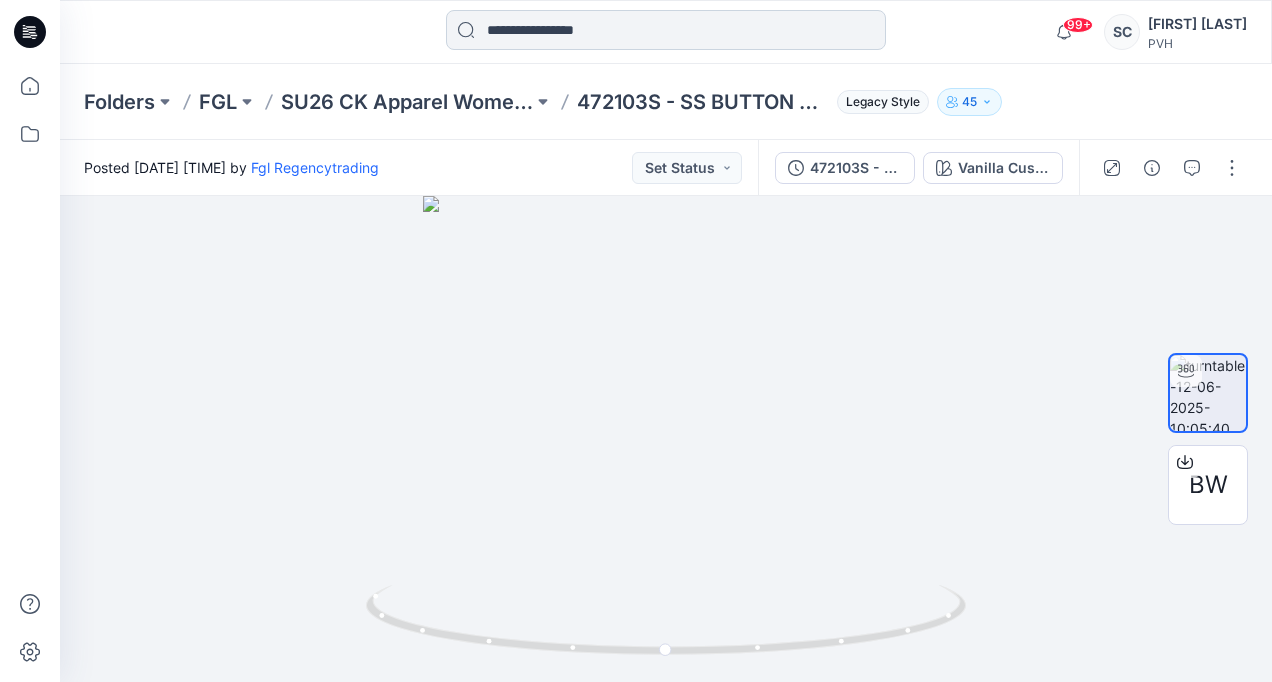 click at bounding box center [666, 30] 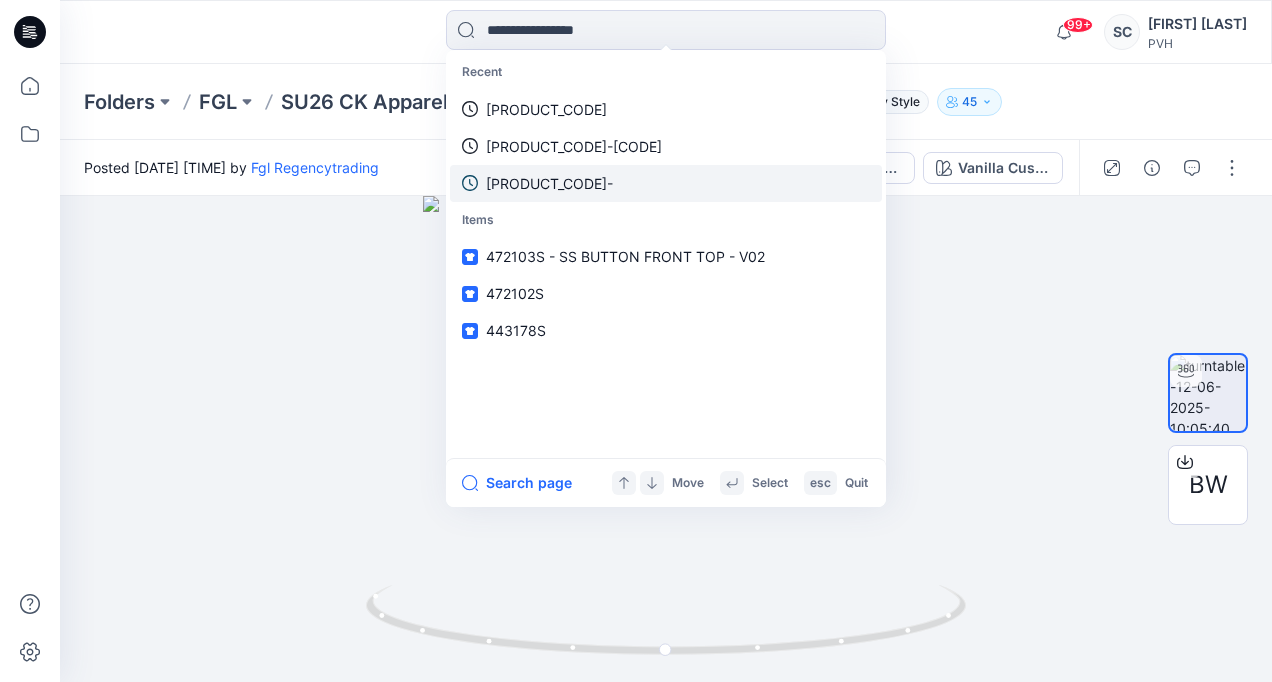 paste on "**********" 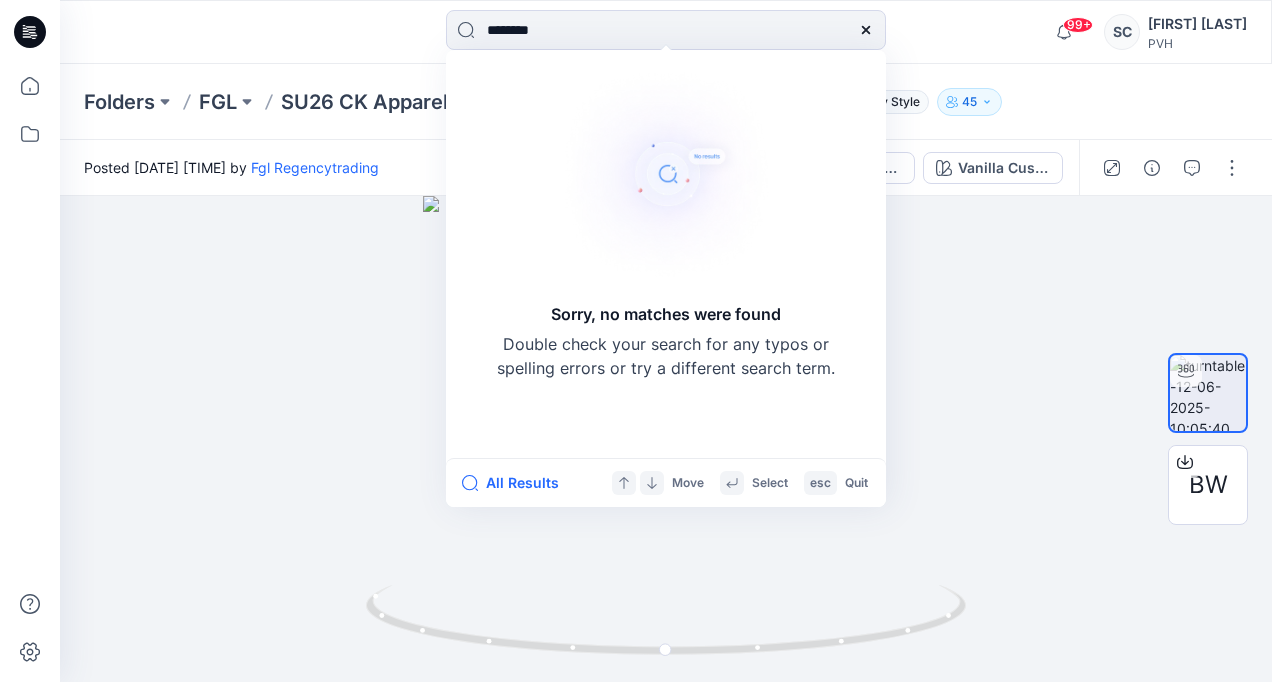 type on "*******" 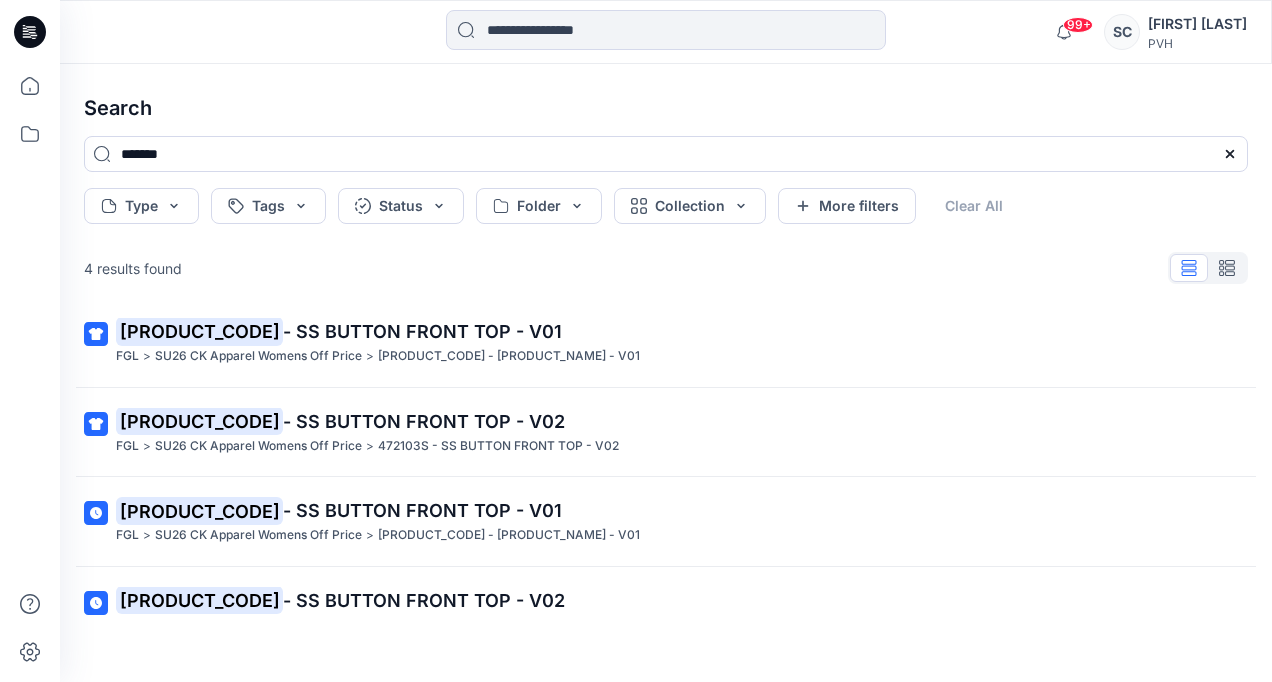 scroll, scrollTop: 0, scrollLeft: 0, axis: both 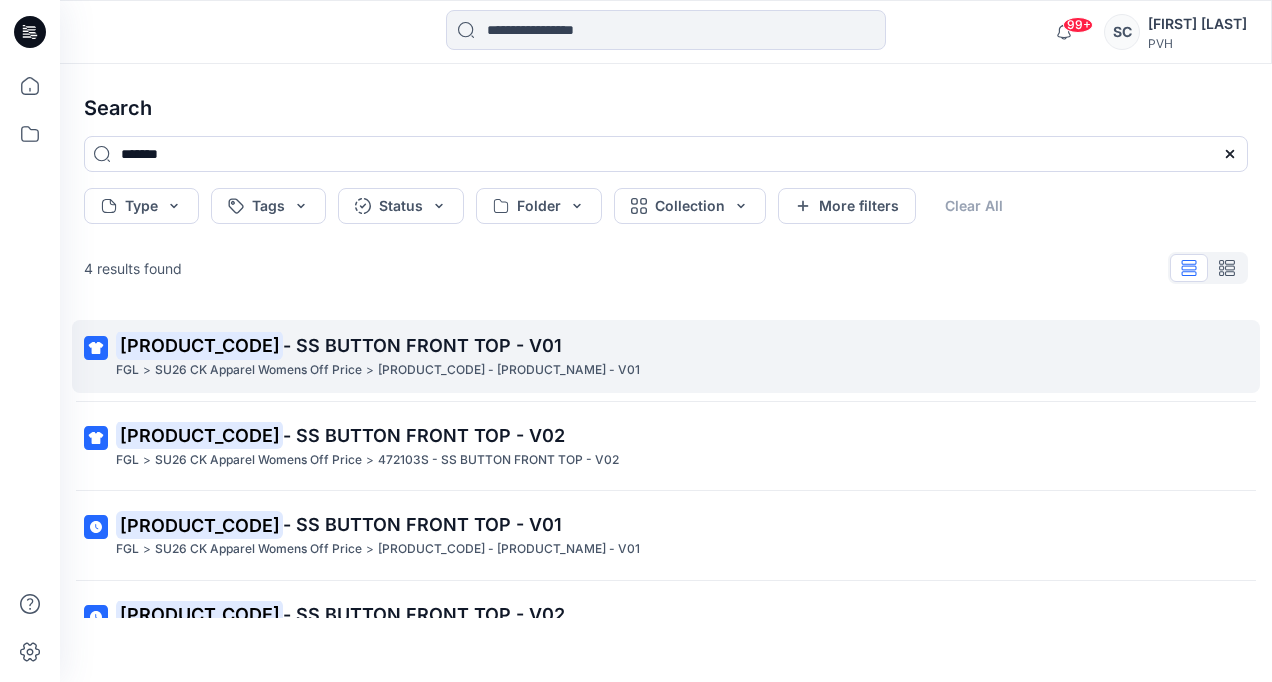 click on "SU26 CK Apparel Womens Off Price >" at bounding box center (264, 370) 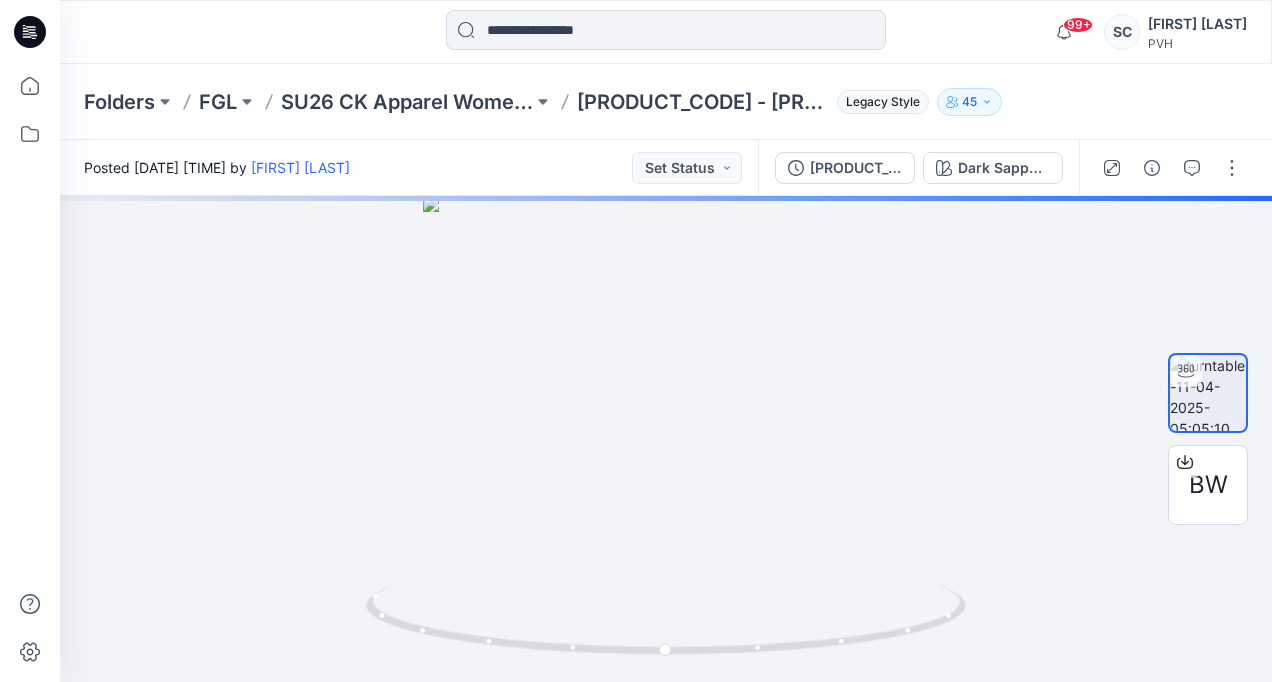 click on "99+ Notifications [ORGANIZATION]  shared  [PRODUCT_CODE] - [PRODUCT_NAME]_proto  in  SU26 THW (Unknown) 7 hours ago [ORGANIZATION]  shared  [PRODUCT_CODE] - [PRODUCT_NAME]_proto  in  SU26 THW (Unknown) 8 hours ago [ORGANIZATION]  shared  [PRODUCT_CODE] - [PRODUCT_NAME]_proto  in  SU26 THW (Unknown) 8 hours ago [ORGANIZATION]  shared  [PRODUCT_CODE] - [PRODUCT_NAME]_proto  in  SU26 THW (Unknown) 8 hours ago [ORGANIZATION]  shared  [PRODUCT_CODE] - [PRODUCT_NAME]_proto  in  SU26 THW (Unknown) 8 hours ago [ORGANIZATION]  shared  [PRODUCT_CODE] - [PRODUCT_NAME]_proto  in  SU26 THW (Unknown) 9 hours ago [ORGANIZATION]  shared  [PRODUCT_CODE] - [PRODUCT_NAME]_proto  in  SU26 THW (Unknown) 9 hours ago [ORGANIZATION]  shared  [PRODUCT_CODE] - [PRODUCT_NAME]_proto  in  Unknown Folder (Unknown) 9 hours ago [ORGANIZATION]  shared  [PRODUCT_CODE] - [PRODUCT_NAME]_proto  in  9 hours ago 4" at bounding box center (666, 32) 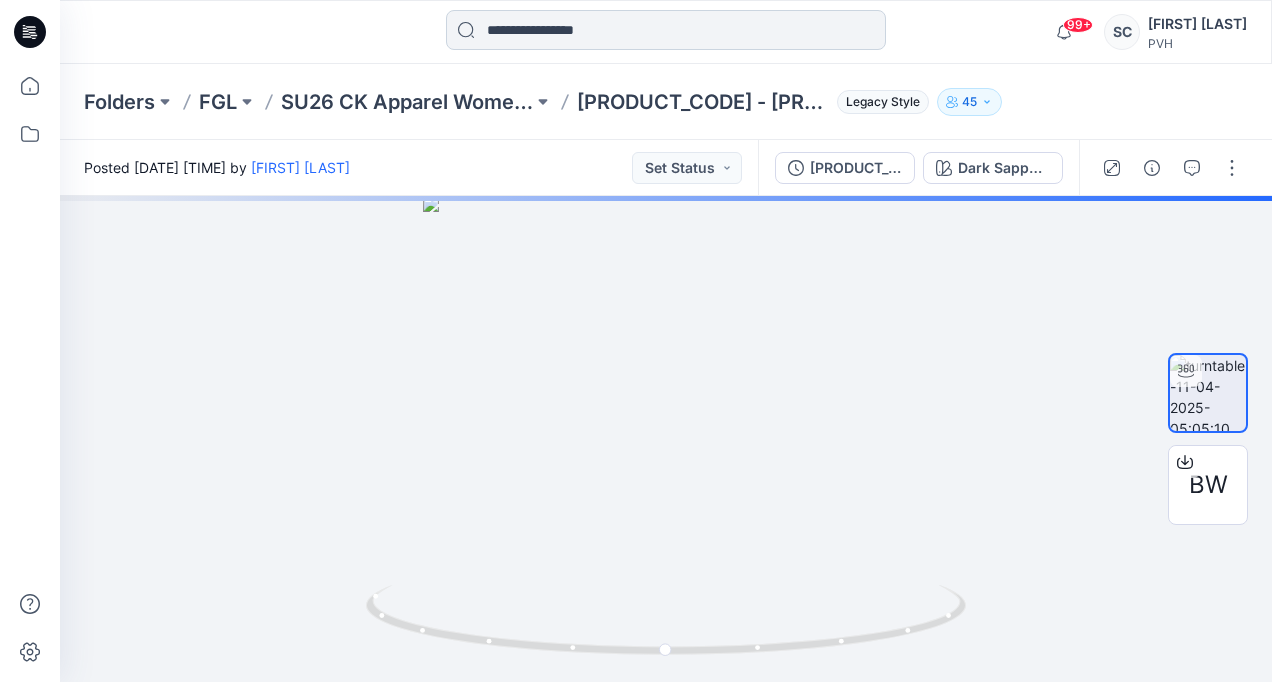 click at bounding box center (666, 30) 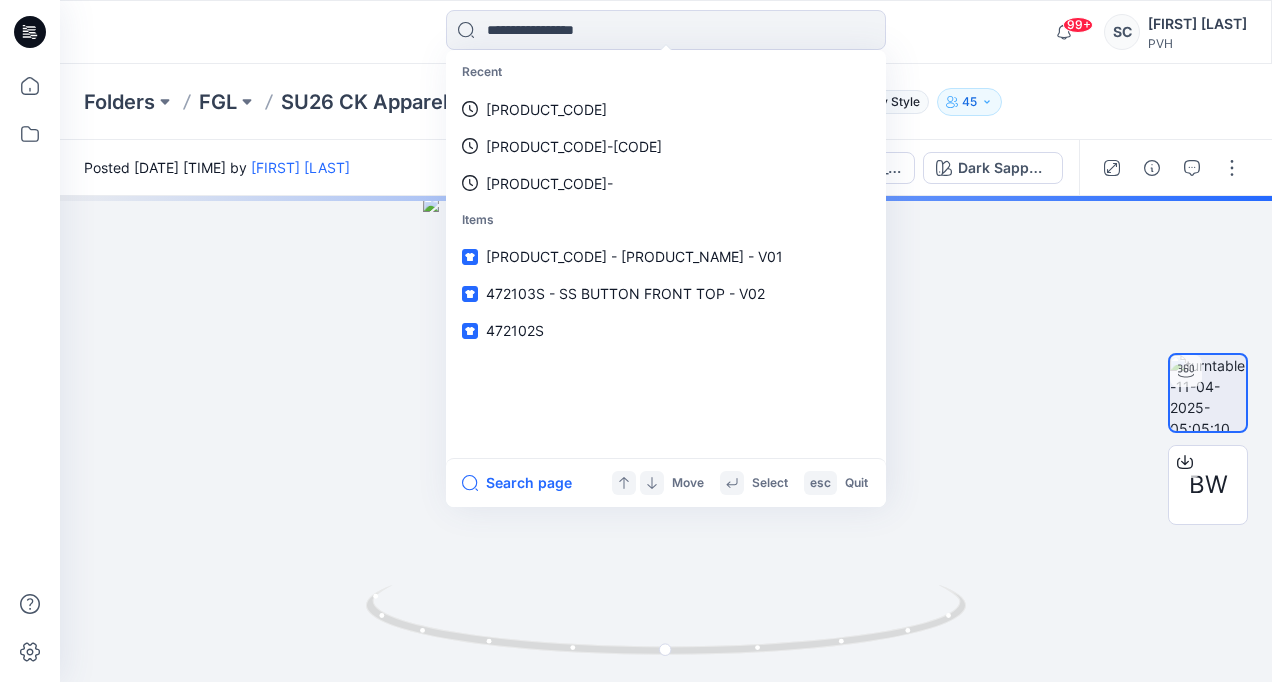 paste on "**********" 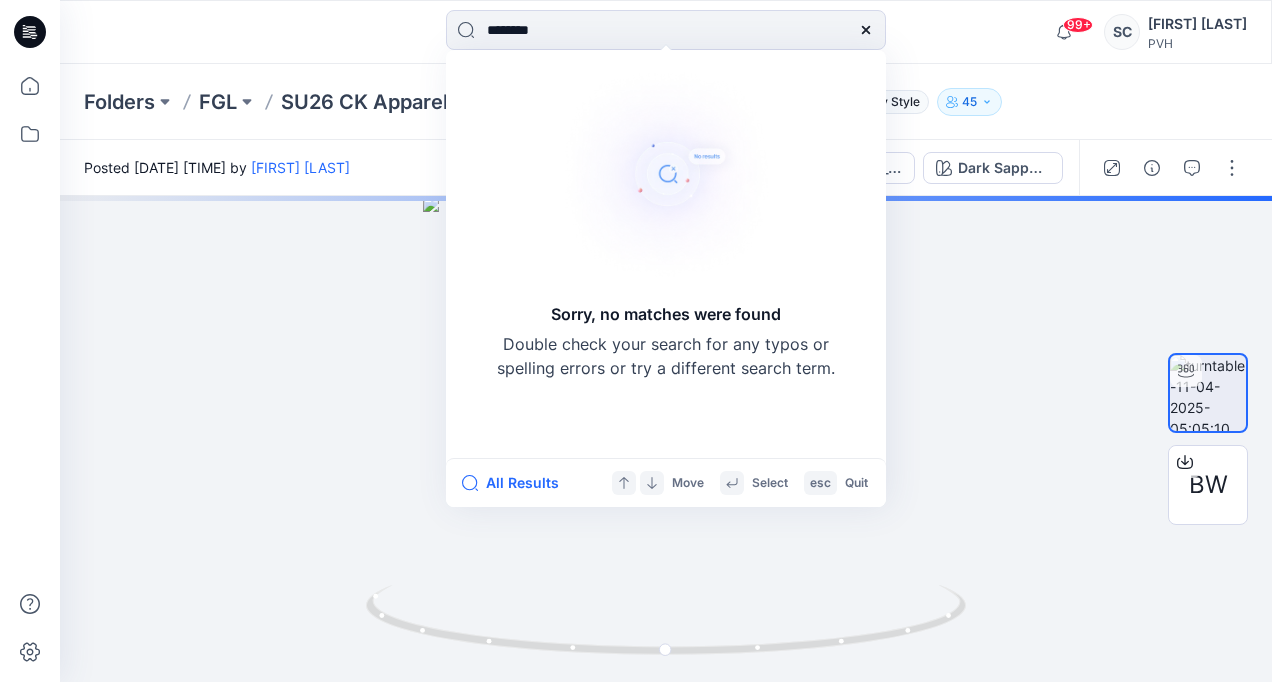 type on "*******" 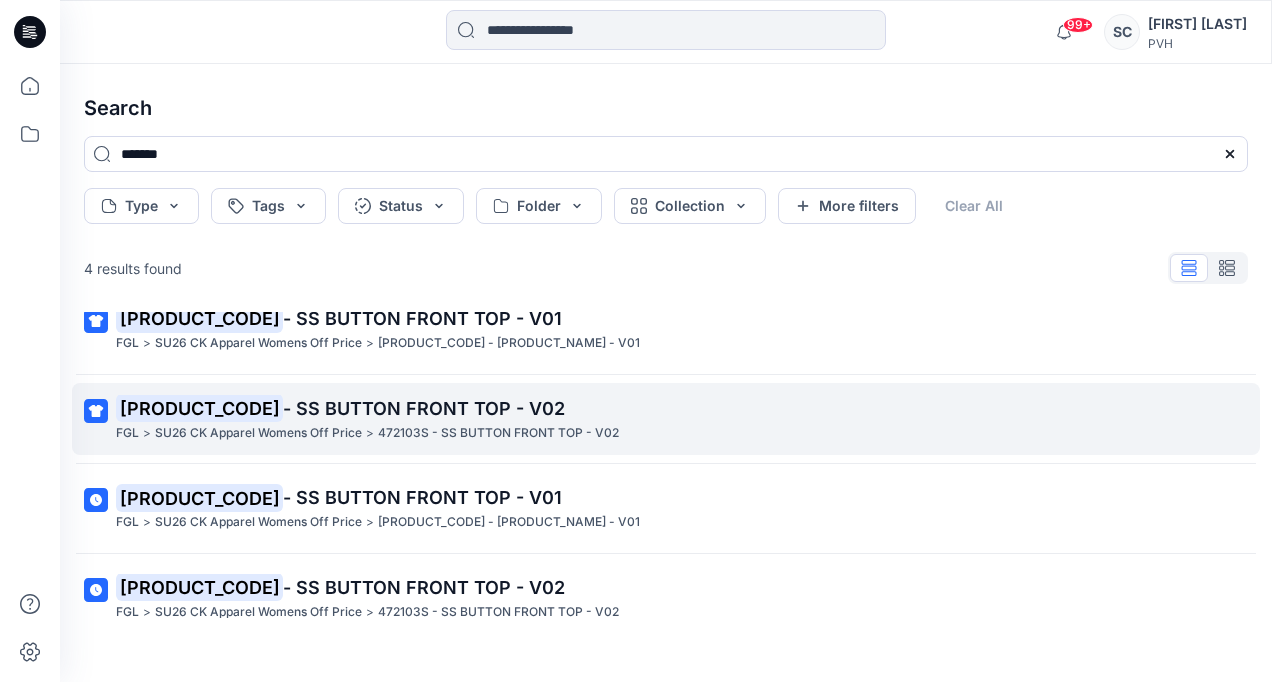 scroll, scrollTop: 50, scrollLeft: 0, axis: vertical 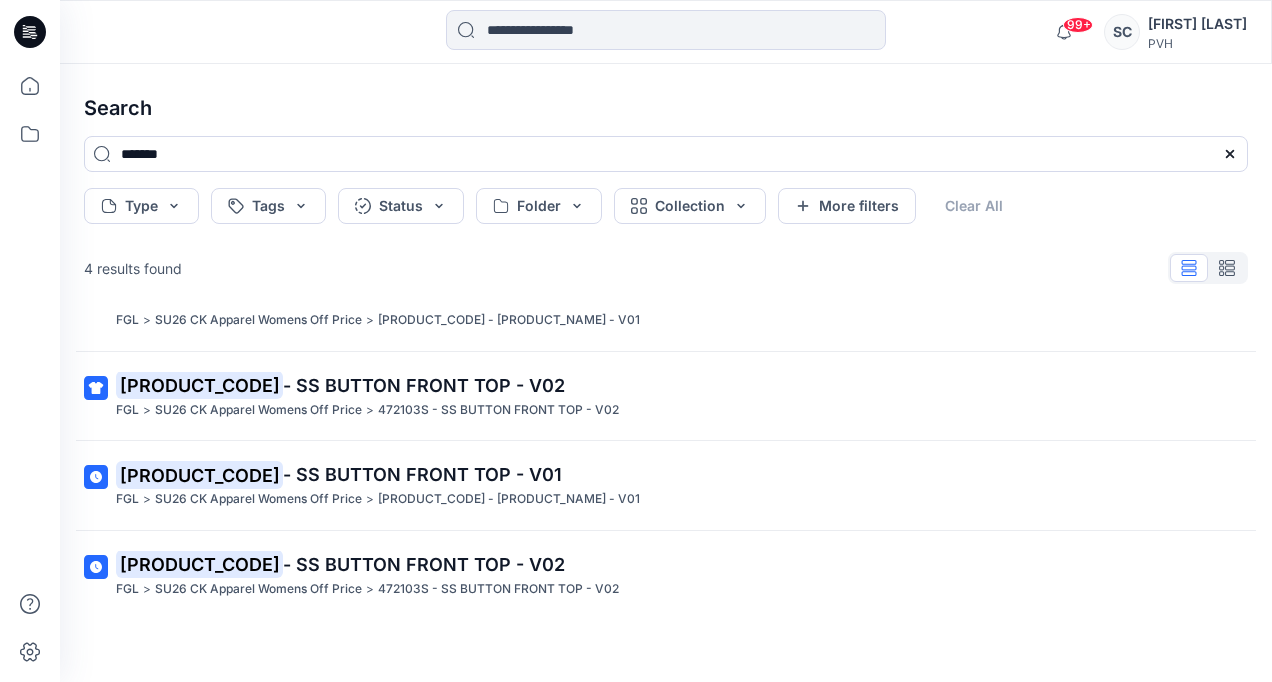 click on "[PRODUCT_CODE] - [PRODUCT_NAME] - V01" at bounding box center (509, 499) 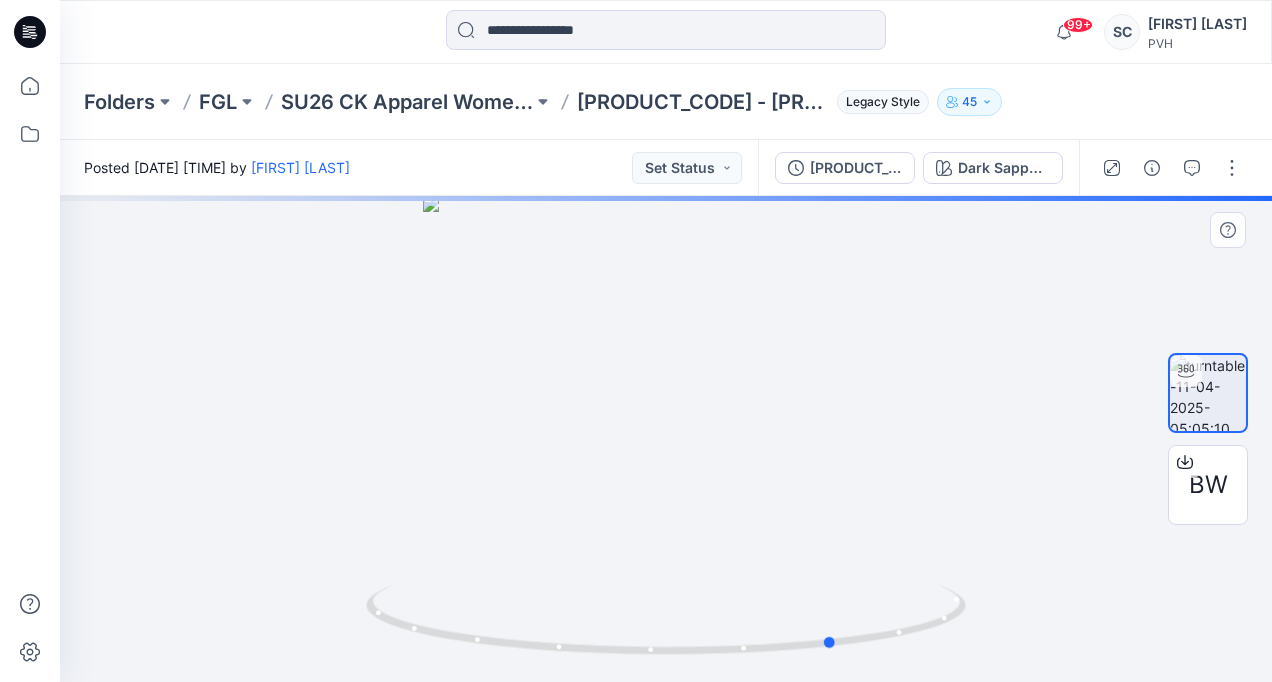 drag, startPoint x: 674, startPoint y: 456, endPoint x: 890, endPoint y: 468, distance: 216.33308 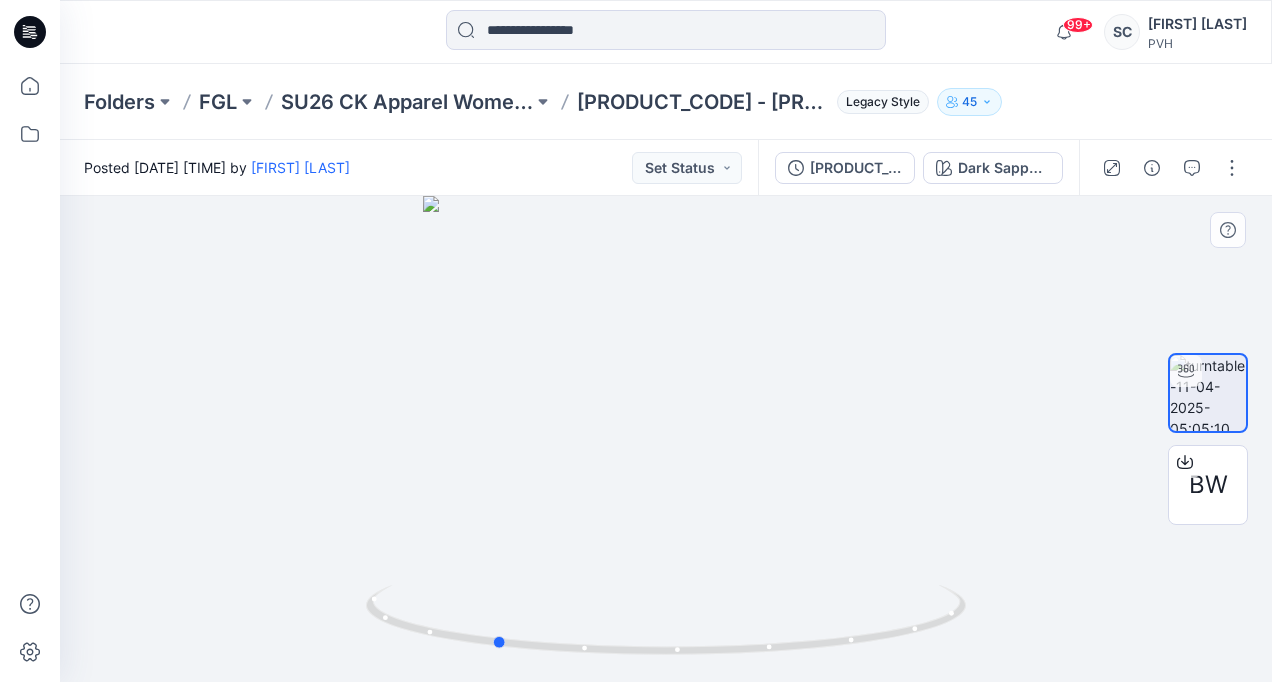 drag, startPoint x: 615, startPoint y: 412, endPoint x: 827, endPoint y: 398, distance: 212.46176 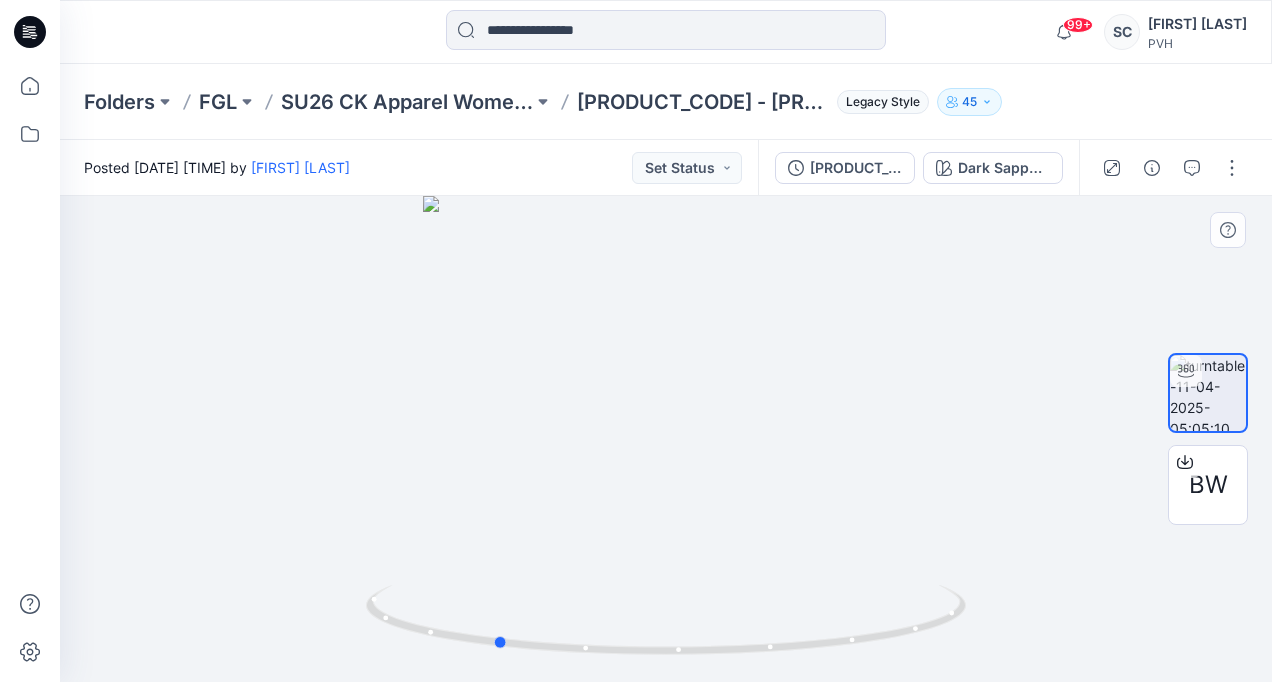 drag, startPoint x: 665, startPoint y: 389, endPoint x: 841, endPoint y: 393, distance: 176.04546 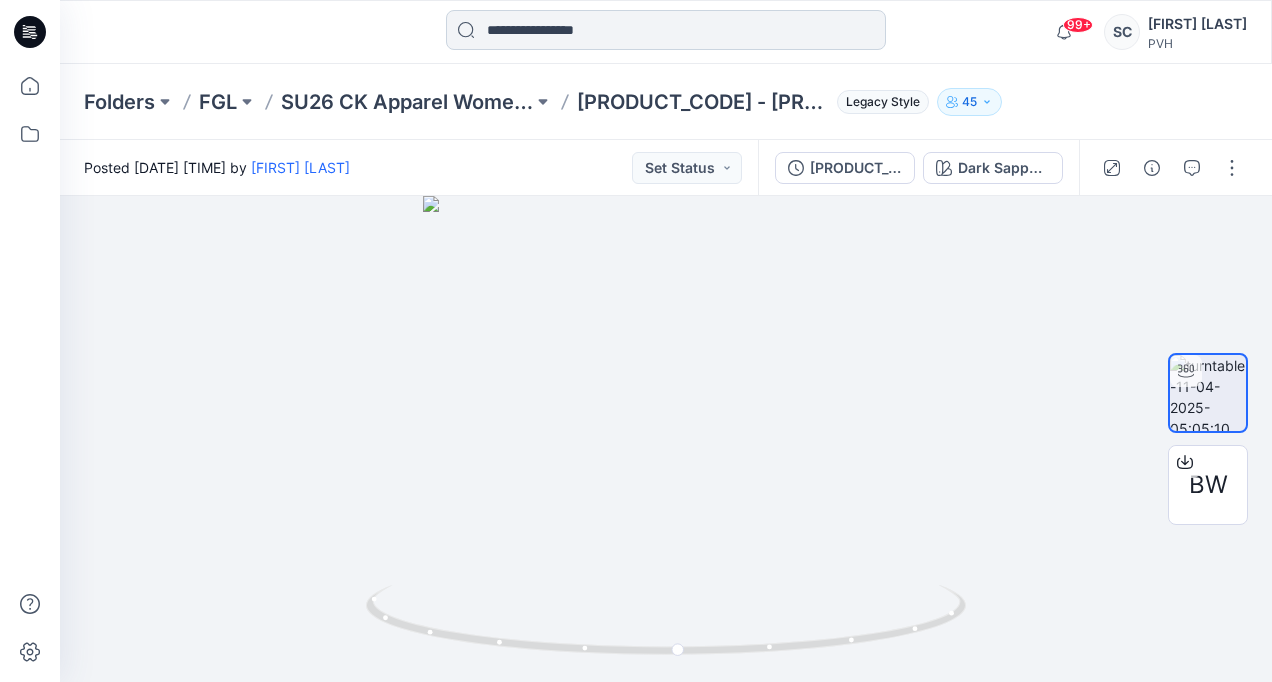 click at bounding box center [666, 30] 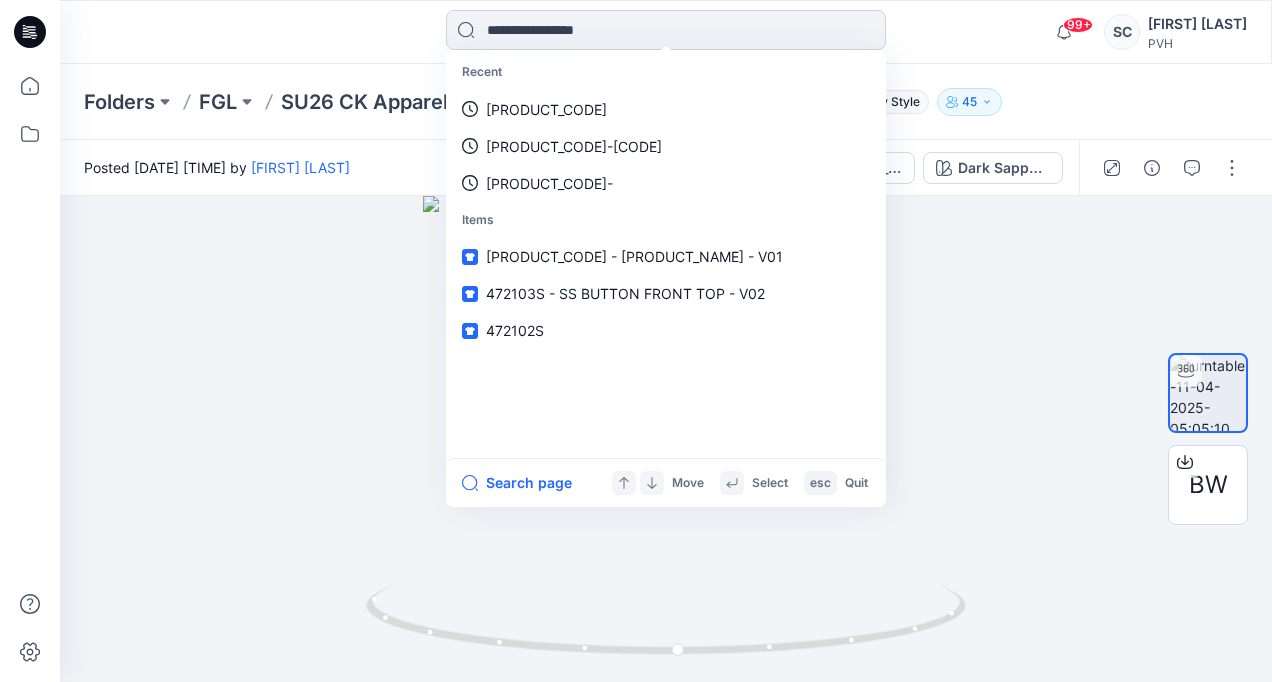 paste on "**********" 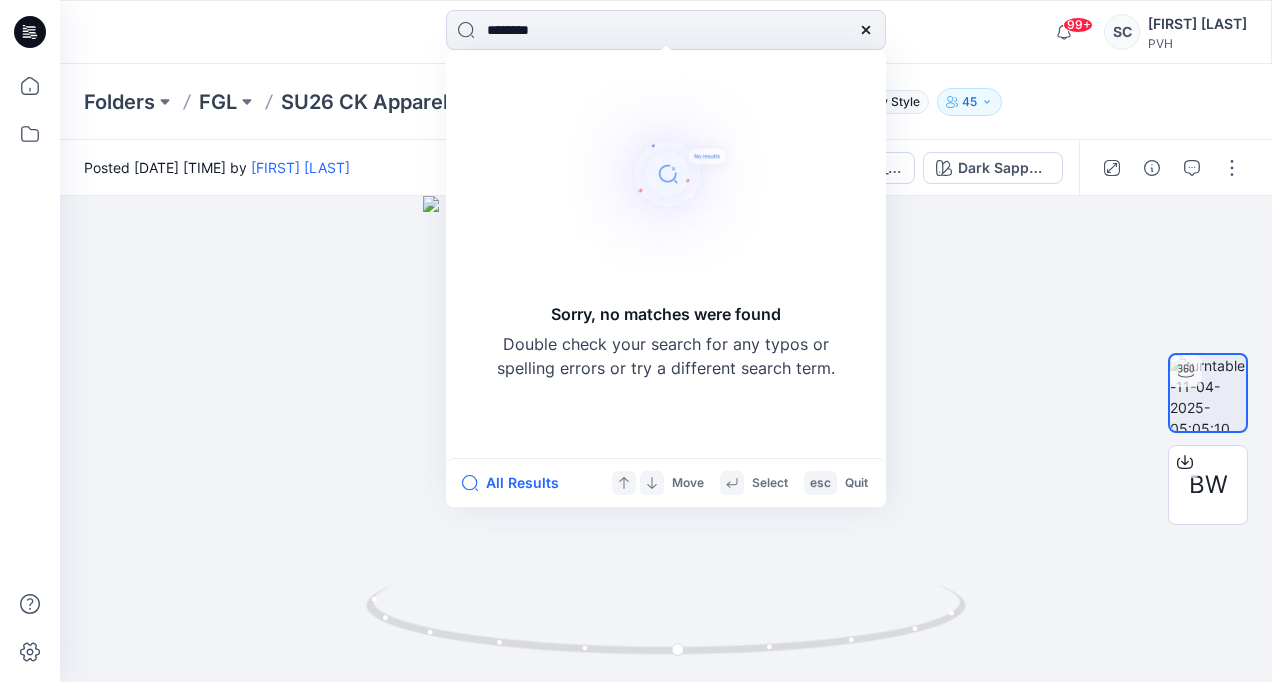 type on "*******" 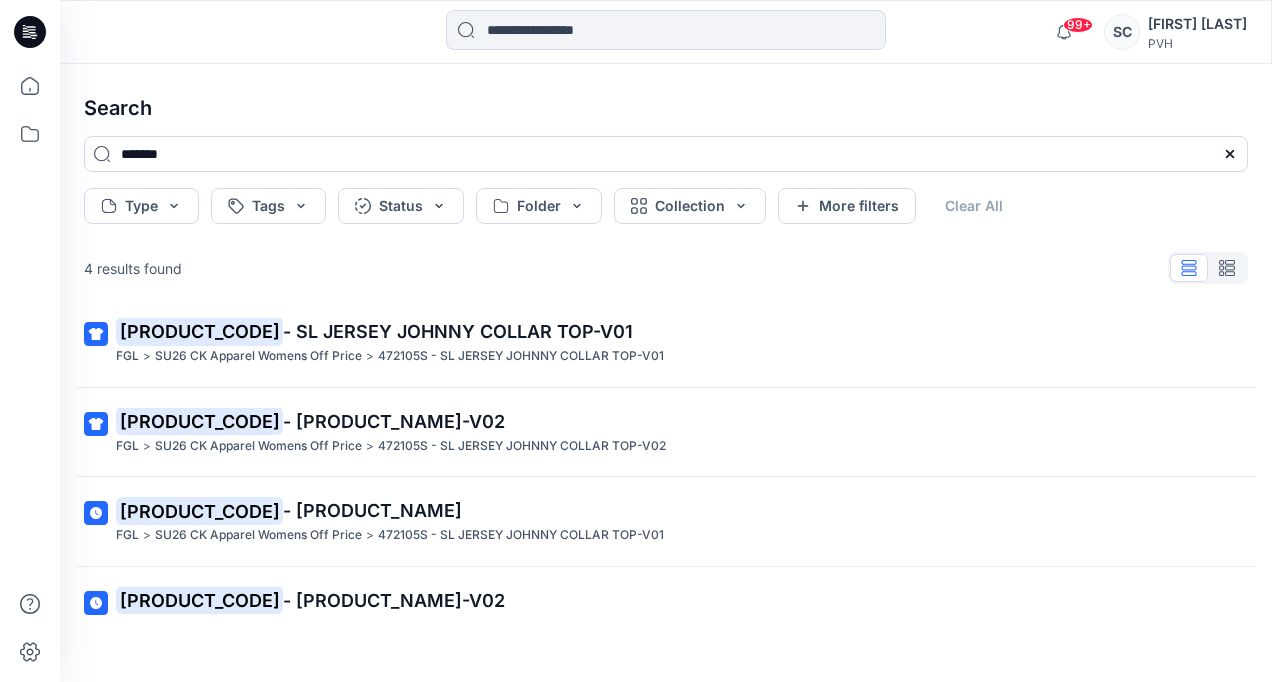 scroll, scrollTop: 0, scrollLeft: 0, axis: both 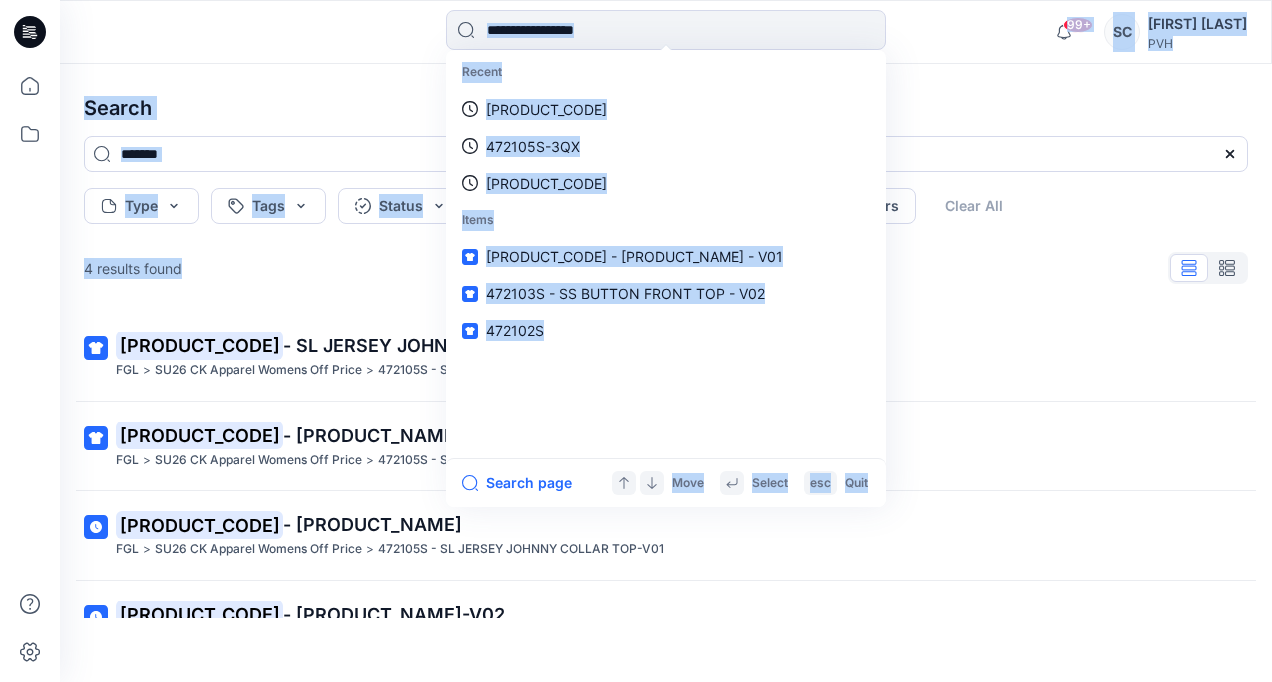 click on "Recent [PRODUCT_CODE] [PRODUCT_CODE]-[CODE] [PRODUCT_CODE] Items [PRODUCT_CODE] - [PRODUCT_NAME] - V01 [PRODUCT_CODE] - [PRODUCT_NAME] - V02 99+ Notifications [ORGANIZATION]  shared  [PRODUCT_CODE] - [PRODUCT_NAME]_proto  in  SU26 THW (Unknown) 7 hours ago [ORGANIZATION]  shared  [PRODUCT_CODE] - [PRODUCT_NAME]_proto  in  SU26 THW (Unknown) 8 hours ago [ORGANIZATION]  shared  [PRODUCT_CODE] - [PRODUCT_NAME]_proto  in  SU26 THW (Unknown) 8 hours ago [ORGANIZATION]  shared  [PRODUCT_CODE] - [PRODUCT_NAME]_proto  in  SU26 THW (Unknown) 8 hours ago [ORGANIZATION]  shared  [PRODUCT_CODE] - [PRODUCT_NAME]_proto  in  SU26 THW (Unknown) 8 hours ago [ORGANIZATION]  shared  [PRODUCT_CODE] - [PRODUCT_NAME]_proto  in  SU26 THW (Unknown) 9 hours ago [ORGANIZATION]  shared  [PRODUCT_CODE] - [PRODUCT_NAME]_proto  in  SU26 THW (Unknown) 9 hours ago [ORGANIZATION]  shared  [PRODUCT_CODE] - [PRODUCT_NAME]_proto  in  Unknown Folder (Unknown) 9 hours ago [ORGANIZATION]  shared  [PRODUCT_CODE] - [PRODUCT_NAME]_proto  in  9 hours ago 4" at bounding box center [636, 341] 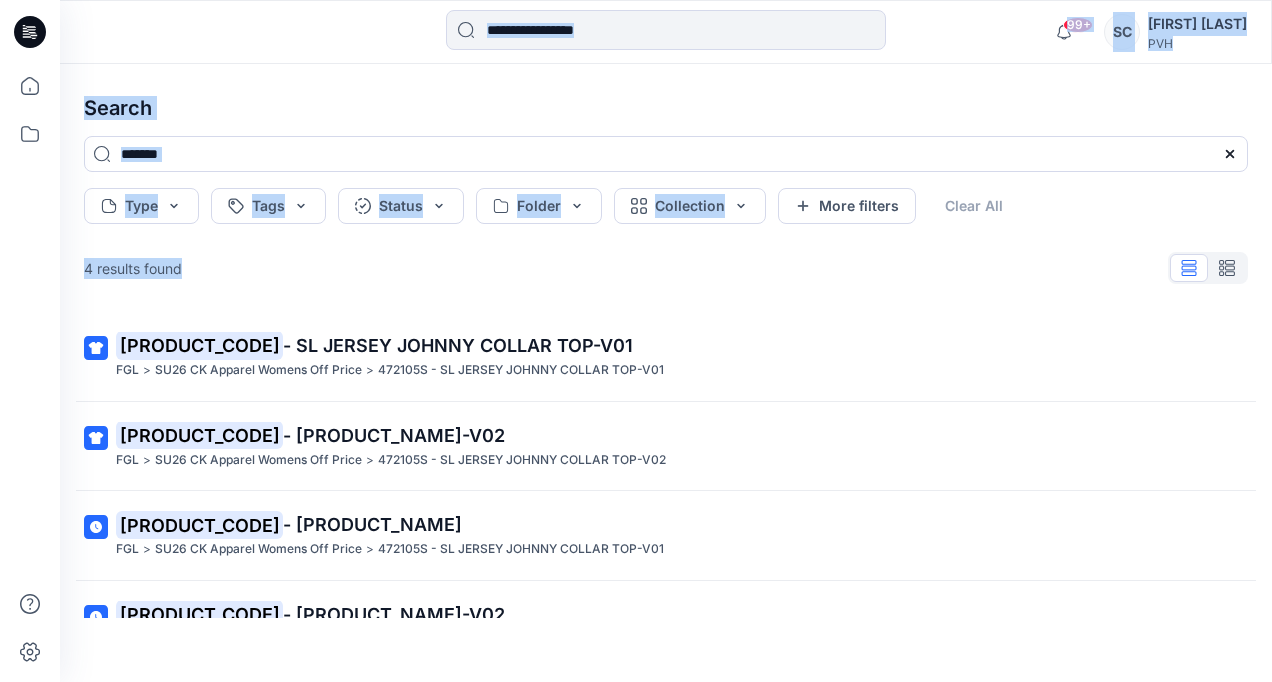 click on "SU26 CK Apparel Womens Off Price" at bounding box center (258, 460) 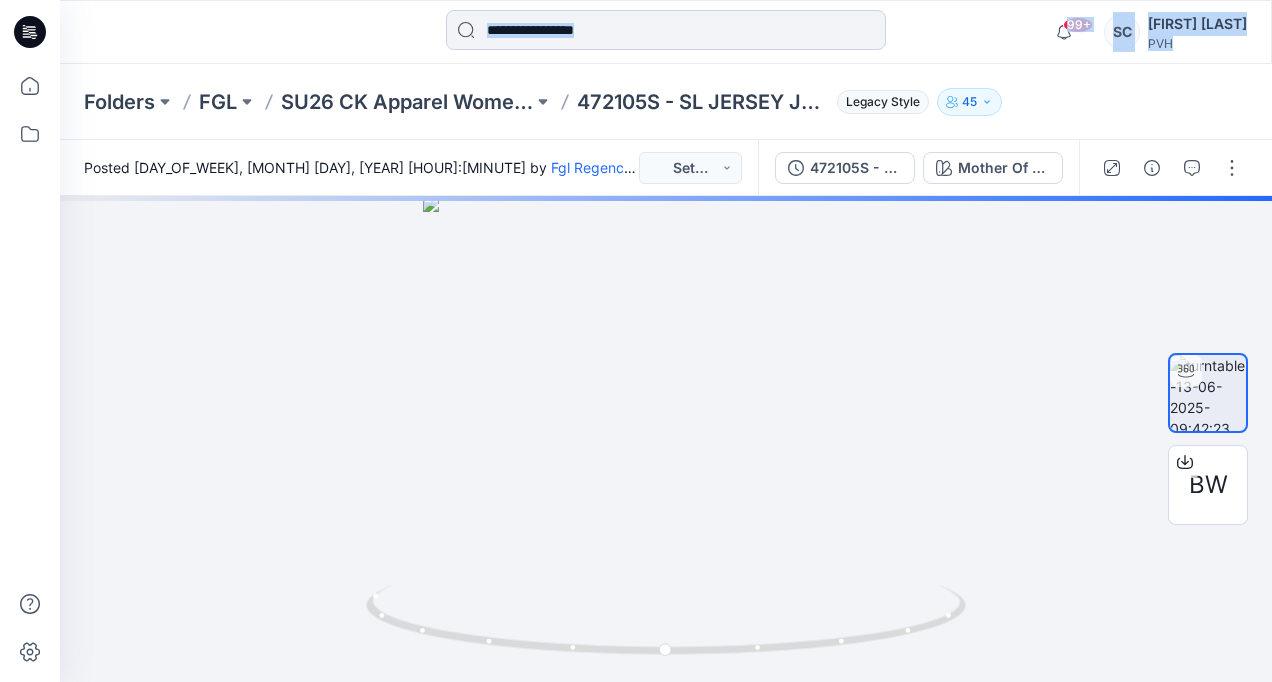 click at bounding box center [666, 30] 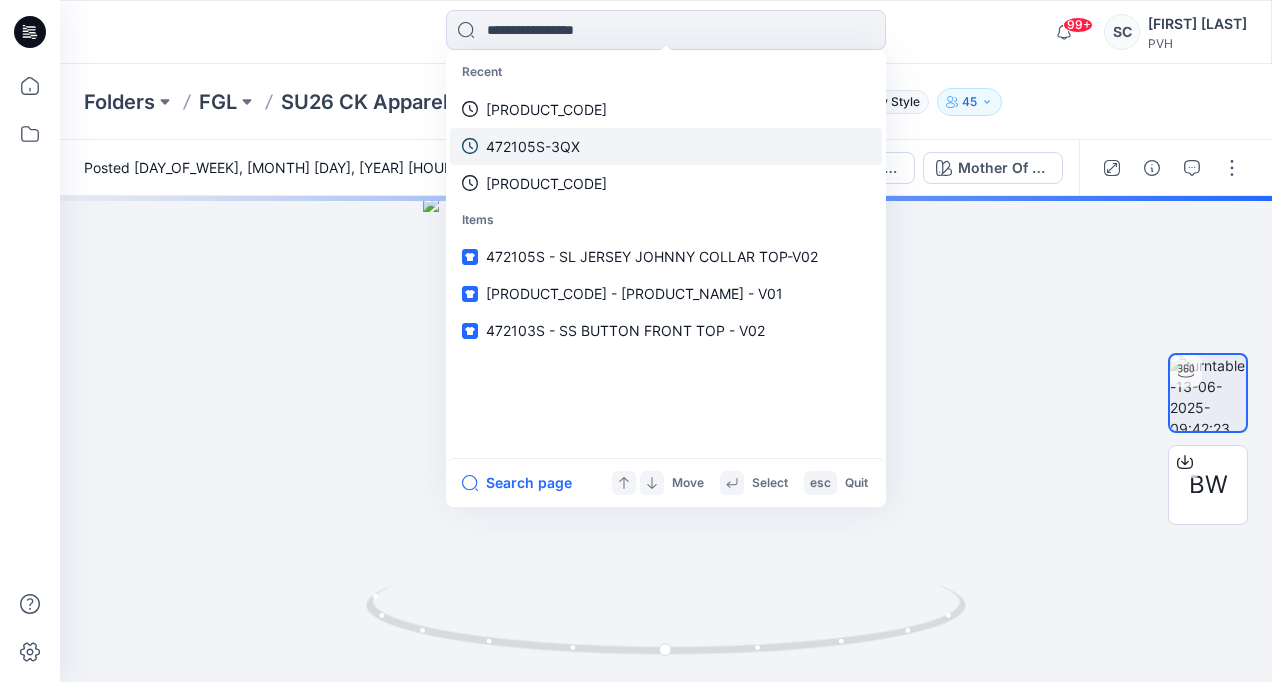 paste on "**********" 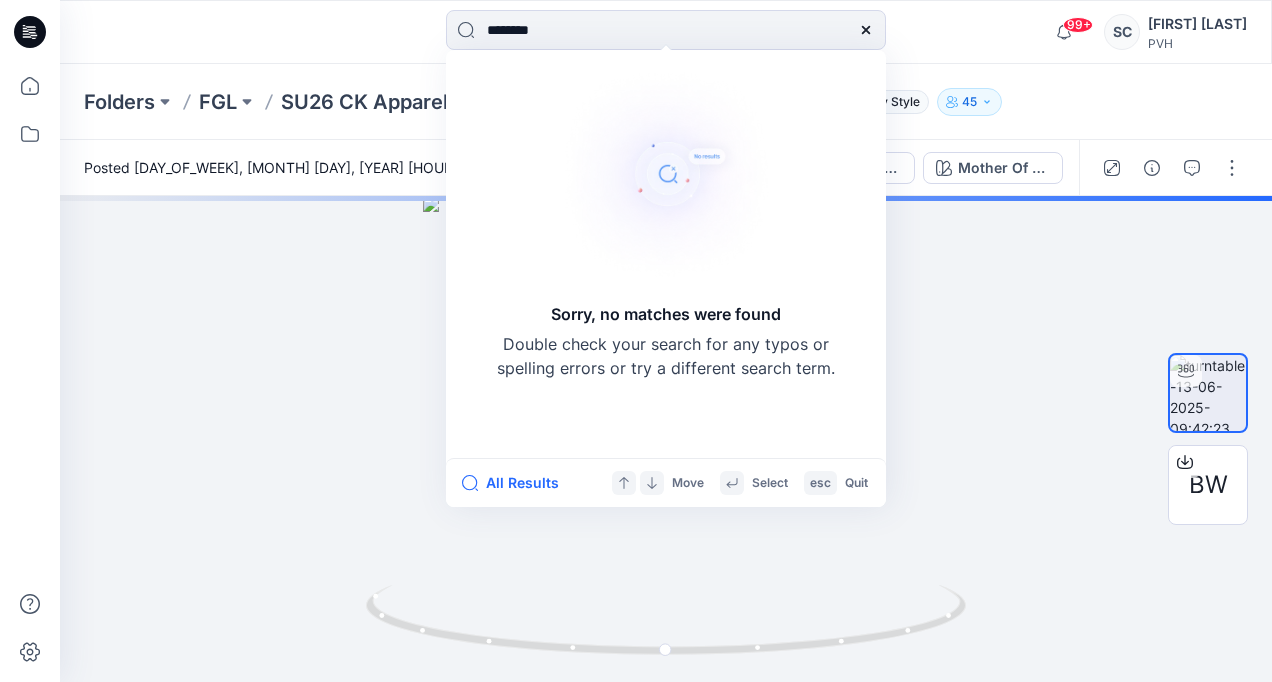 type on "*******" 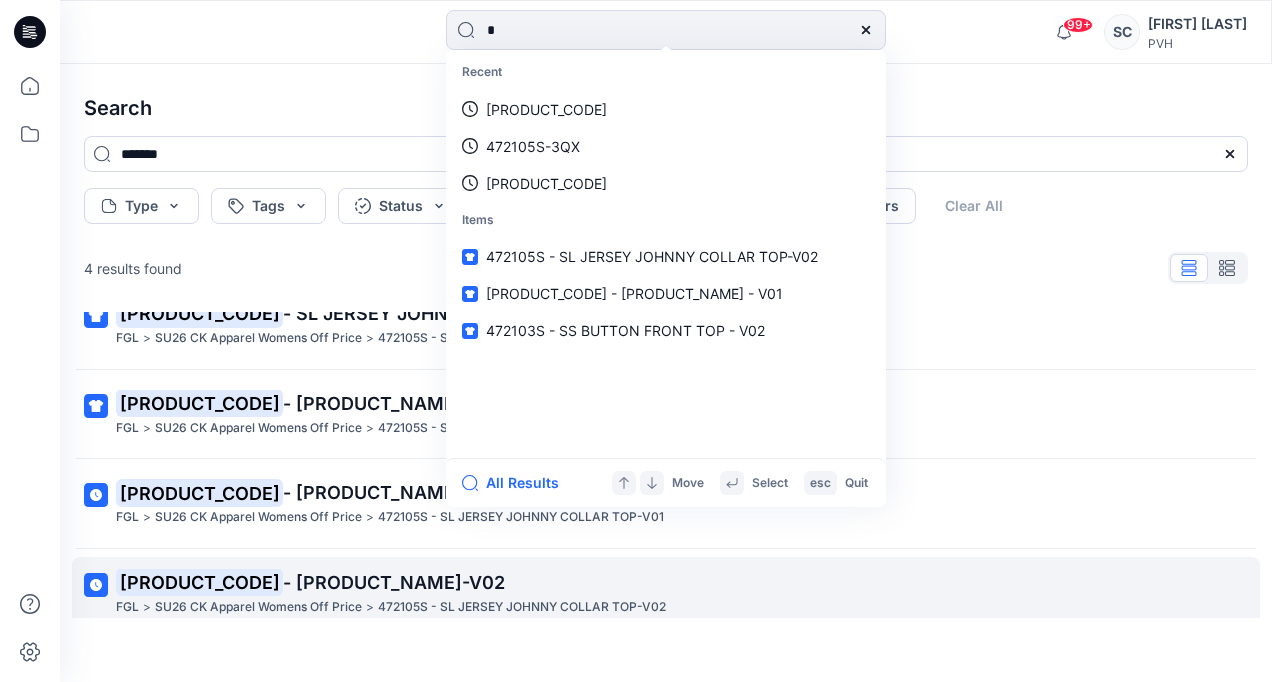 scroll, scrollTop: 50, scrollLeft: 0, axis: vertical 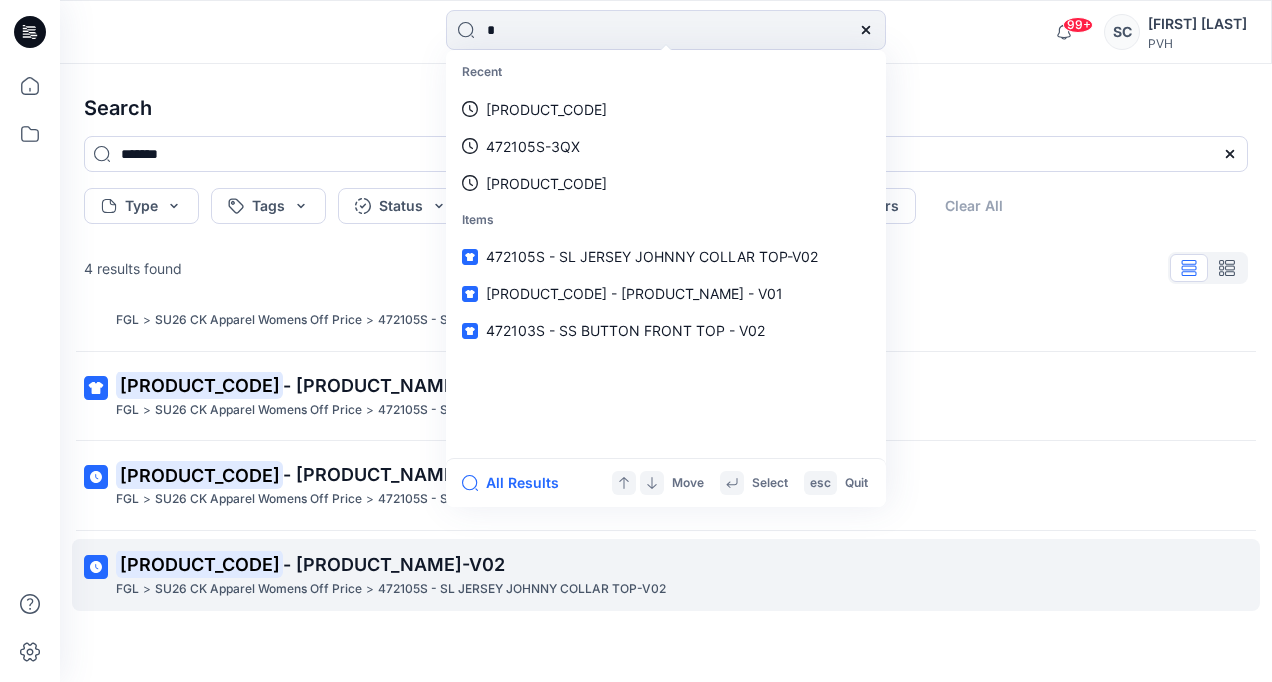 type on "*" 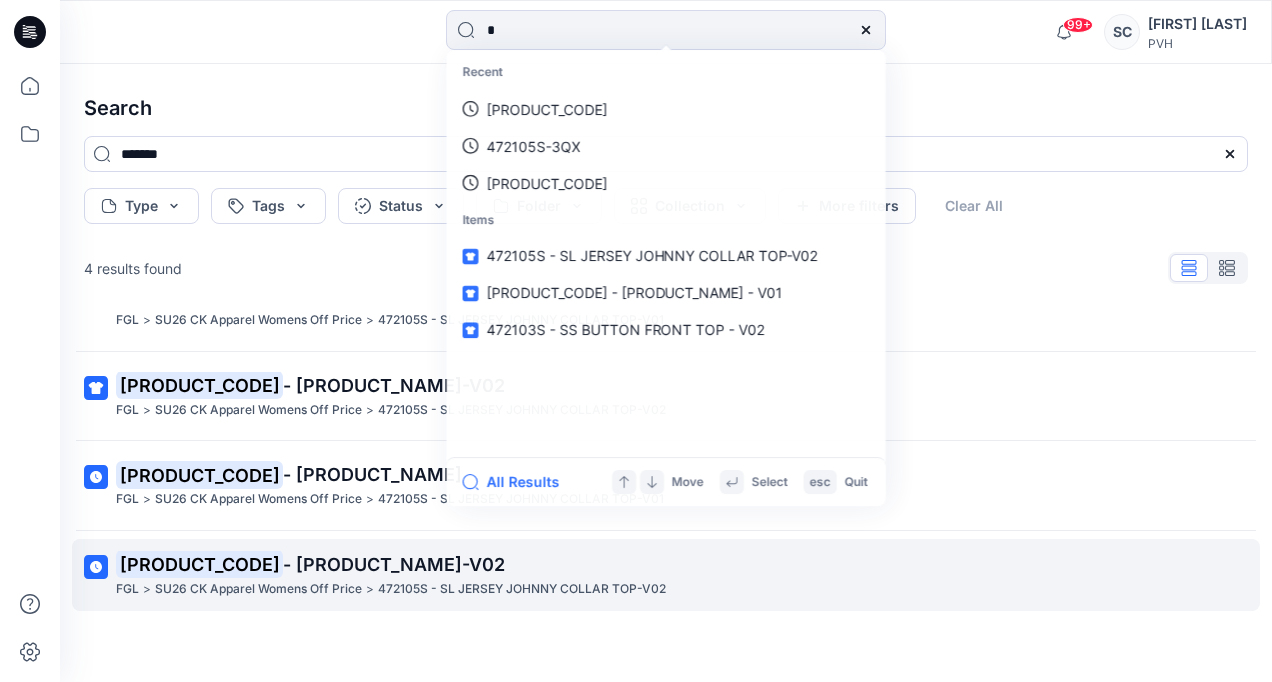 click on "[PRODUCT_CODE]  - [PRODUCT_NAME]-V02" at bounding box center [664, 565] 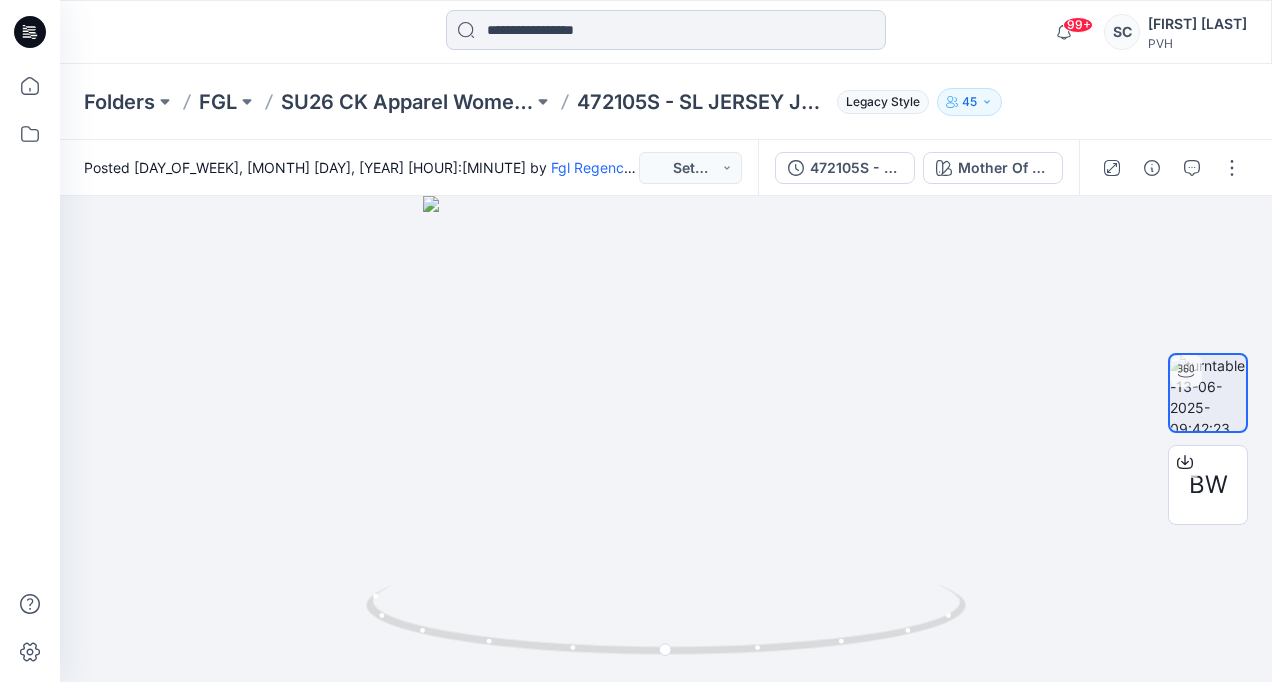 click at bounding box center [666, 30] 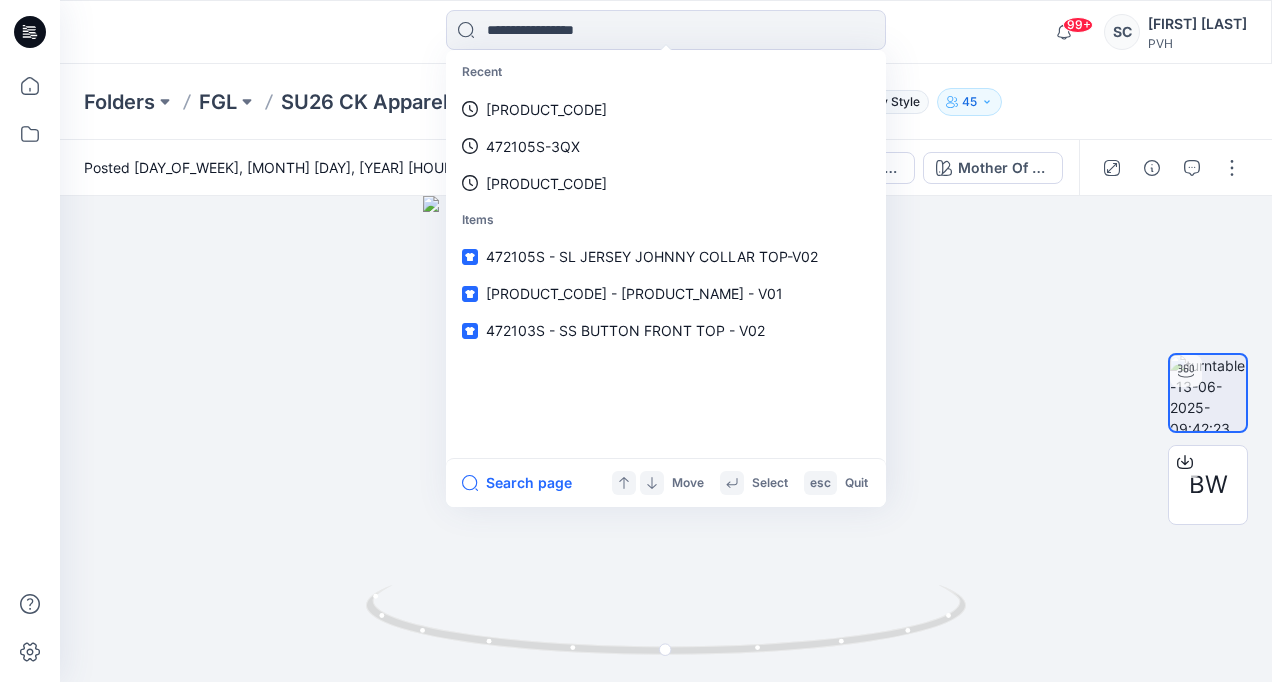 paste on "**********" 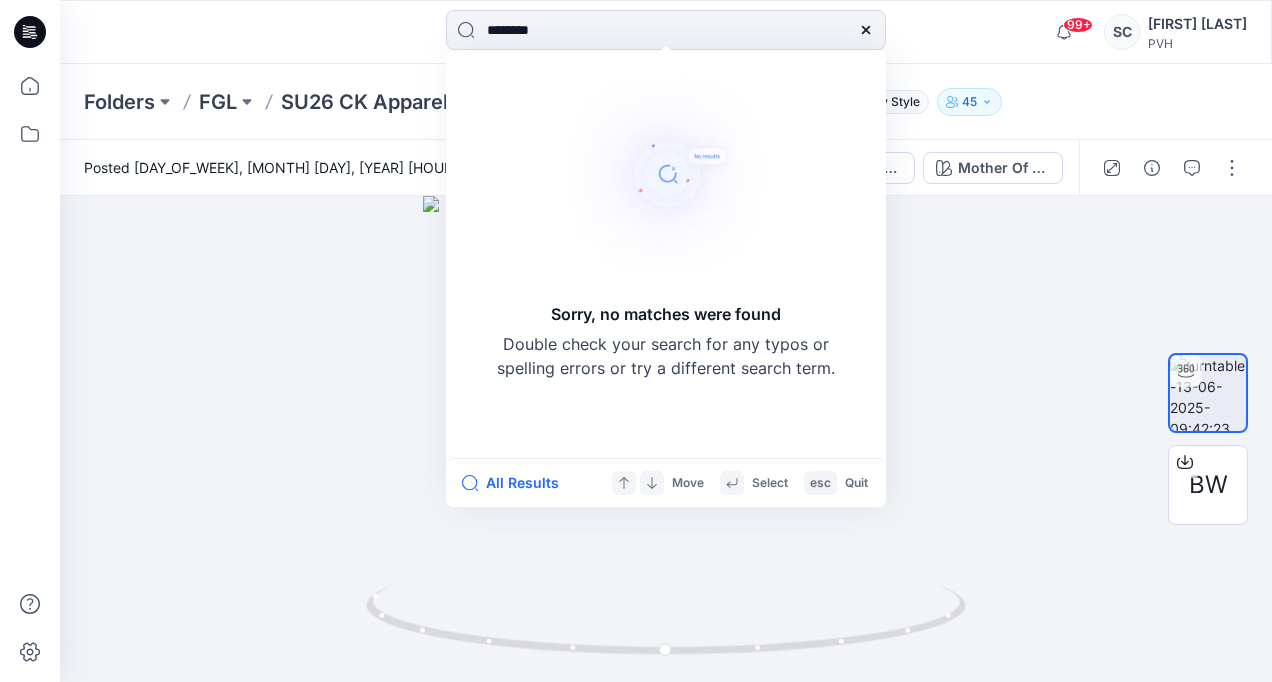 type on "*******" 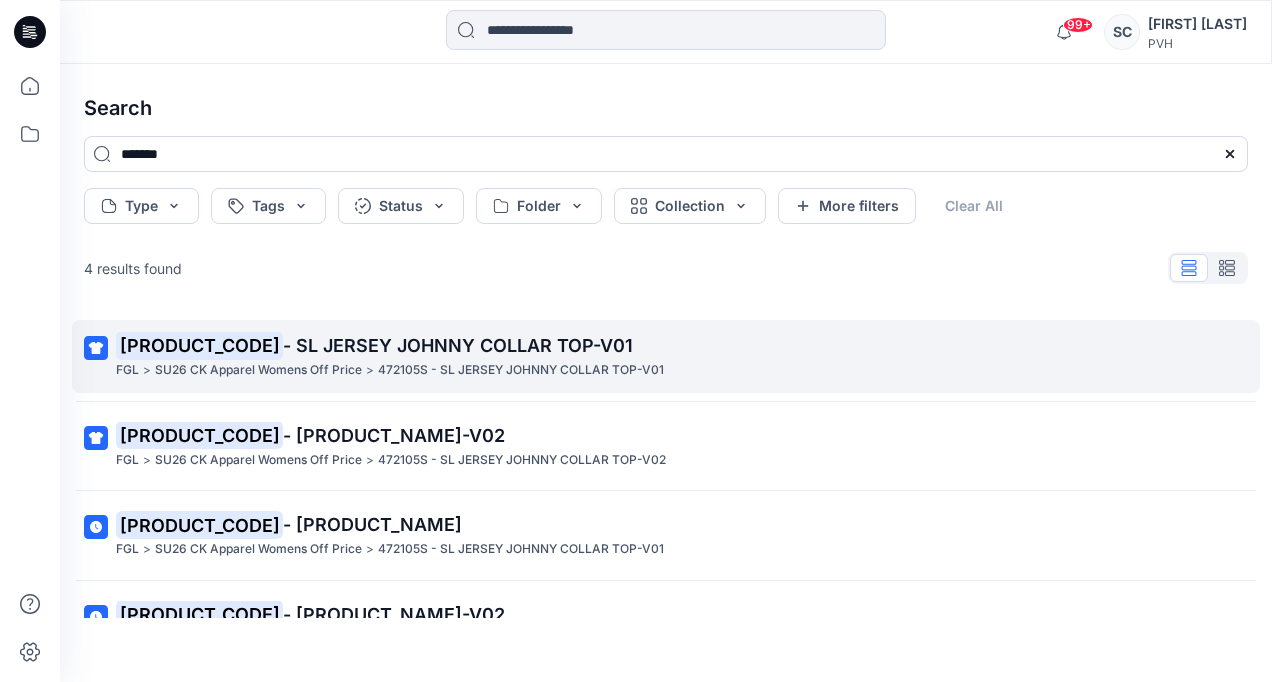 click on "- SL JERSEY JOHNNY COLLAR TOP-V01" at bounding box center [458, 345] 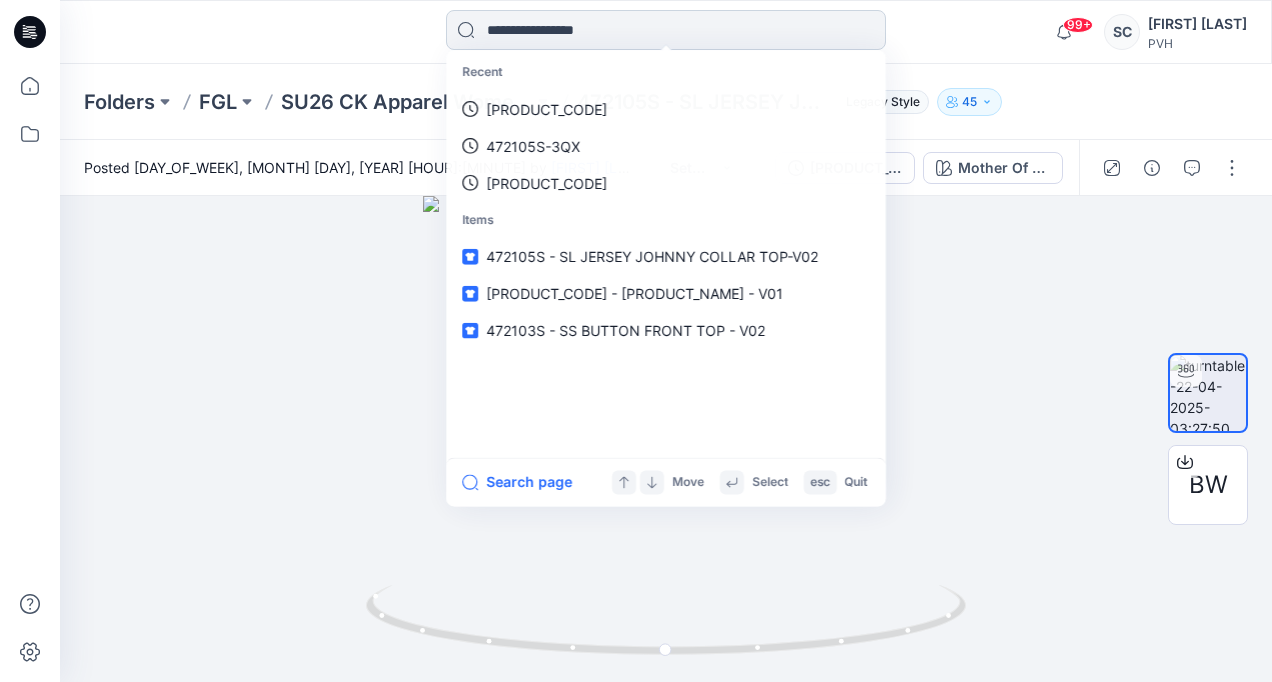 click at bounding box center (666, 30) 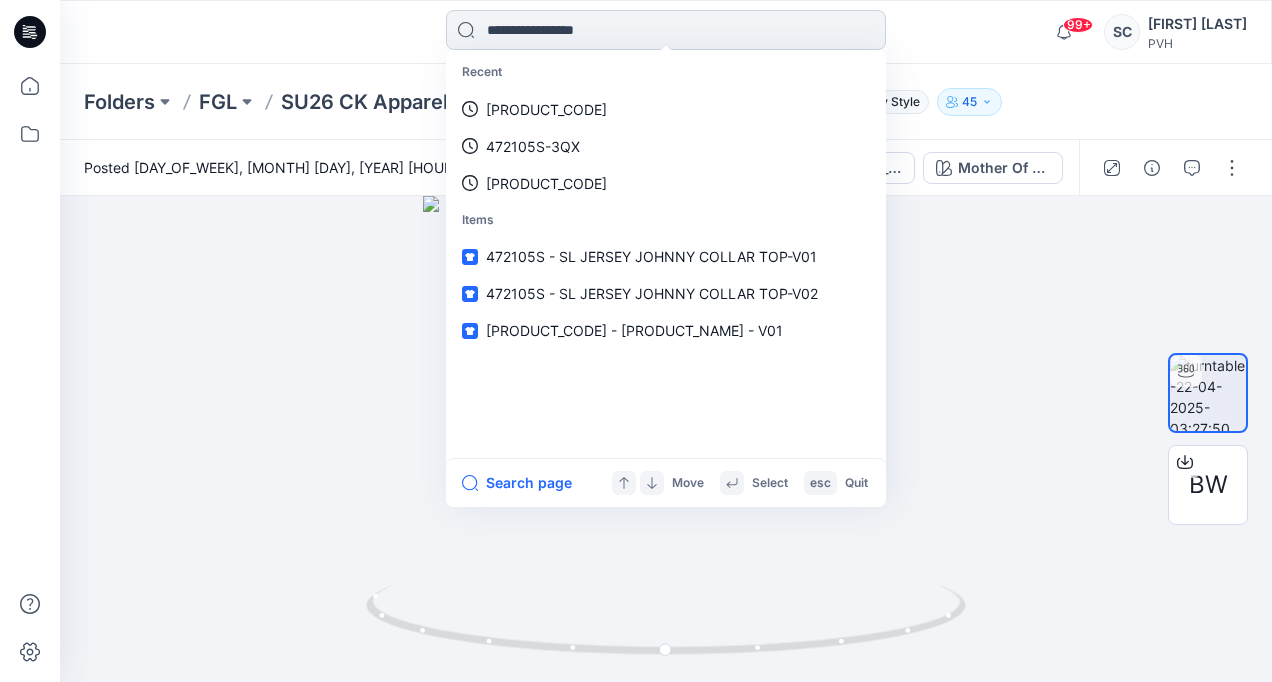 click at bounding box center (666, 30) 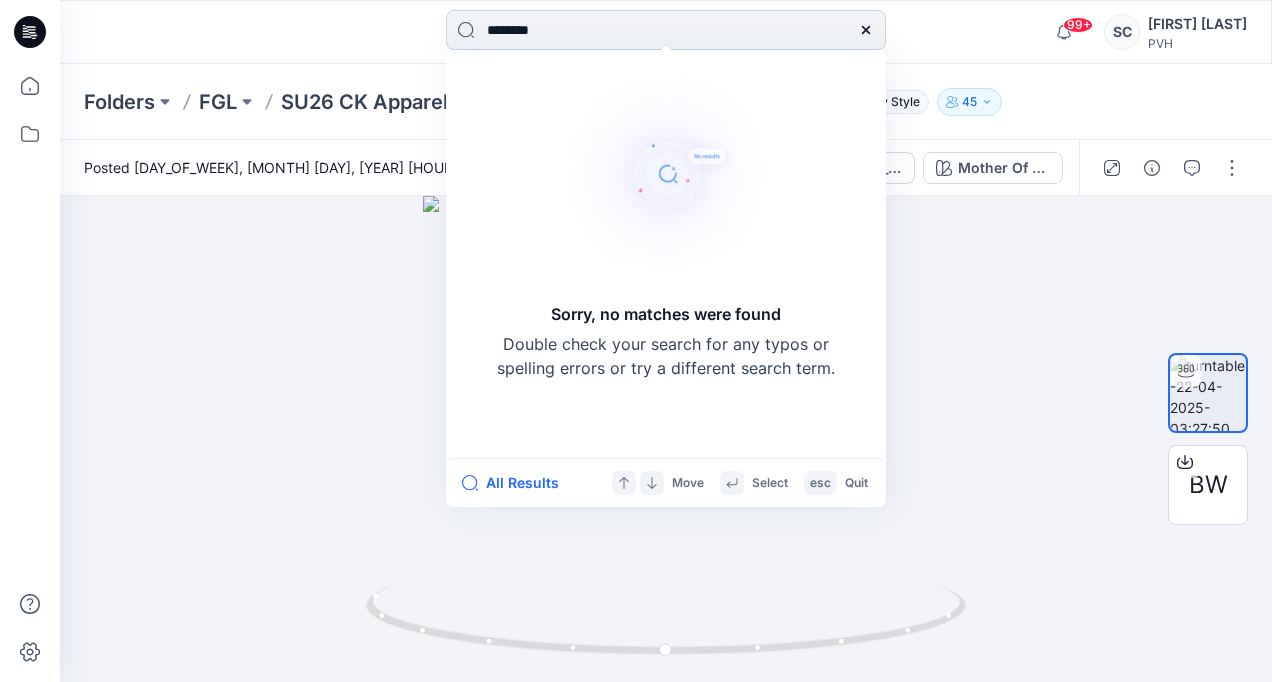 type on "*******" 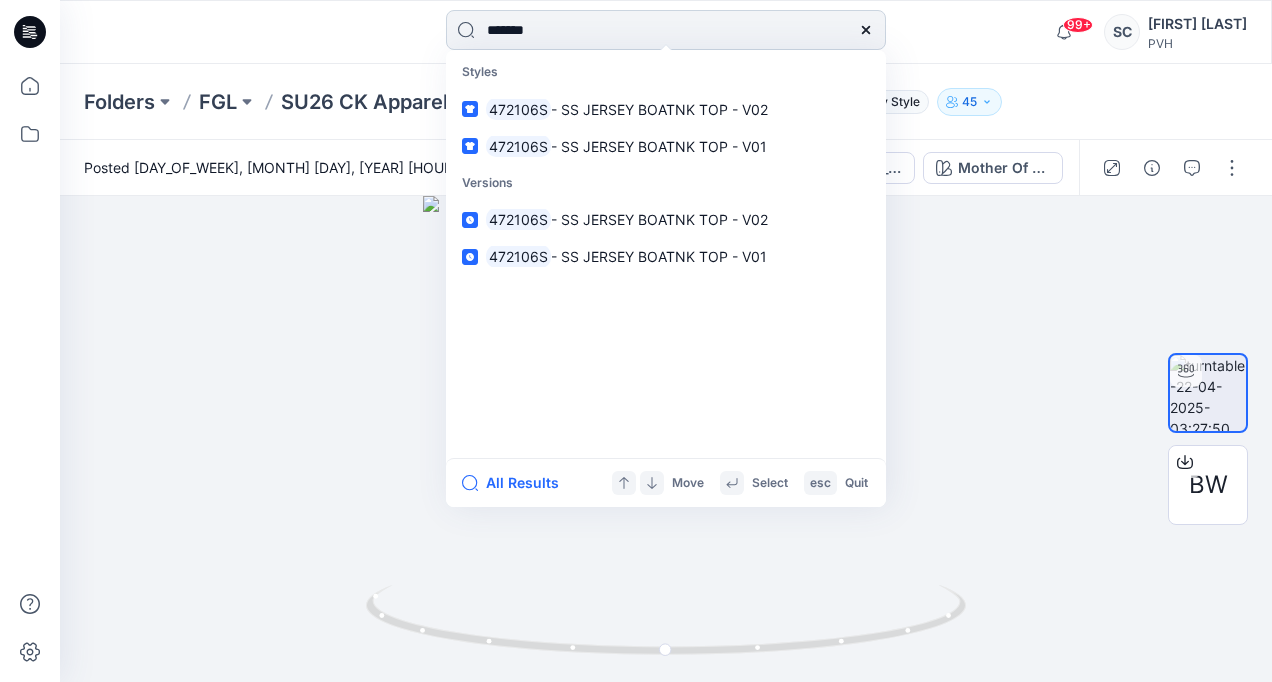 type 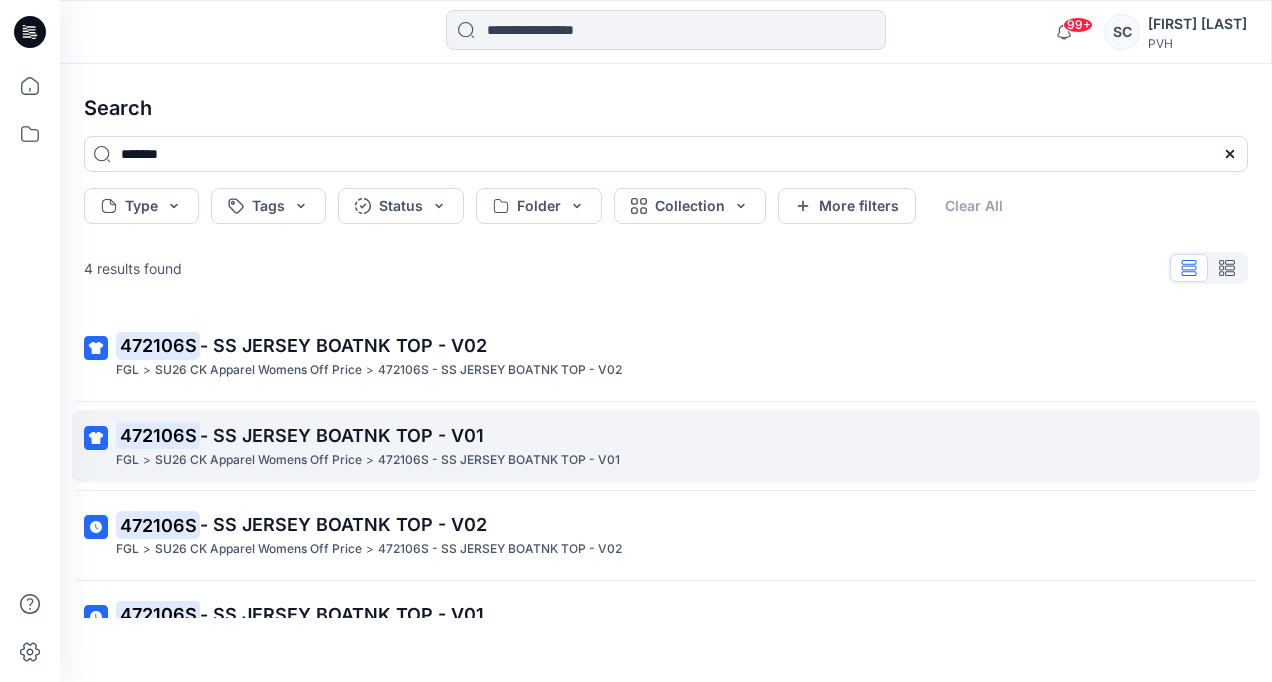 click on "SU26 CK Apparel Womens Off Price" at bounding box center [258, 460] 